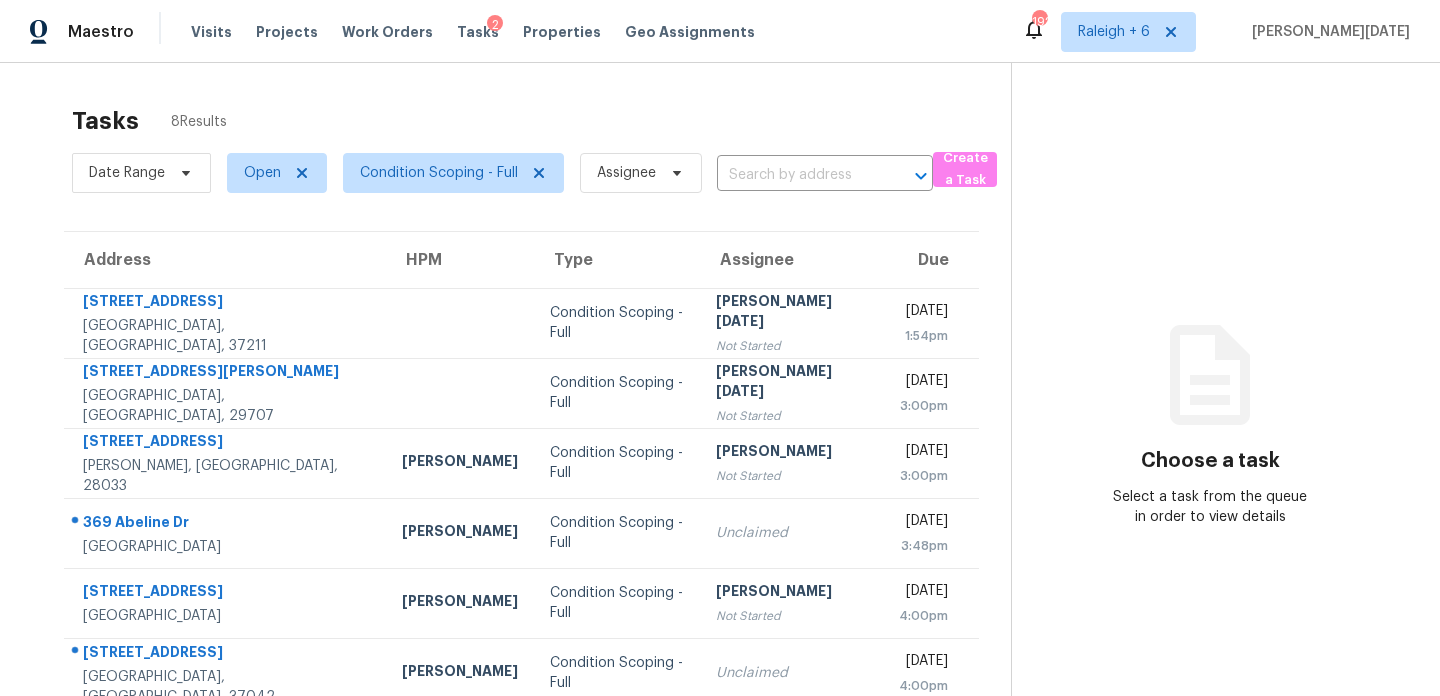 scroll, scrollTop: 0, scrollLeft: 0, axis: both 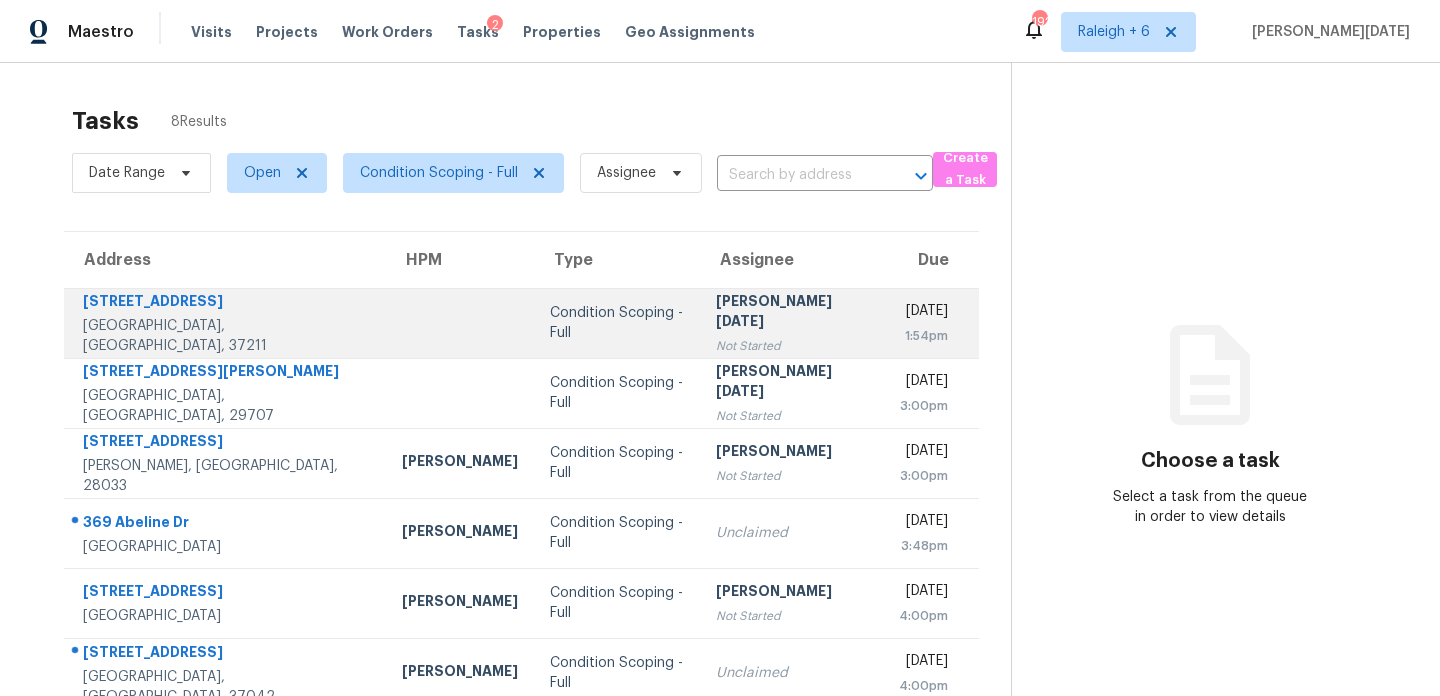 click on "Not Started" at bounding box center [792, 346] 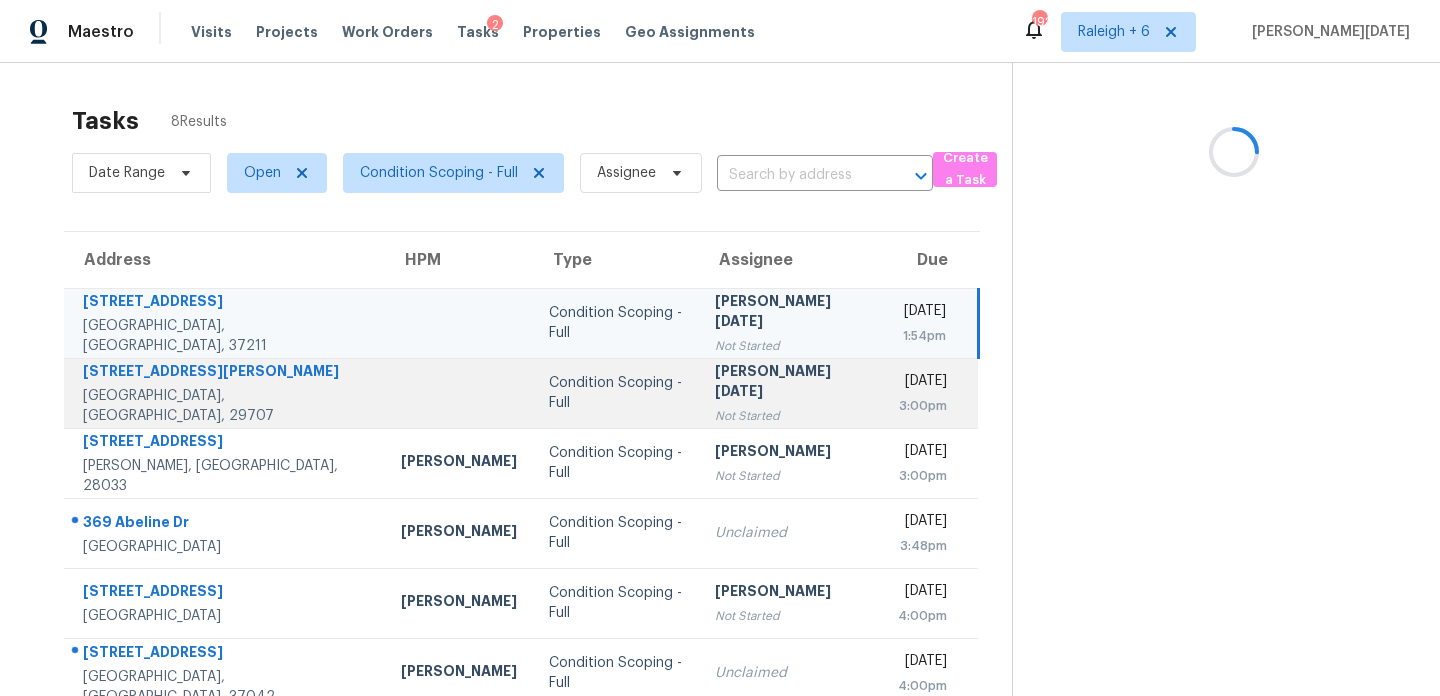click on "[PERSON_NAME][DATE] Not Started" at bounding box center (790, 393) 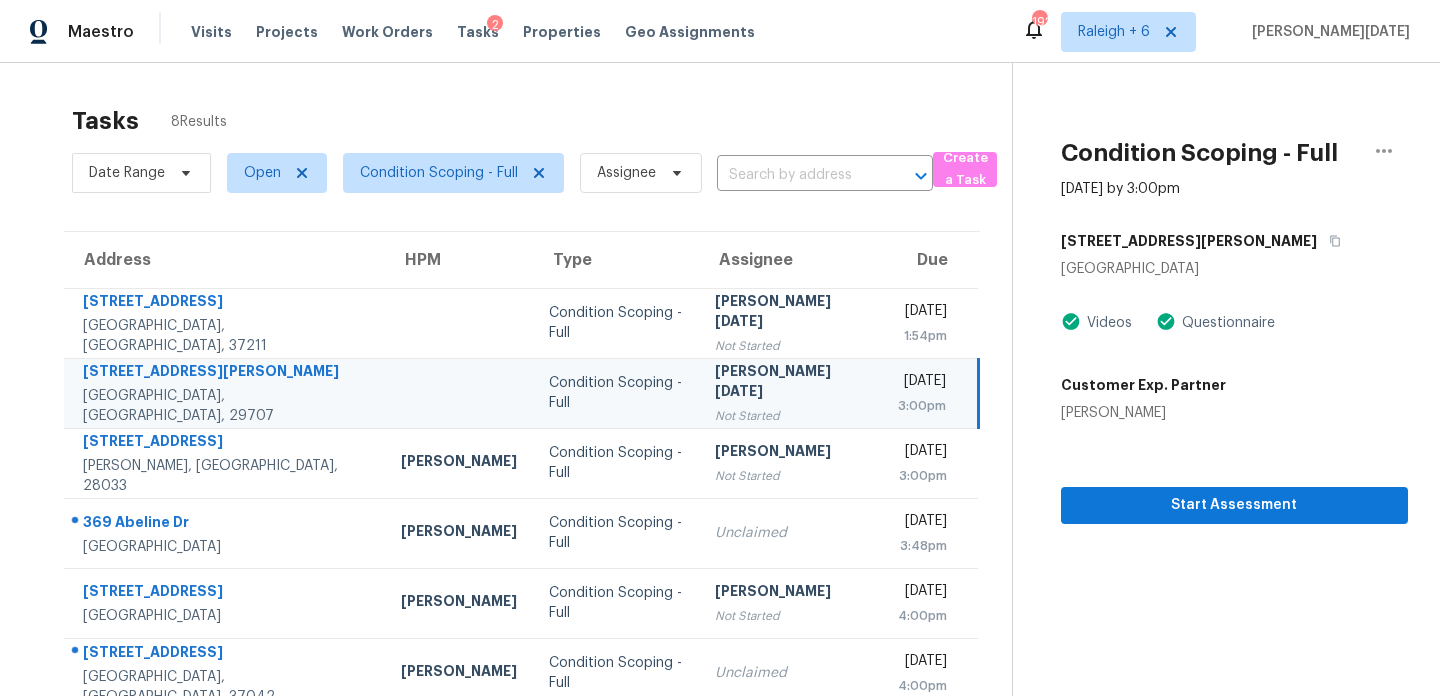 click on "[PERSON_NAME][DATE] Not Started" at bounding box center (790, 393) 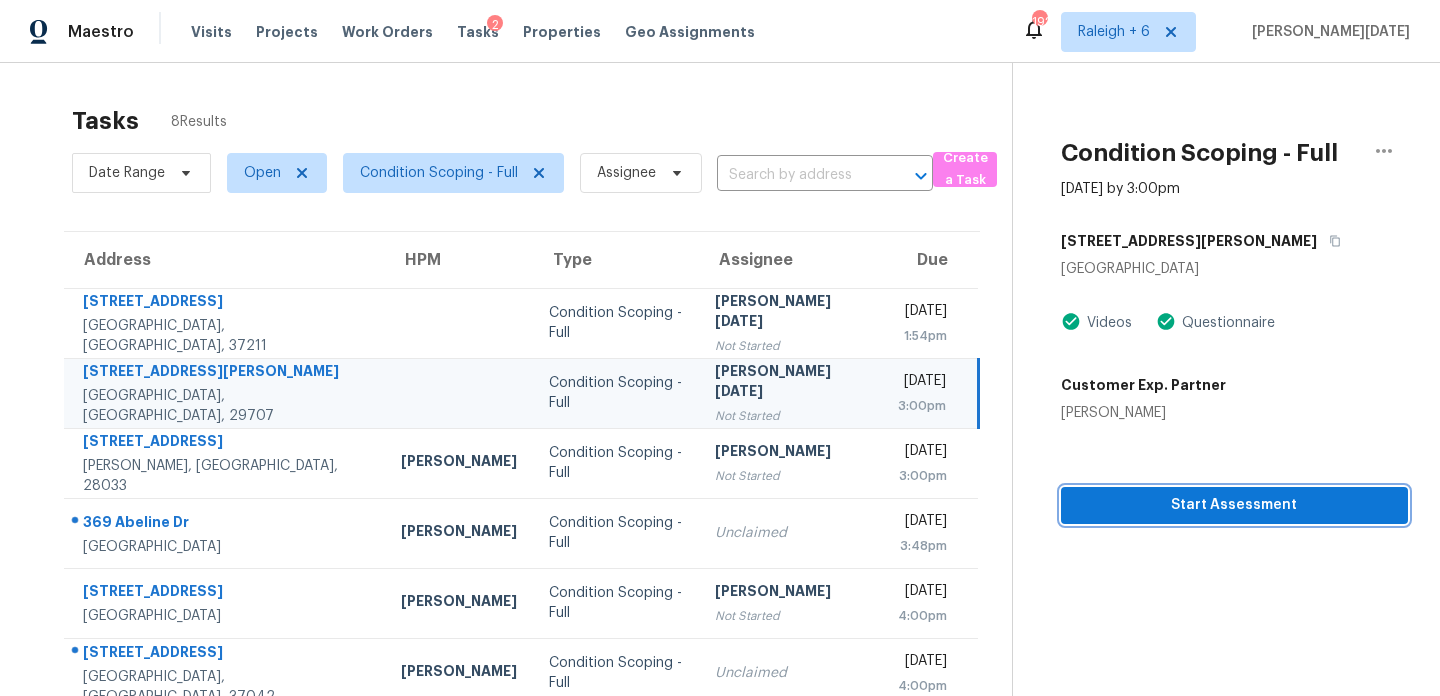 click on "Start Assessment" at bounding box center (1234, 505) 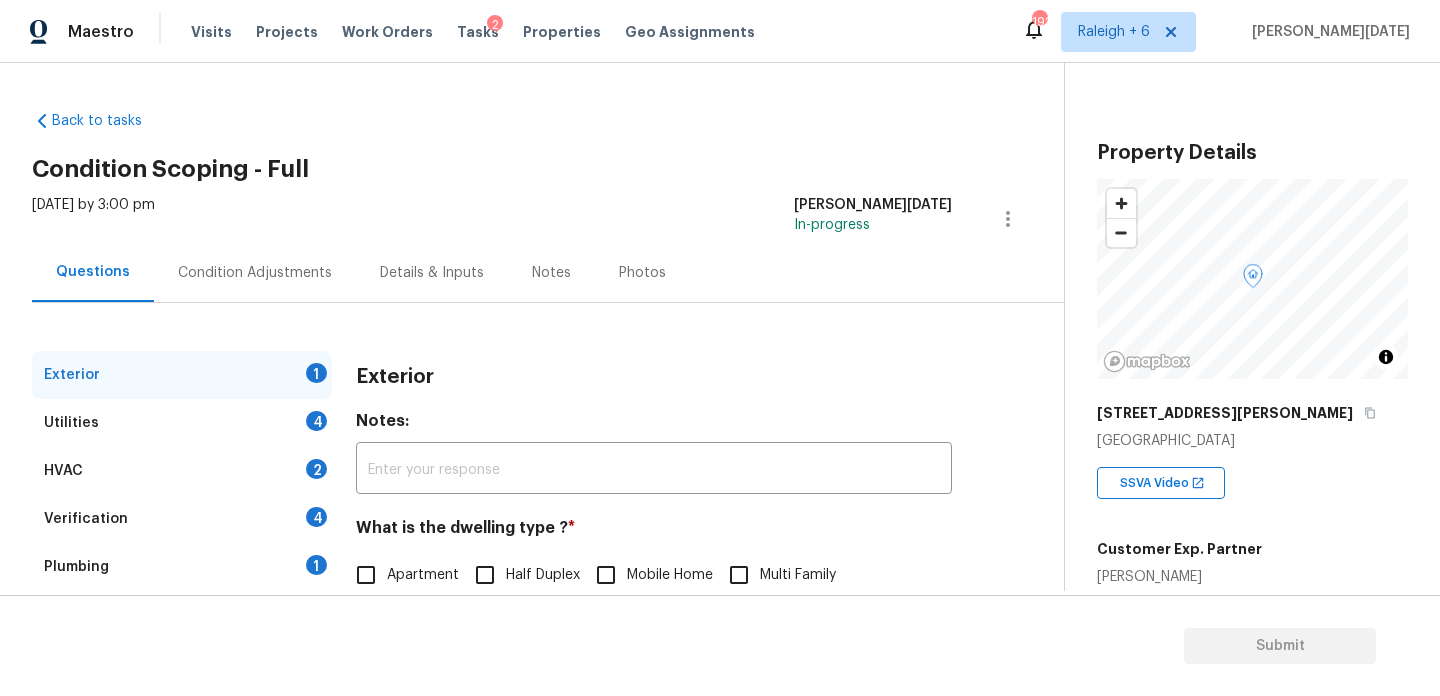click on "Condition Adjustments" at bounding box center [255, 272] 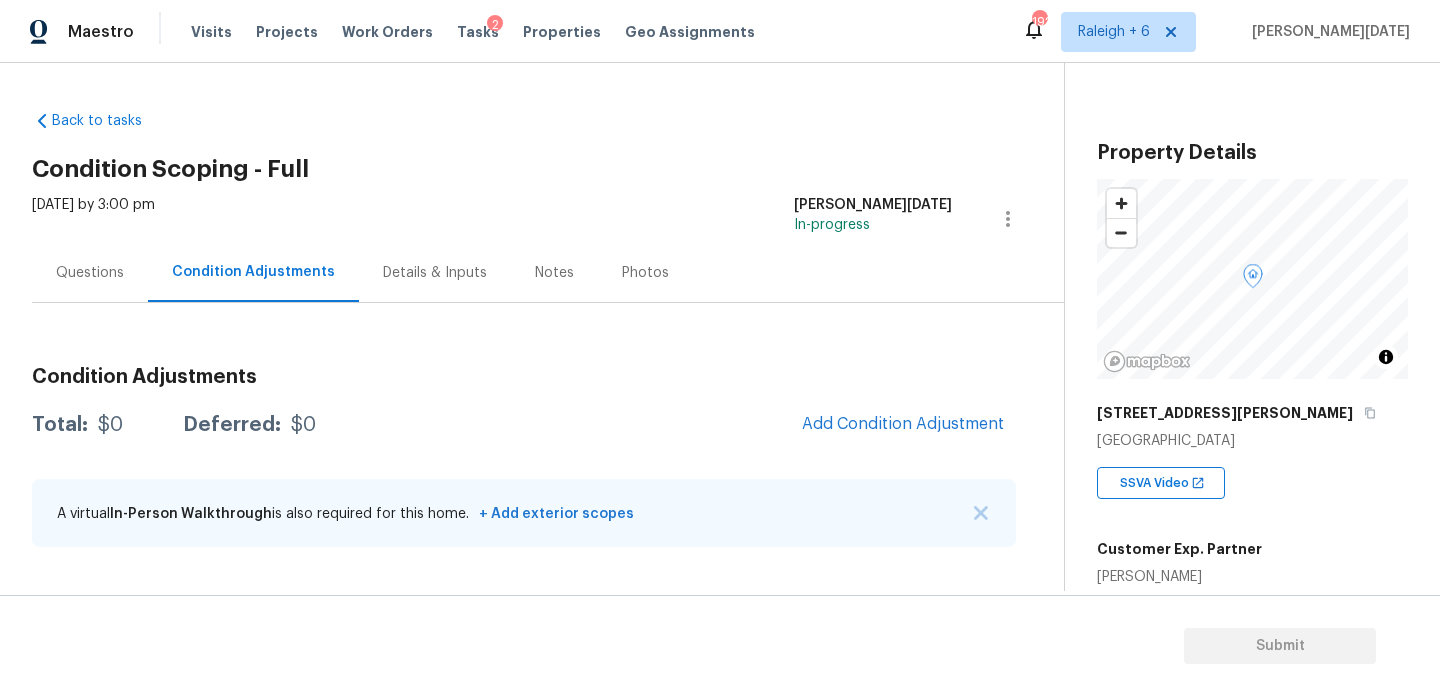 click on "Questions Condition Adjustments Details & Inputs Notes Photos" at bounding box center (548, 273) 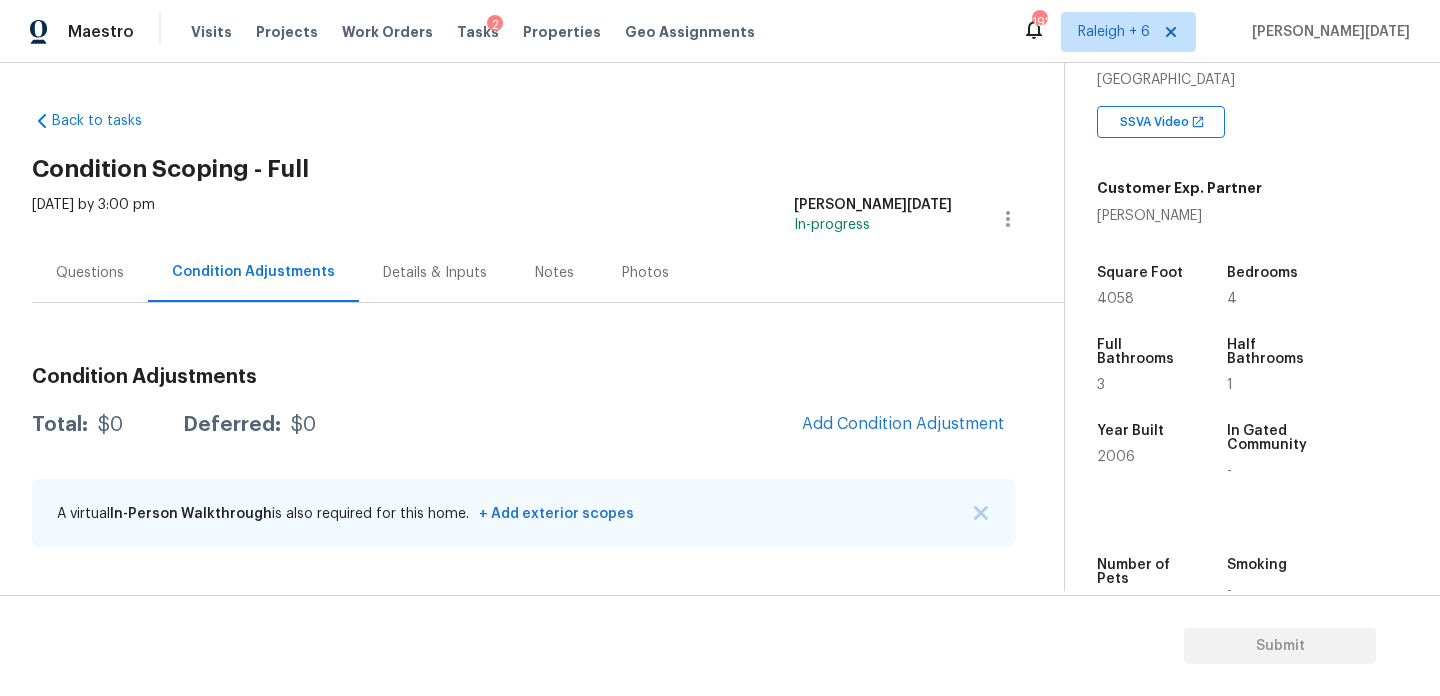 click on "Questions" at bounding box center (90, 273) 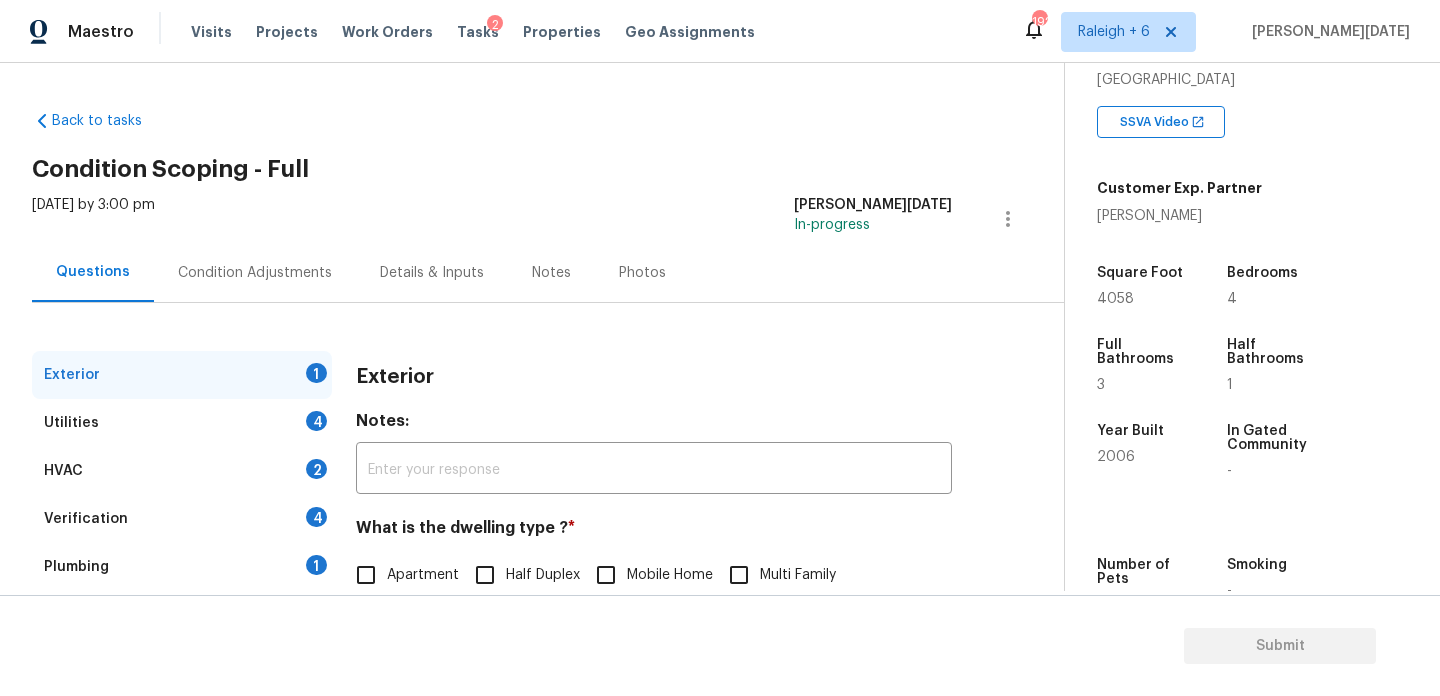 scroll, scrollTop: 267, scrollLeft: 0, axis: vertical 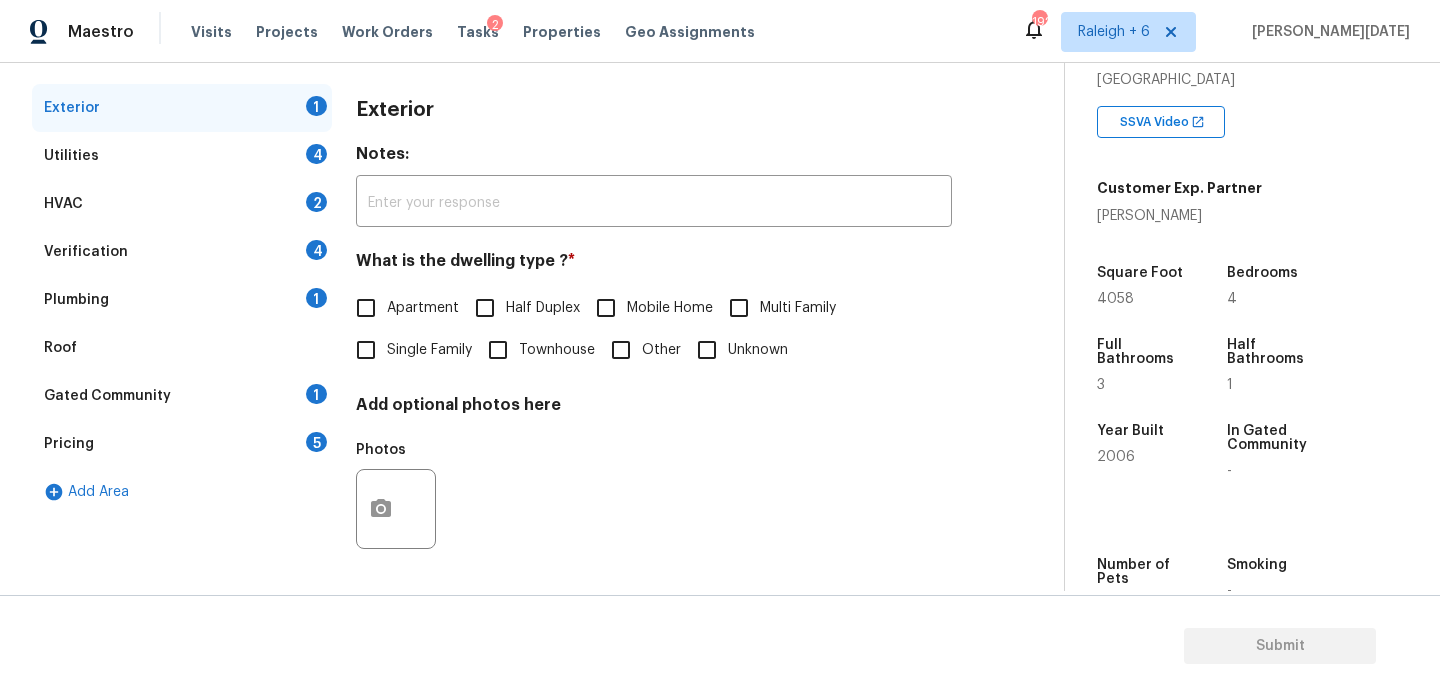 click on "Pricing 5" at bounding box center [182, 444] 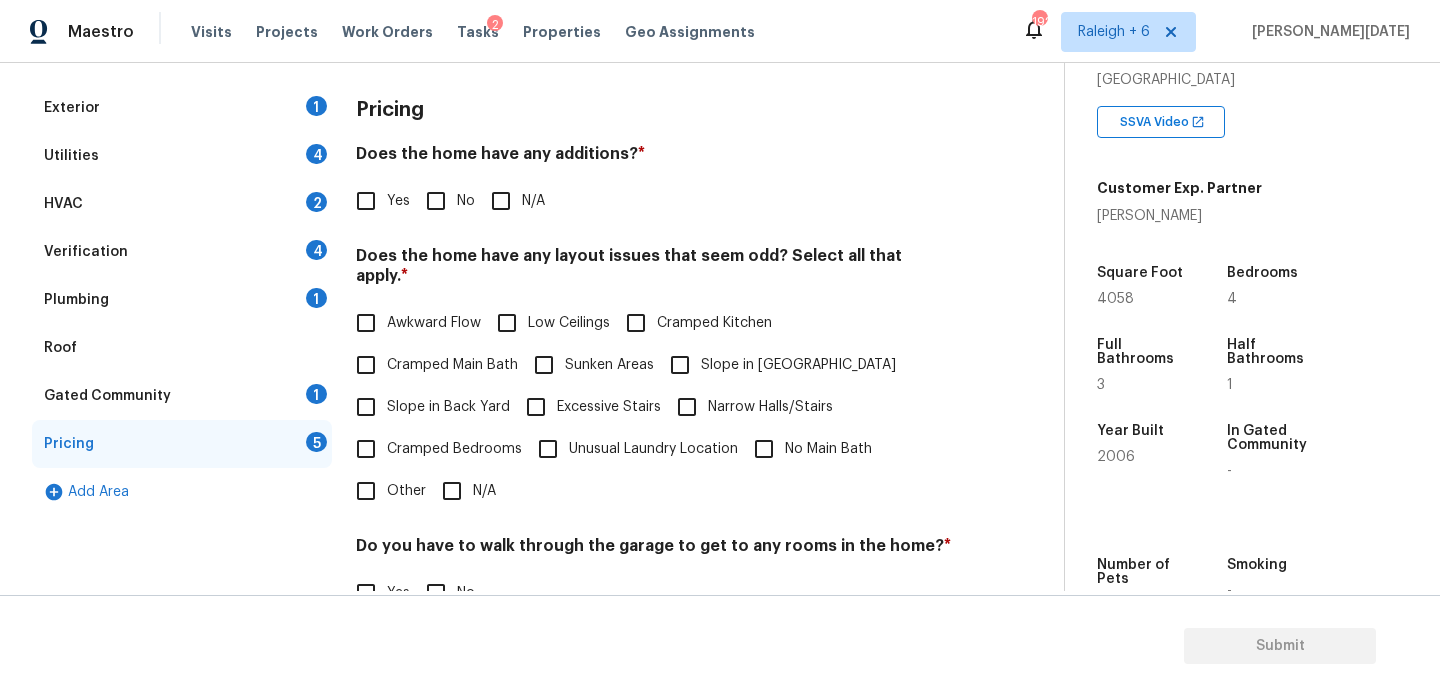 click on "Slope in [GEOGRAPHIC_DATA]" at bounding box center (798, 365) 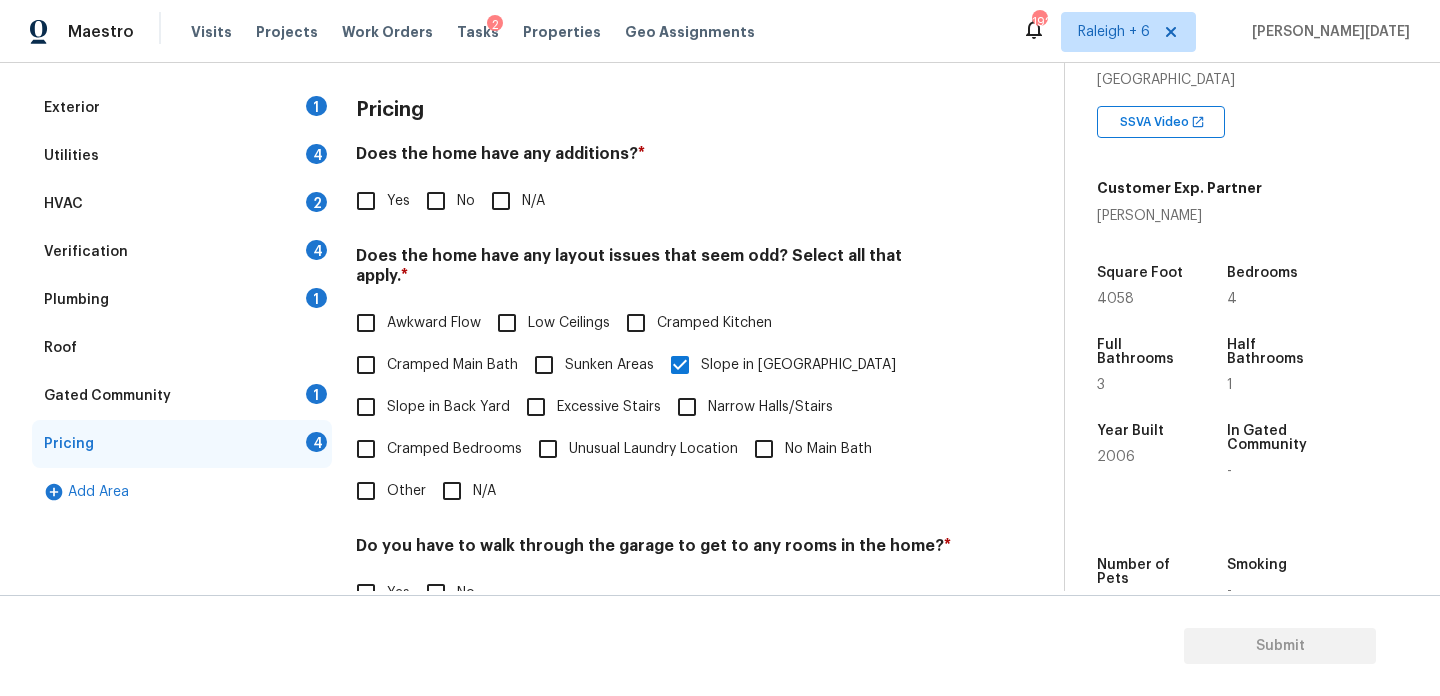 click on "No" at bounding box center [436, 201] 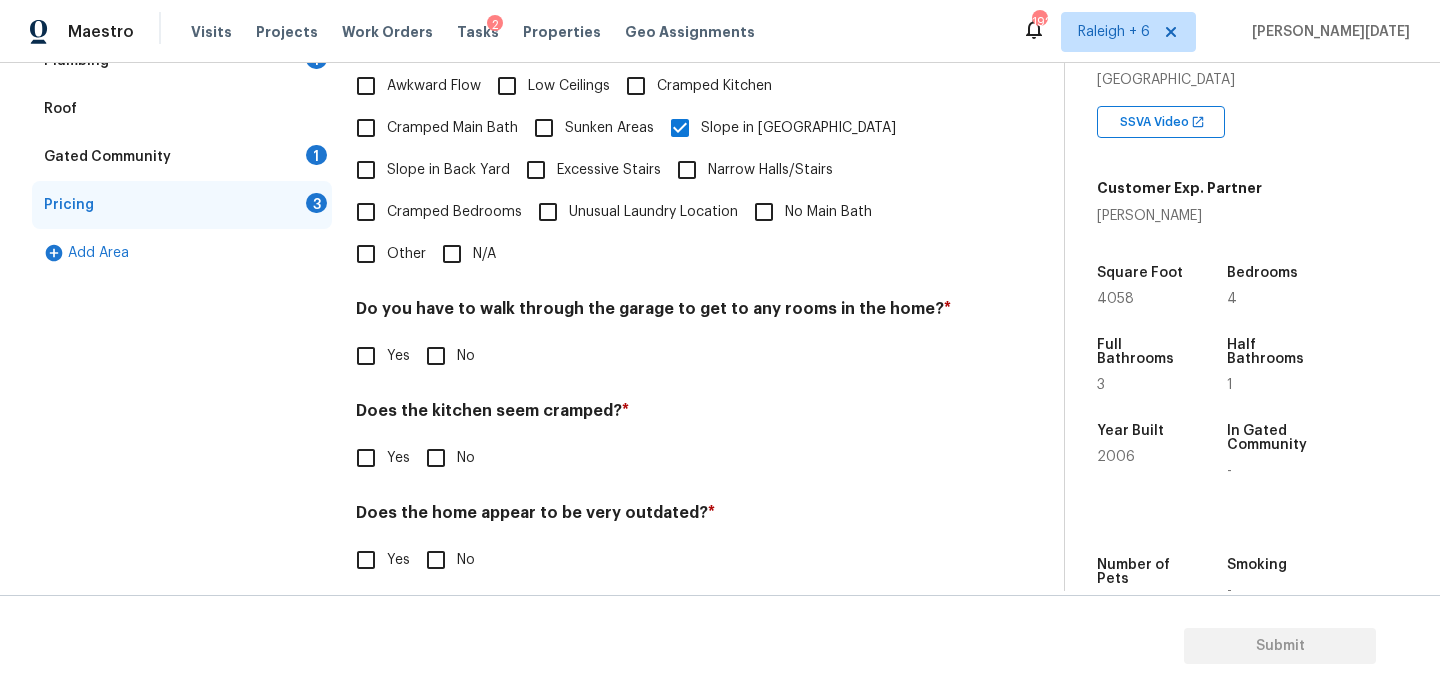scroll, scrollTop: 504, scrollLeft: 0, axis: vertical 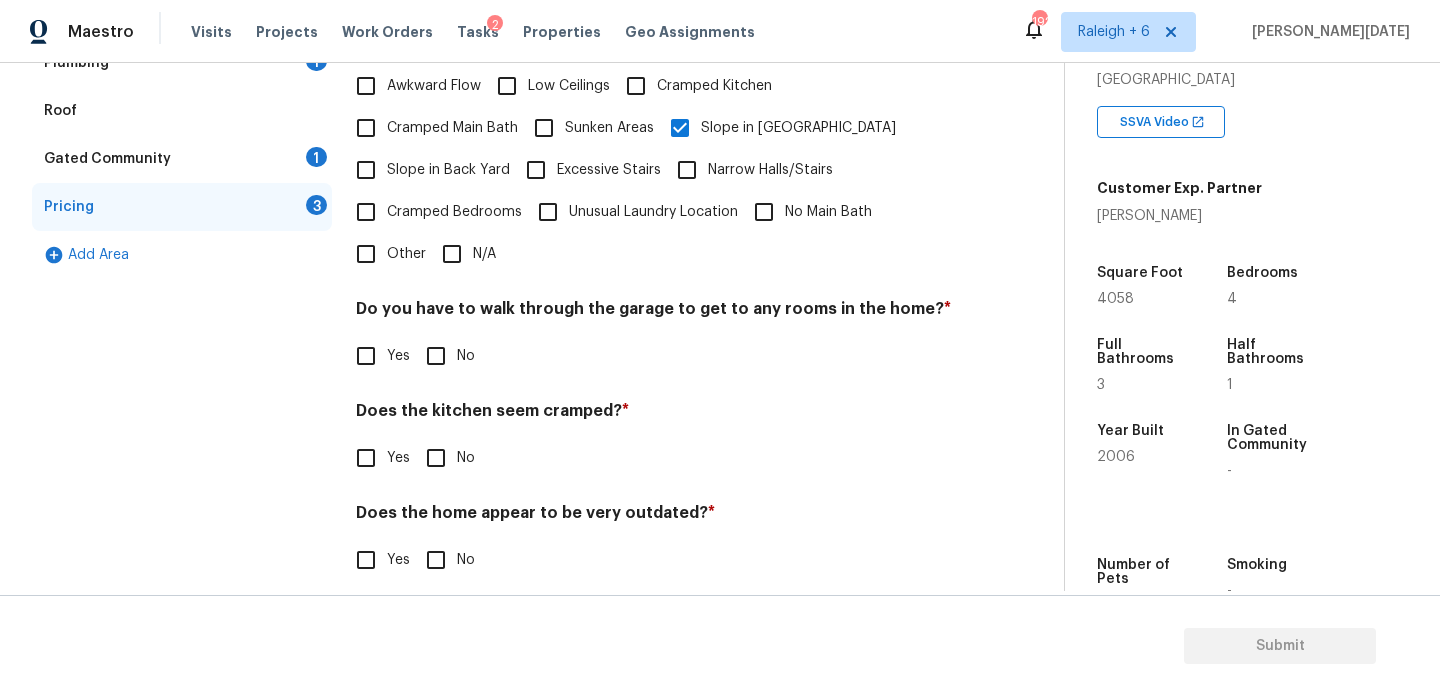 click on "No" at bounding box center [436, 356] 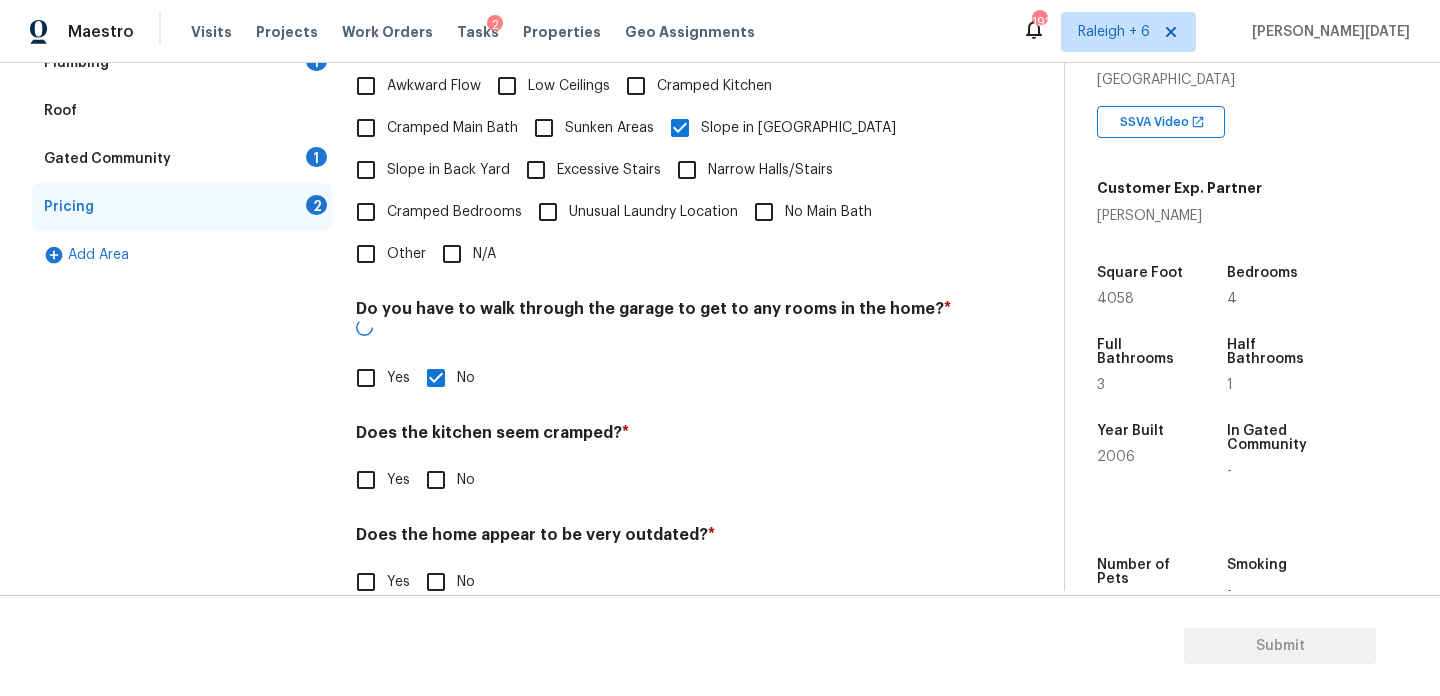 click on "No" at bounding box center [436, 480] 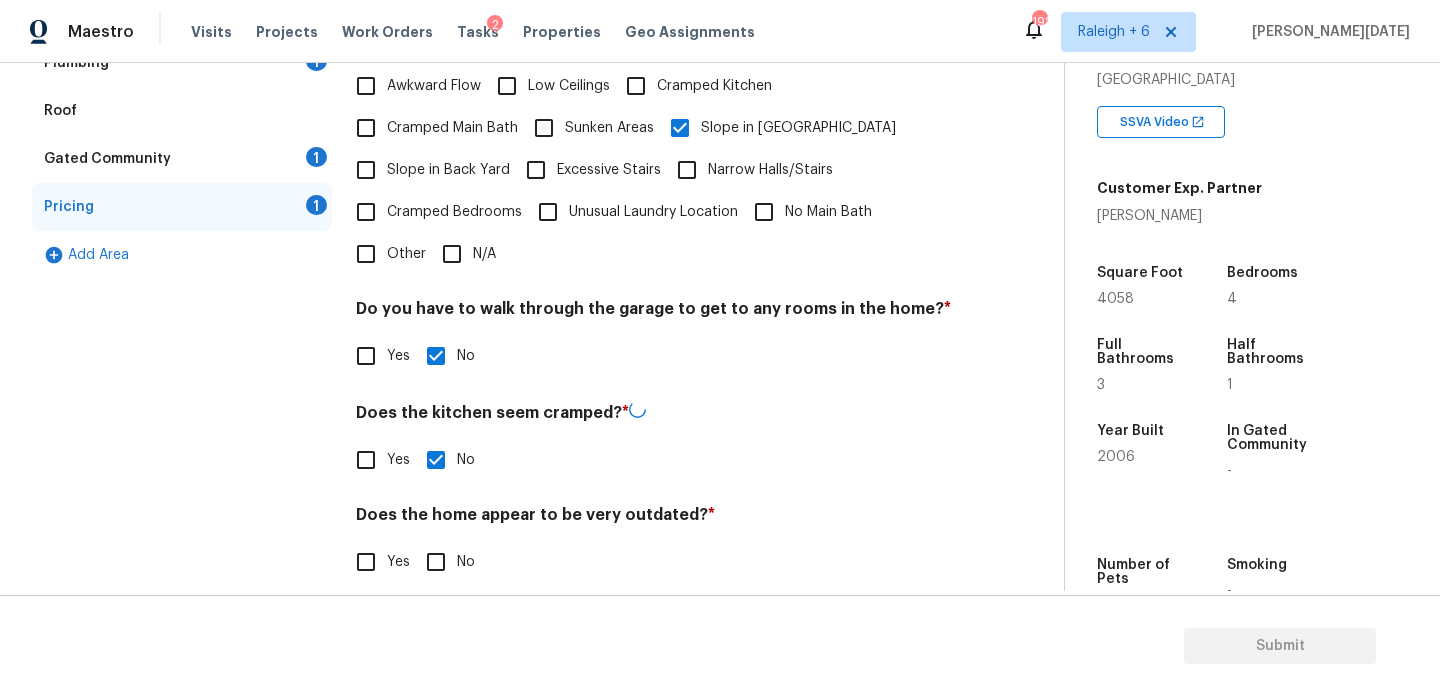 click on "No" at bounding box center (436, 562) 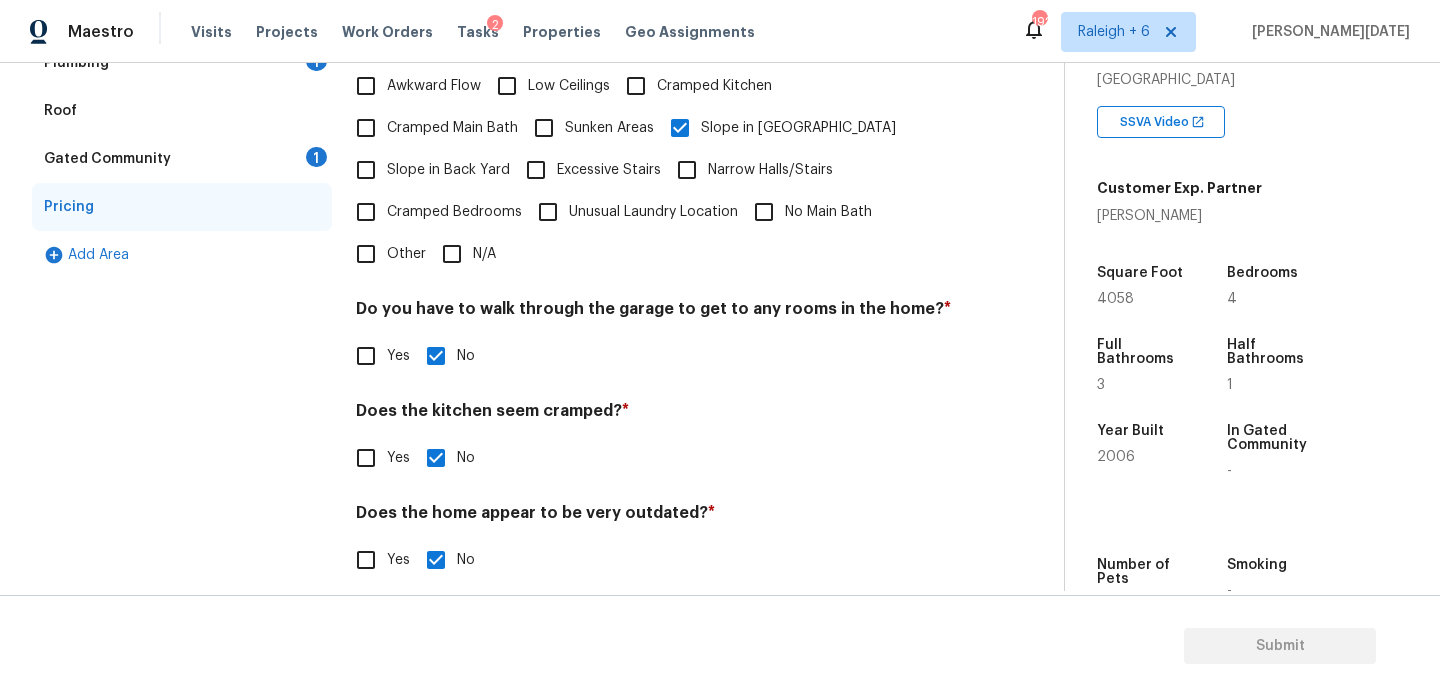 scroll, scrollTop: 0, scrollLeft: 0, axis: both 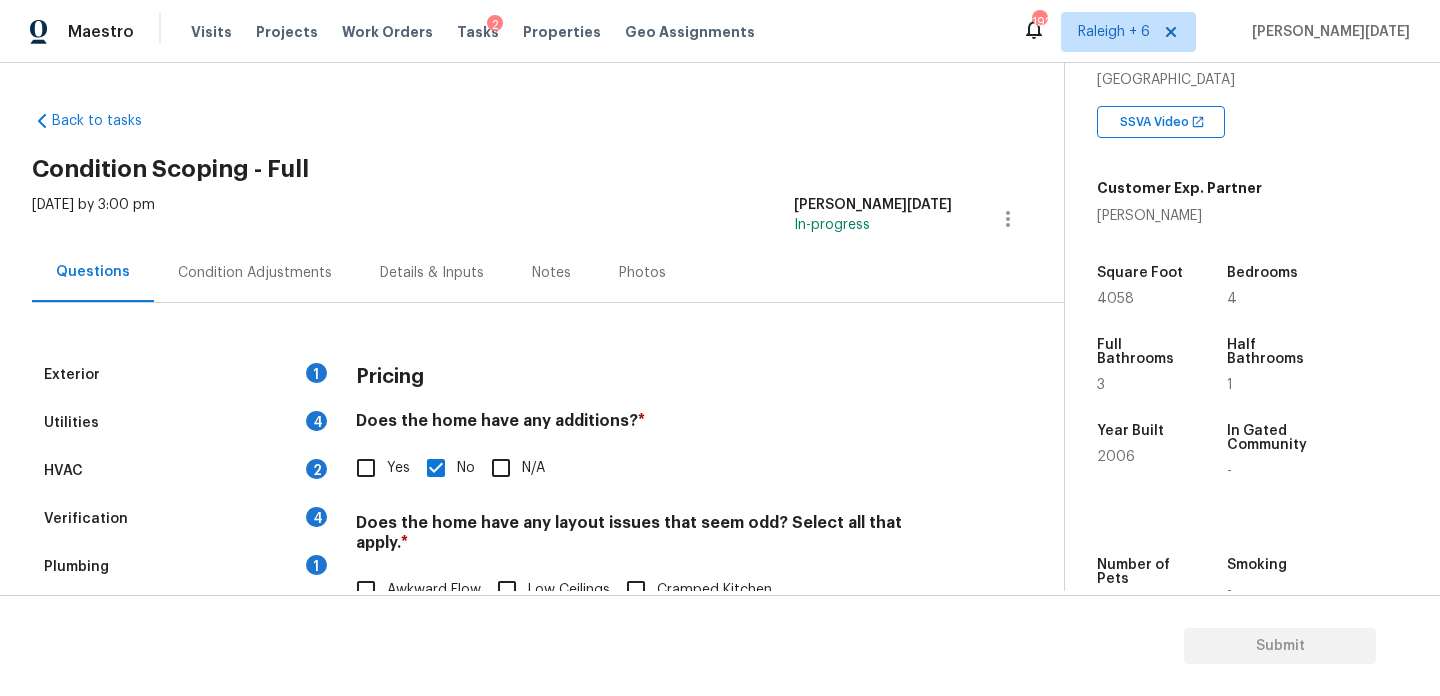 click on "Condition Adjustments" at bounding box center (255, 272) 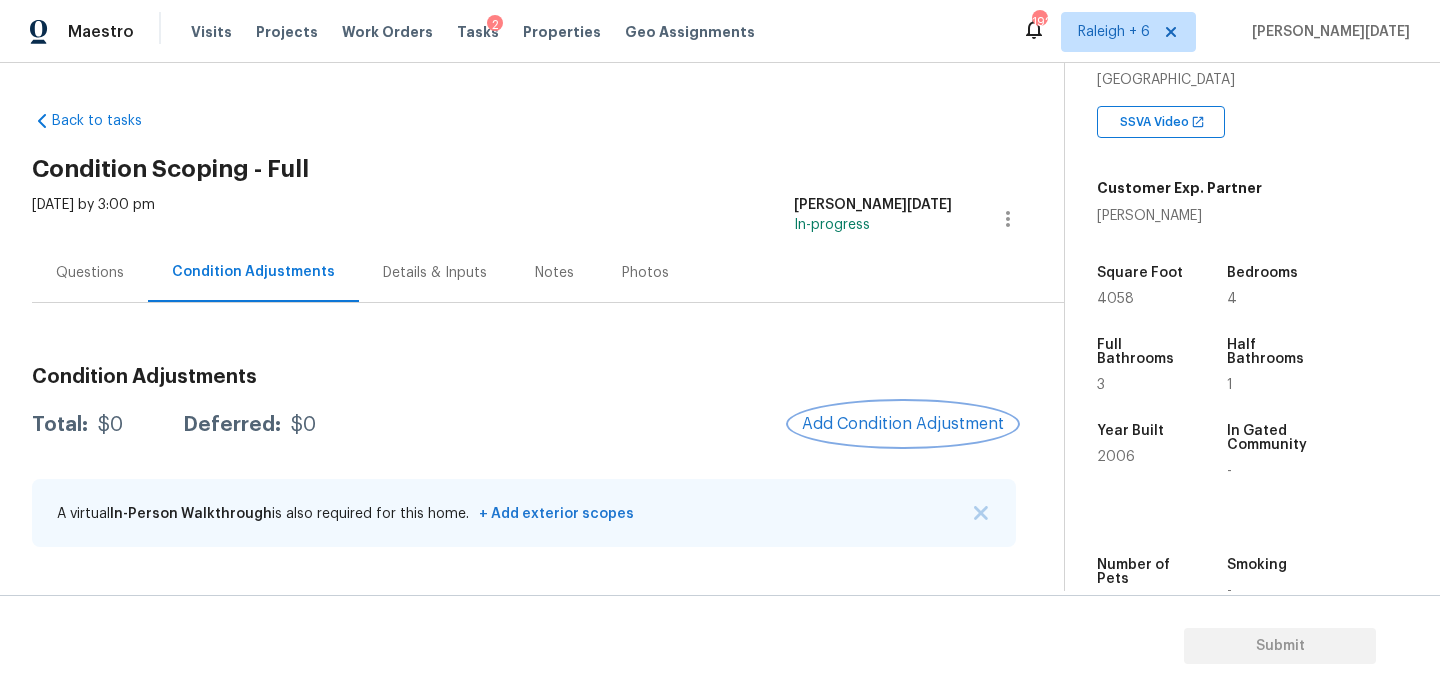 click on "Add Condition Adjustment" at bounding box center [903, 424] 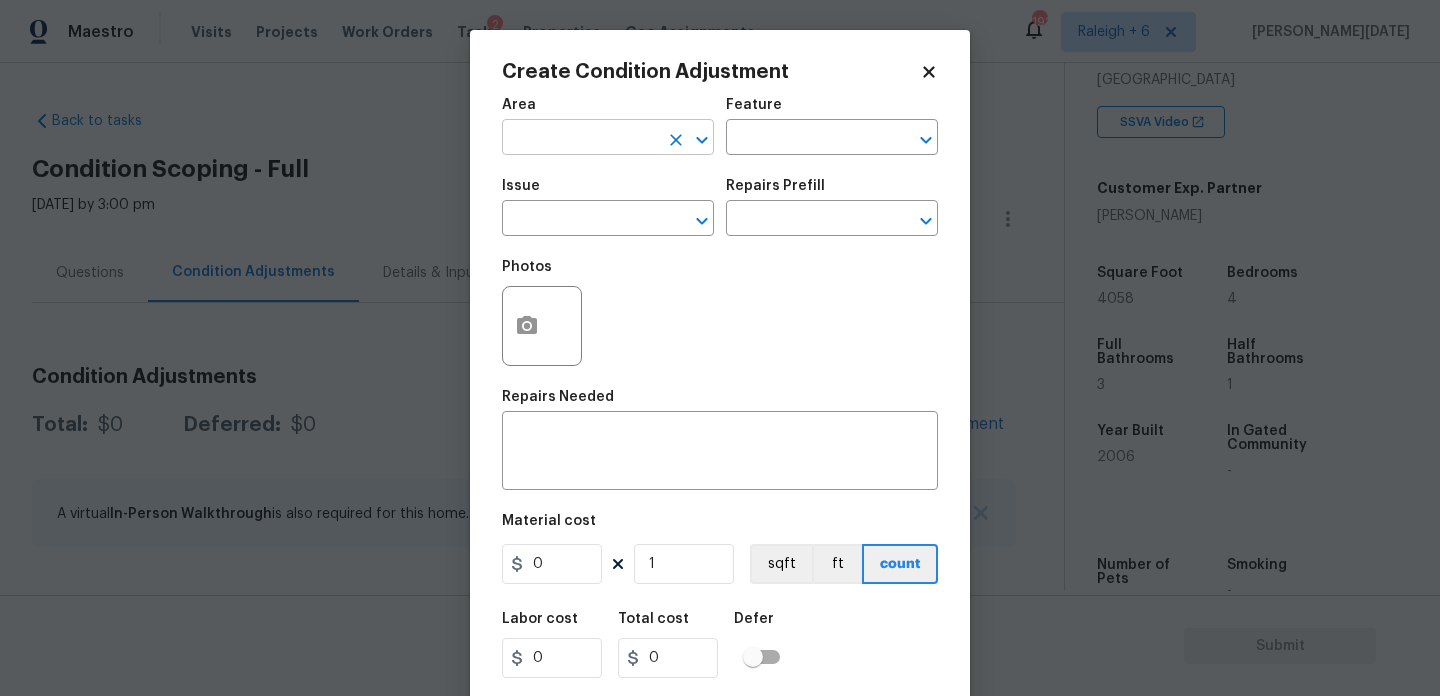 click at bounding box center [580, 139] 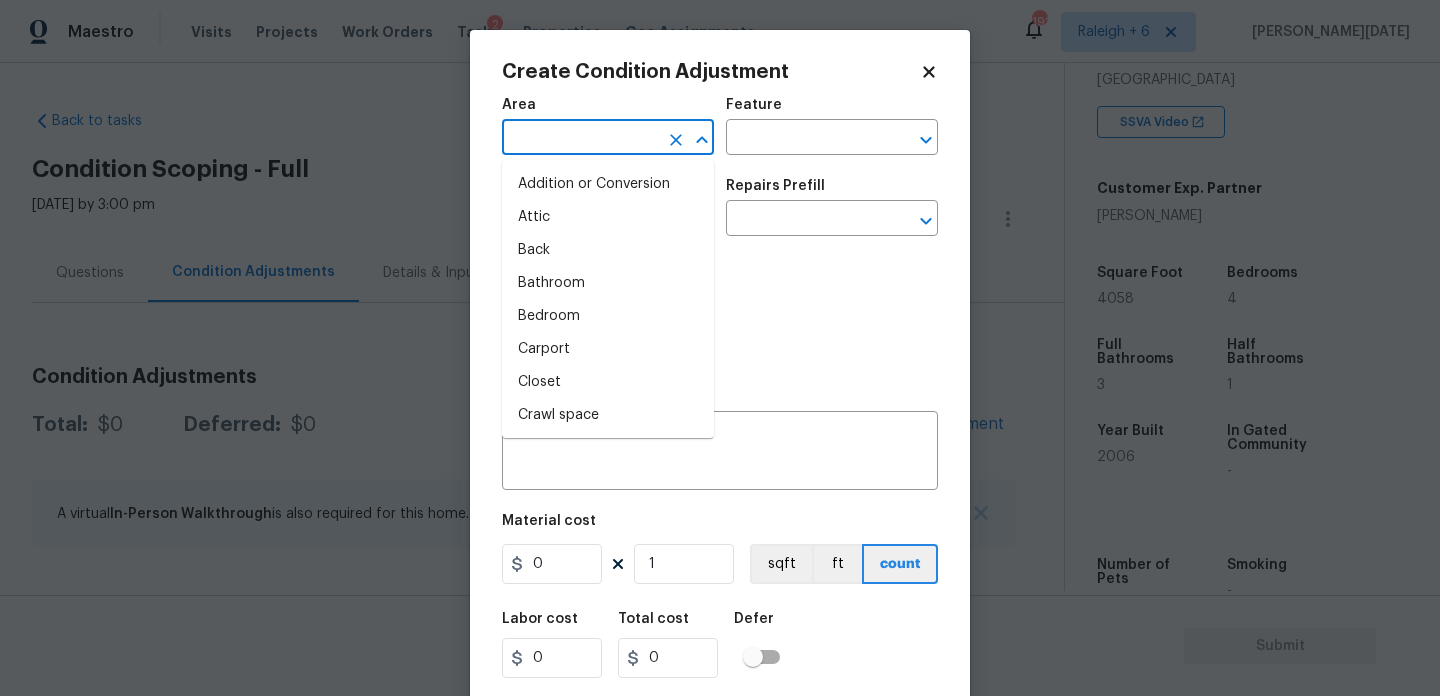 type on "r" 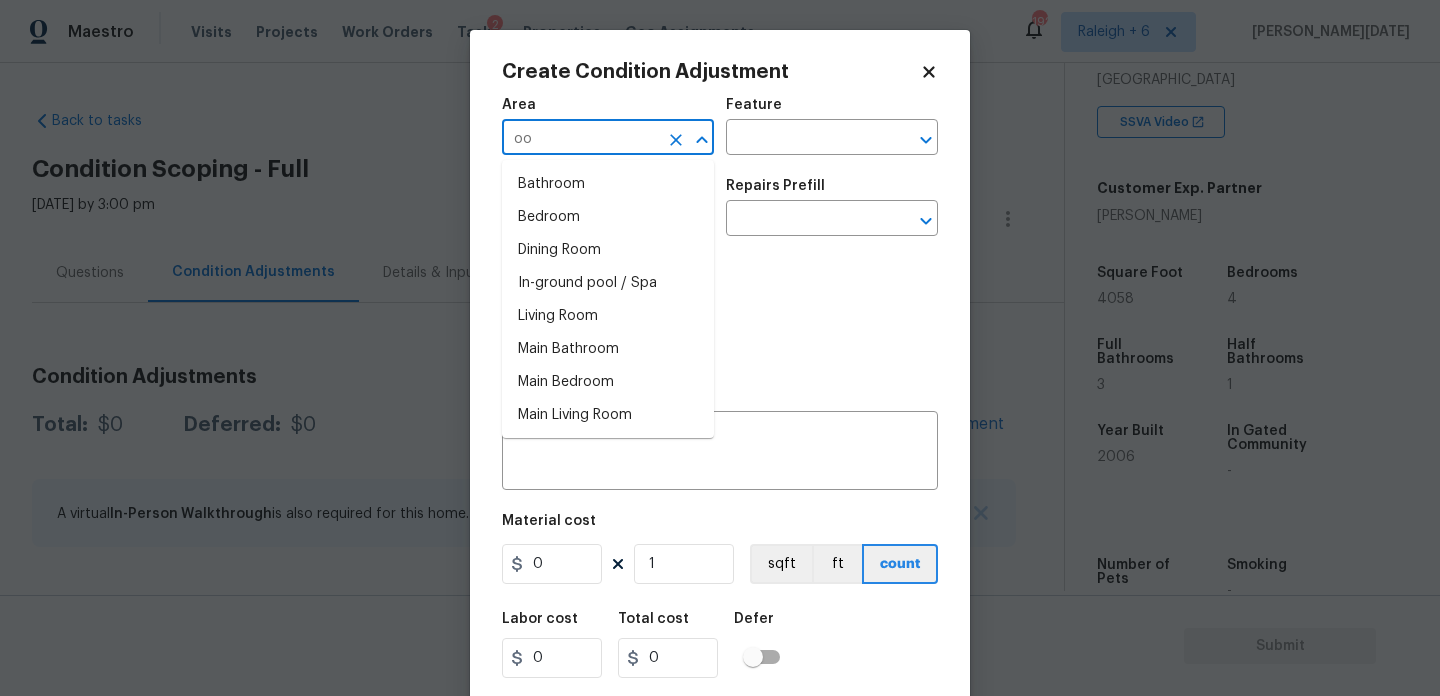 type on "o" 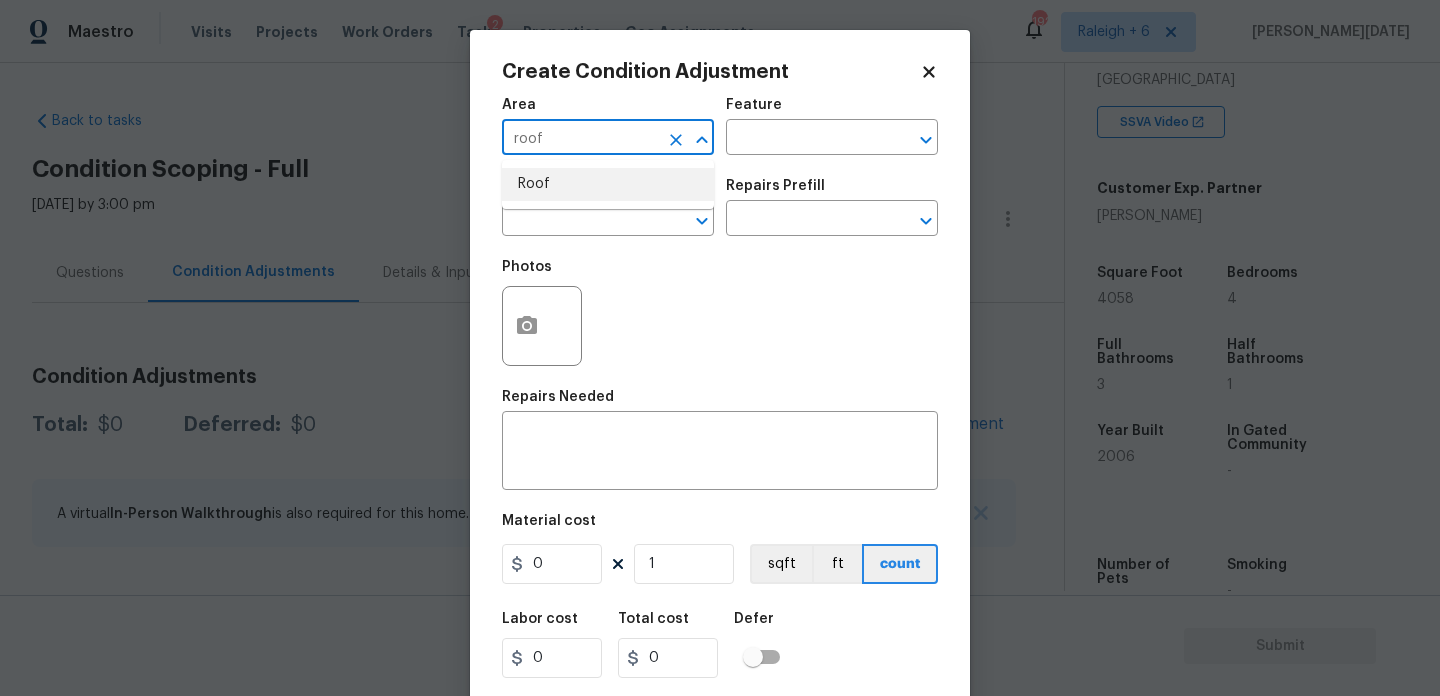 click on "Roof" at bounding box center [608, 184] 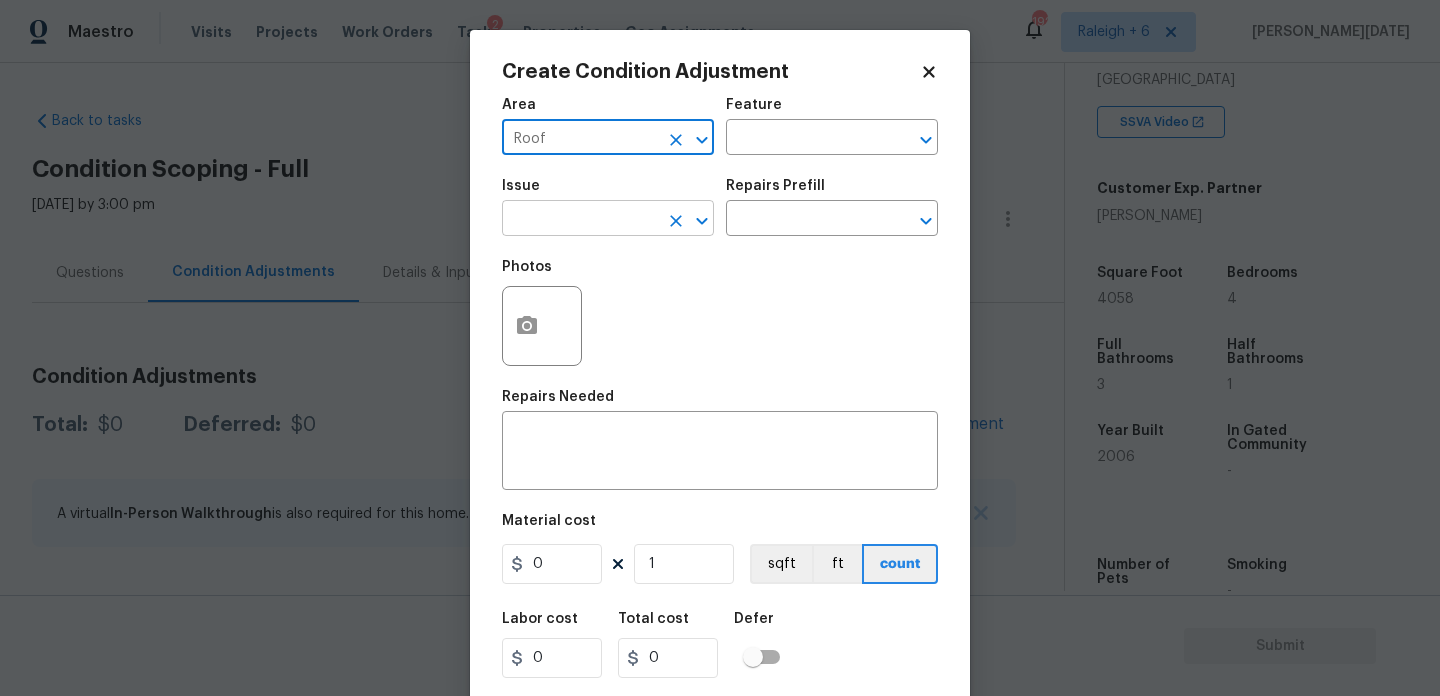 type on "Roof" 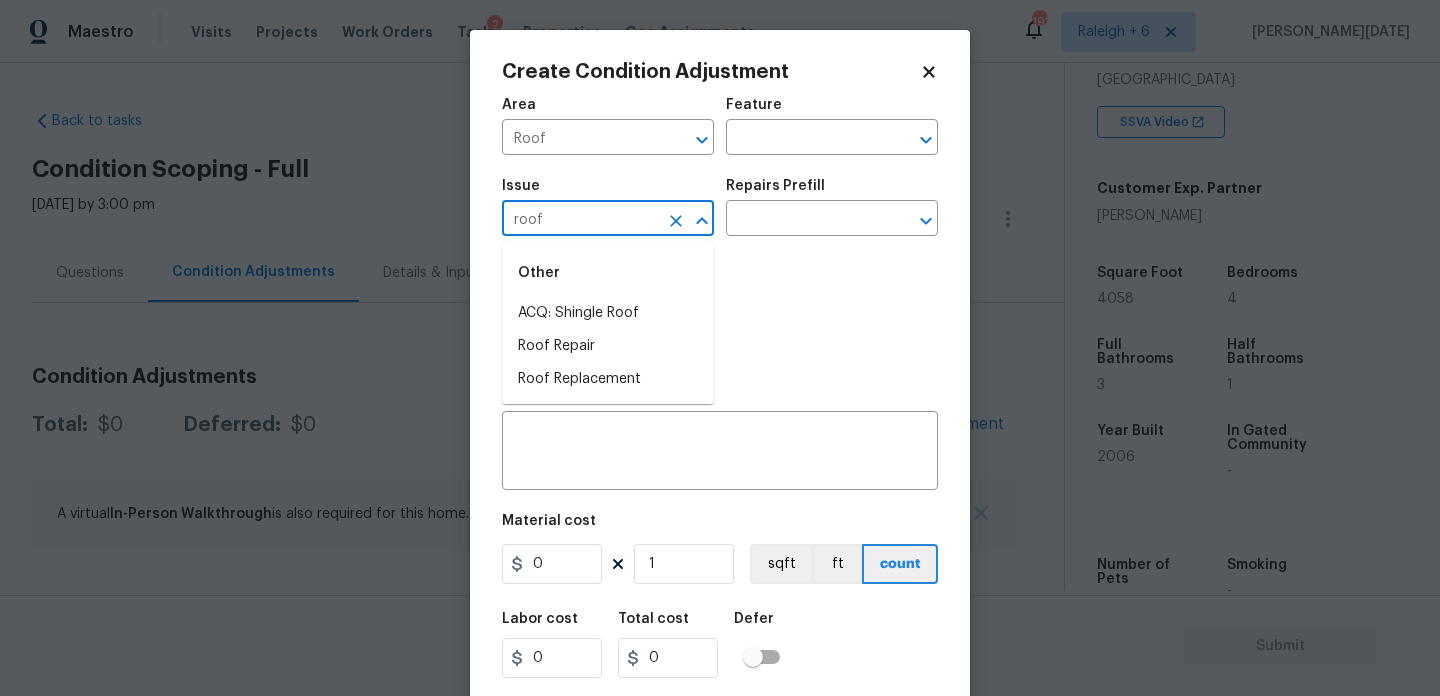 click on "ACQ: Shingle Roof" at bounding box center (608, 313) 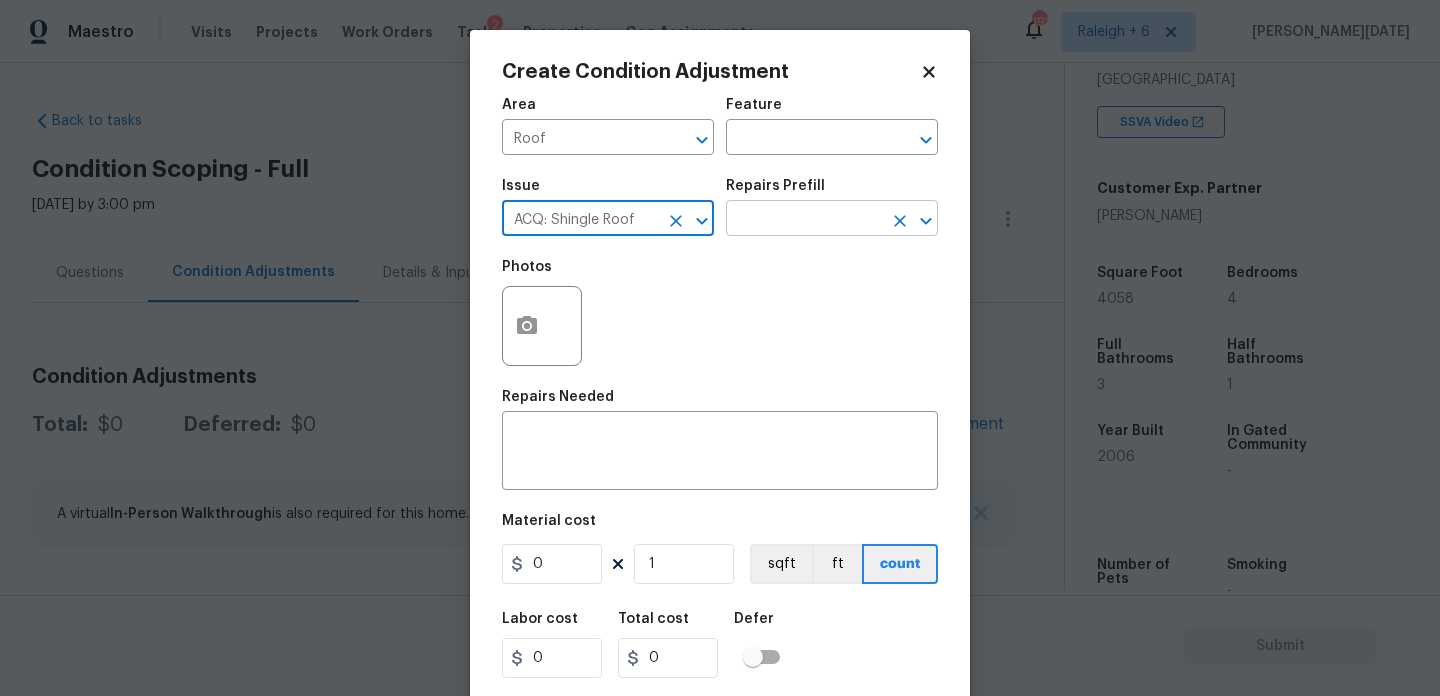 type on "ACQ: Shingle Roof" 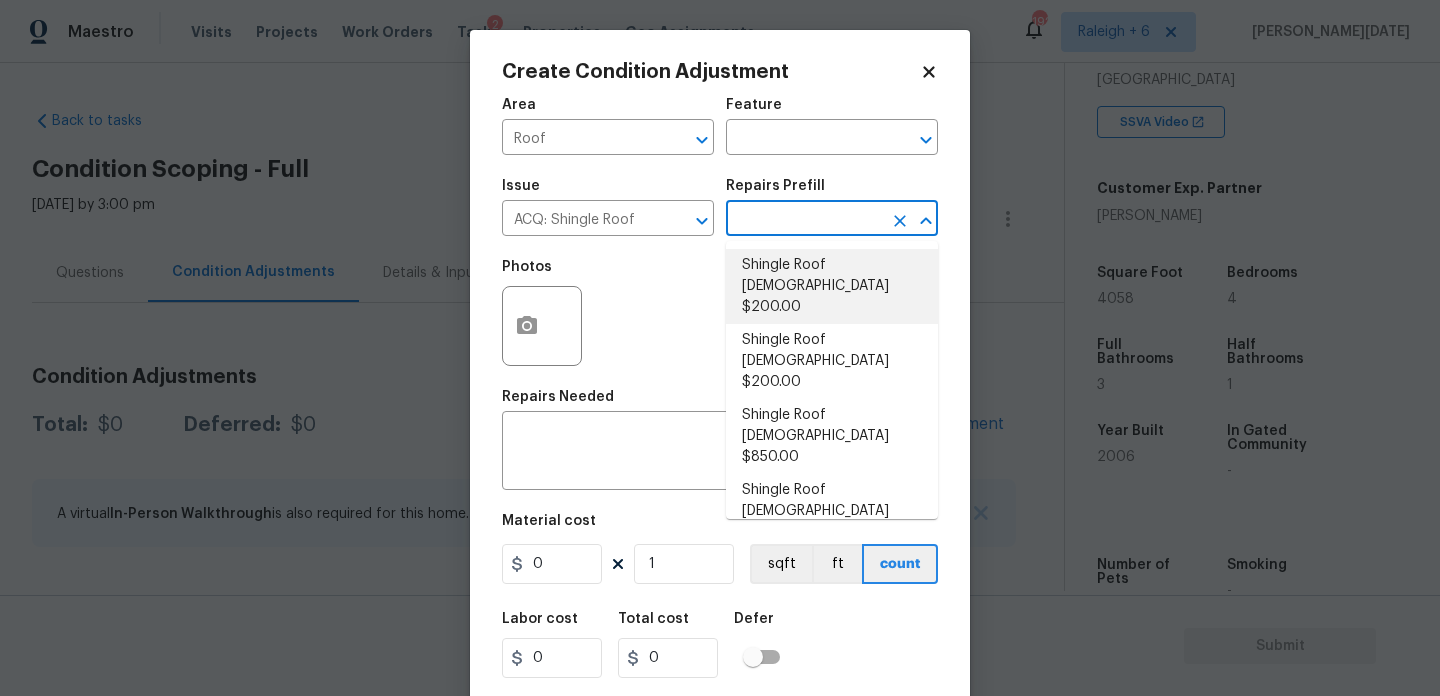 click on "Shingle Roof [DEMOGRAPHIC_DATA] $200.00" at bounding box center (832, 286) 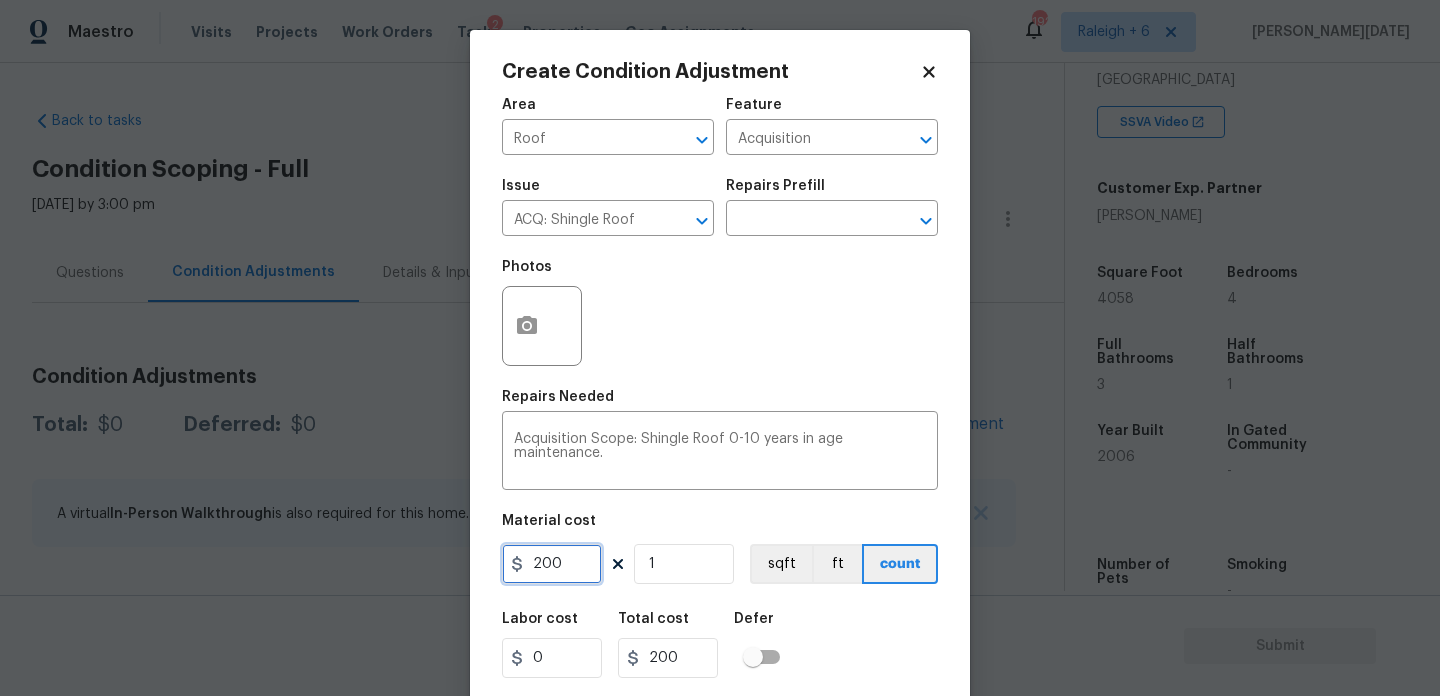 click on "200" at bounding box center (552, 564) 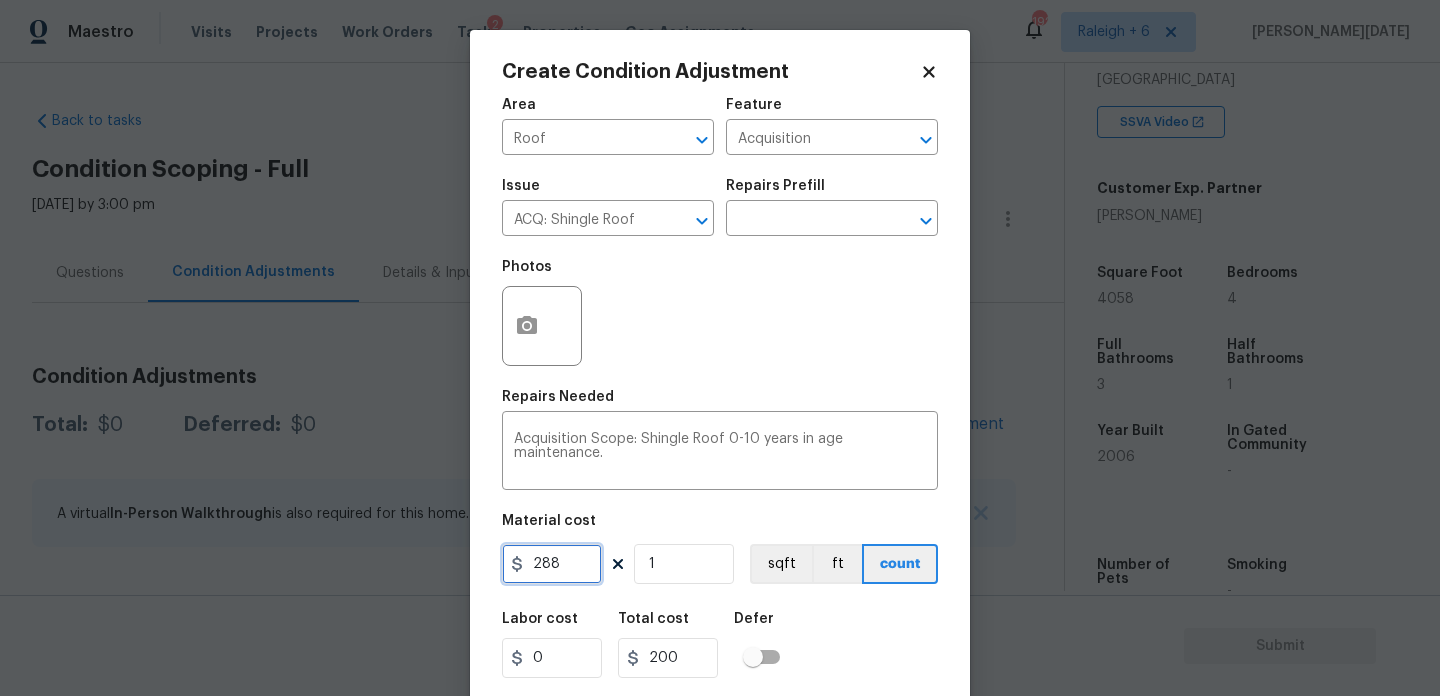 type on "288" 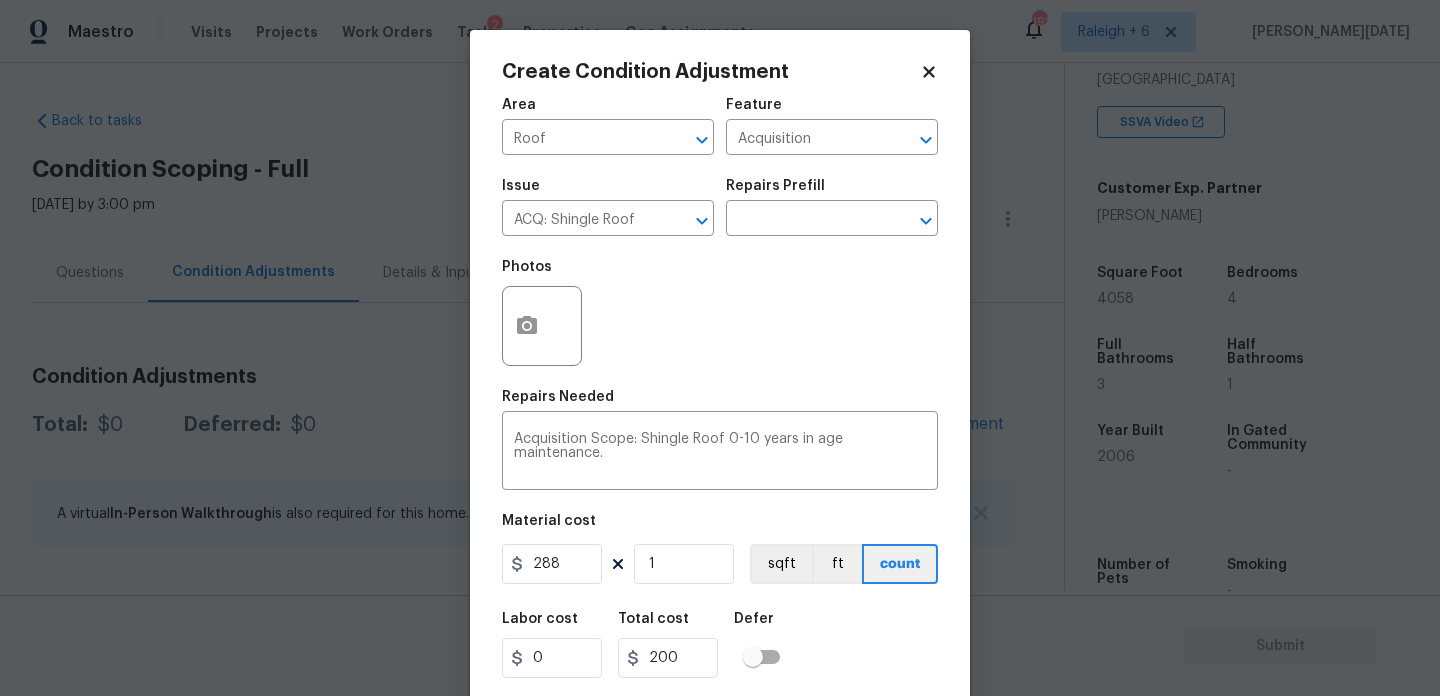 type on "288" 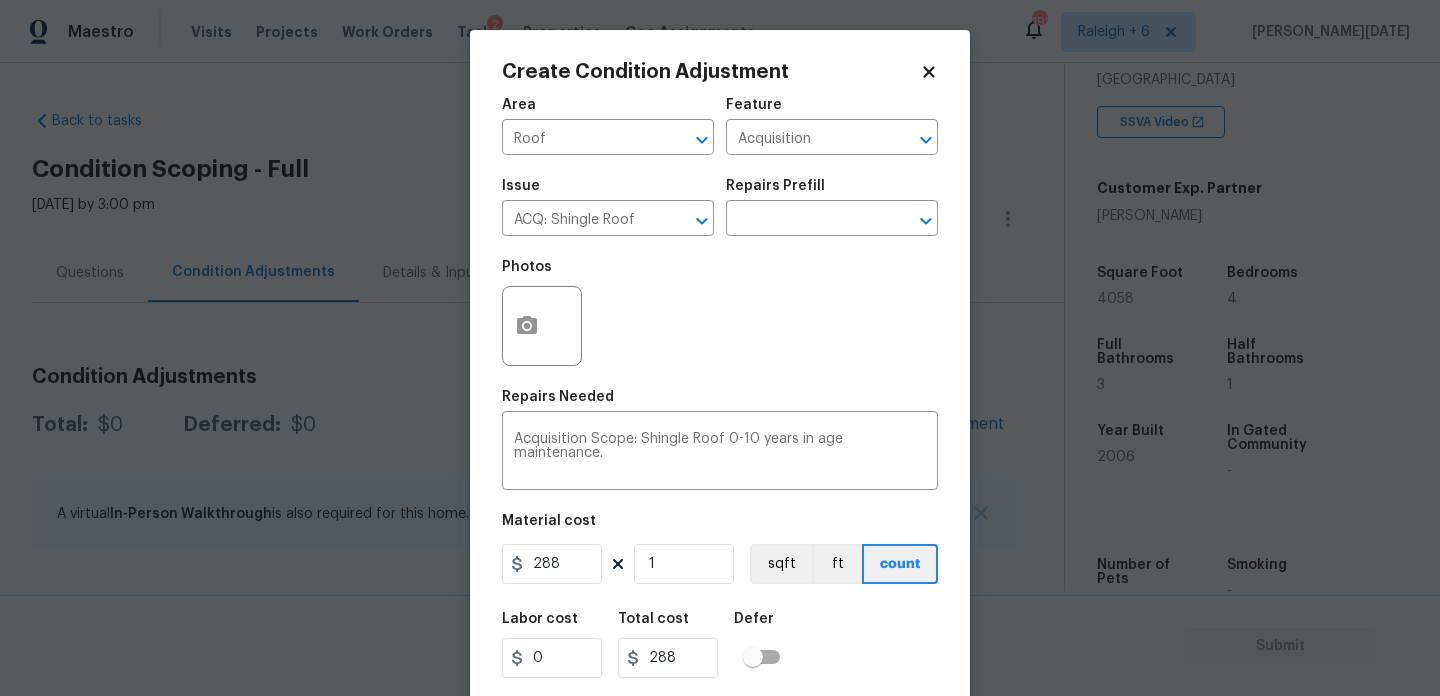 click on "Photos" at bounding box center [720, 313] 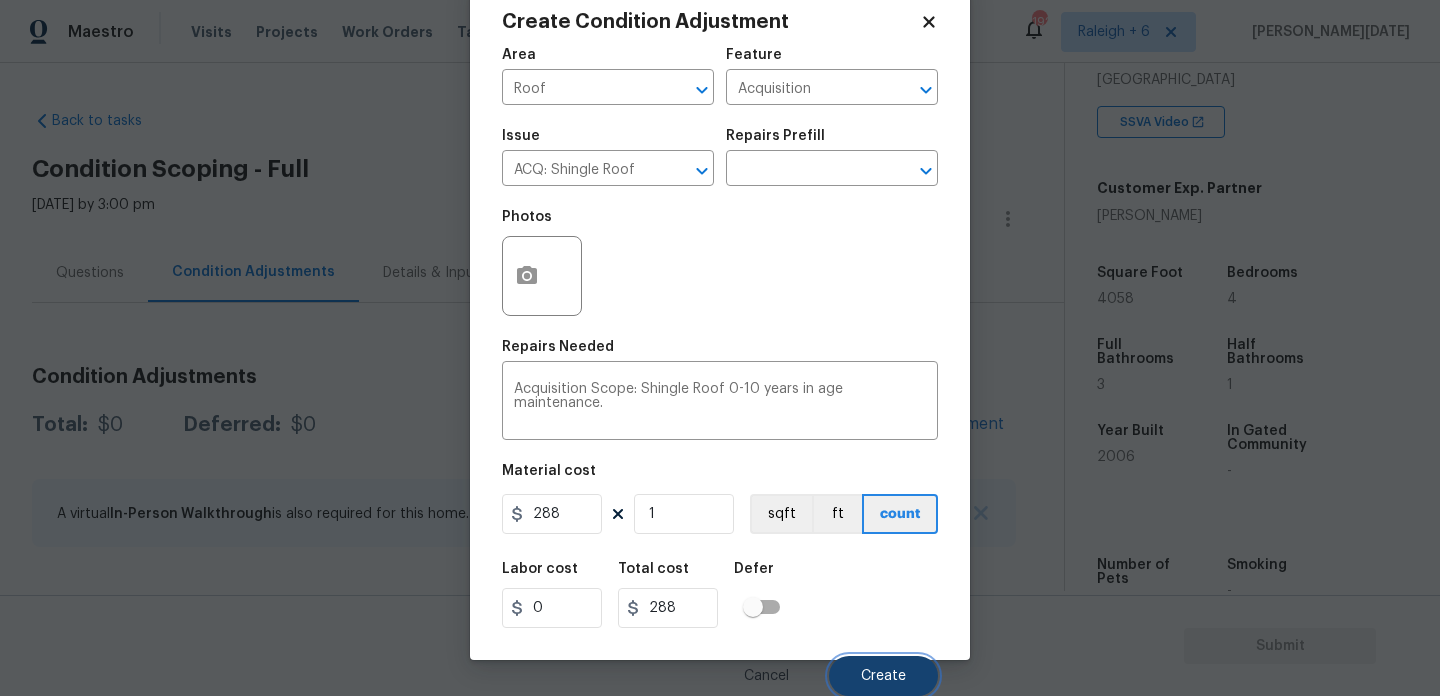 click on "Create" at bounding box center [883, 676] 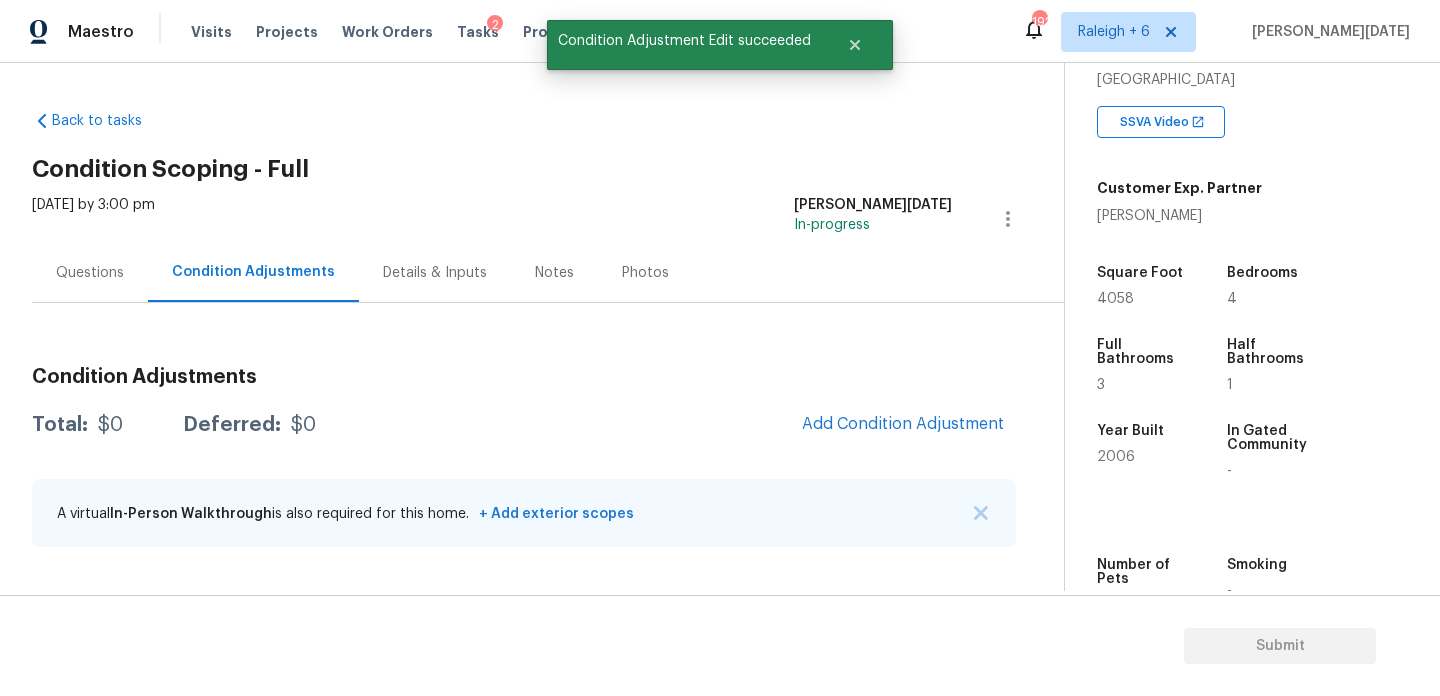 scroll, scrollTop: 44, scrollLeft: 0, axis: vertical 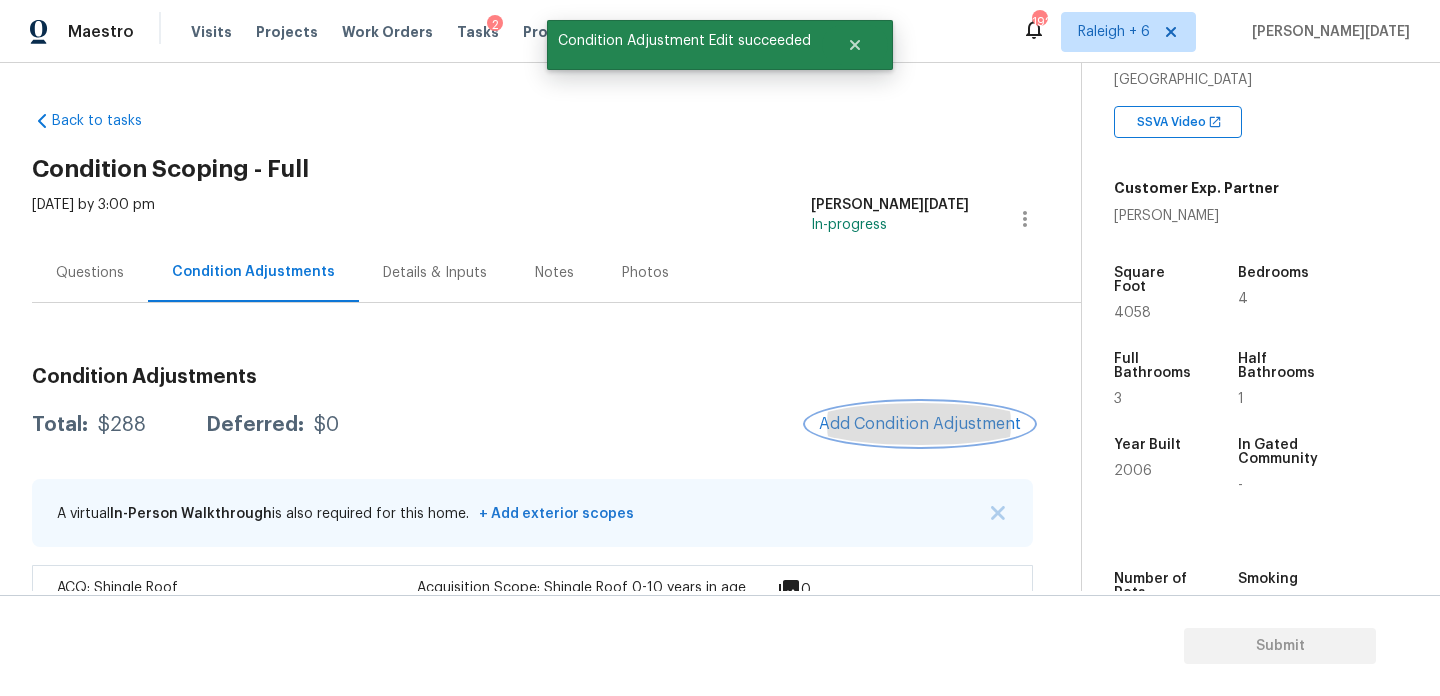 click on "Add Condition Adjustment" at bounding box center [920, 424] 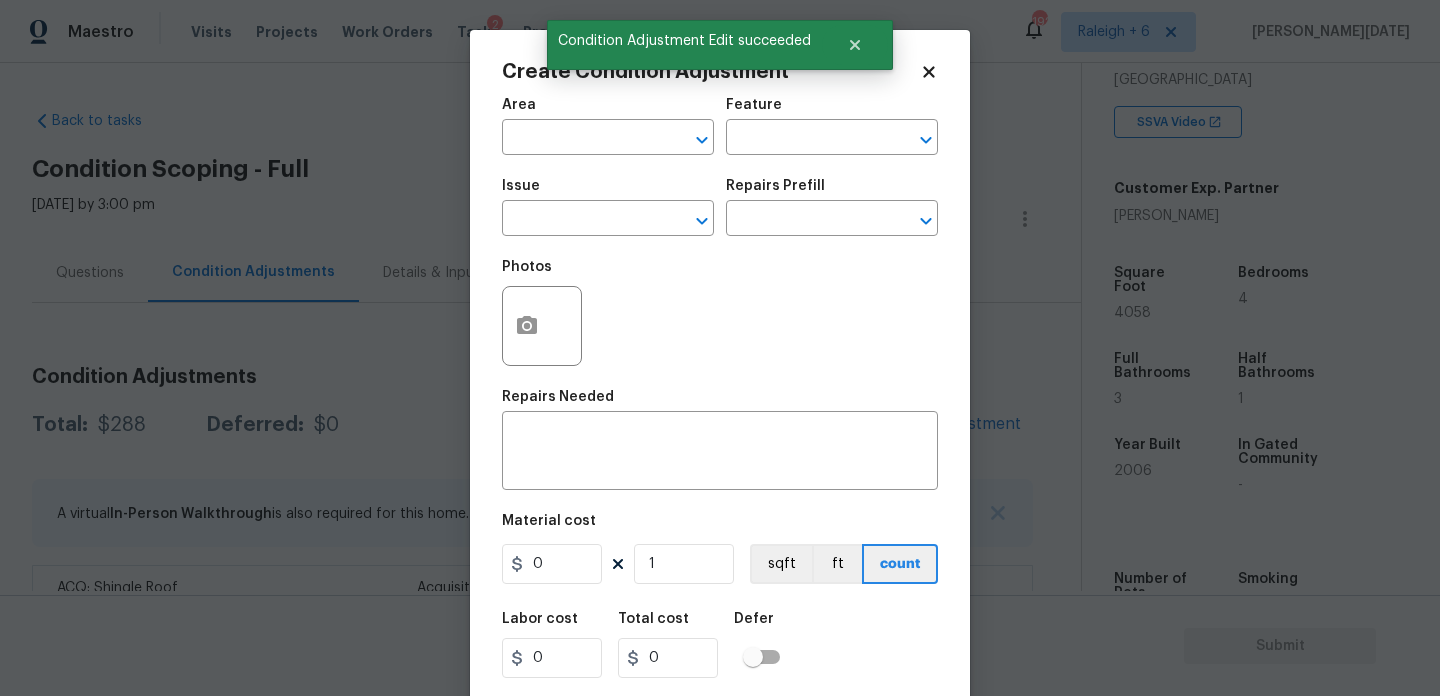 click at bounding box center [720, 453] 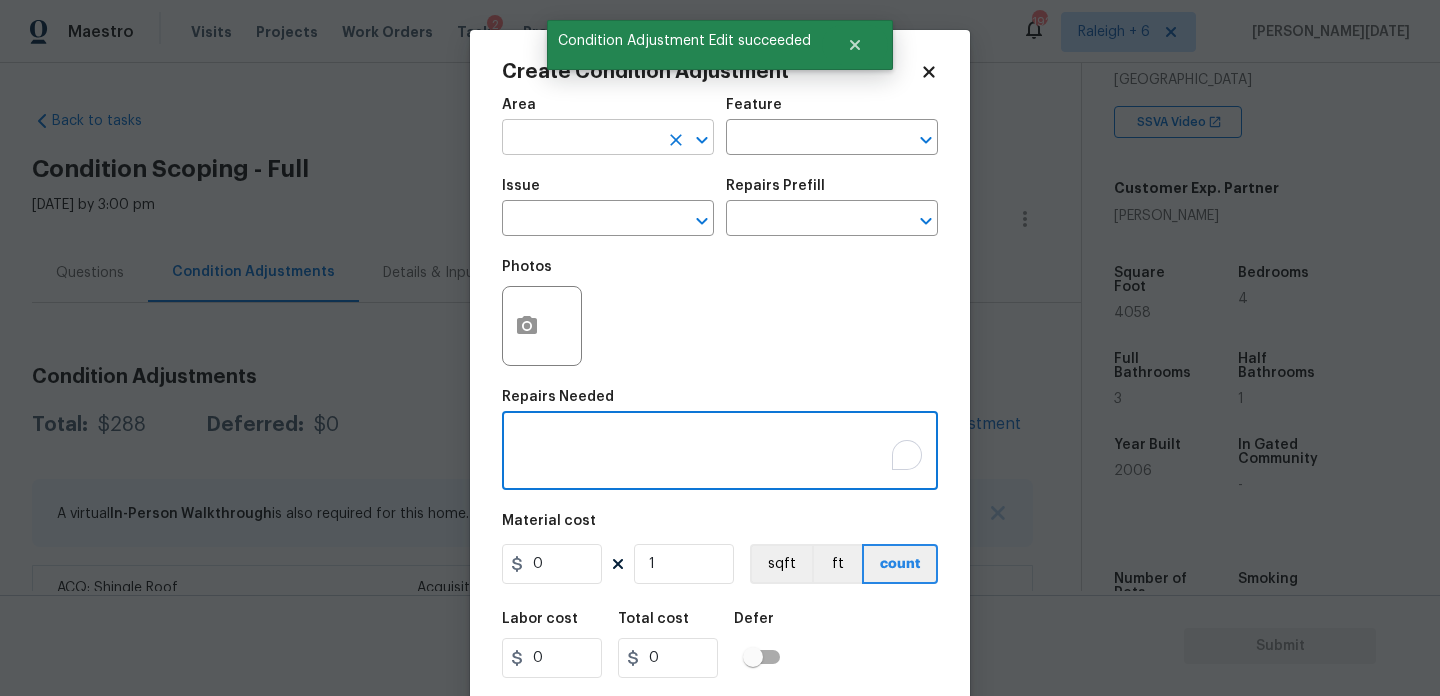 click at bounding box center [580, 139] 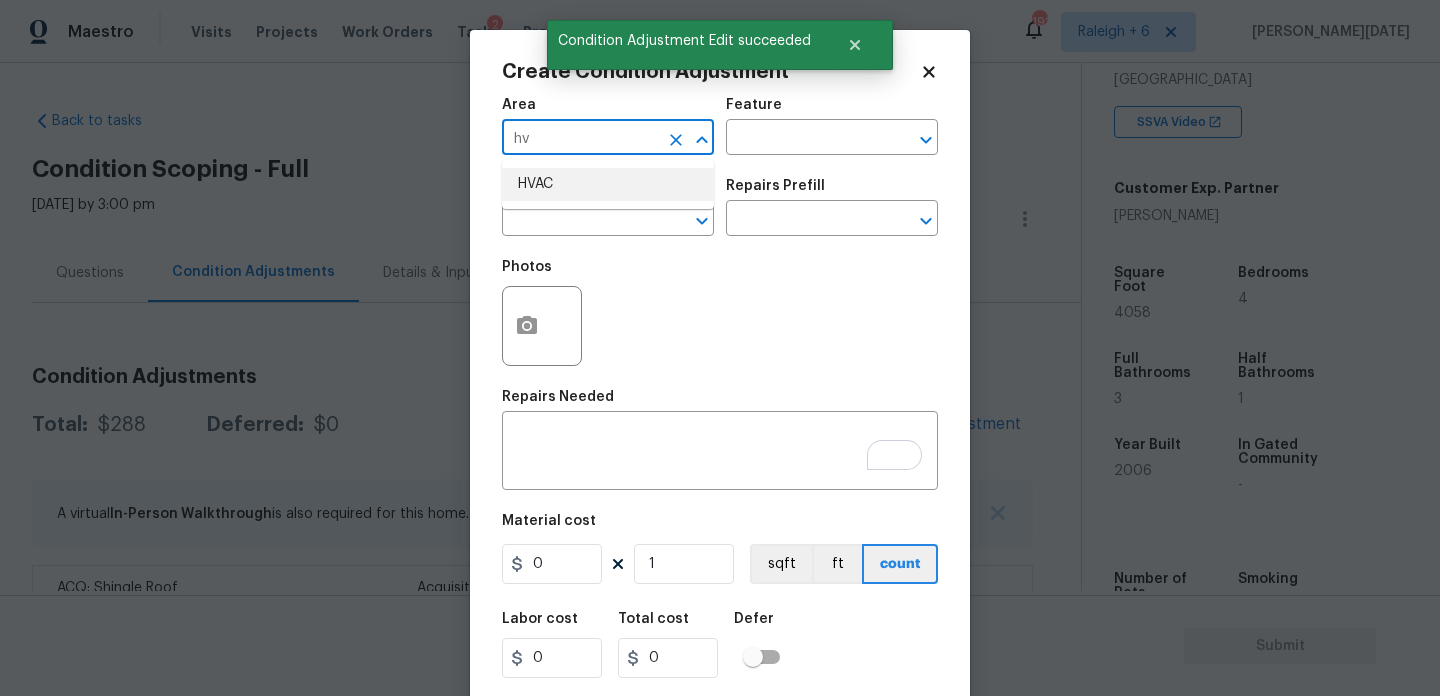 click on "HVAC" at bounding box center (608, 184) 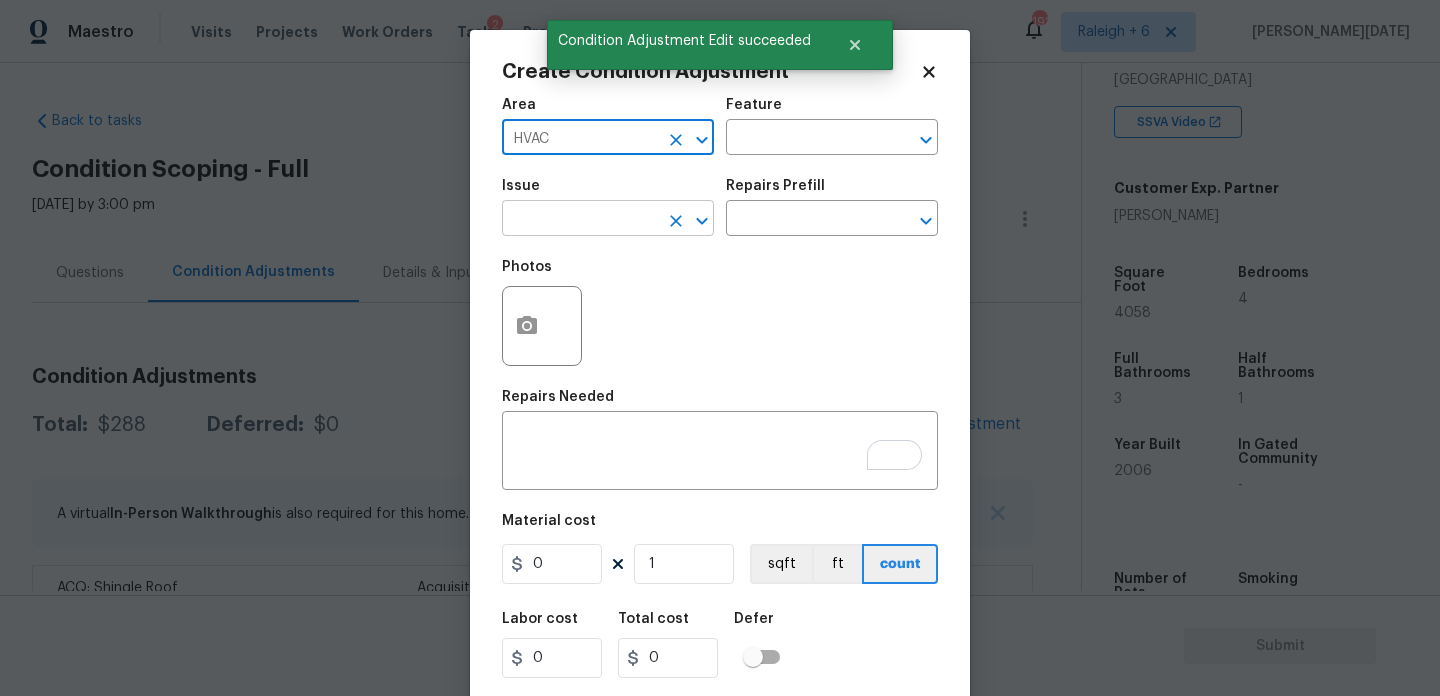 type on "HVAC" 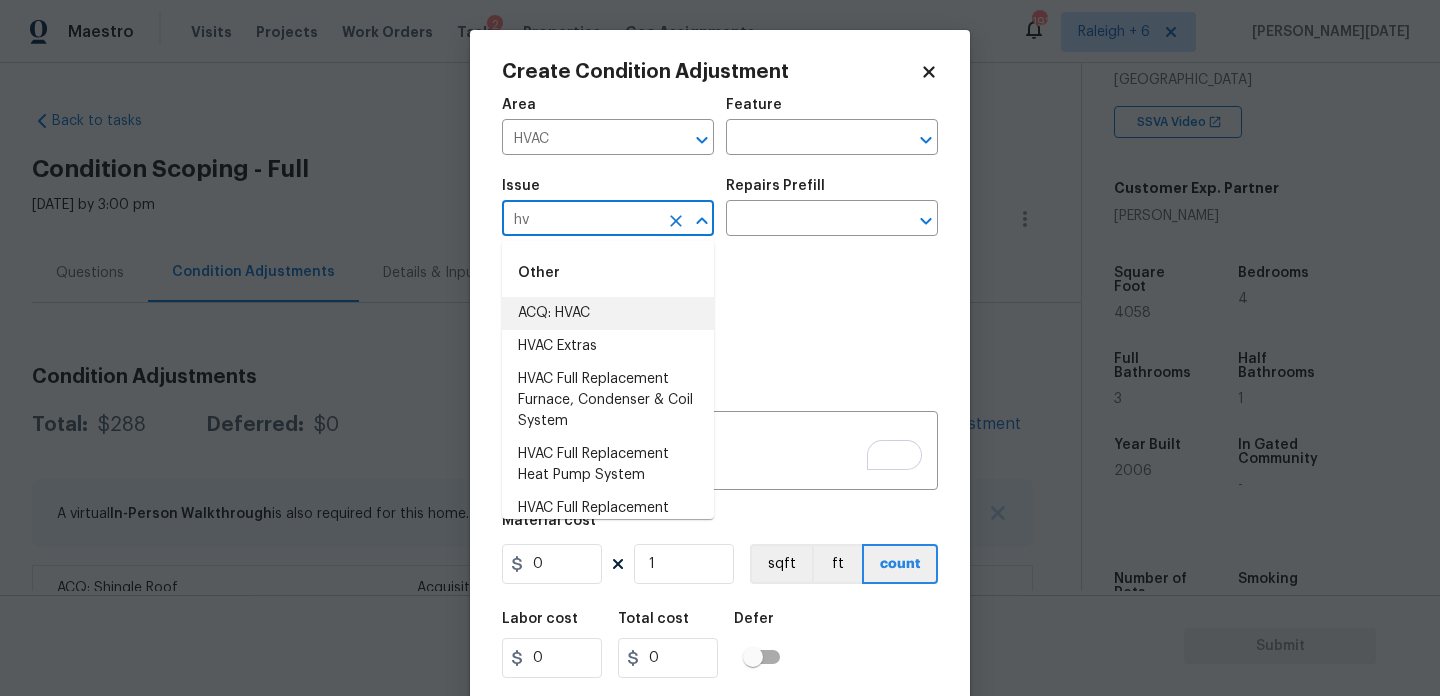 click on "ACQ: HVAC" at bounding box center [608, 313] 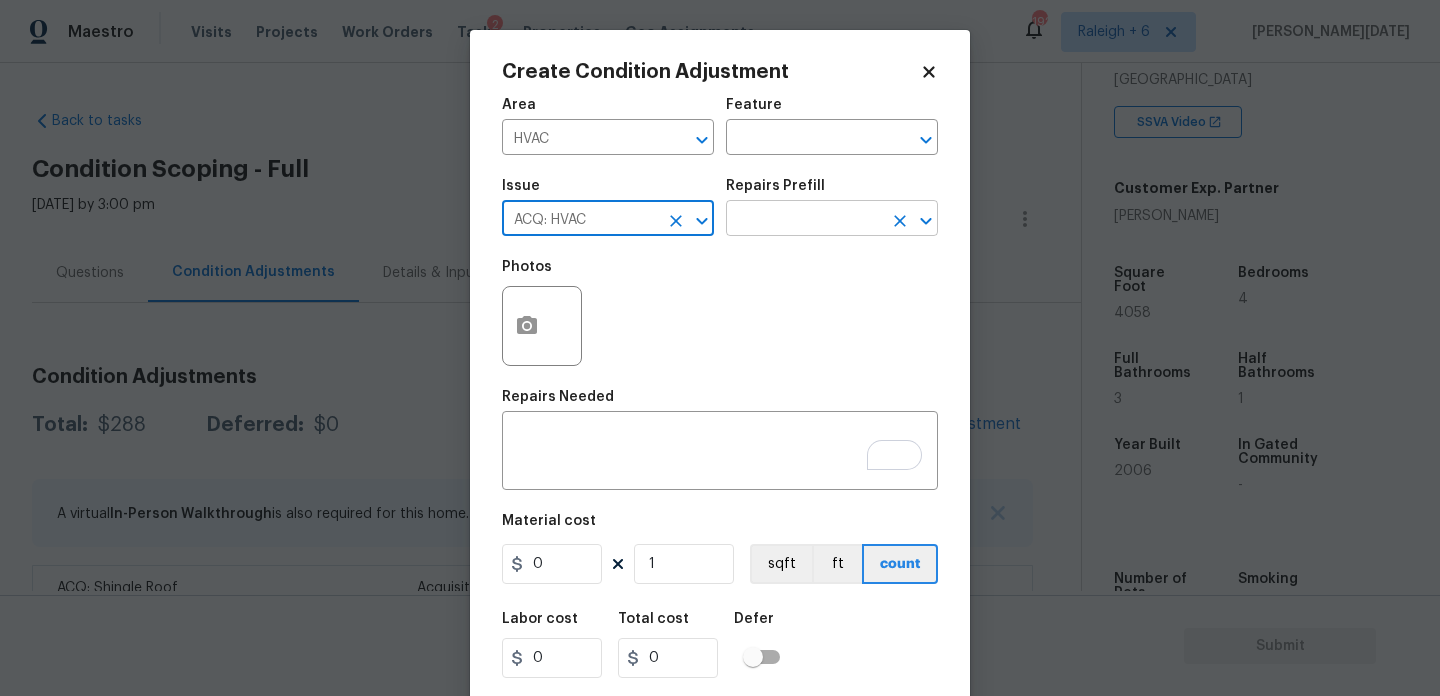 type on "ACQ: HVAC" 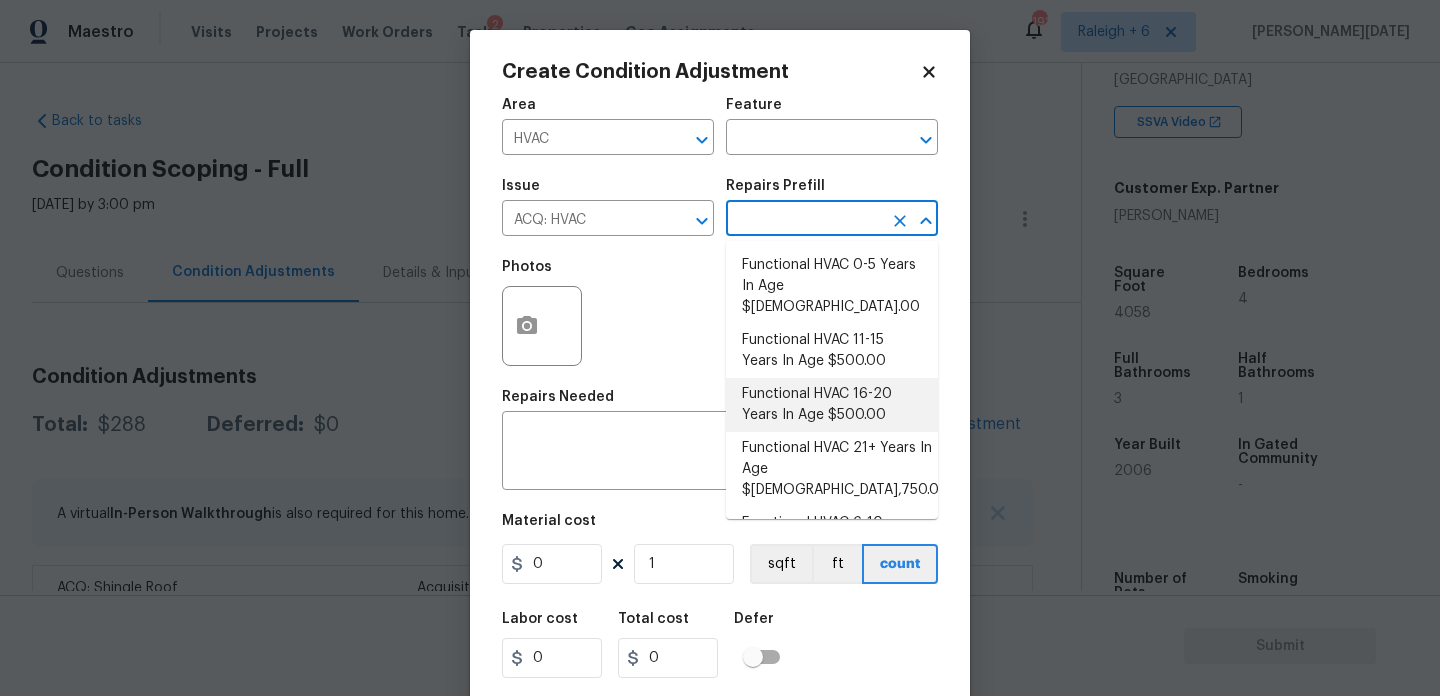 click on "Functional HVAC 16-20 Years In Age $500.00" at bounding box center [832, 405] 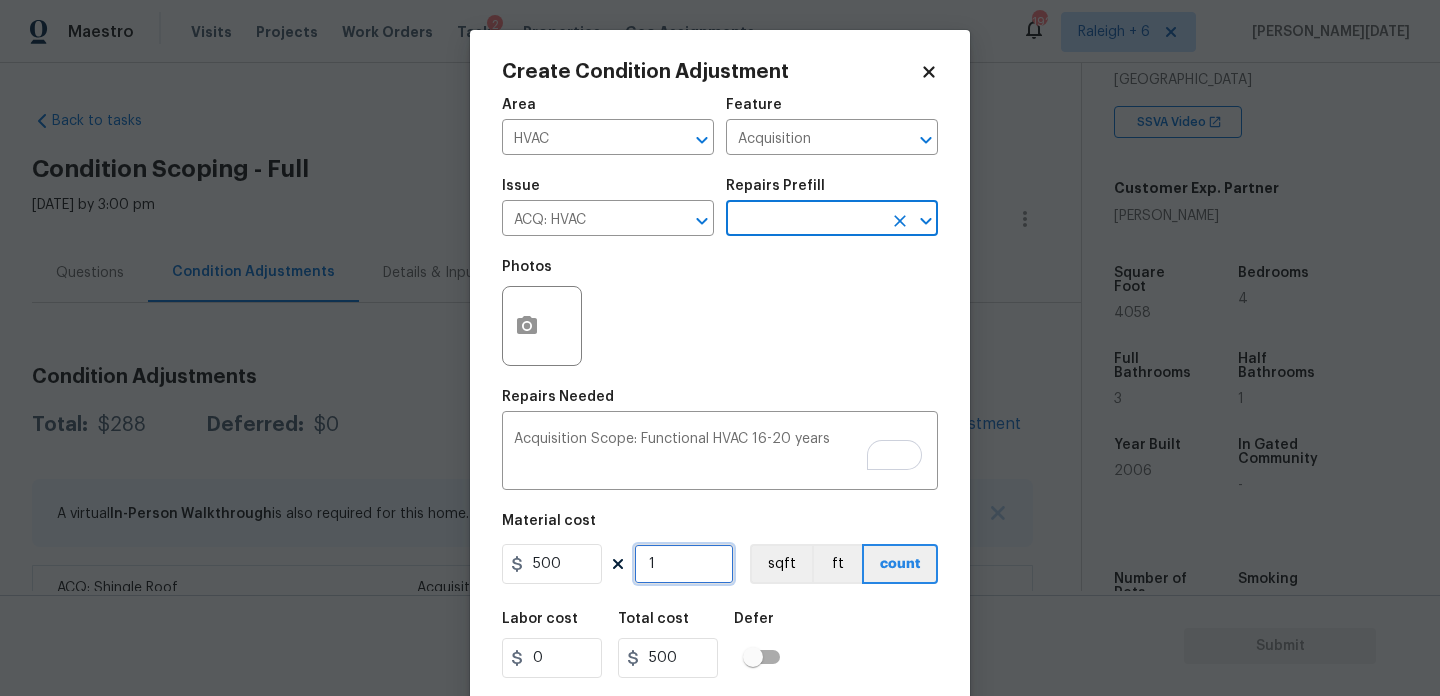 click on "1" at bounding box center [684, 564] 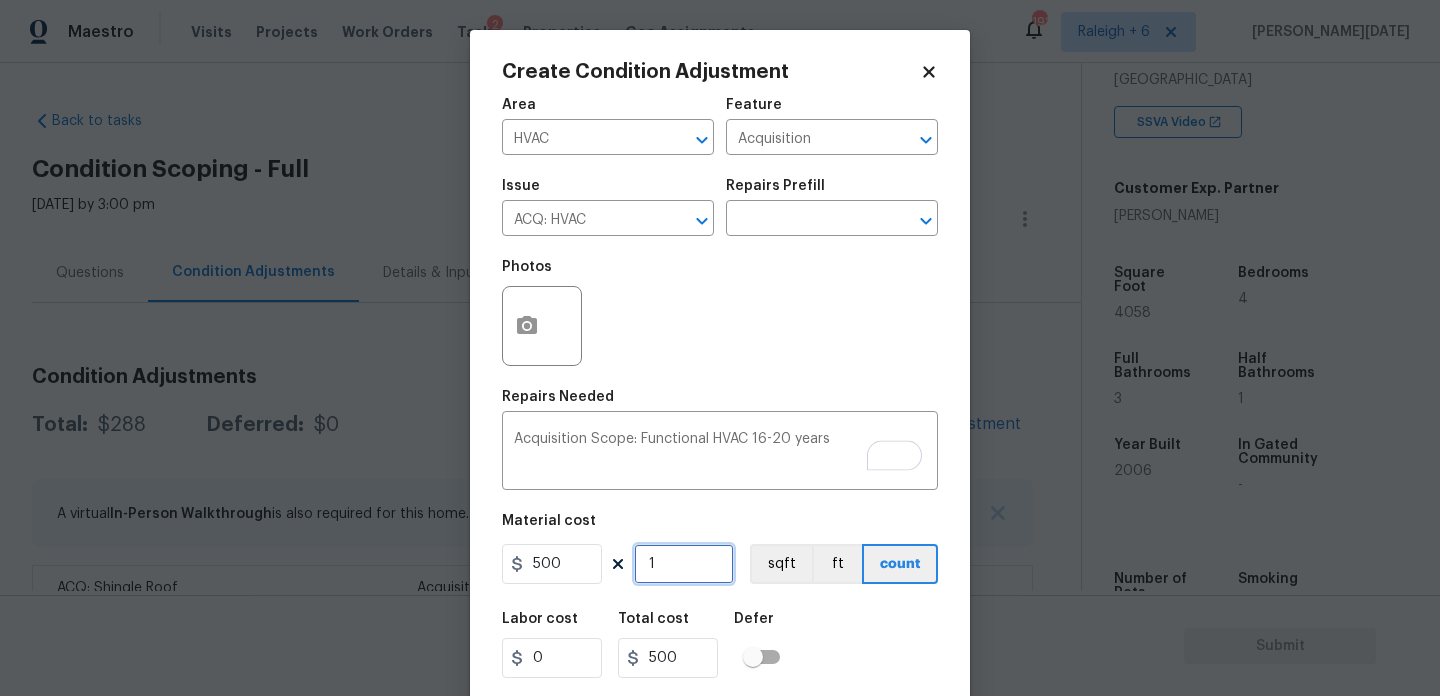 type on "0" 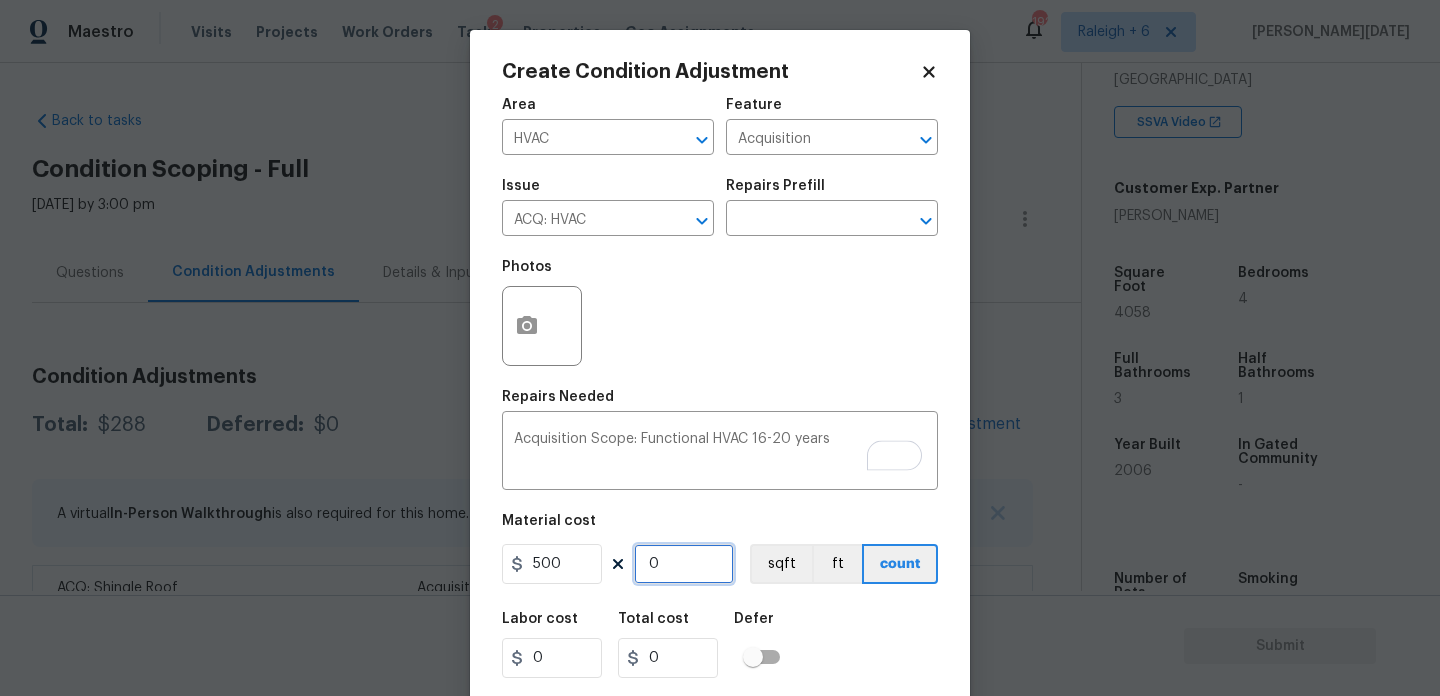 type on "2" 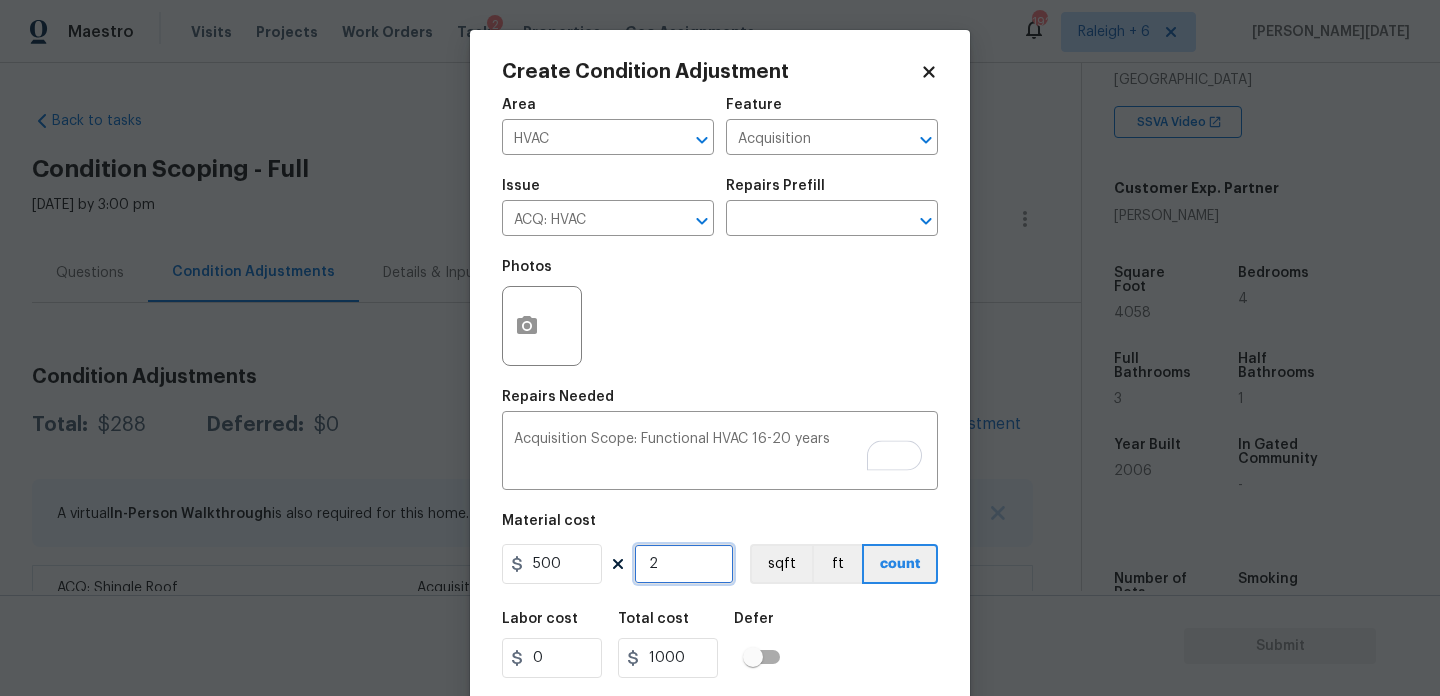 type on "2" 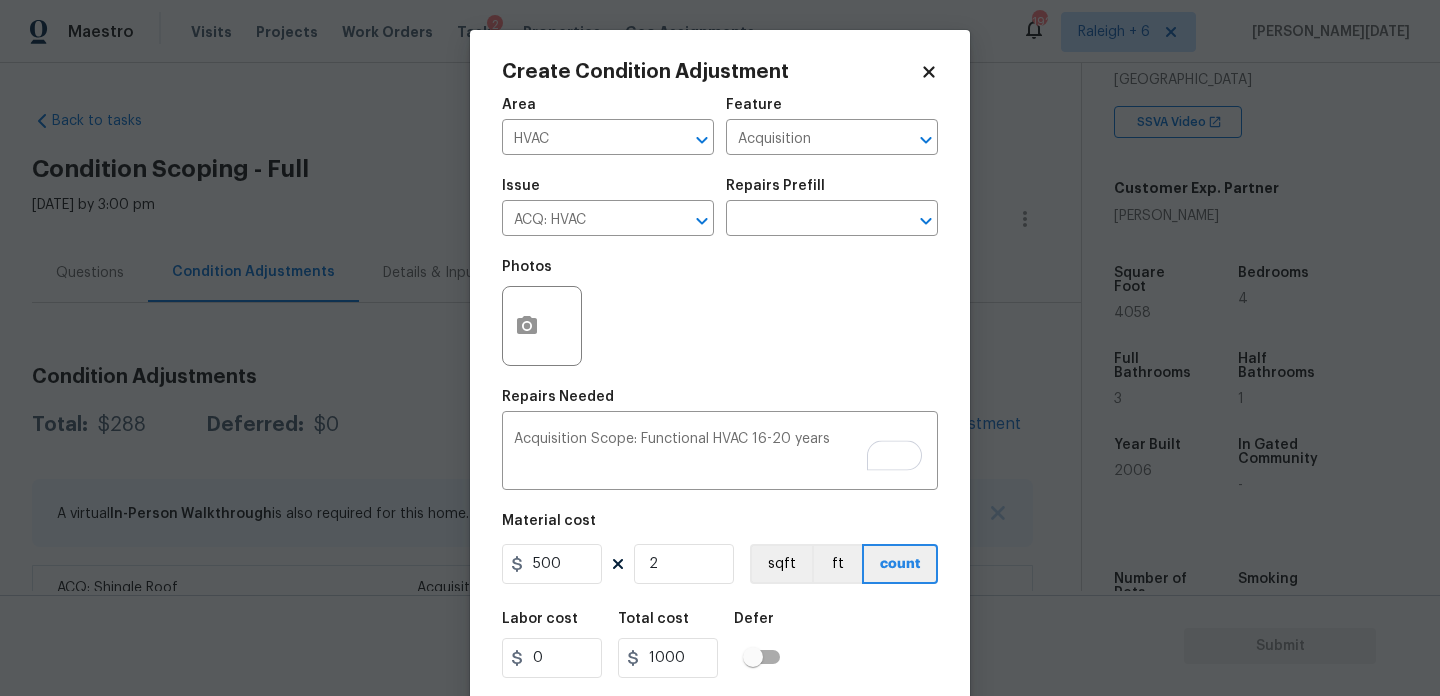 click on "Photos" at bounding box center [720, 313] 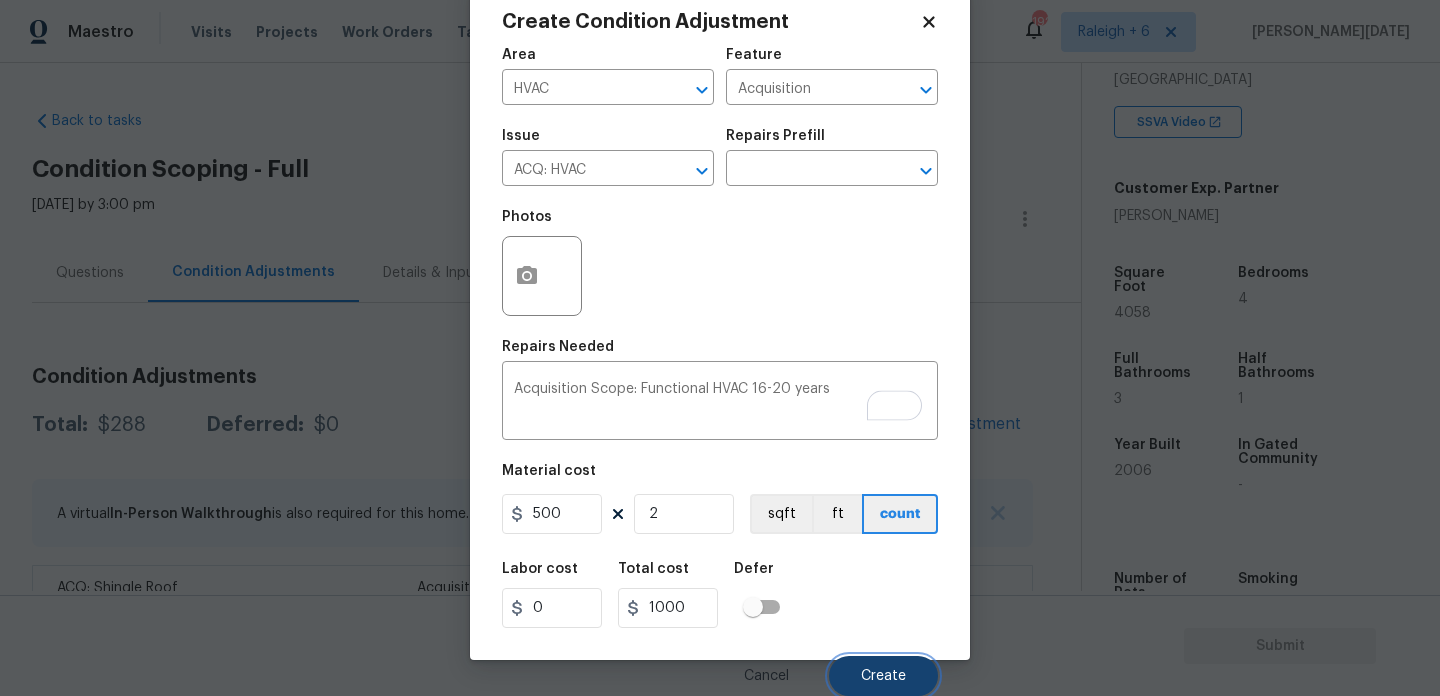 click on "Create" at bounding box center (883, 676) 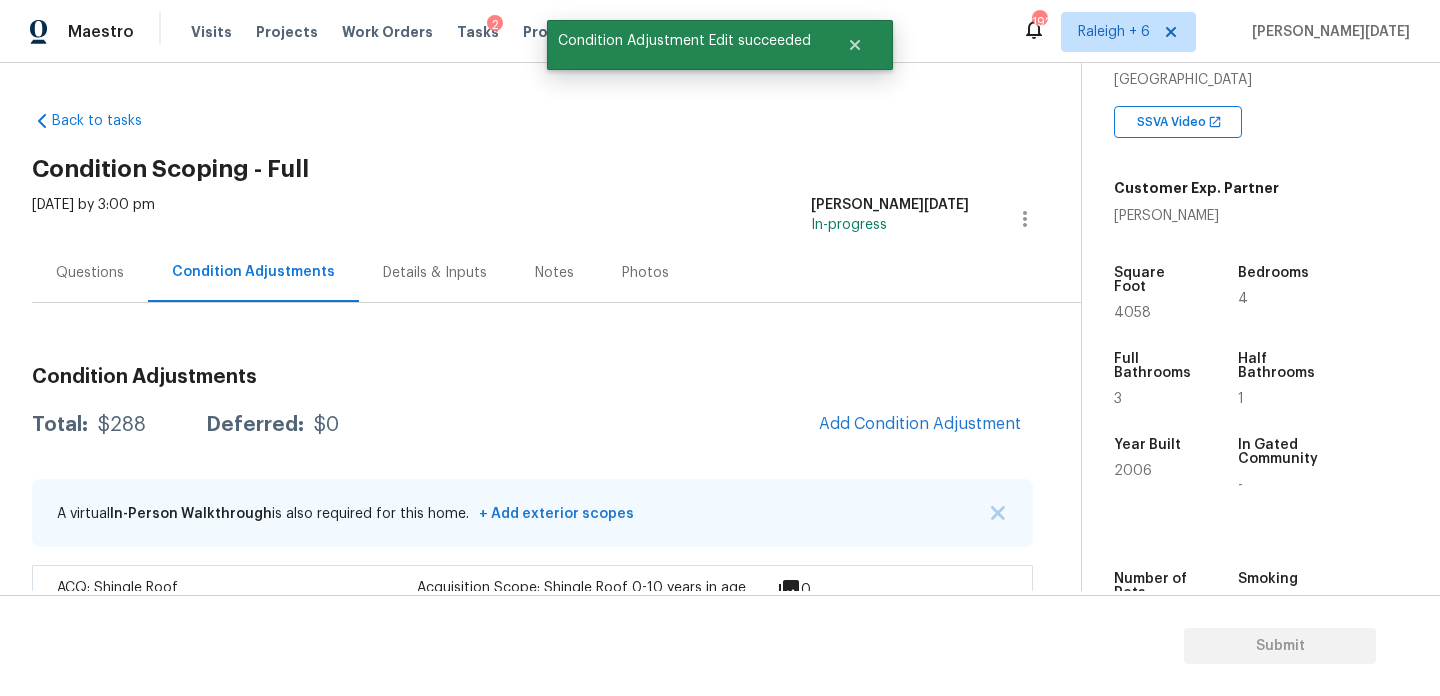 scroll, scrollTop: 44, scrollLeft: 0, axis: vertical 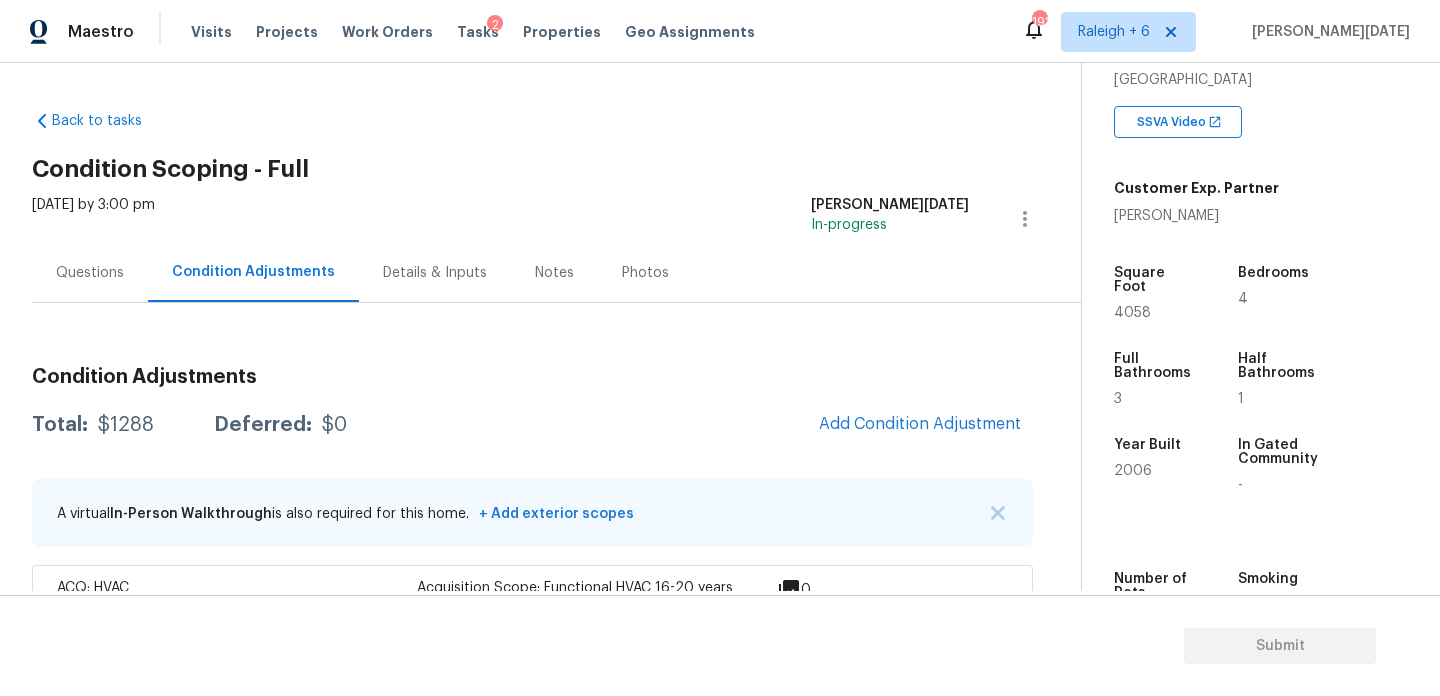 click on "Questions" at bounding box center (90, 272) 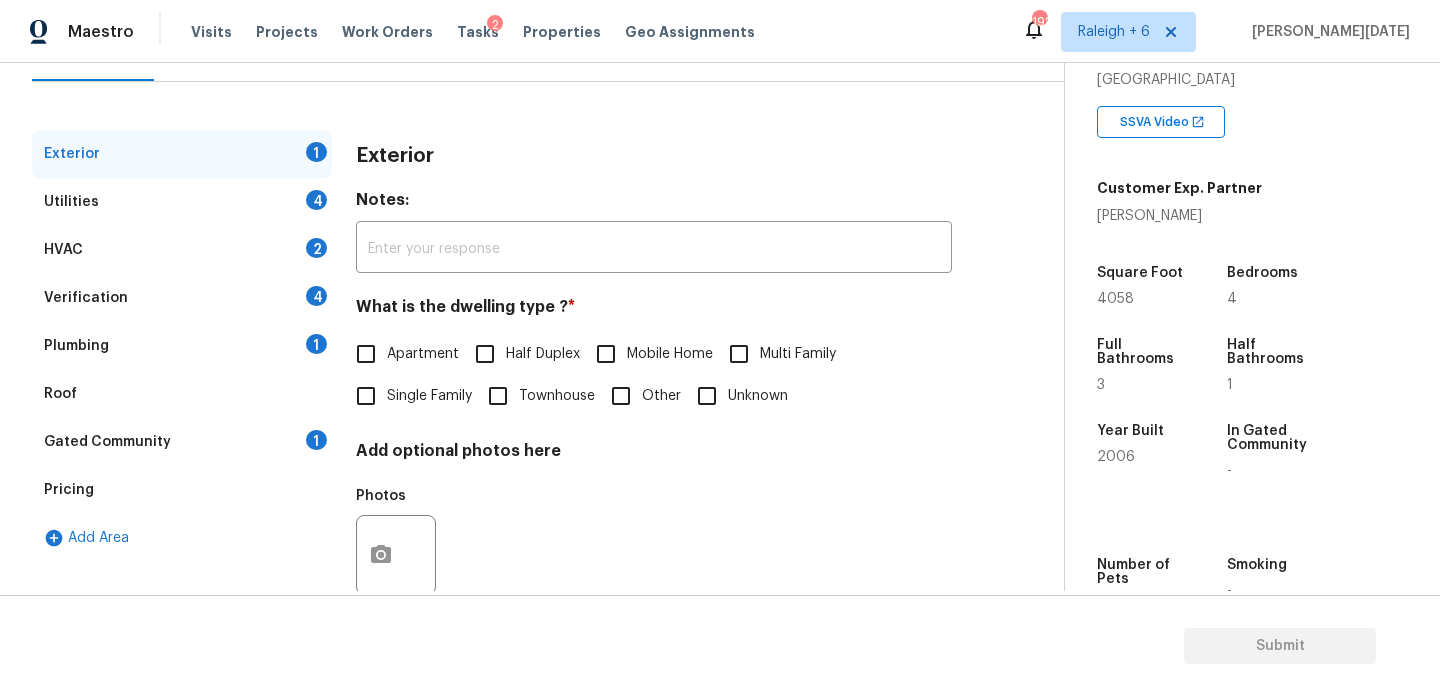 scroll, scrollTop: 232, scrollLeft: 0, axis: vertical 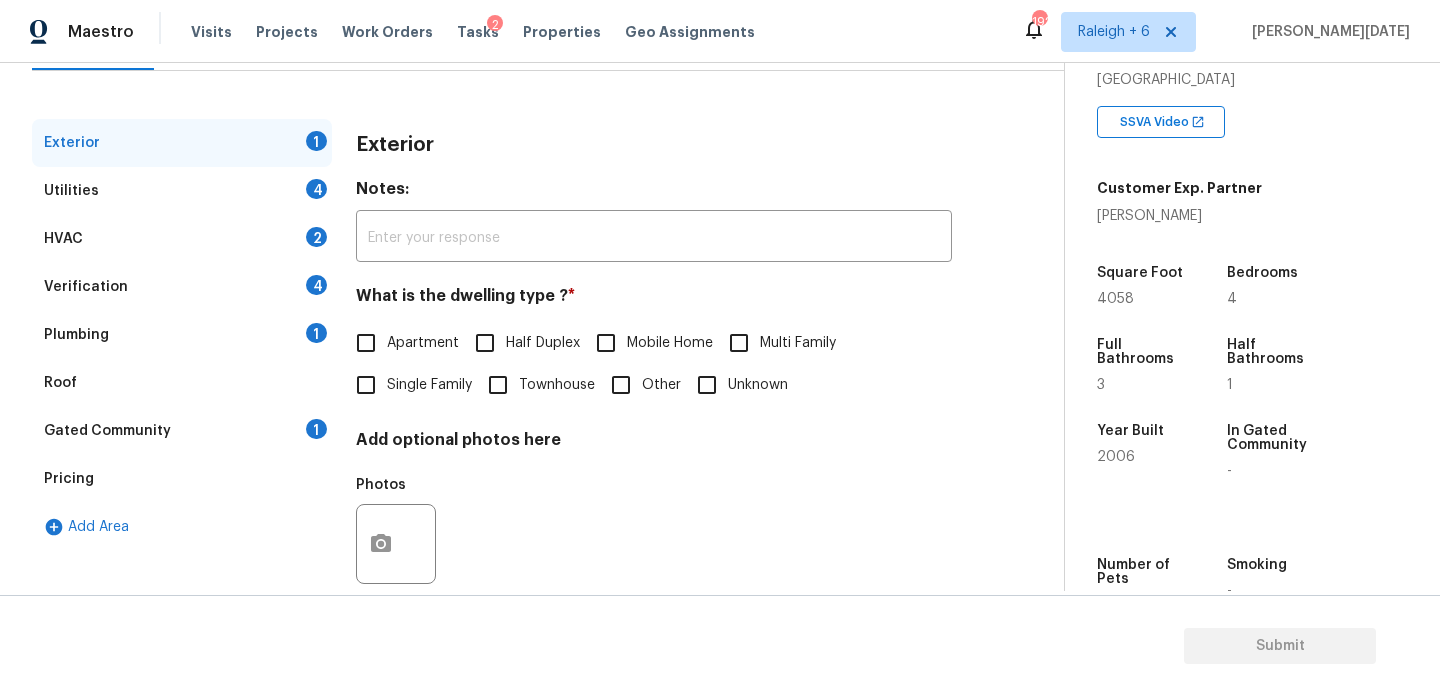 click on "Pricing" at bounding box center [182, 479] 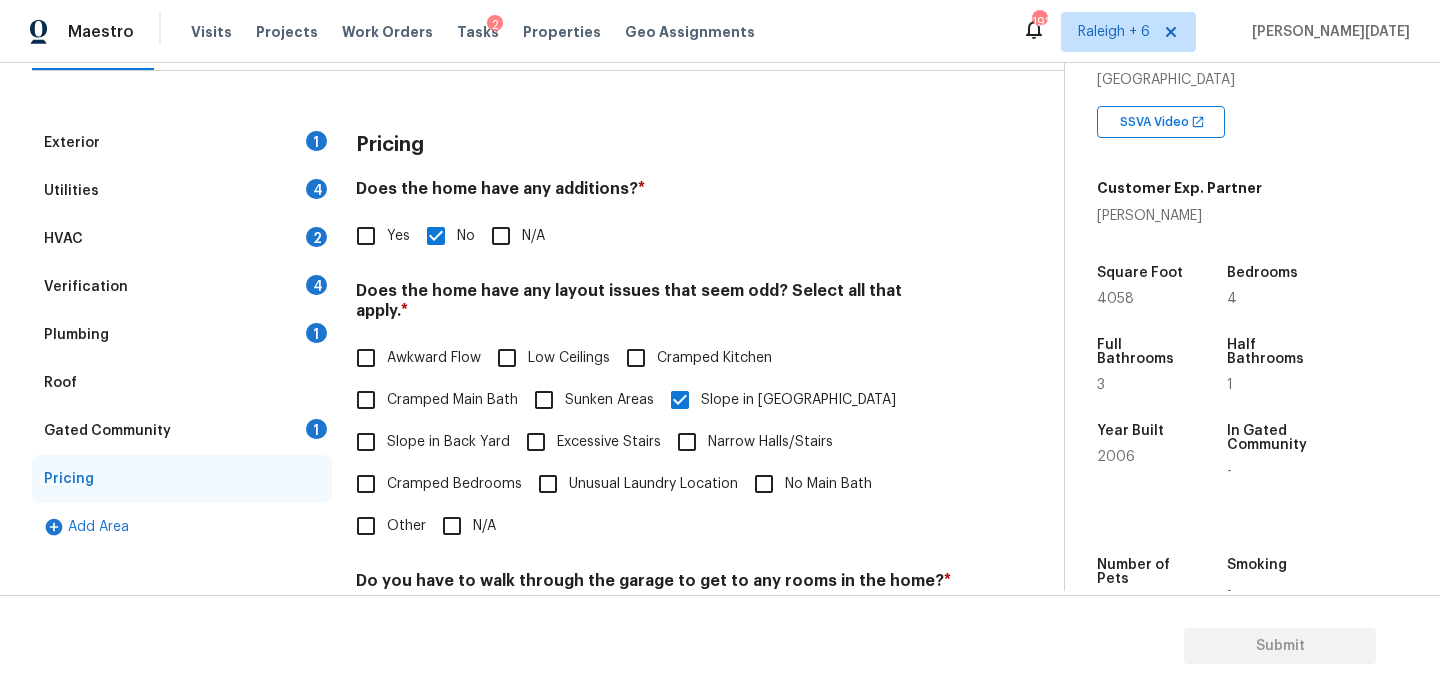 click on "Slope in Back Yard" at bounding box center (448, 442) 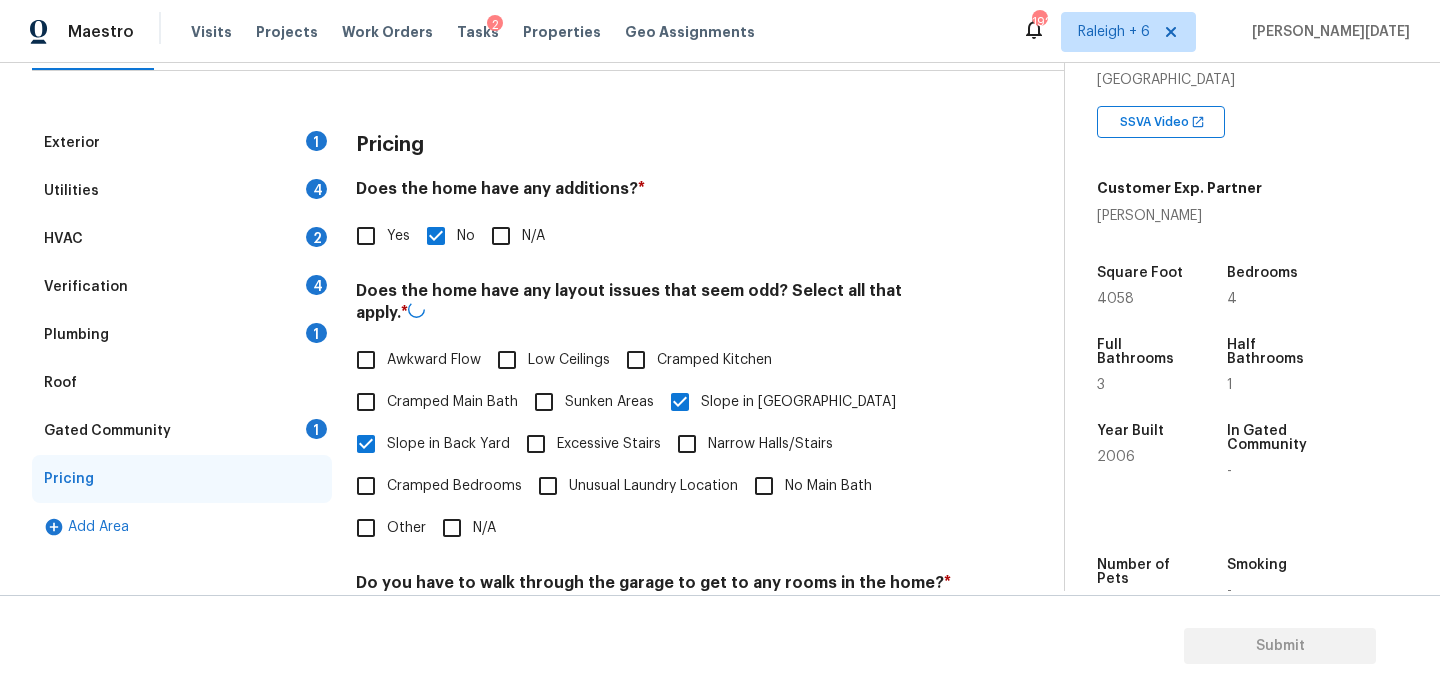 click on "Slope in [GEOGRAPHIC_DATA]" at bounding box center (798, 402) 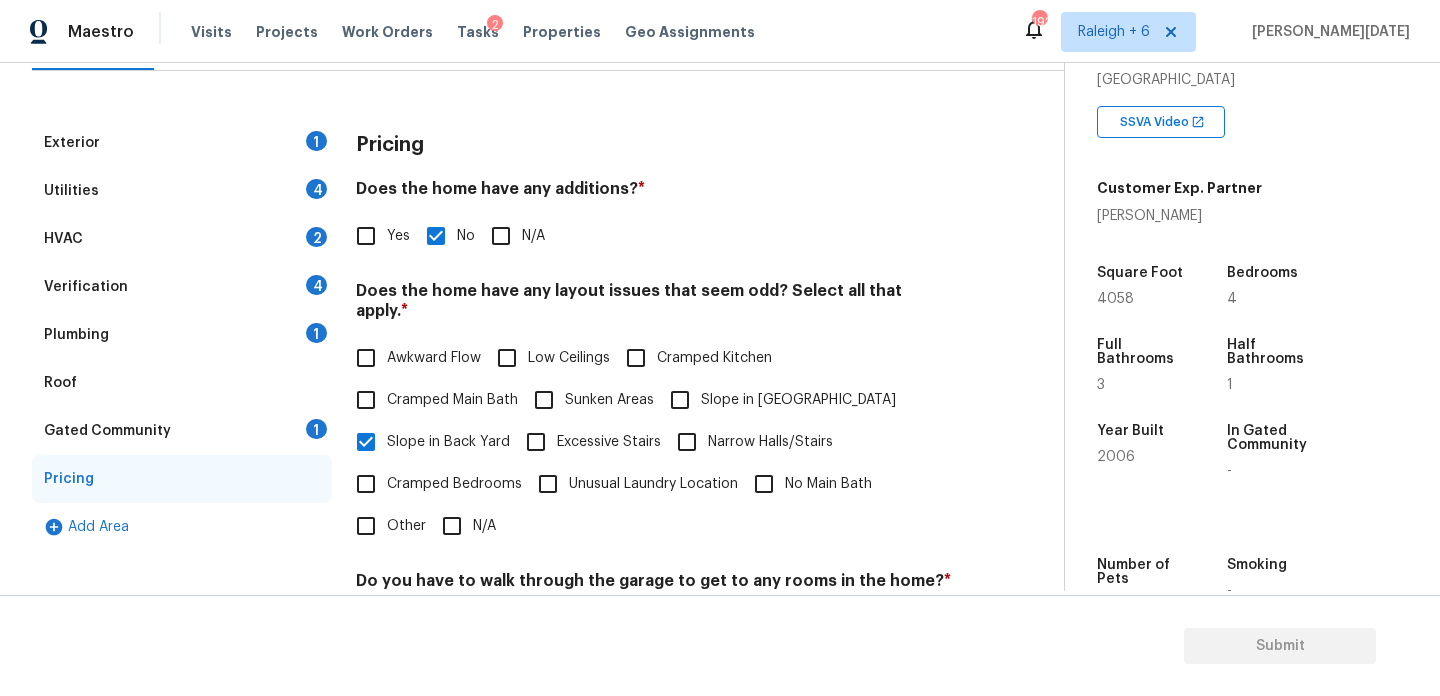 scroll, scrollTop: 0, scrollLeft: 0, axis: both 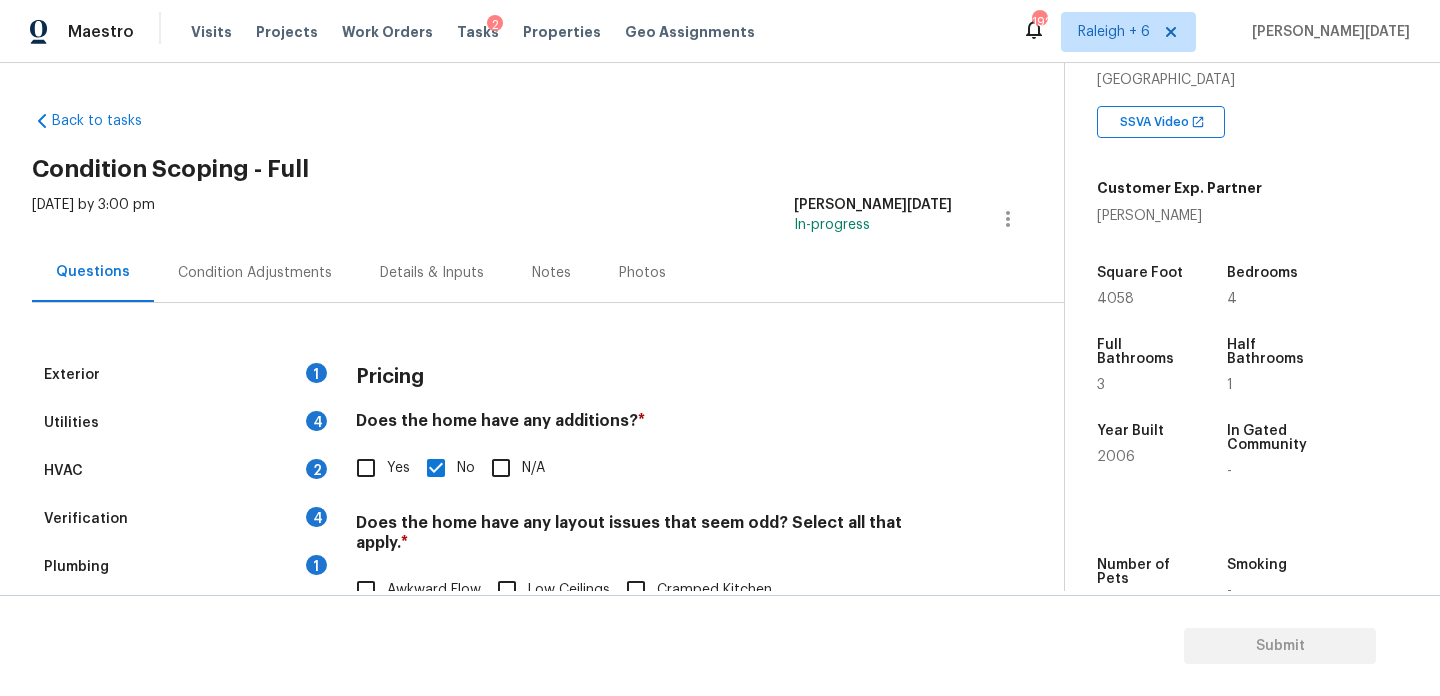 click on "Condition Adjustments" at bounding box center [255, 272] 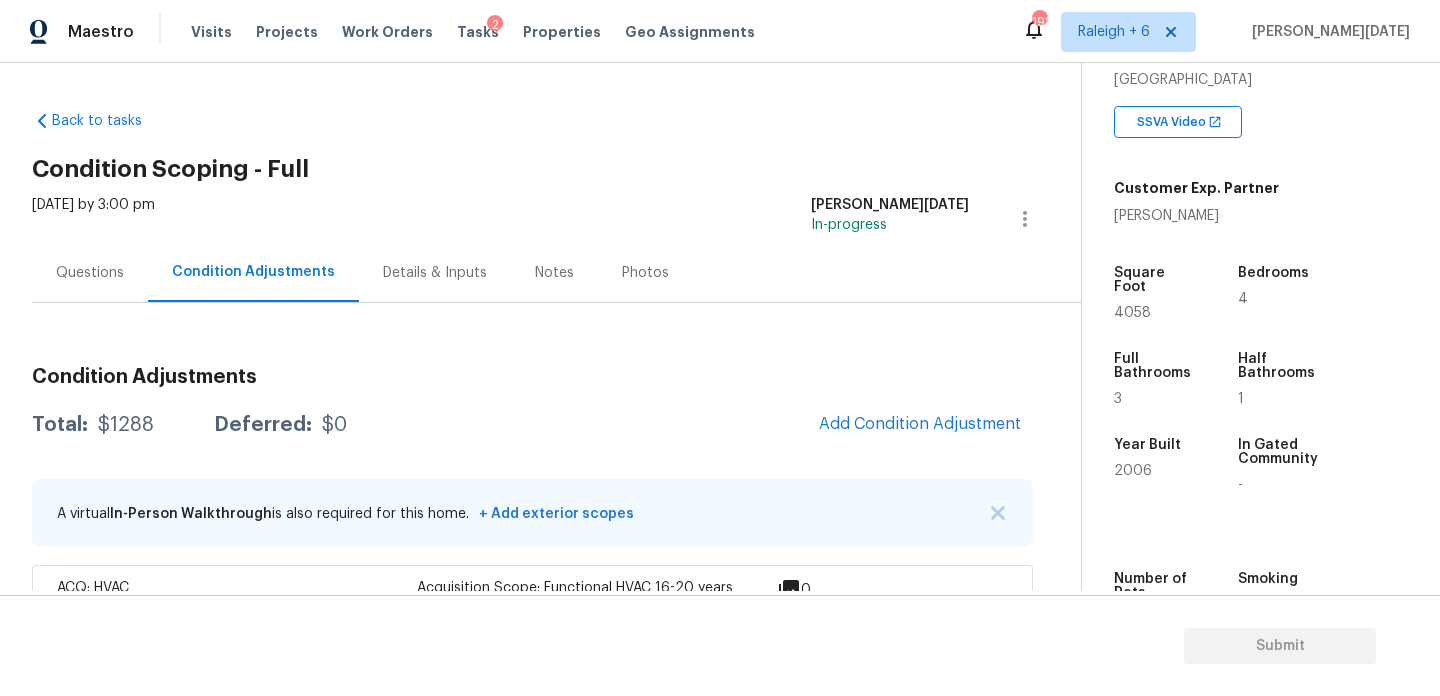 scroll, scrollTop: 139, scrollLeft: 0, axis: vertical 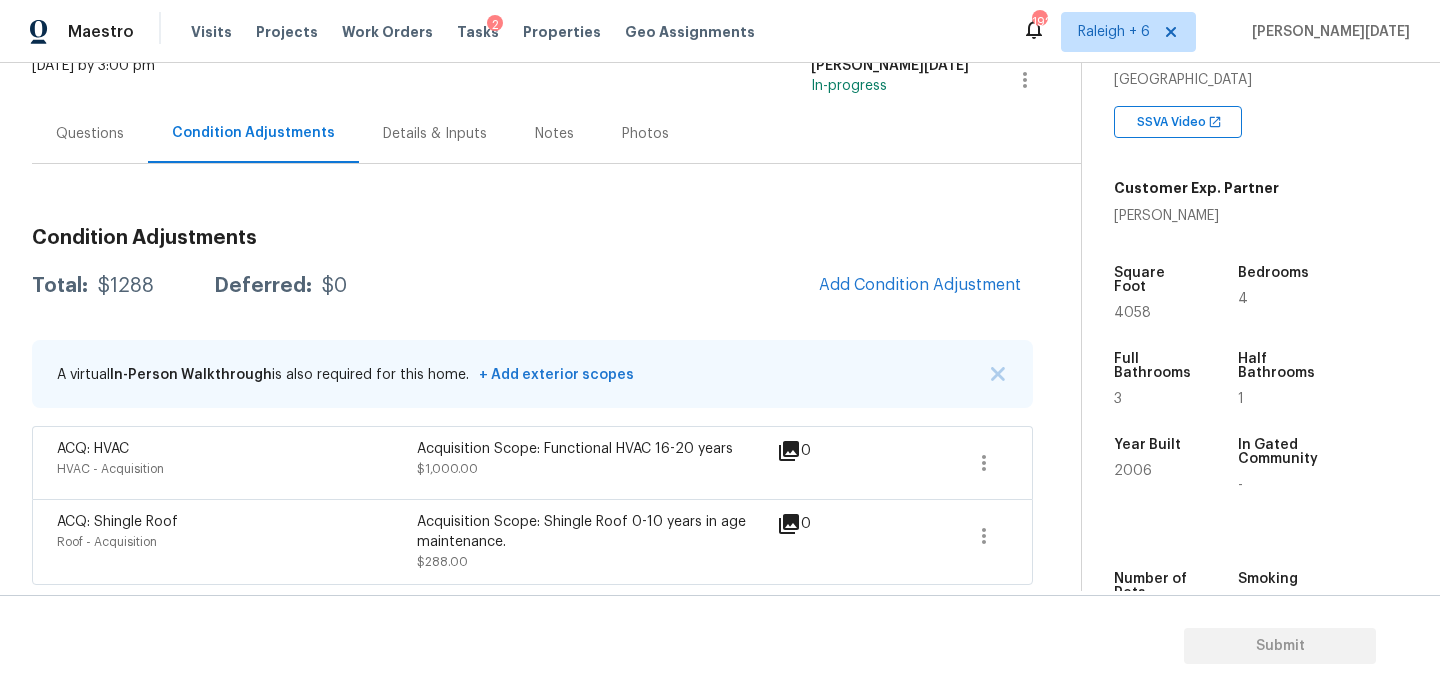 click on "Questions" at bounding box center (90, 133) 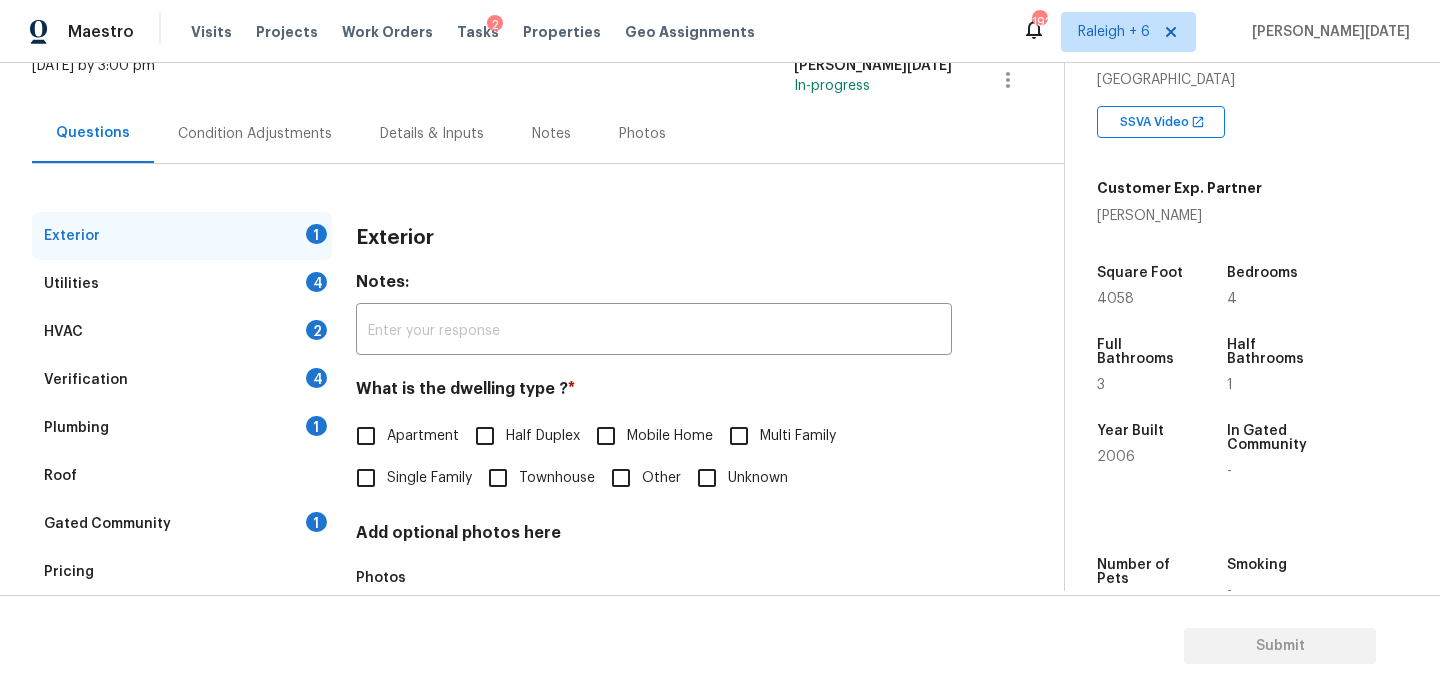 click on "Pricing" at bounding box center (182, 572) 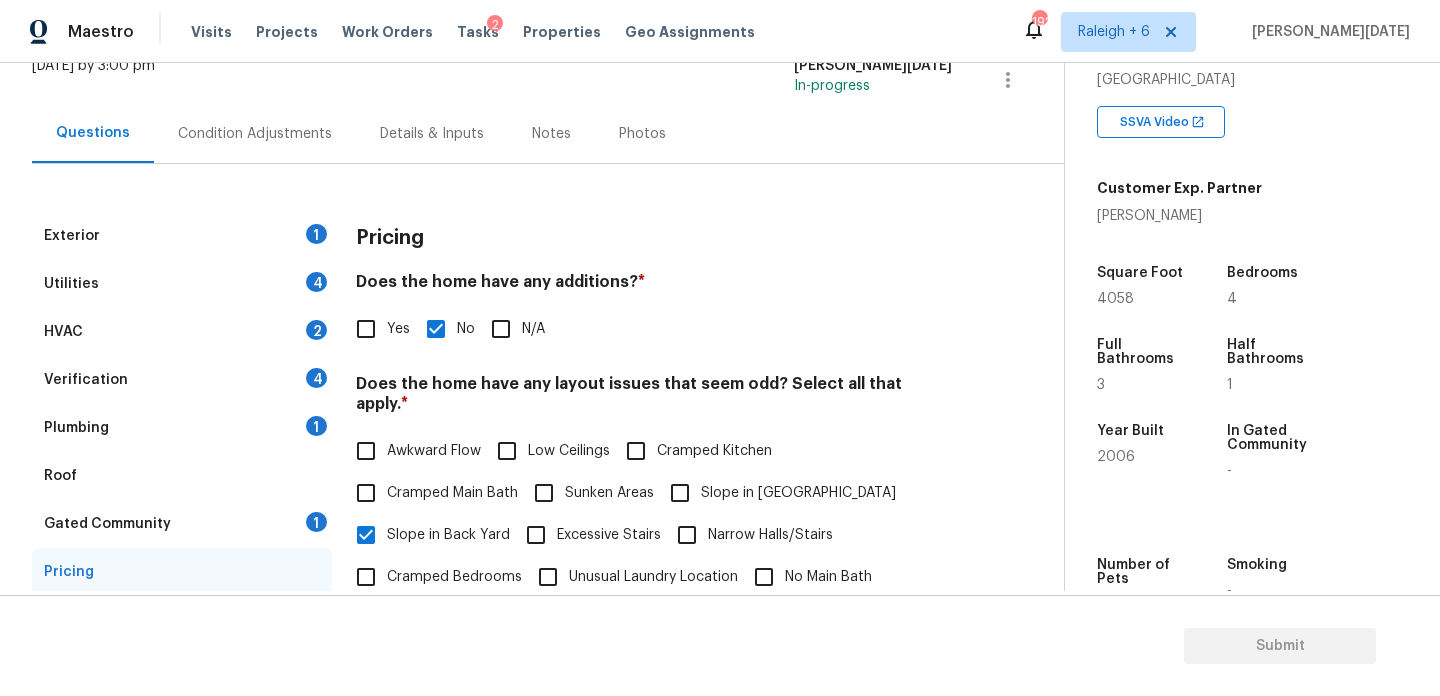 click on "Yes" at bounding box center (366, 329) 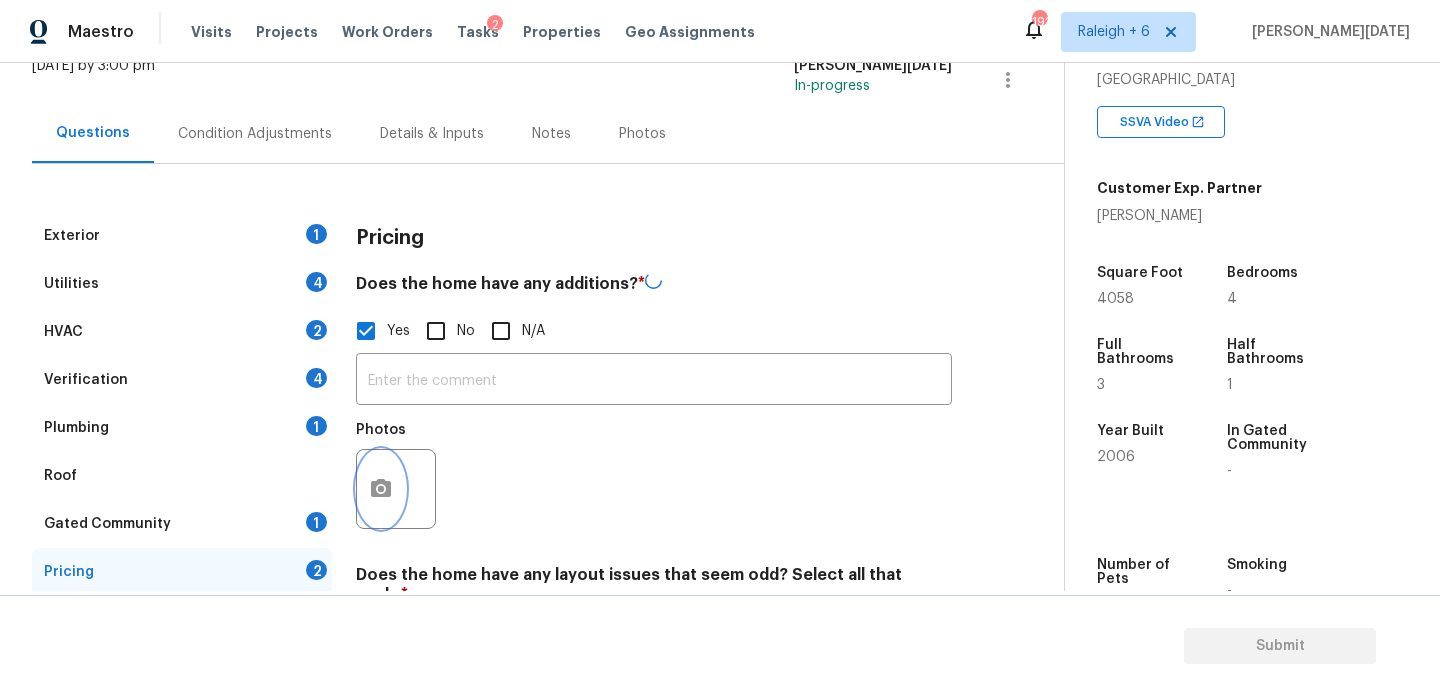 click at bounding box center [381, 489] 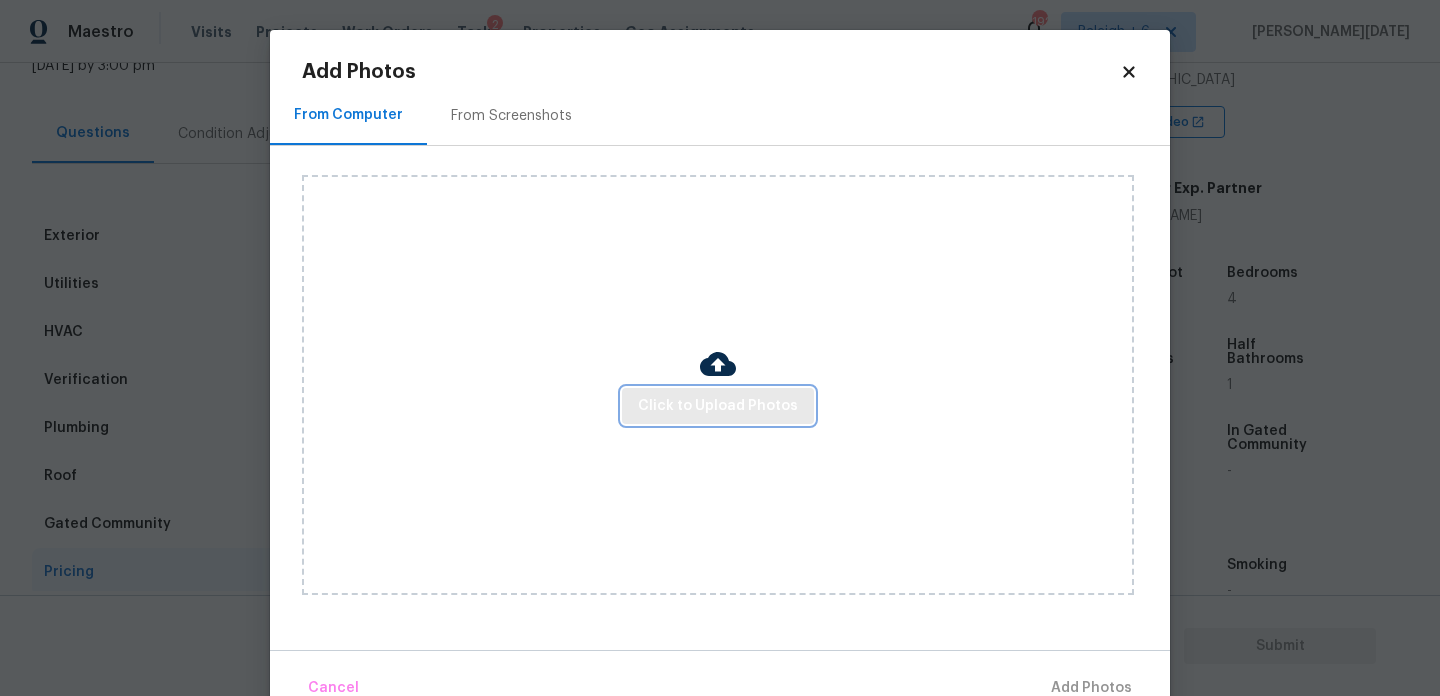 click on "Click to Upload Photos" at bounding box center [718, 406] 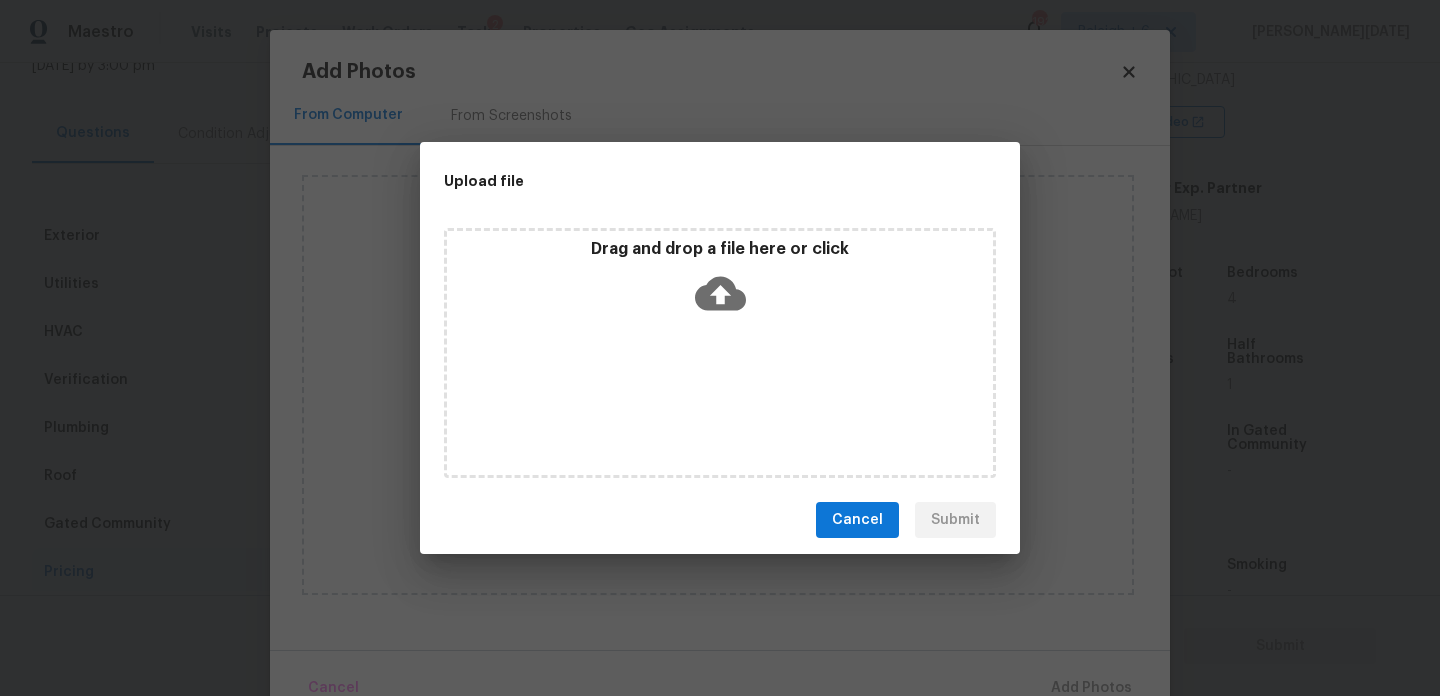 click on "Drag and drop a file here or click" at bounding box center (720, 353) 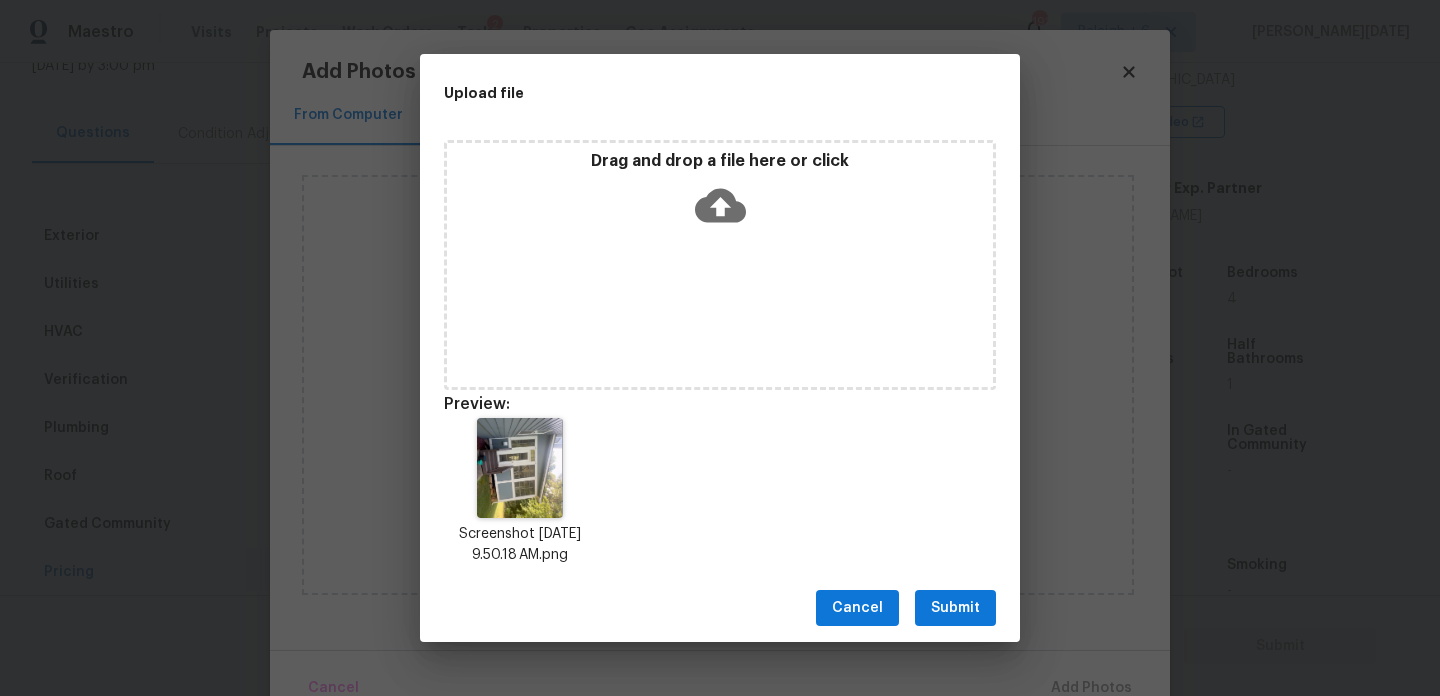 click on "Submit" at bounding box center (955, 608) 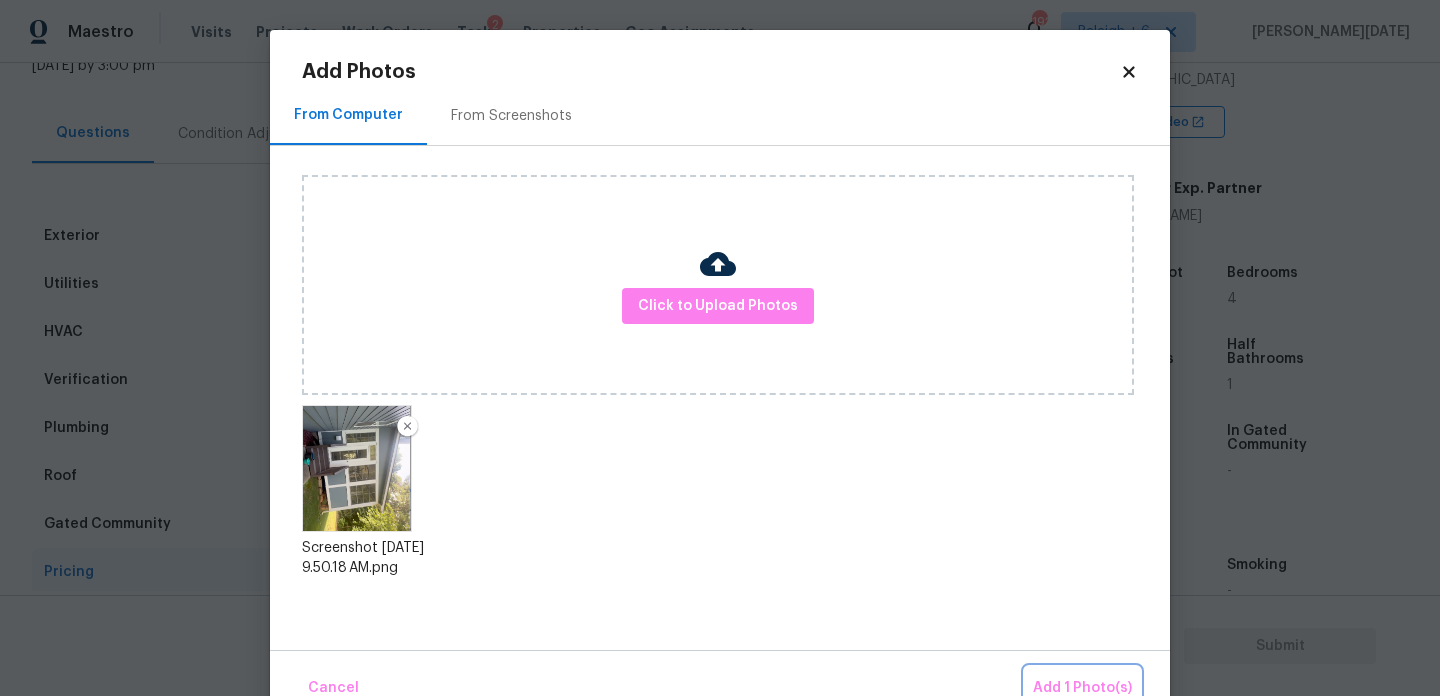 click on "Add 1 Photo(s)" at bounding box center (1082, 688) 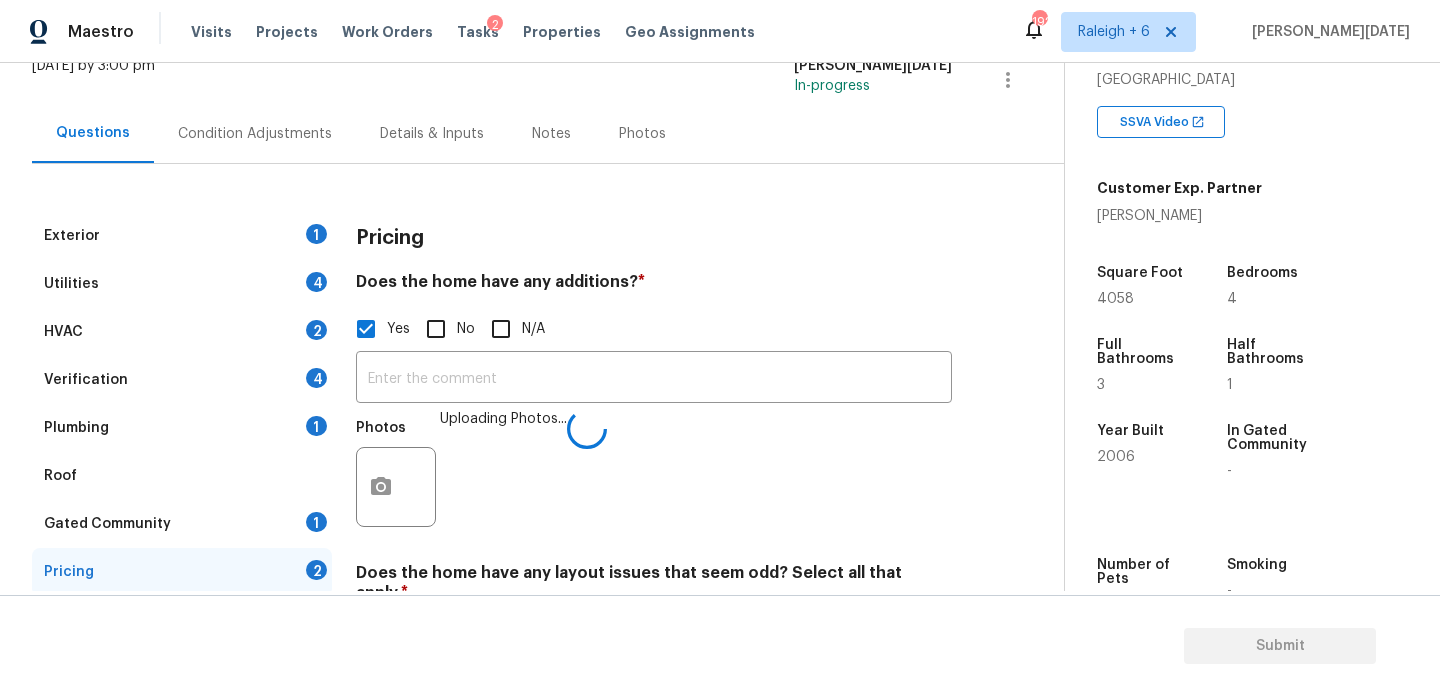 type 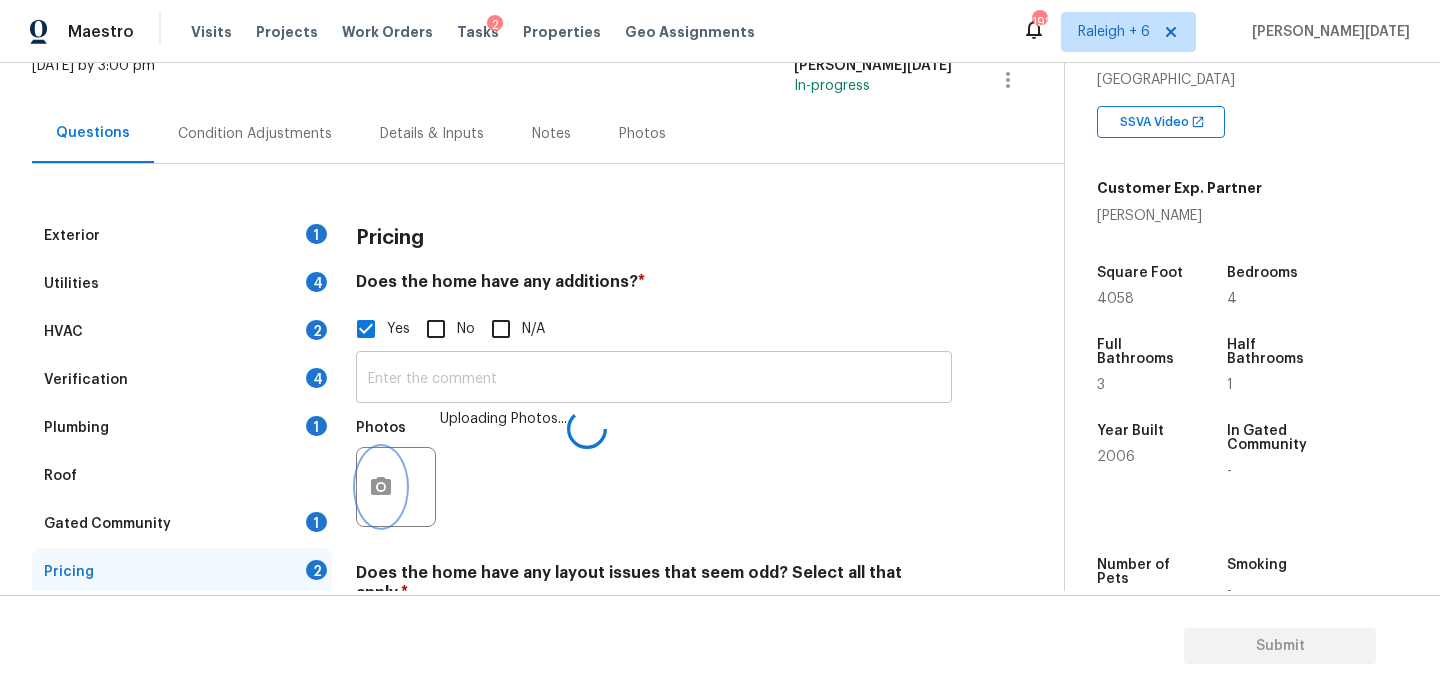 type 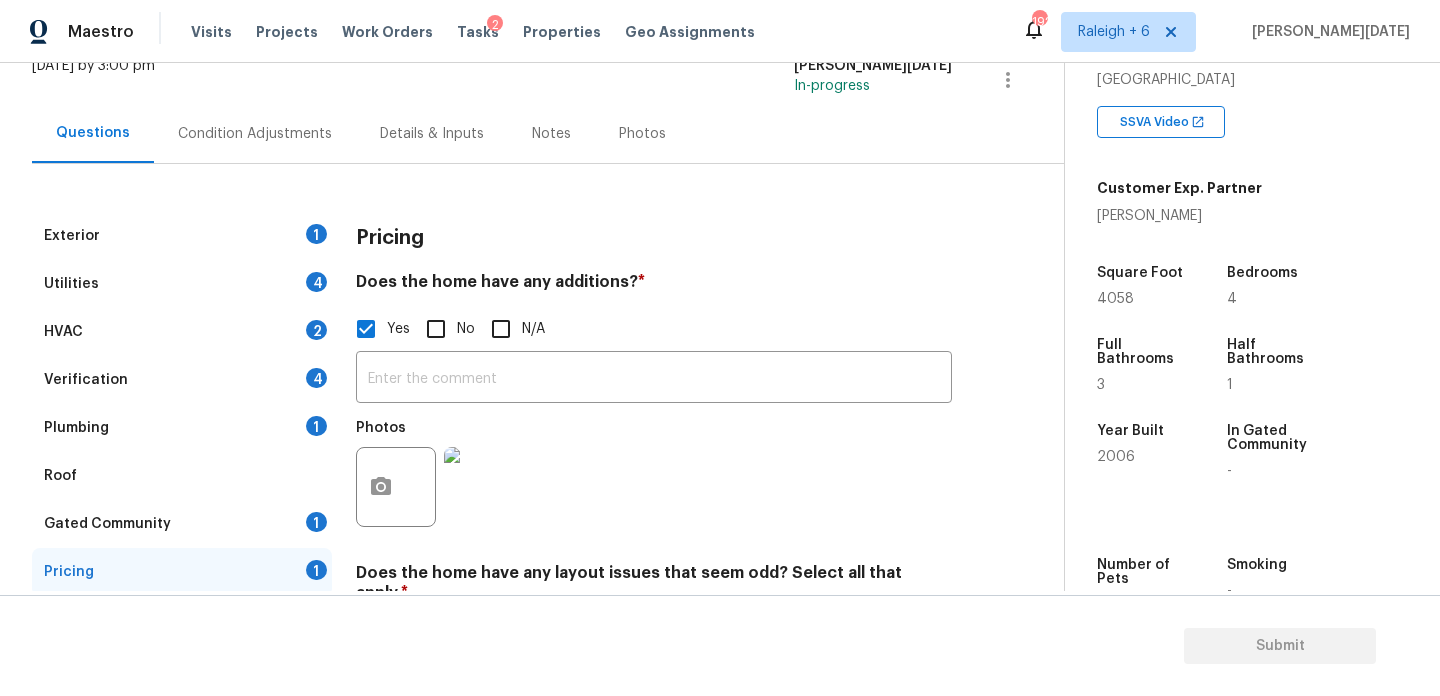 click on "Condition Adjustments" at bounding box center (255, 133) 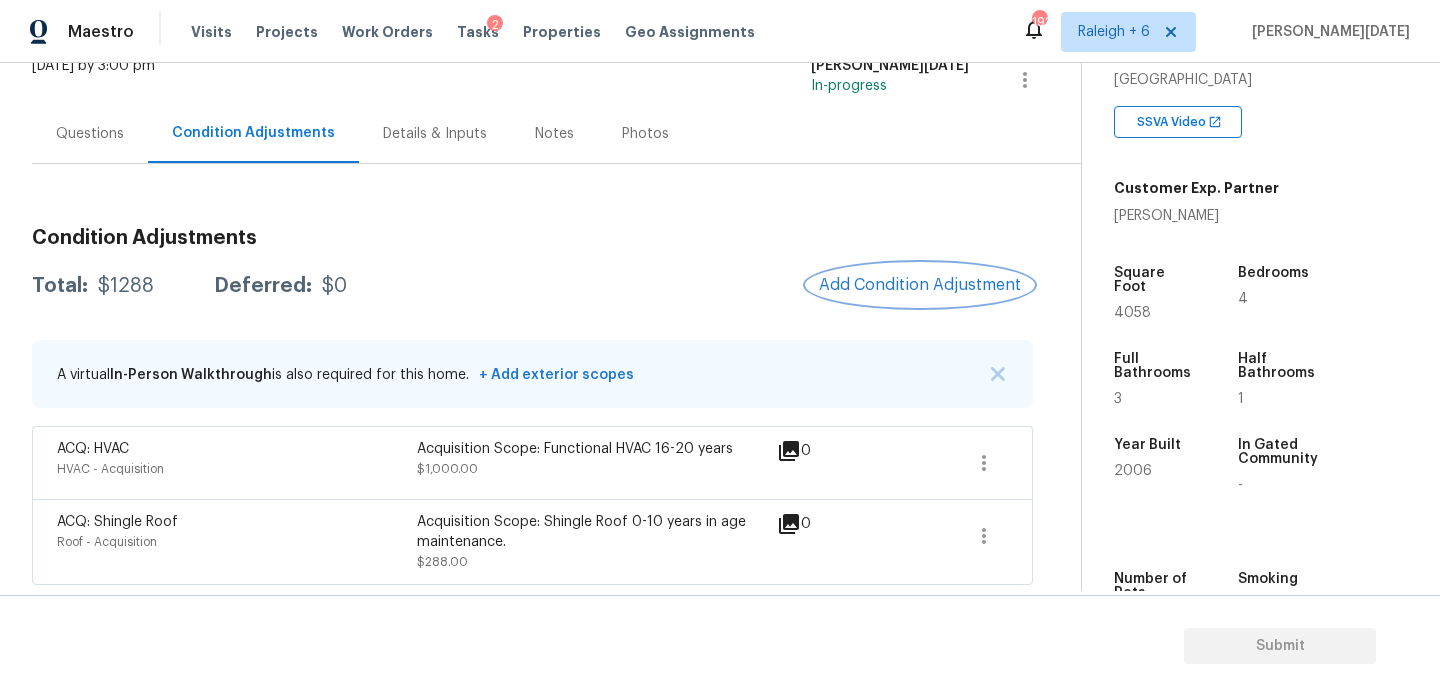 click on "Add Condition Adjustment" at bounding box center (920, 285) 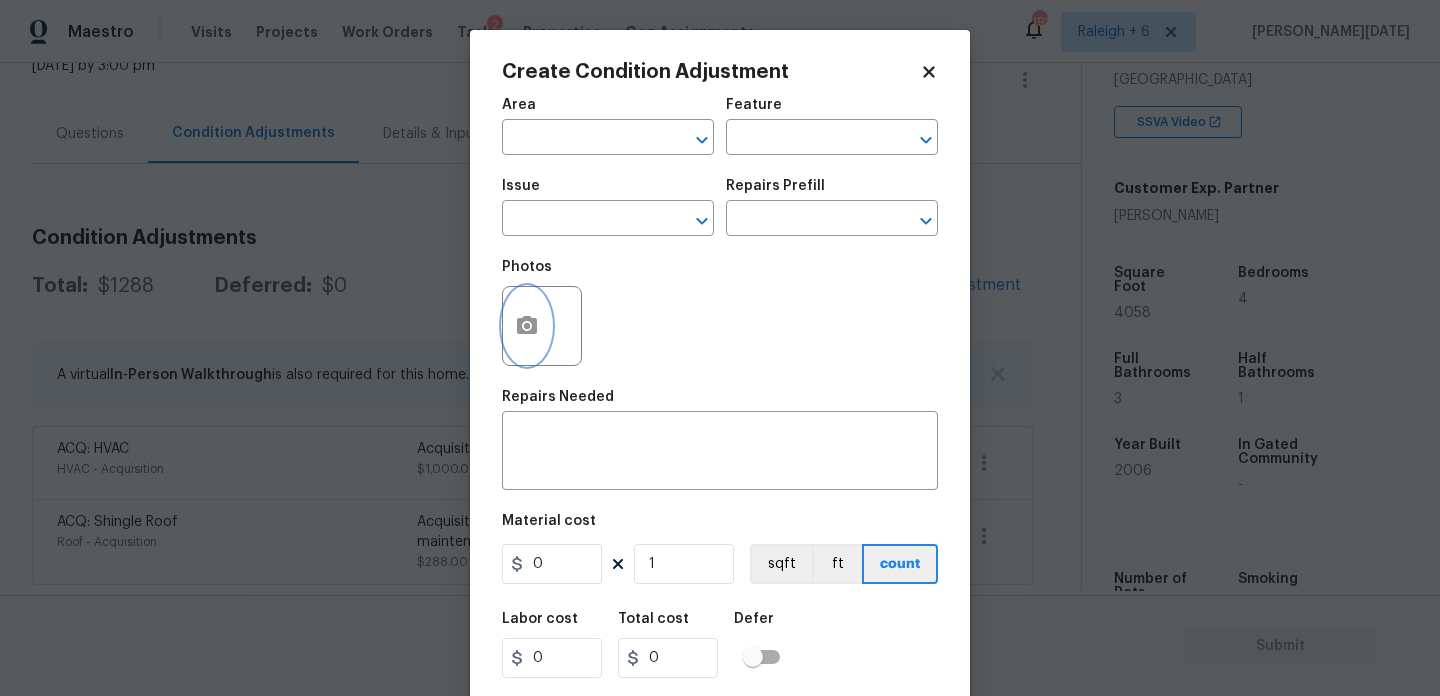 click at bounding box center [527, 326] 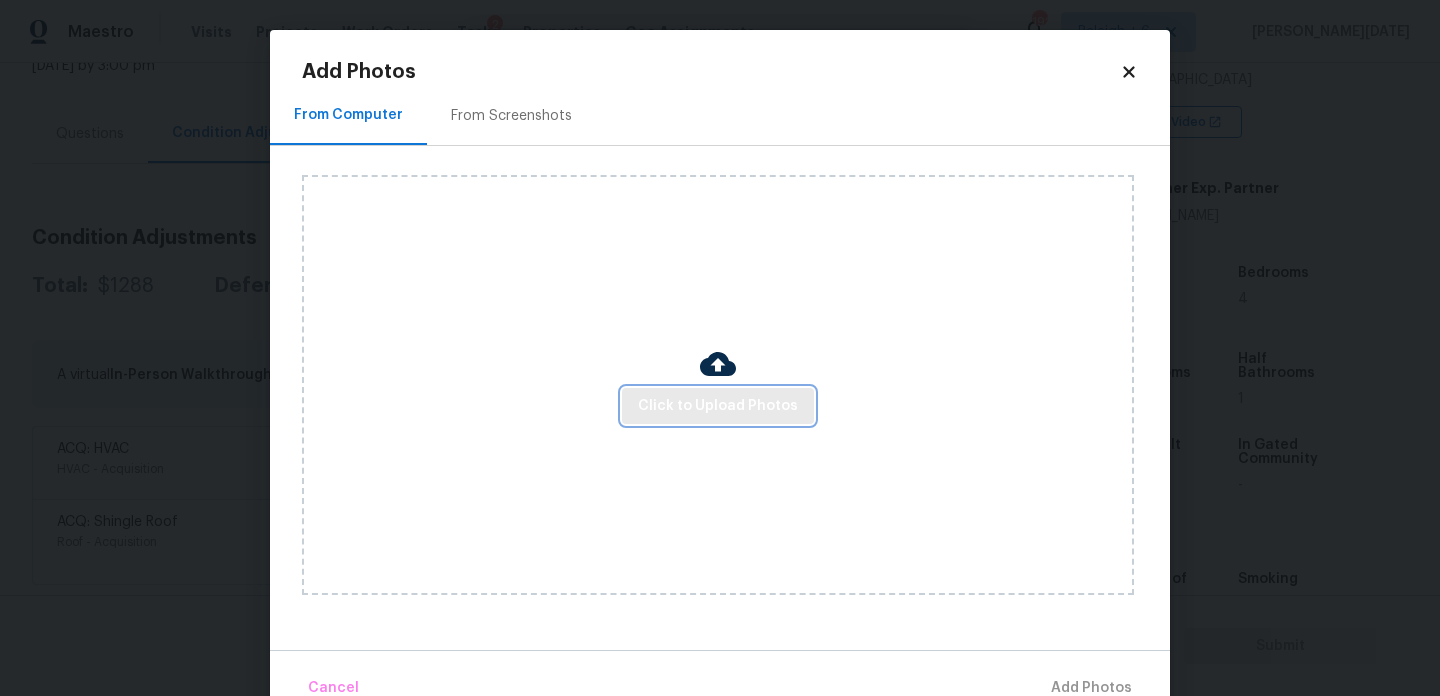 click on "Click to Upload Photos" at bounding box center [718, 406] 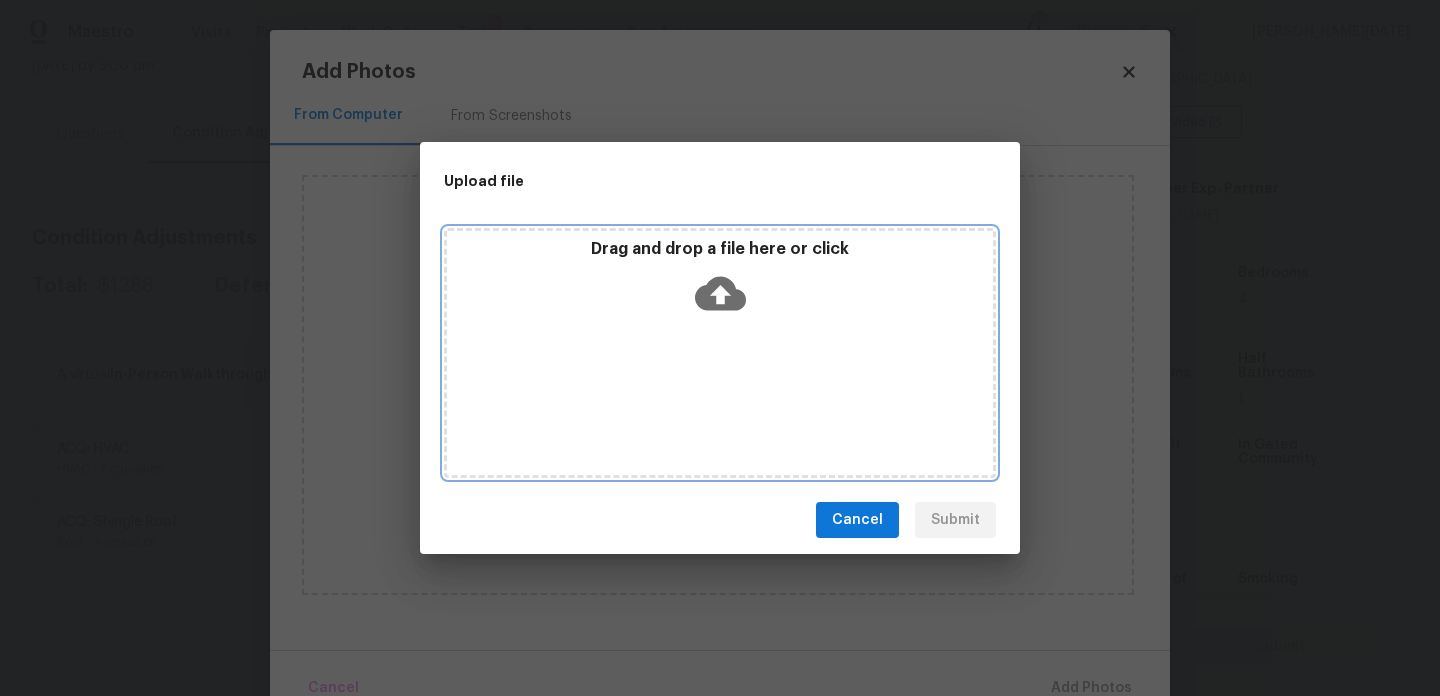 click on "Drag and drop a file here or click" at bounding box center [720, 353] 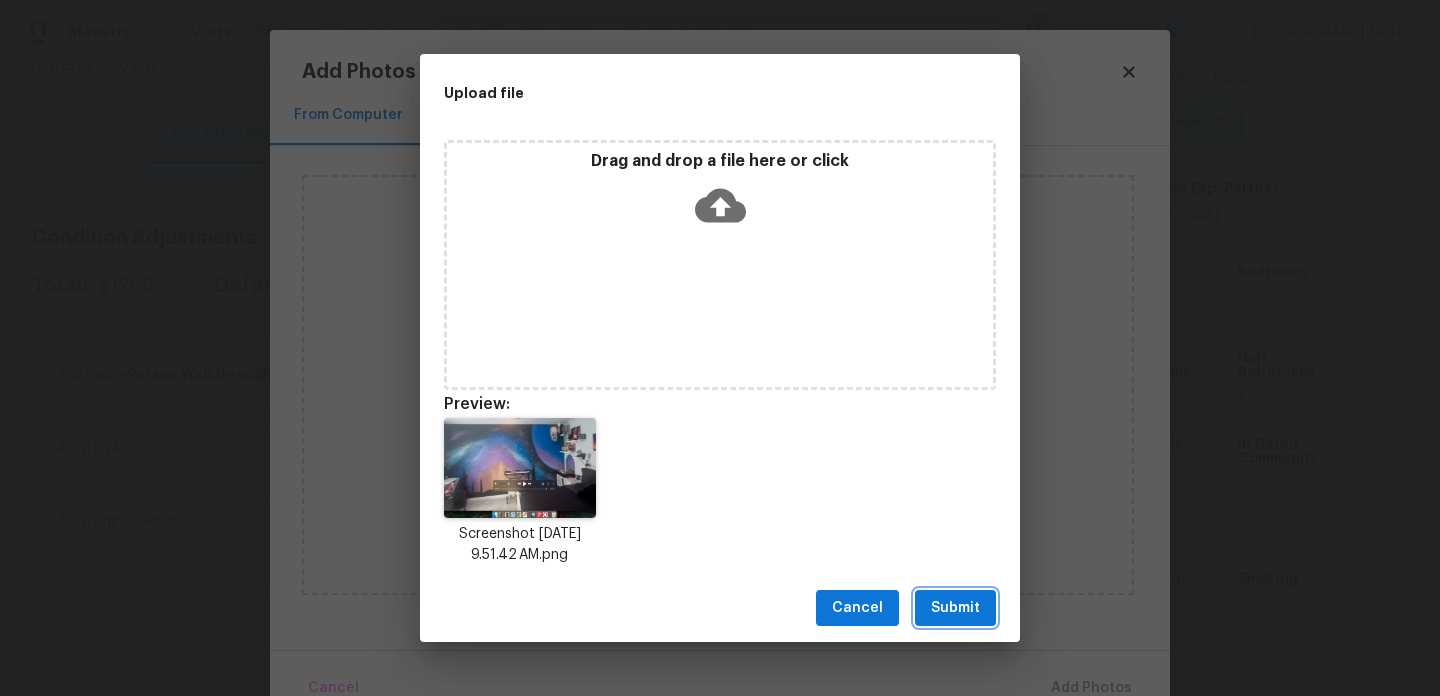 click on "Submit" at bounding box center (955, 608) 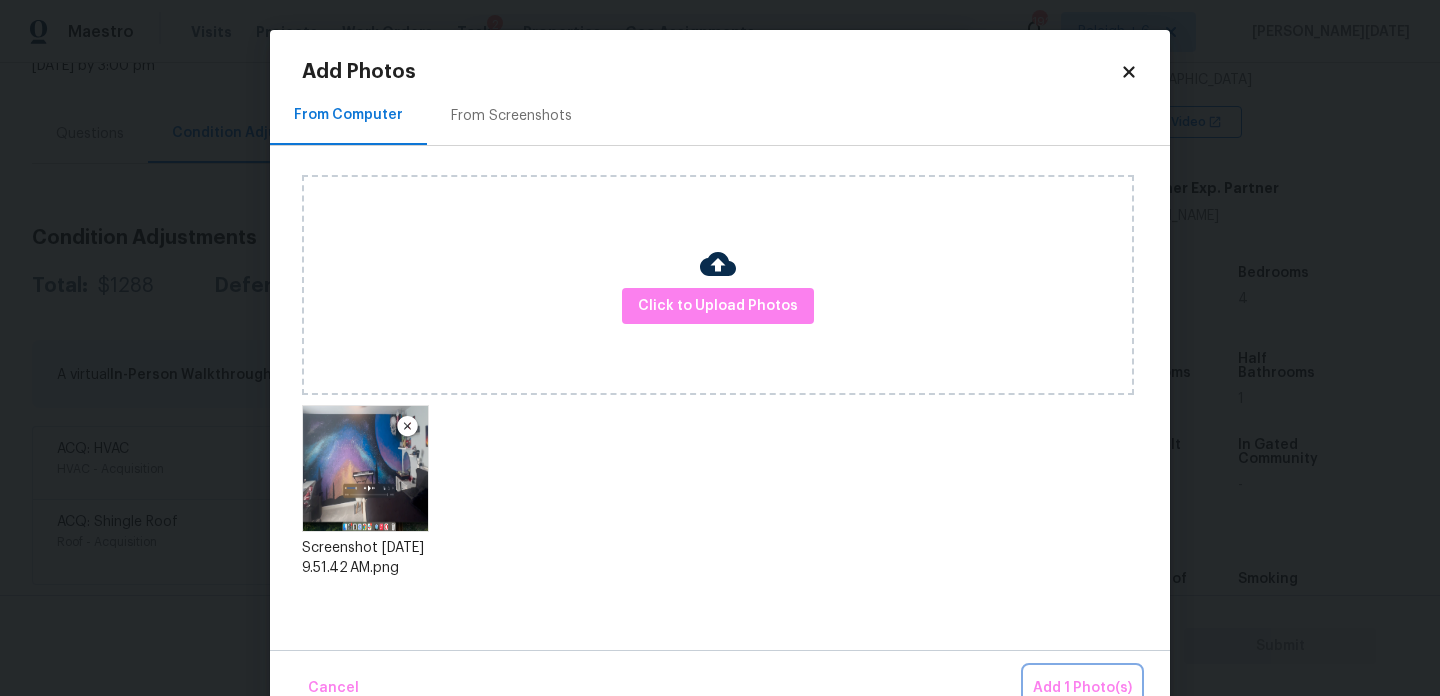 click on "Add 1 Photo(s)" at bounding box center (1082, 688) 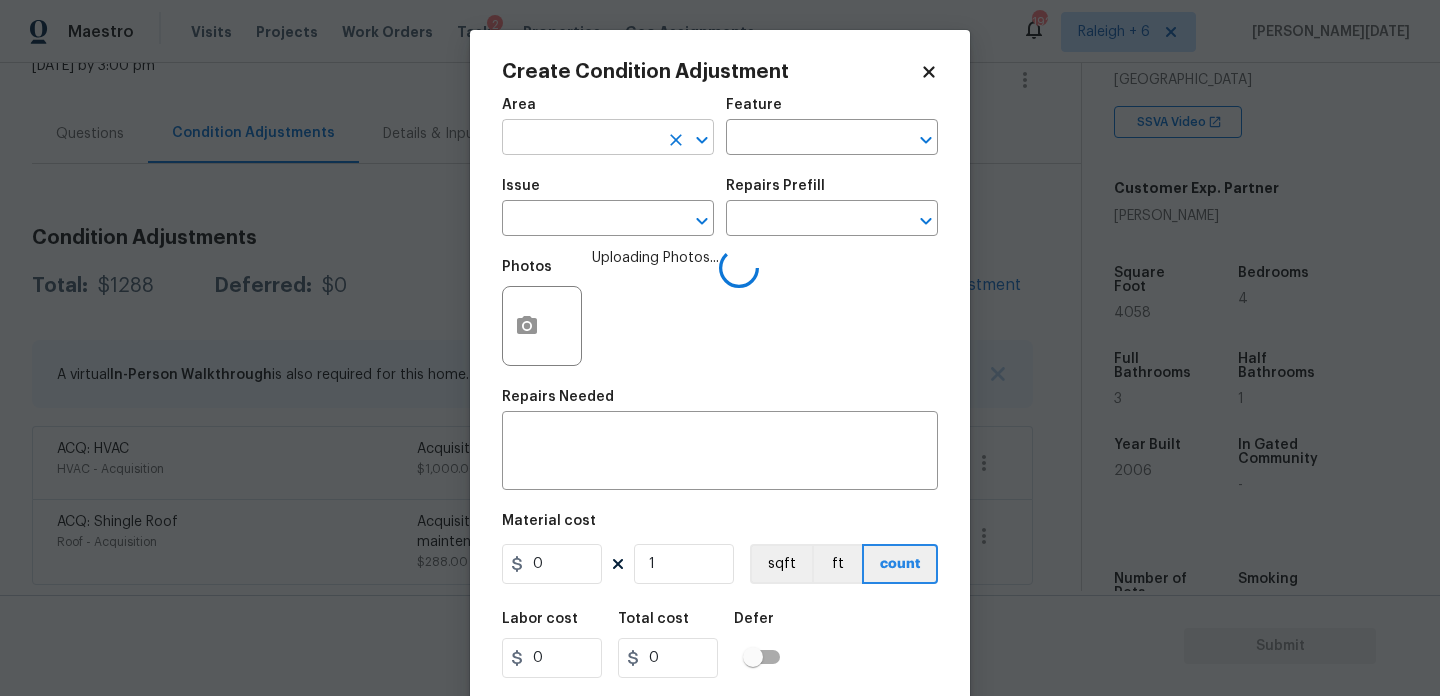 click at bounding box center [580, 139] 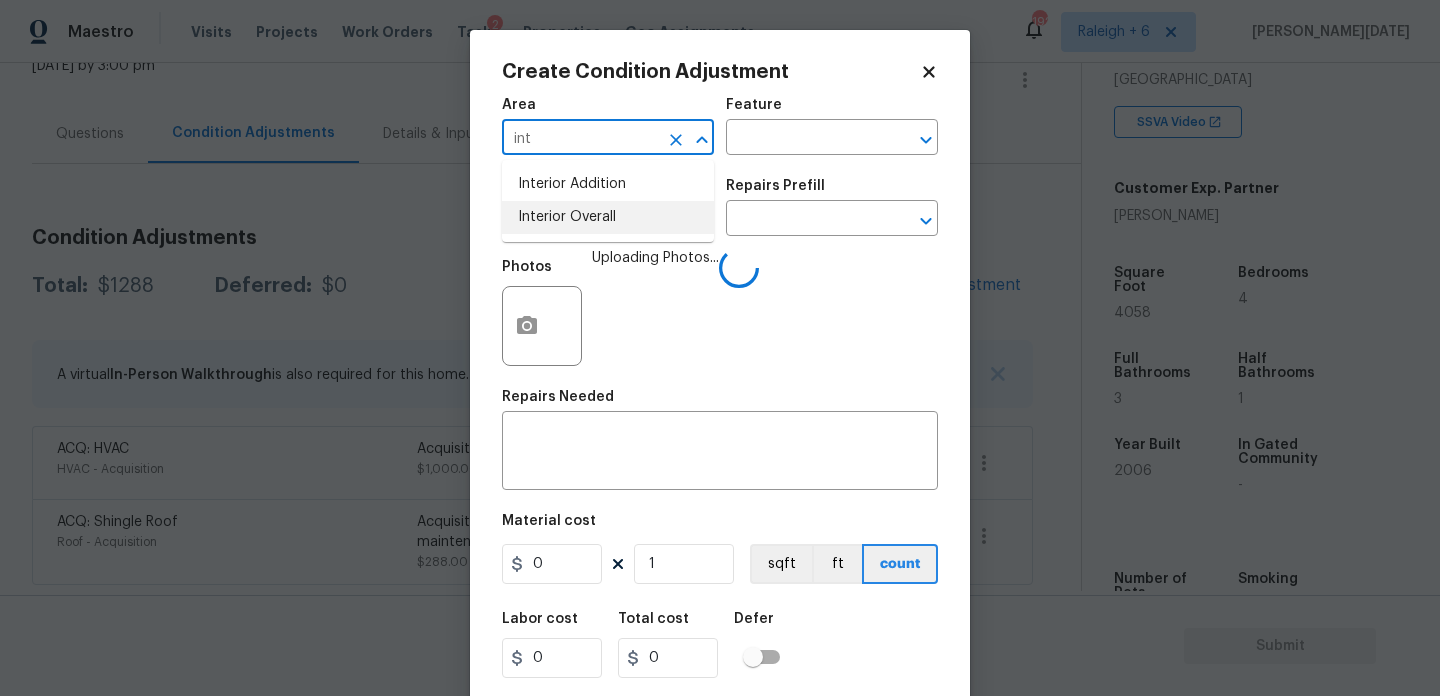 click on "Interior Overall" at bounding box center (608, 217) 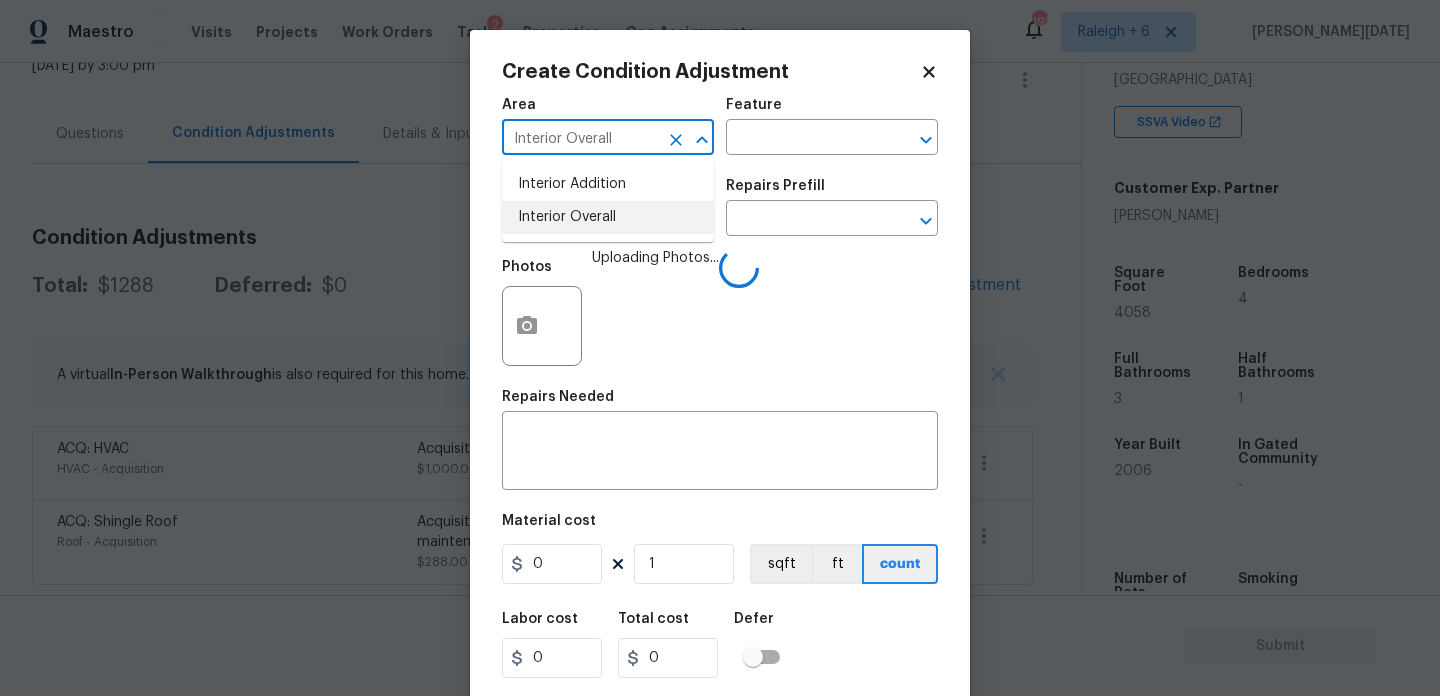 type on "Interior Overall" 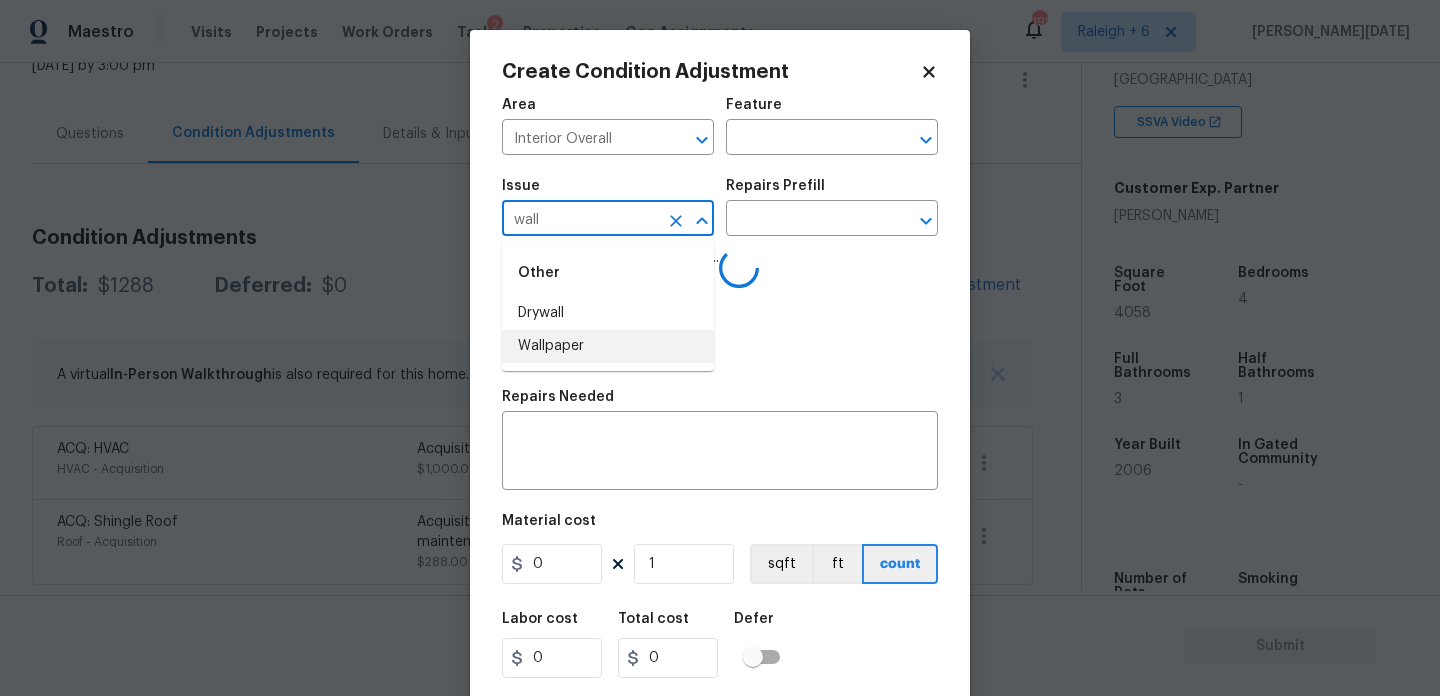 click on "Wallpaper" at bounding box center [608, 346] 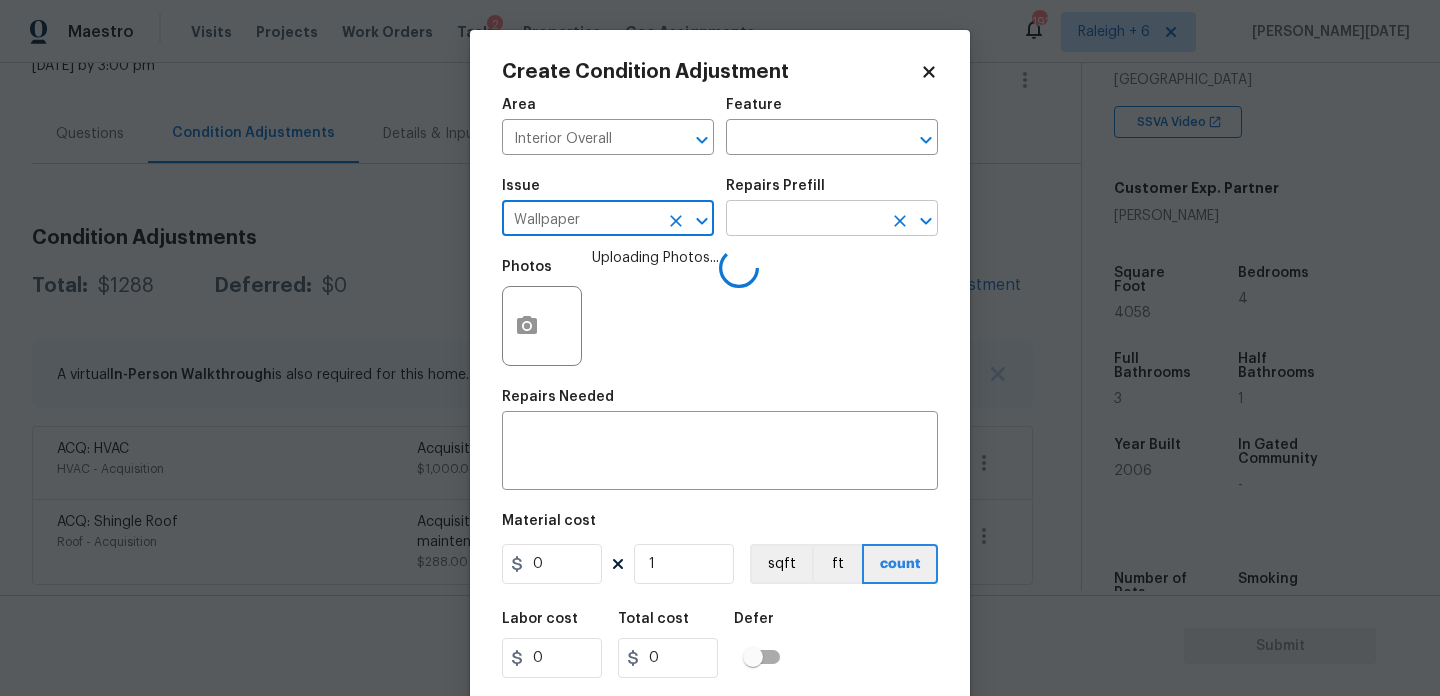 type on "Wallpaper" 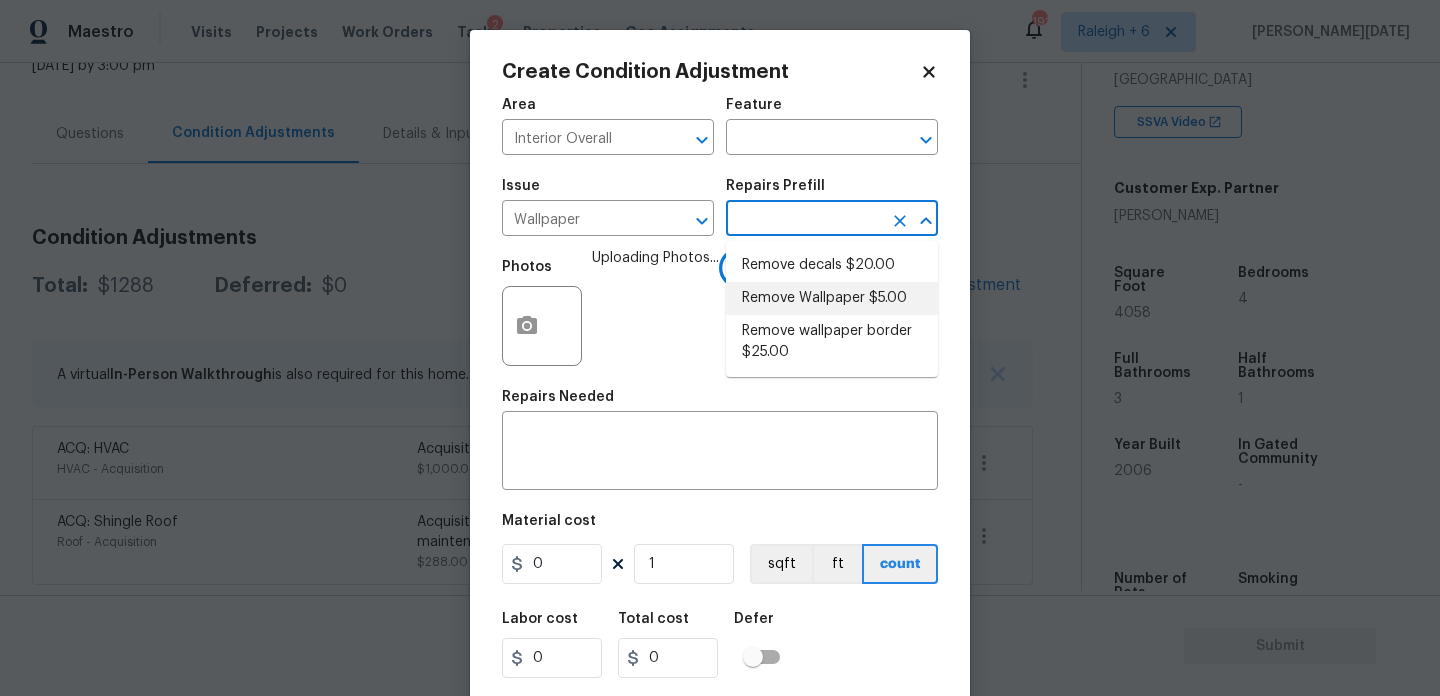 click on "Remove Wallpaper $5.00" at bounding box center (832, 298) 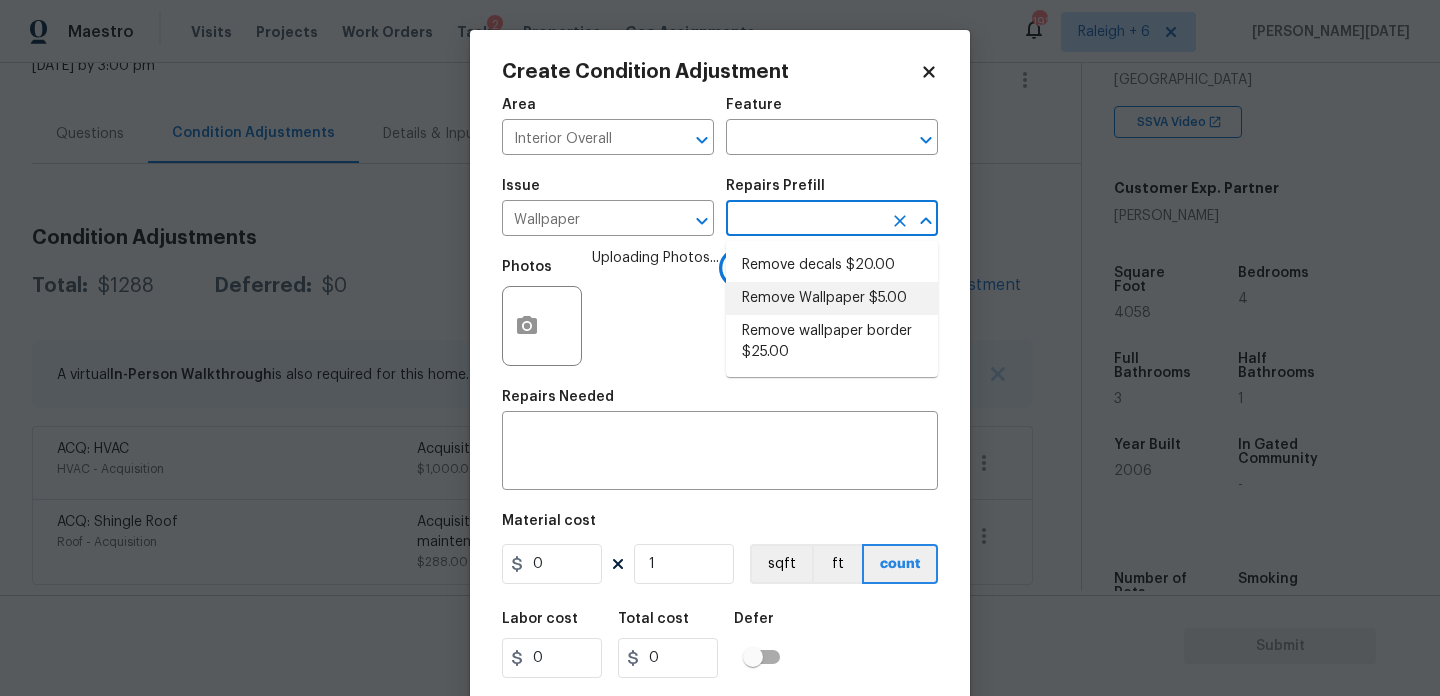 type 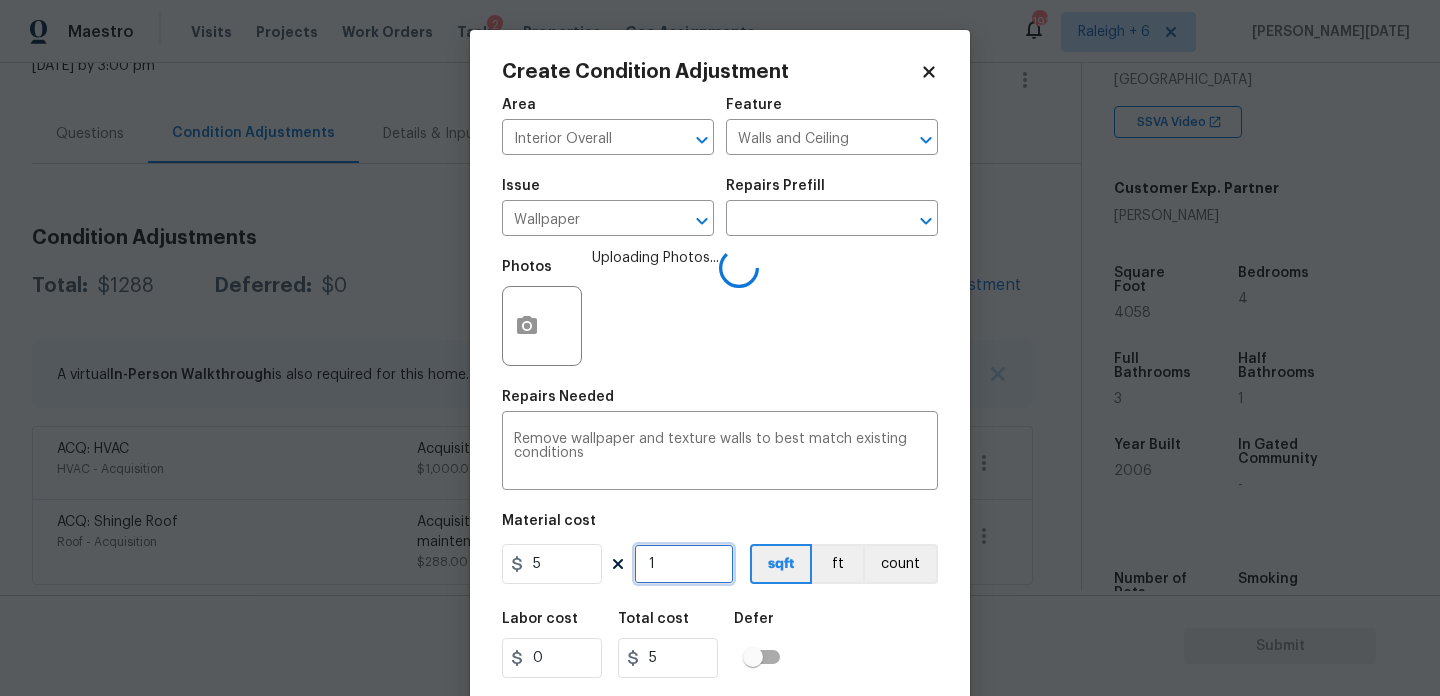 click on "1" at bounding box center [684, 564] 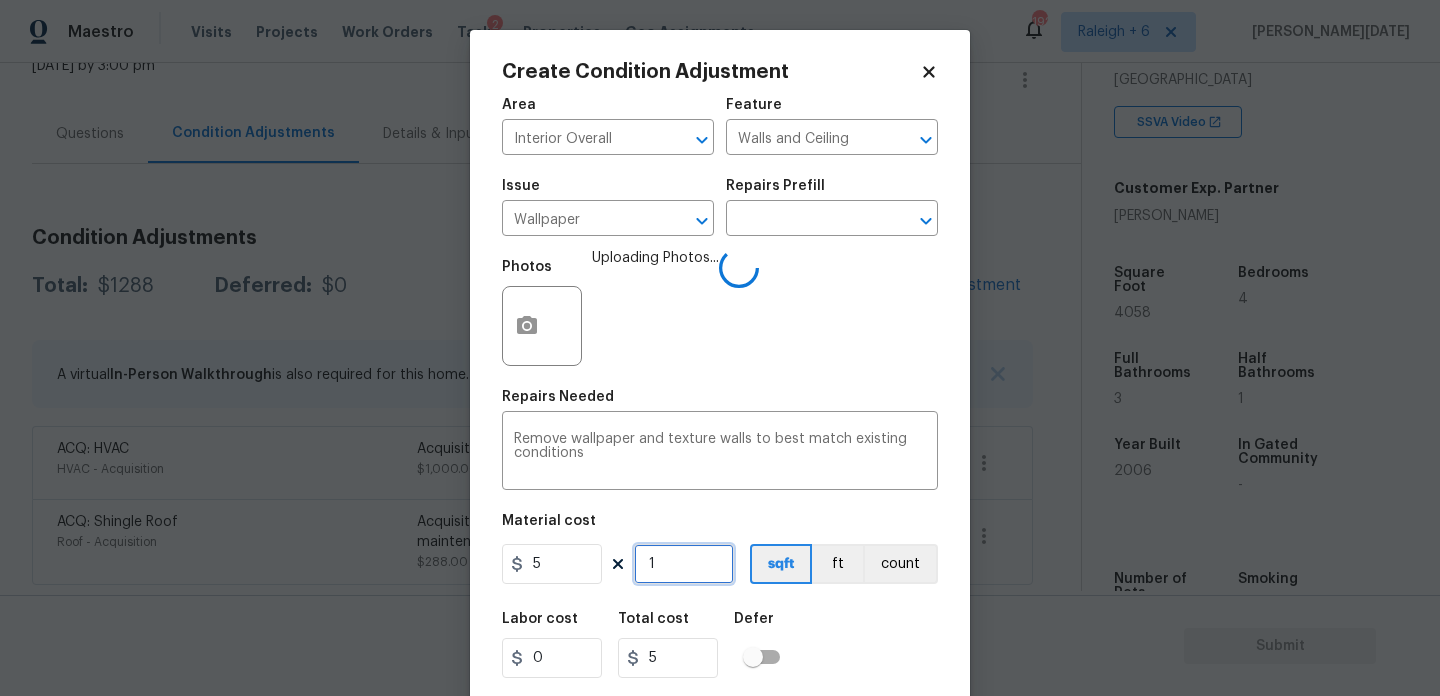 type on "10" 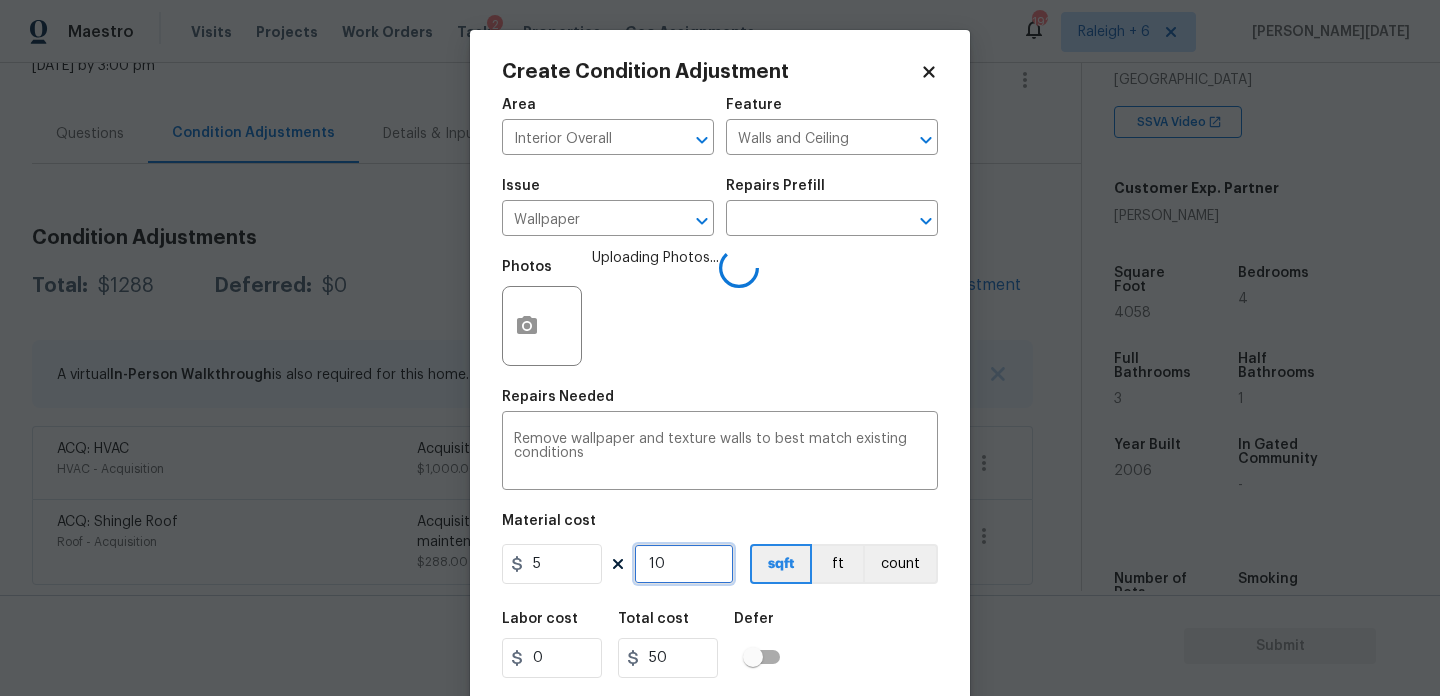 type on "100" 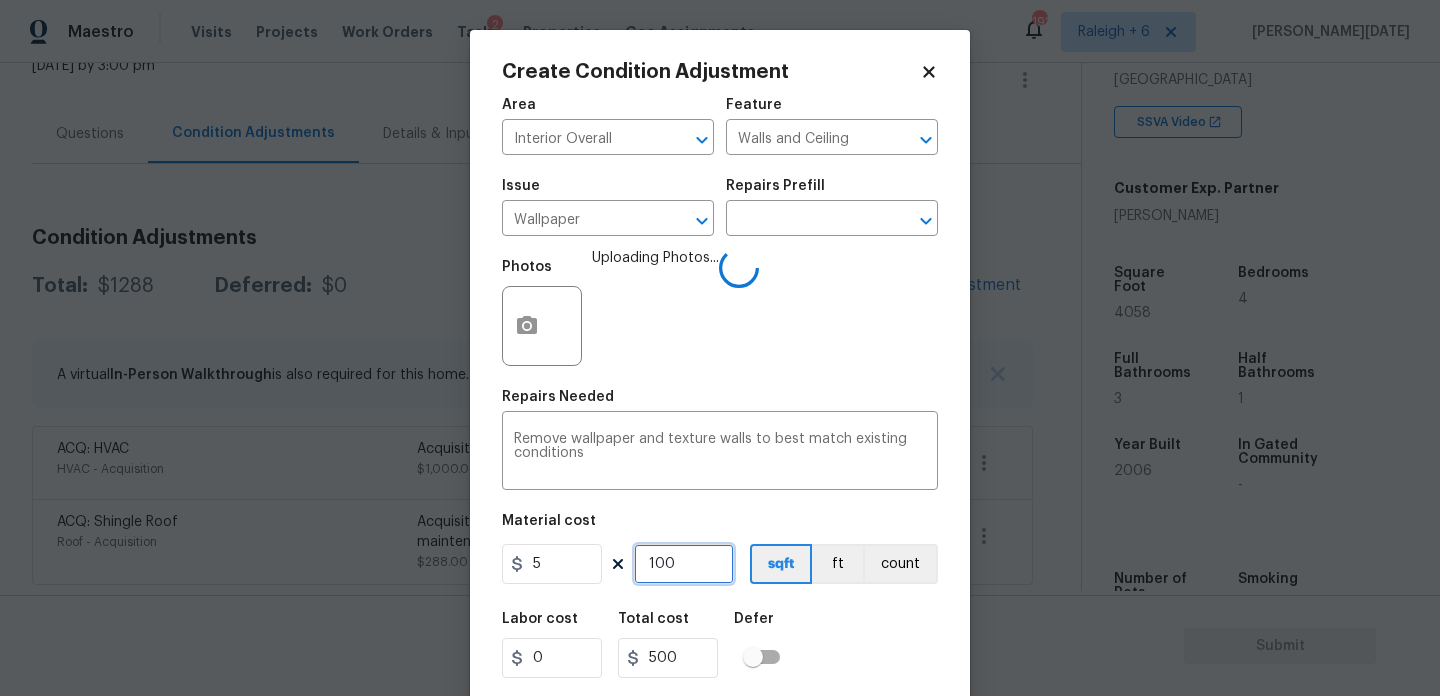 type on "100" 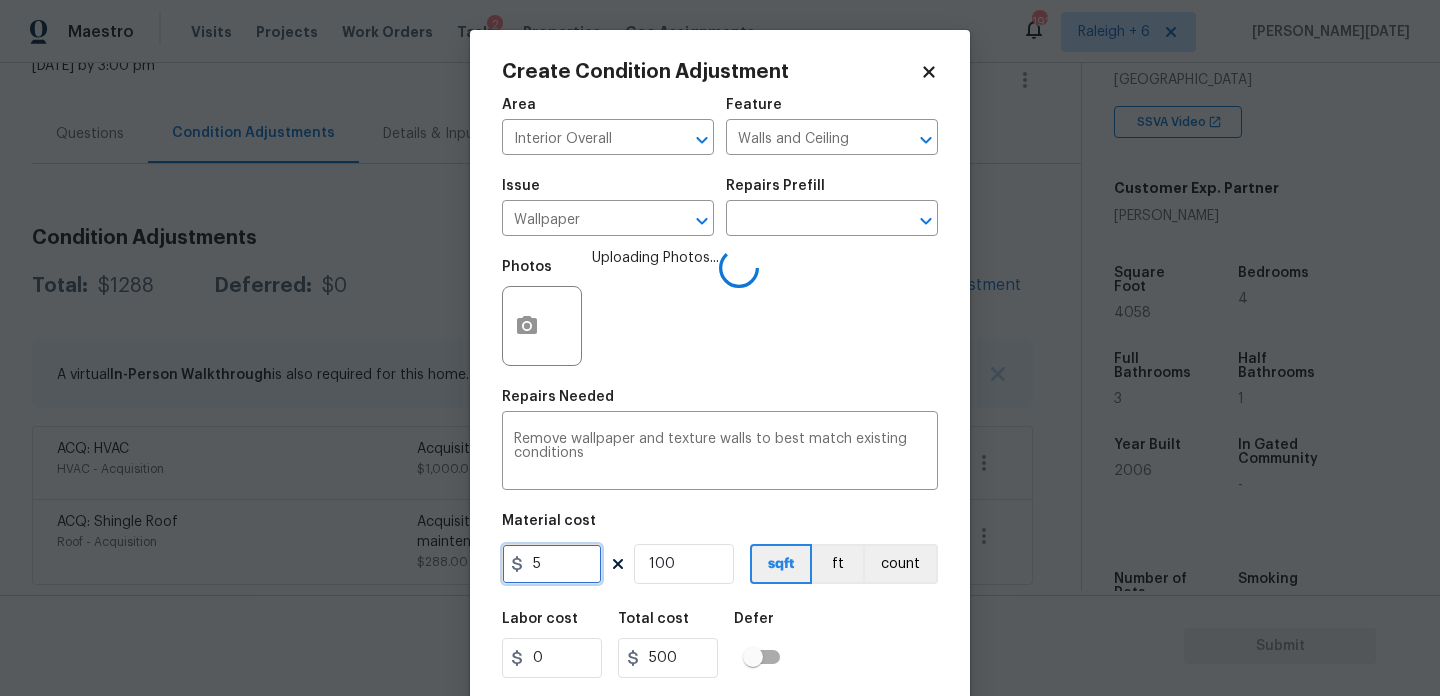 drag, startPoint x: 547, startPoint y: 577, endPoint x: 488, endPoint y: 577, distance: 59 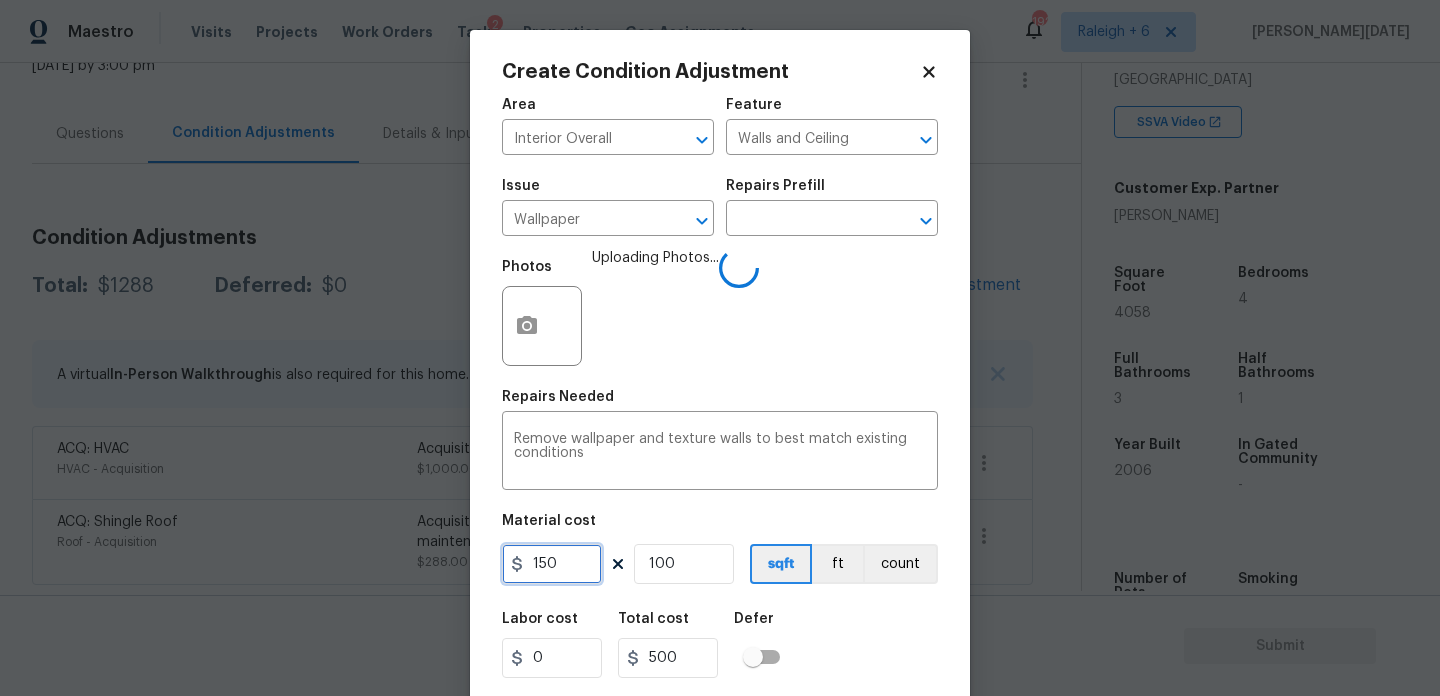 type on "150" 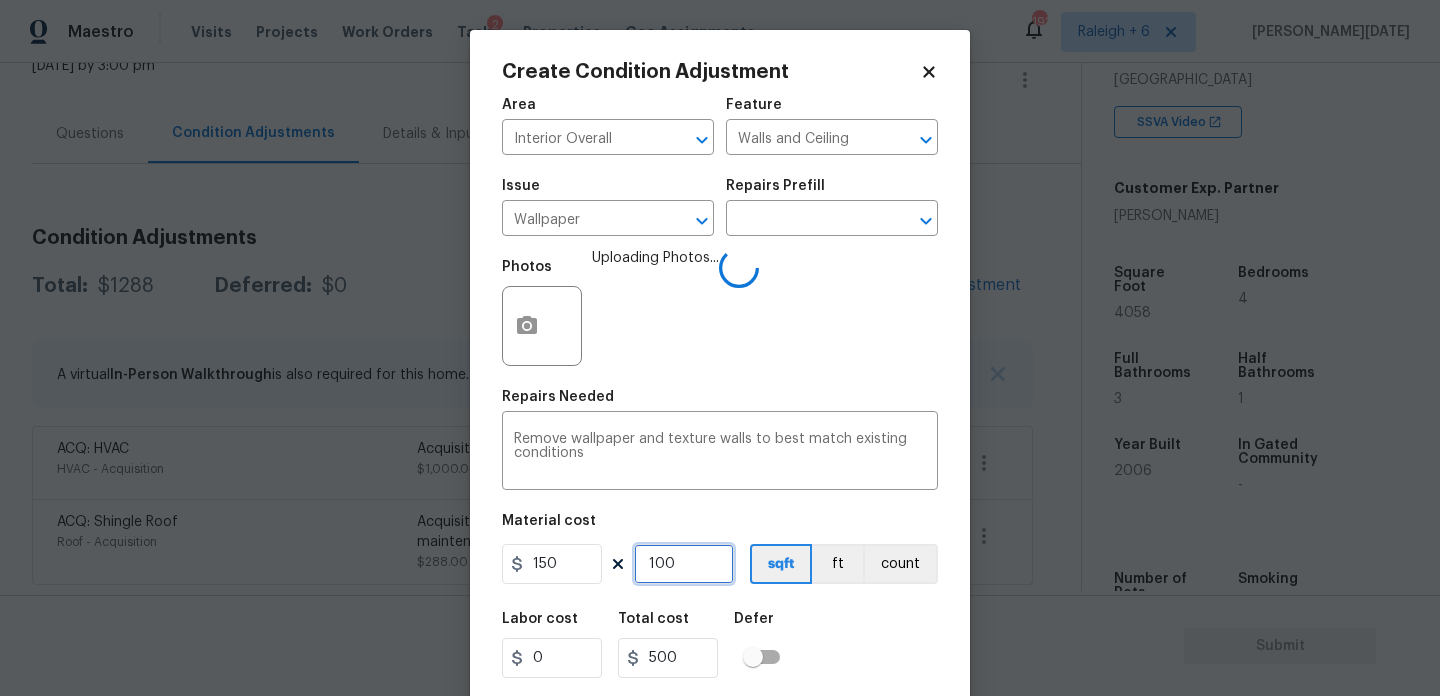 type on "15000" 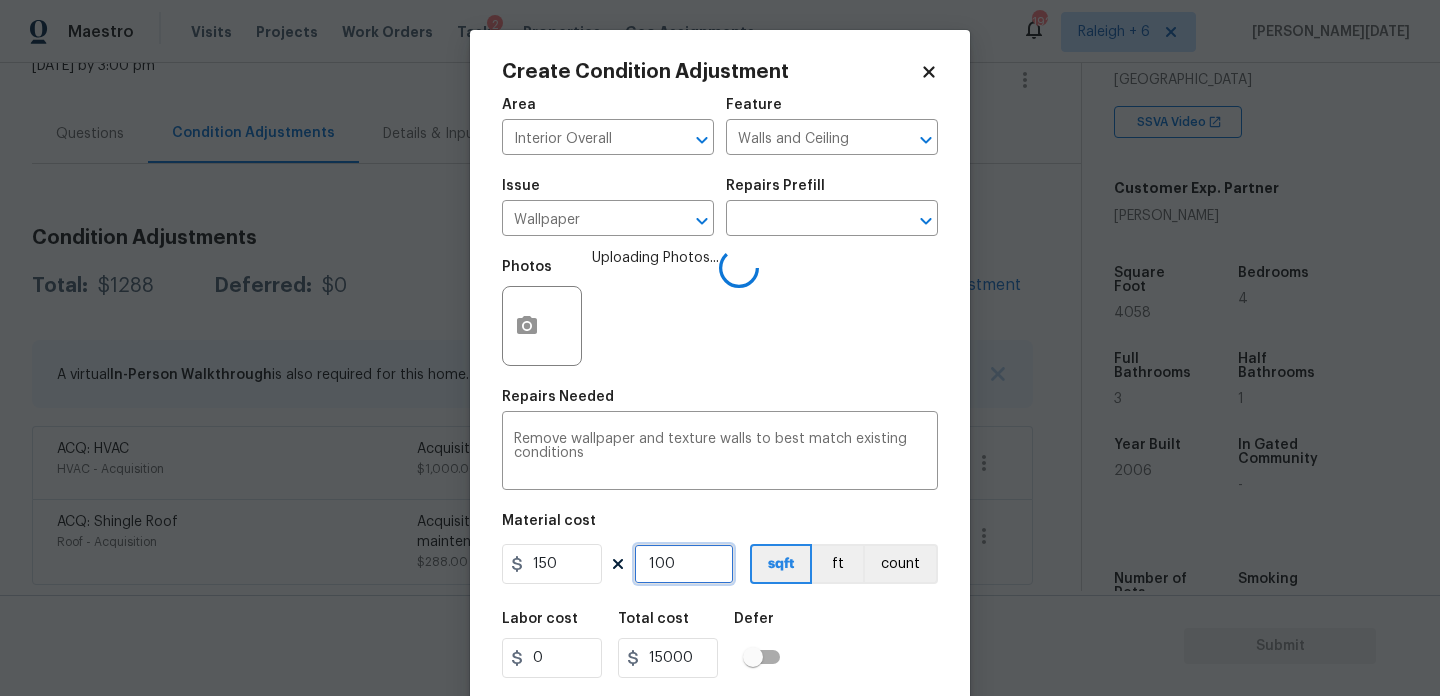 drag, startPoint x: 673, startPoint y: 568, endPoint x: 598, endPoint y: 568, distance: 75 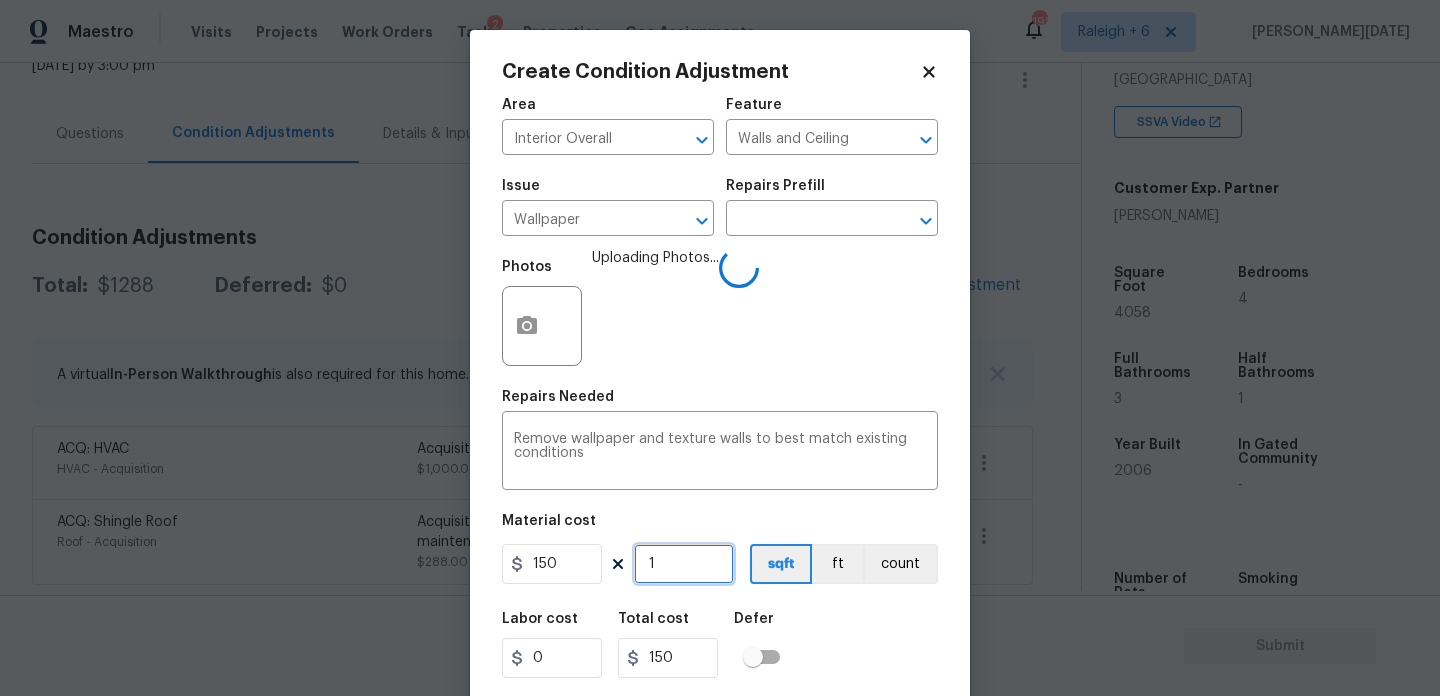 type on "1" 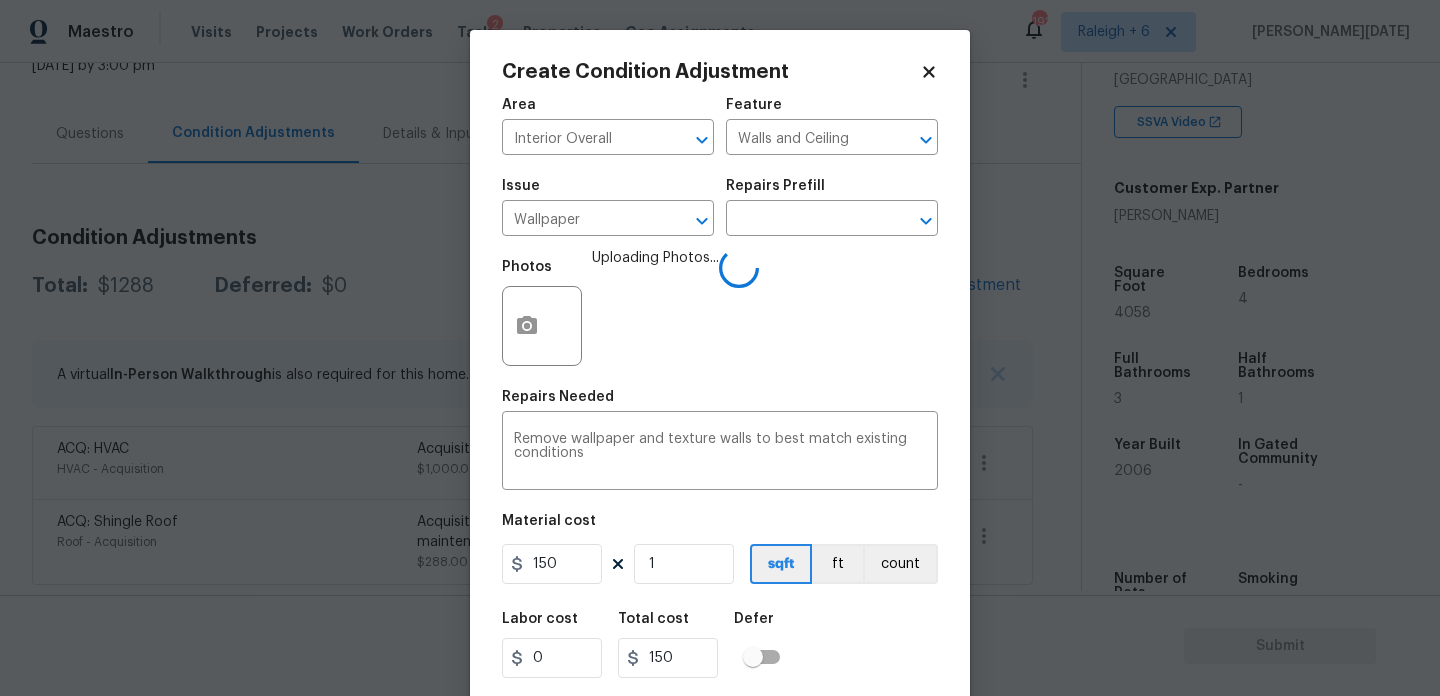 click on "Photos Uploading Photos..." at bounding box center [720, 313] 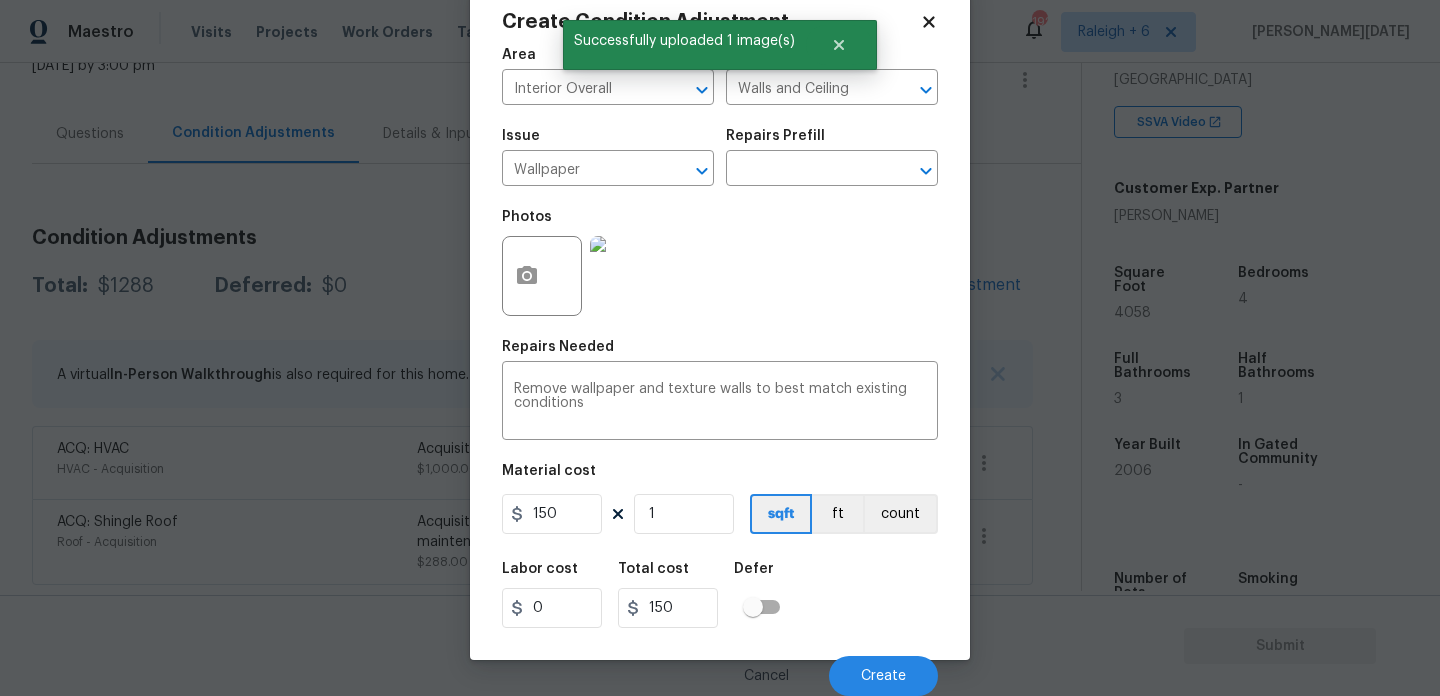 click on "Material cost" at bounding box center (720, 477) 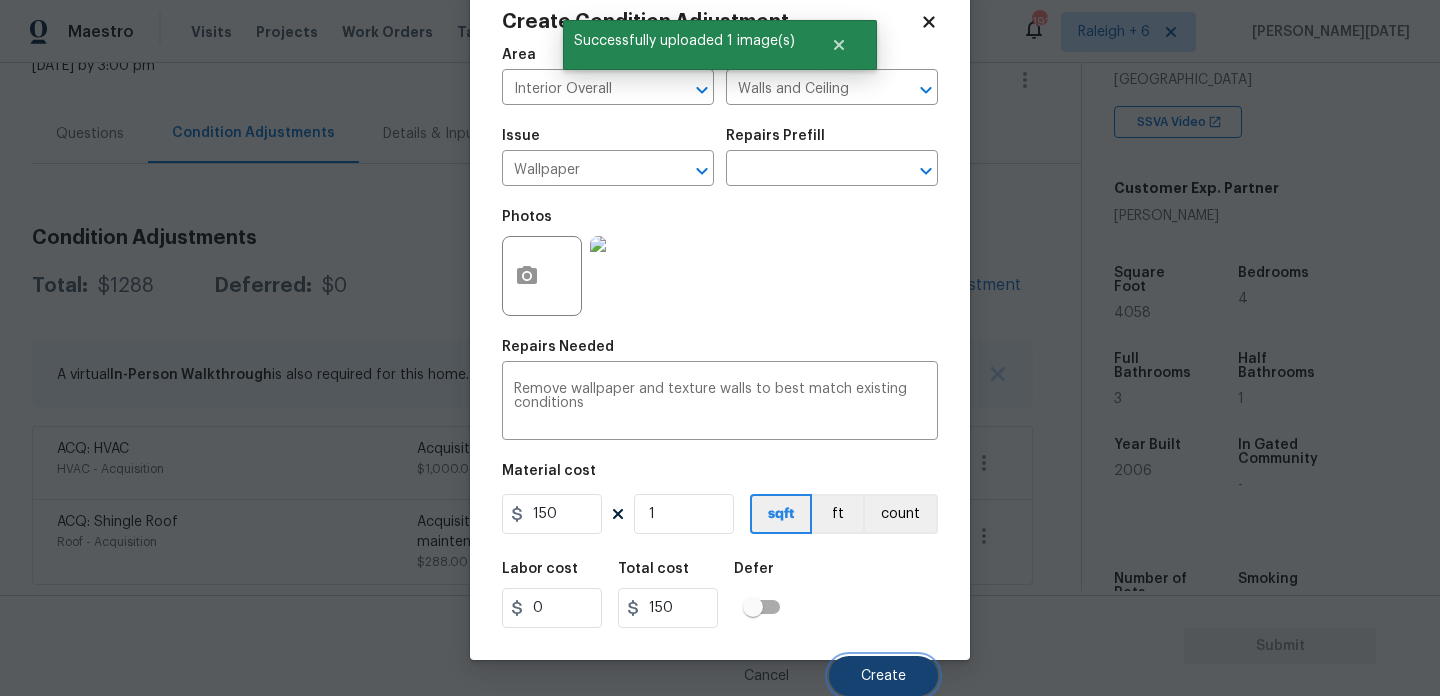 click on "Create" at bounding box center (883, 676) 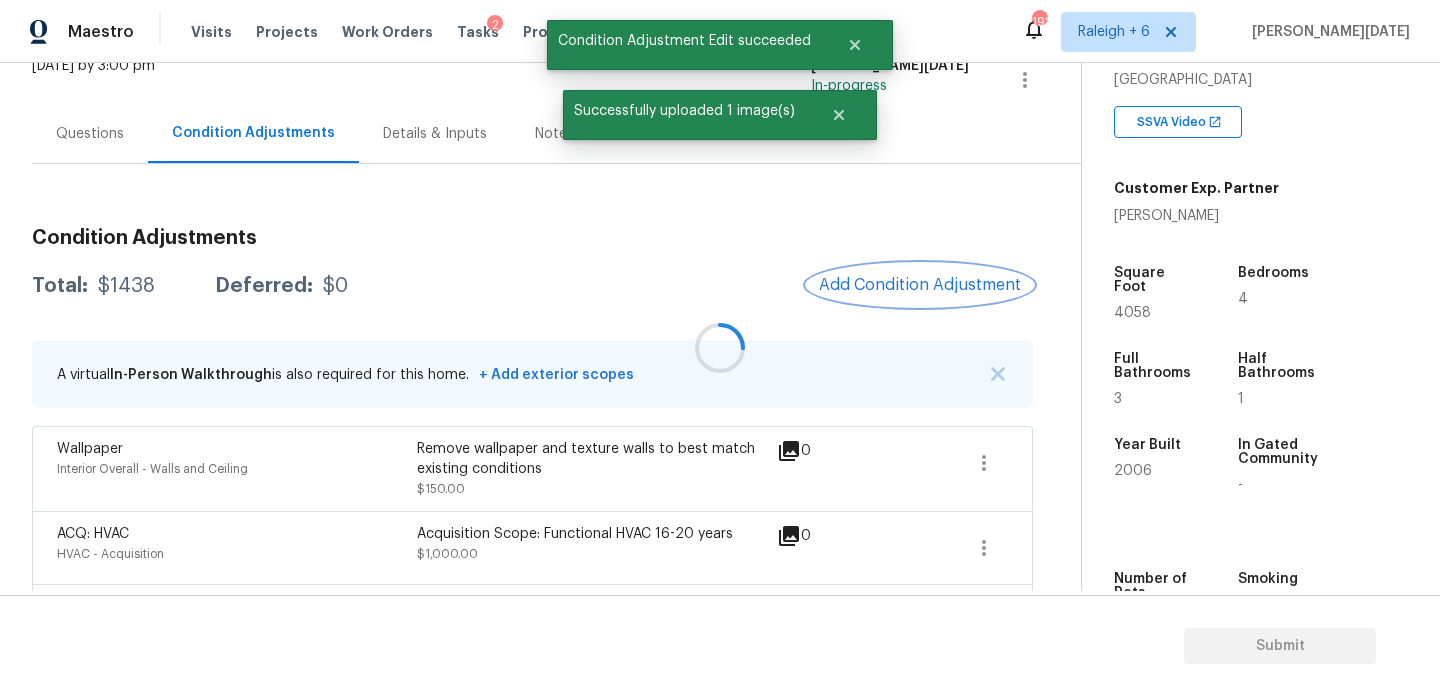 scroll, scrollTop: 0, scrollLeft: 0, axis: both 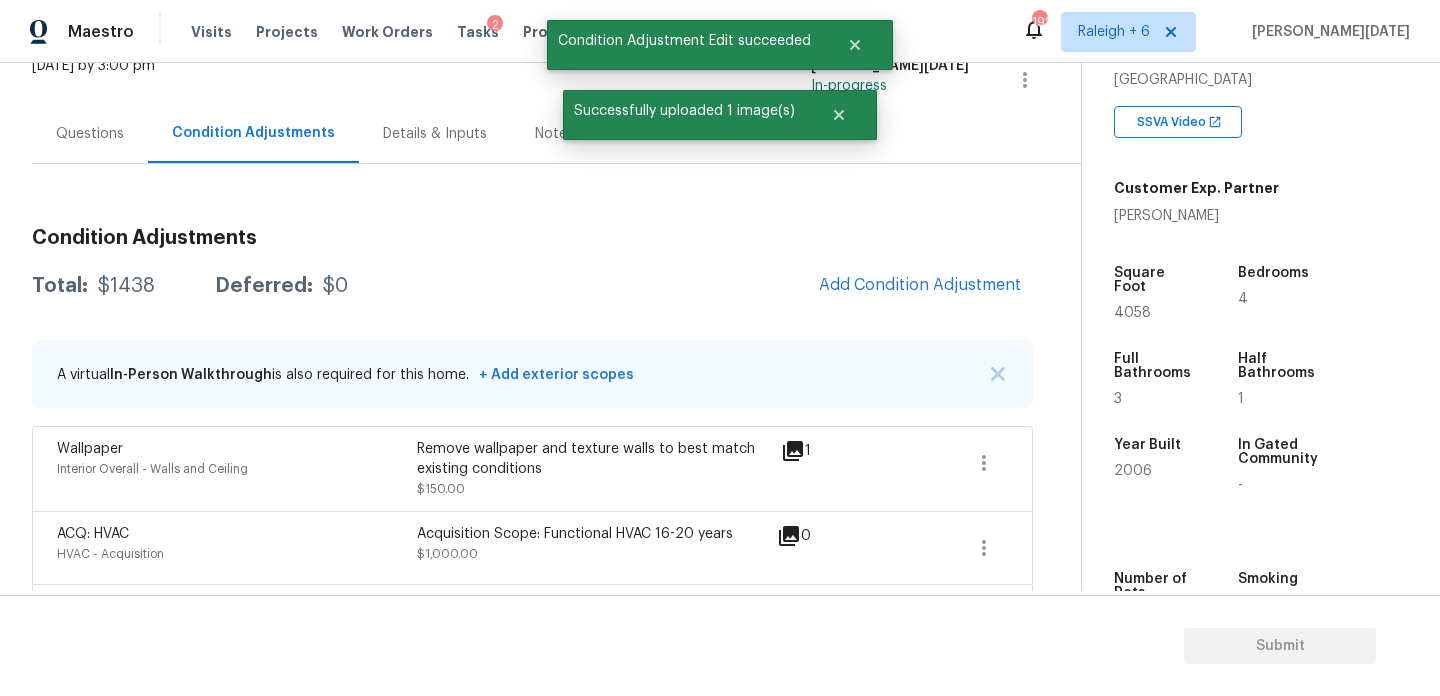 click on "4058" at bounding box center [1132, 313] 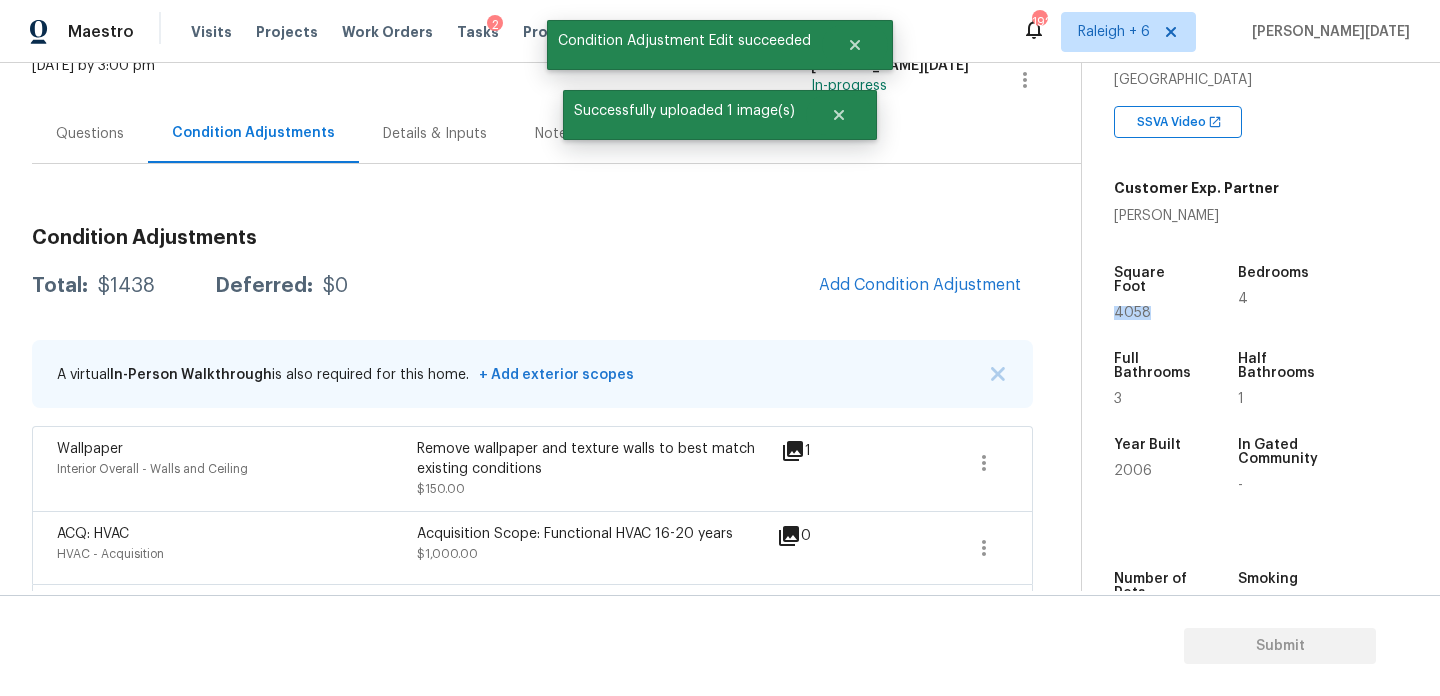 copy on "4058" 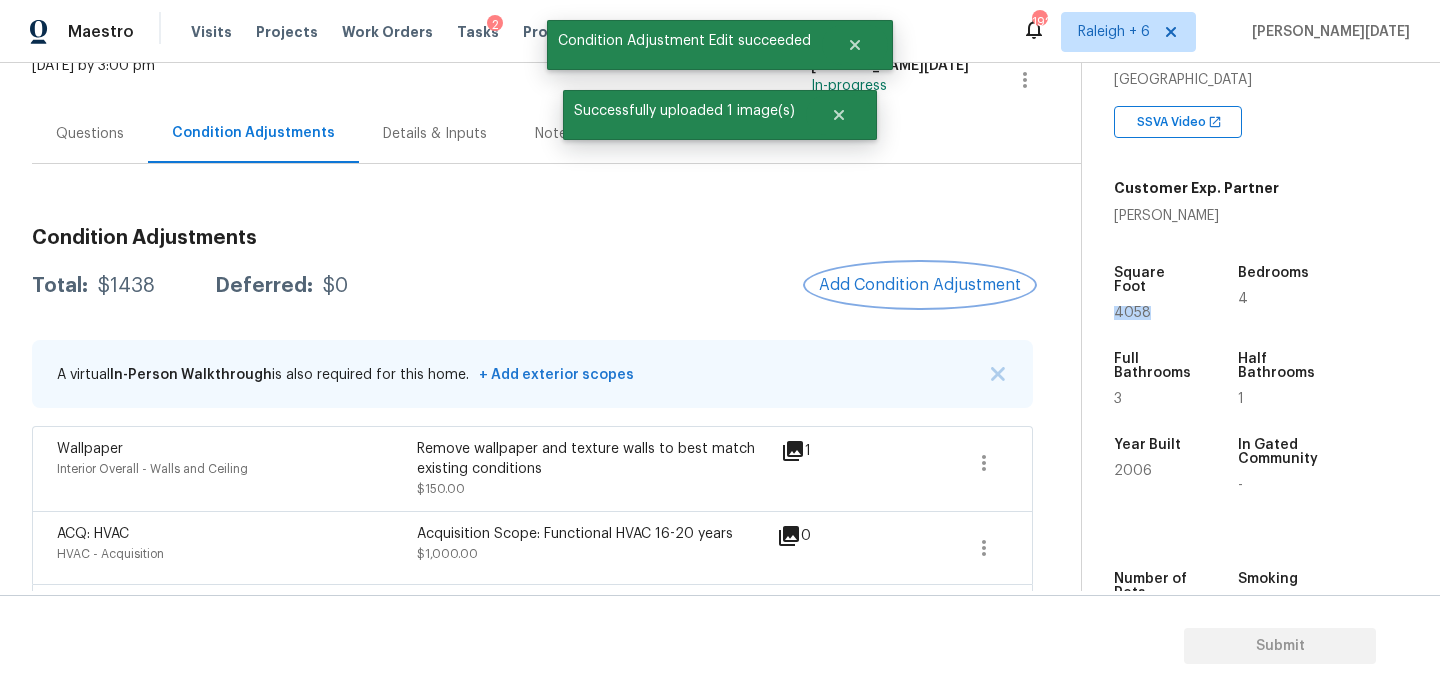 click on "Add Condition Adjustment" at bounding box center (920, 285) 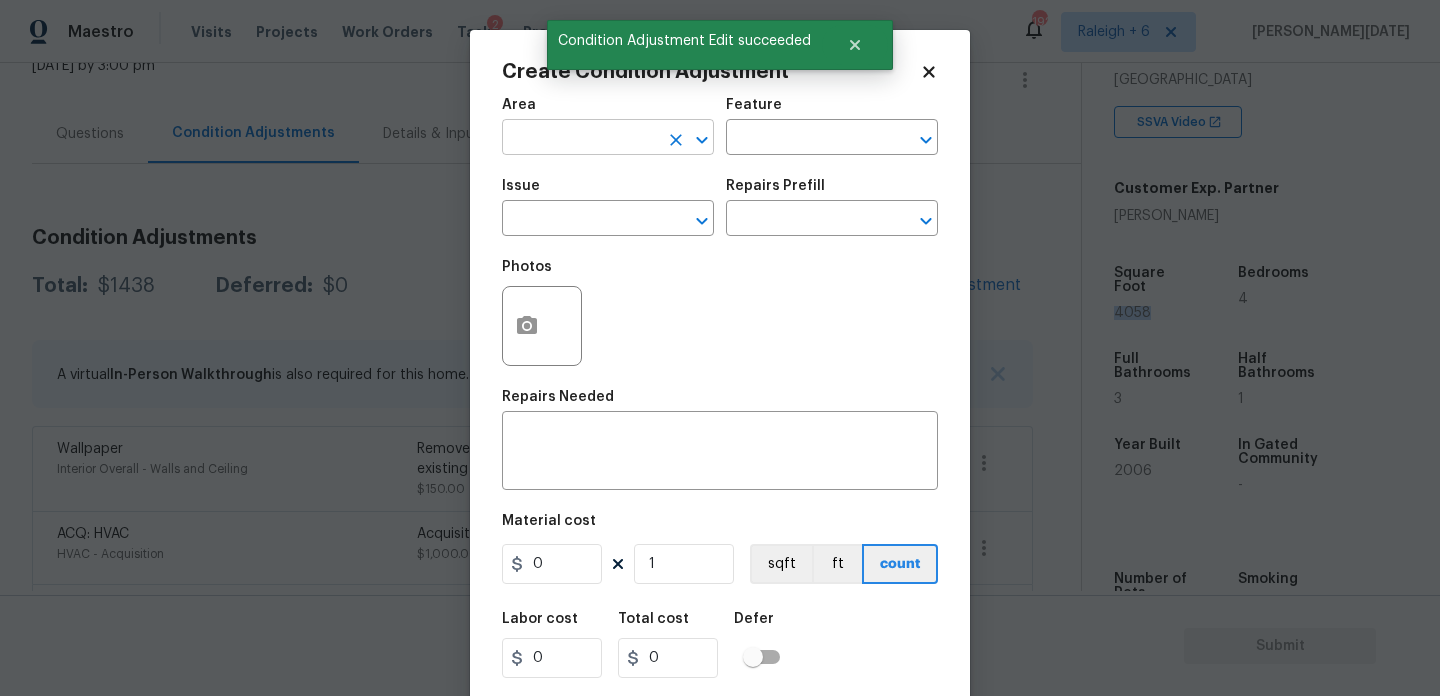 click at bounding box center (580, 139) 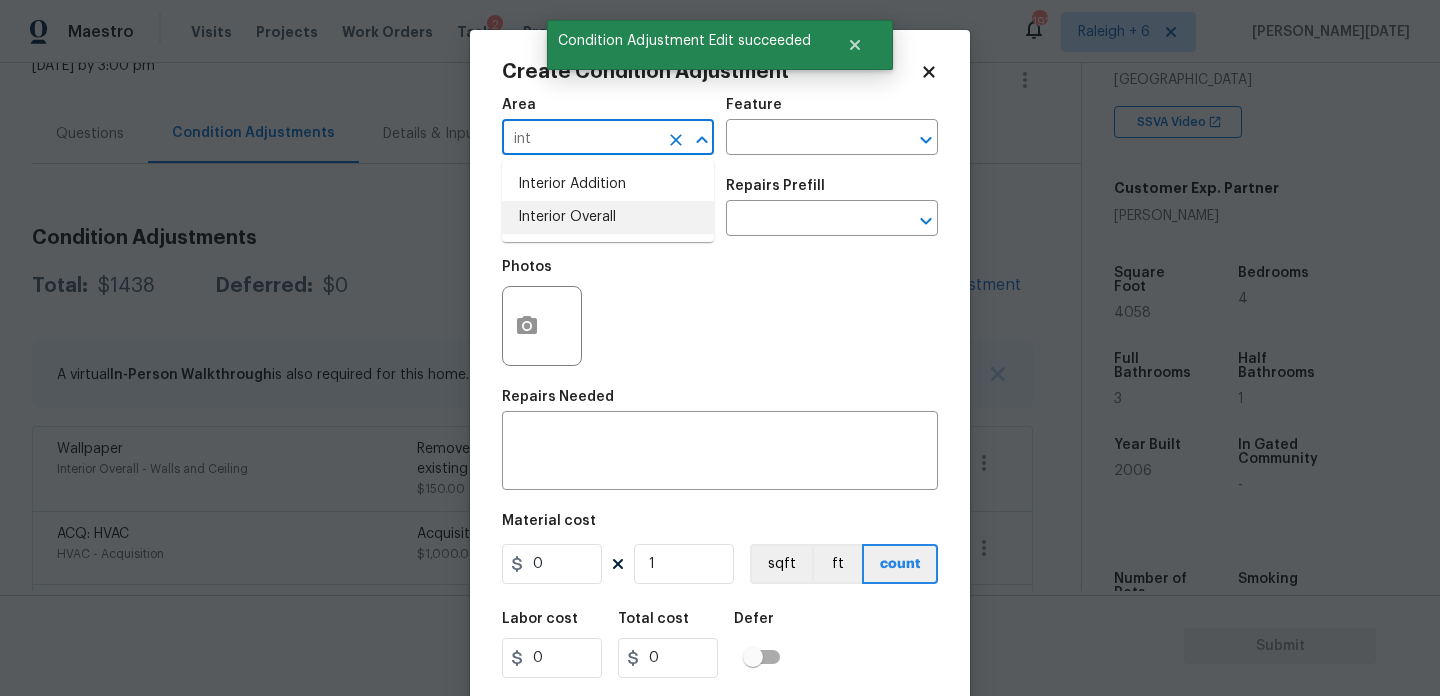 click on "Interior Overall" at bounding box center (608, 217) 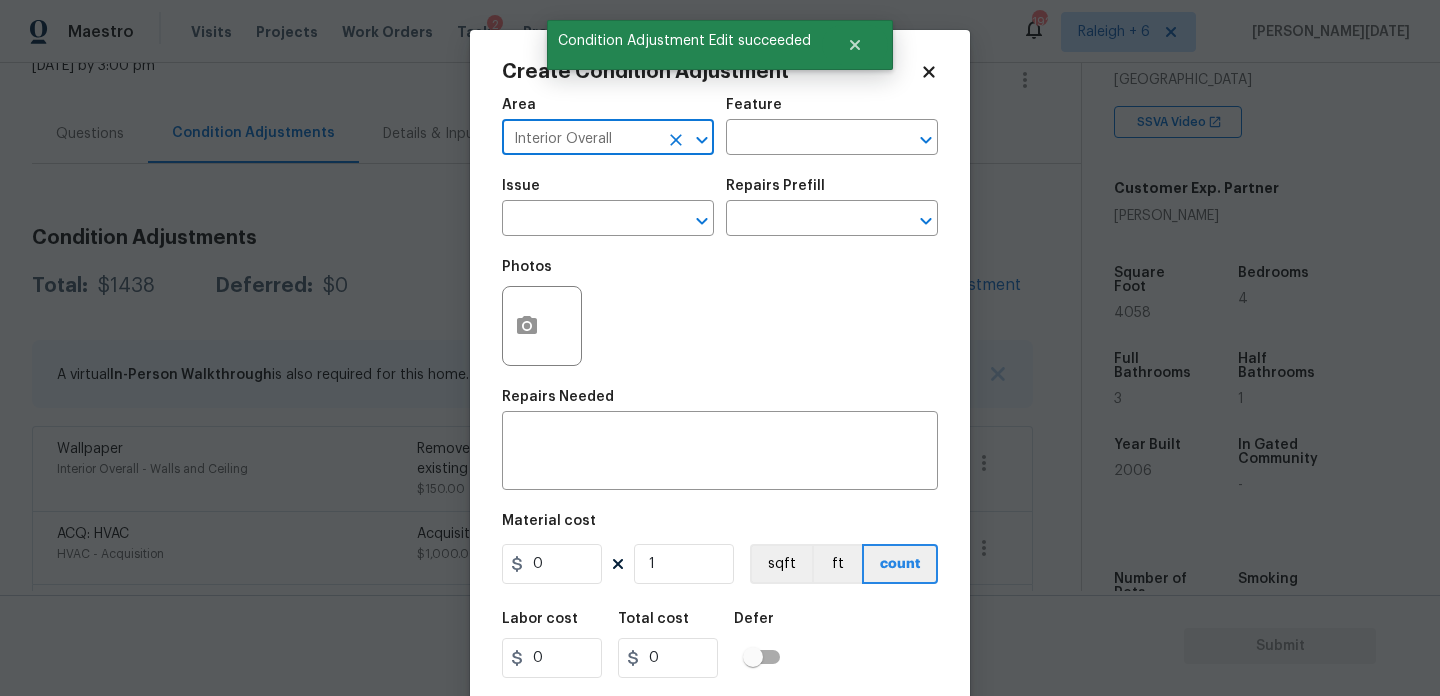 type on "Interior Overall" 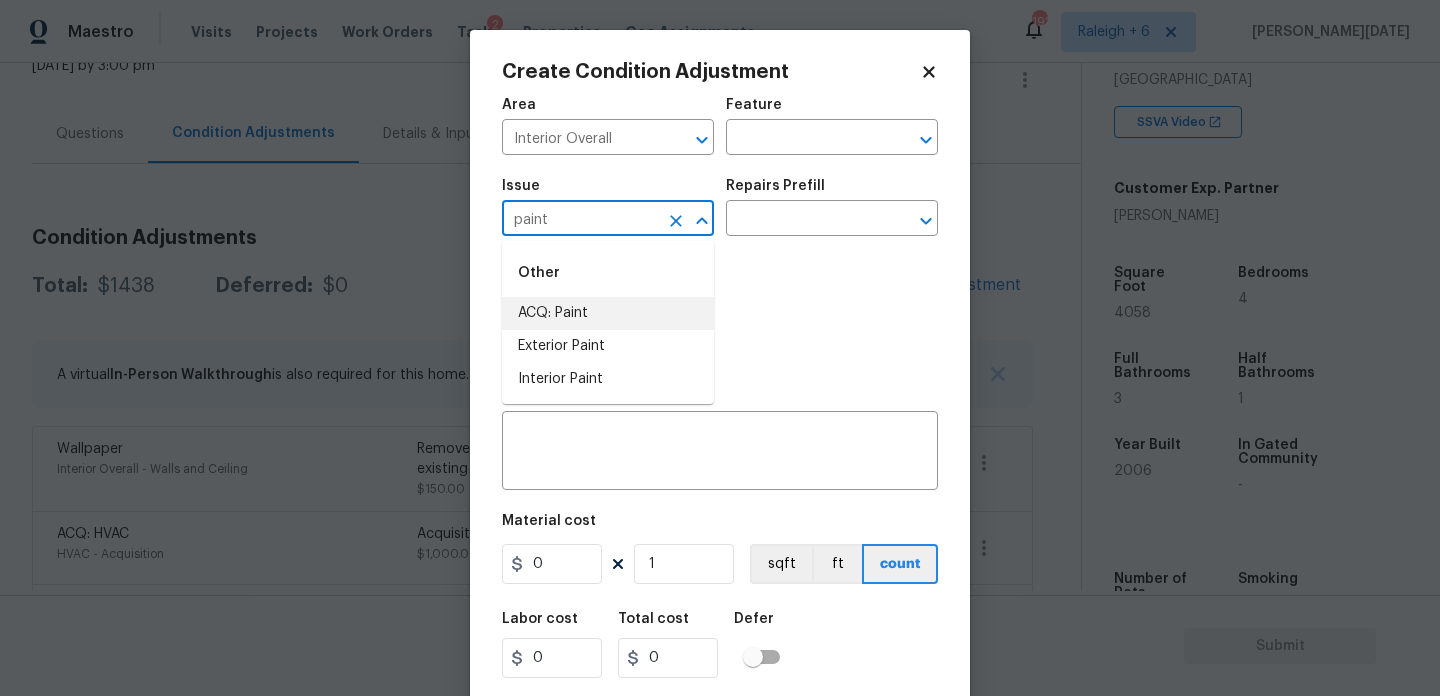 click on "ACQ: Paint" at bounding box center (608, 313) 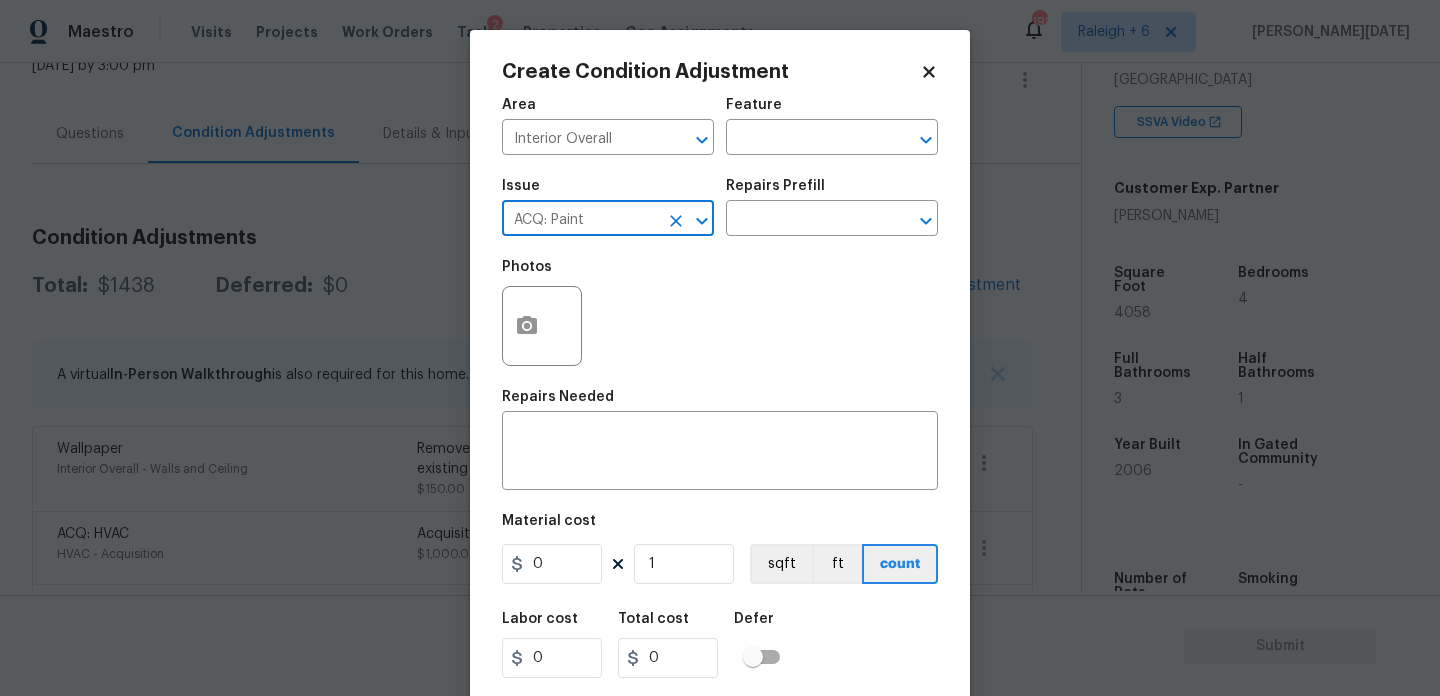 type on "ACQ: Paint" 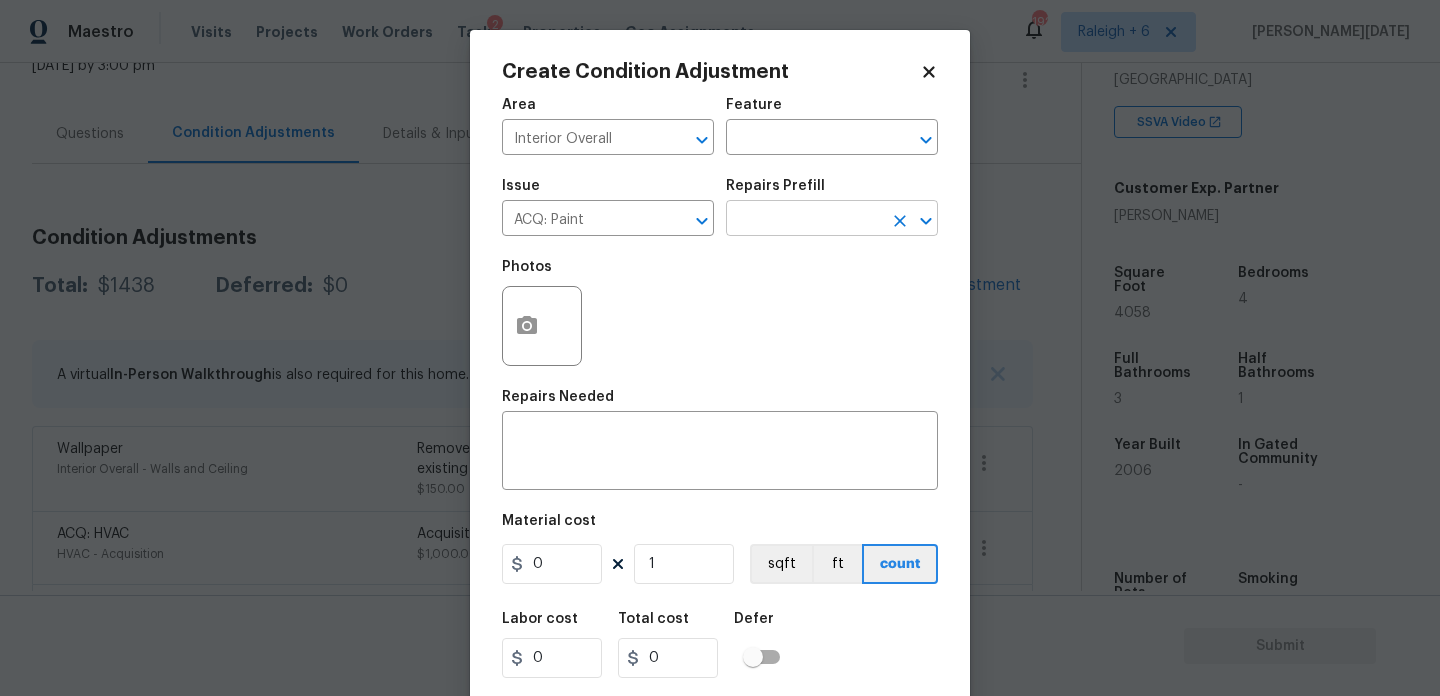 click at bounding box center [804, 220] 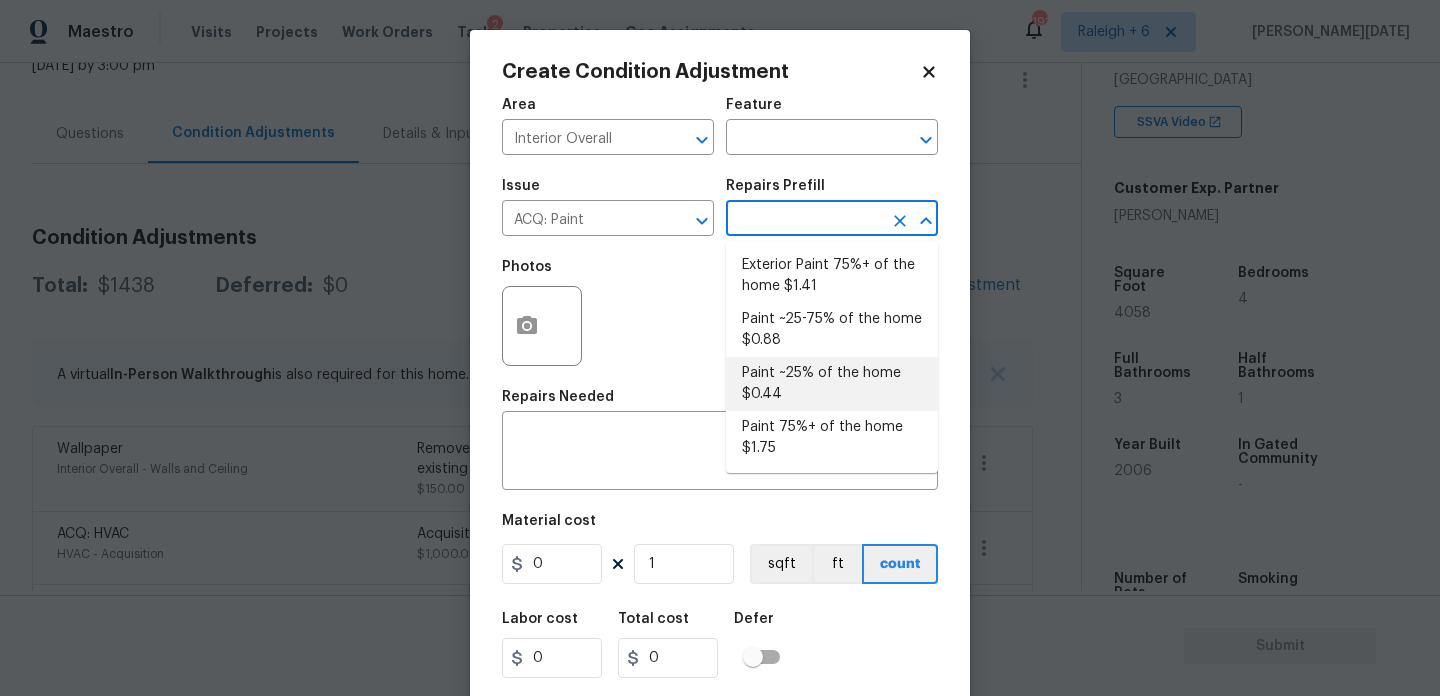 click on "Paint ~25% of the home $0.44" at bounding box center [832, 384] 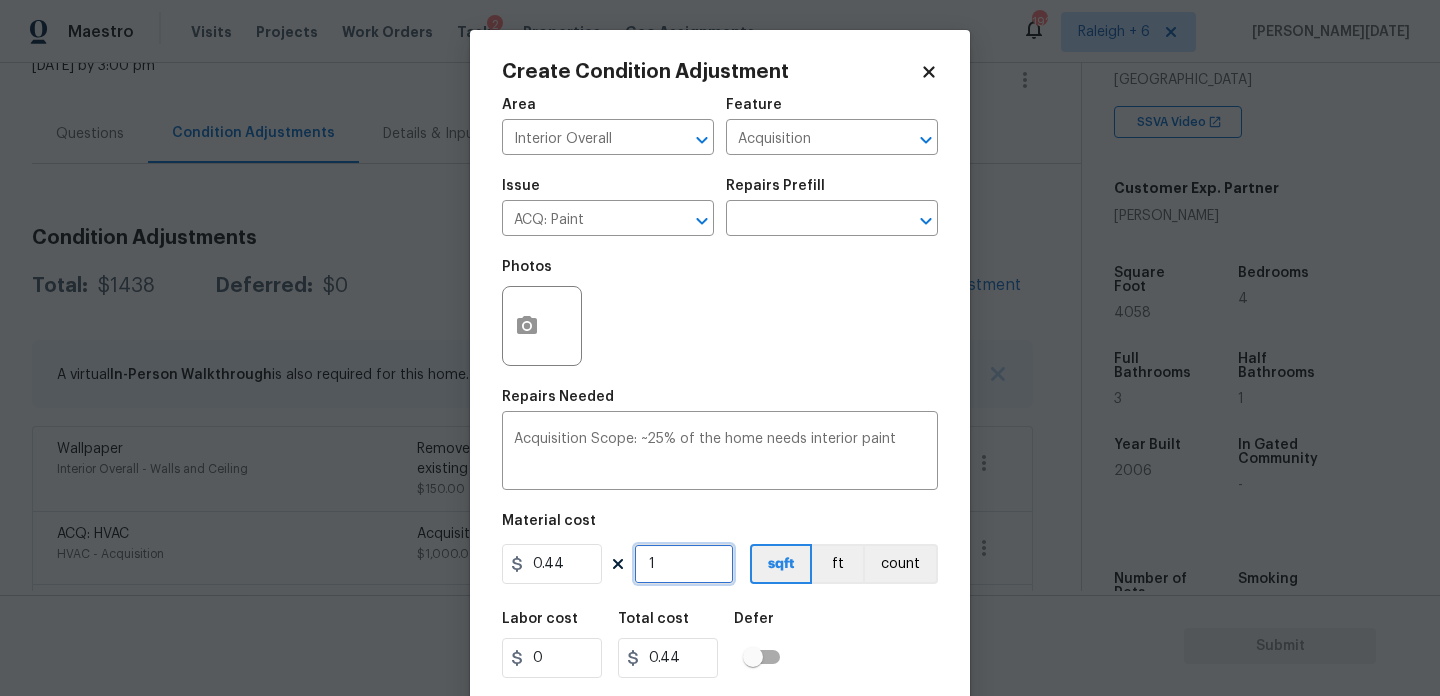 click on "1" at bounding box center [684, 564] 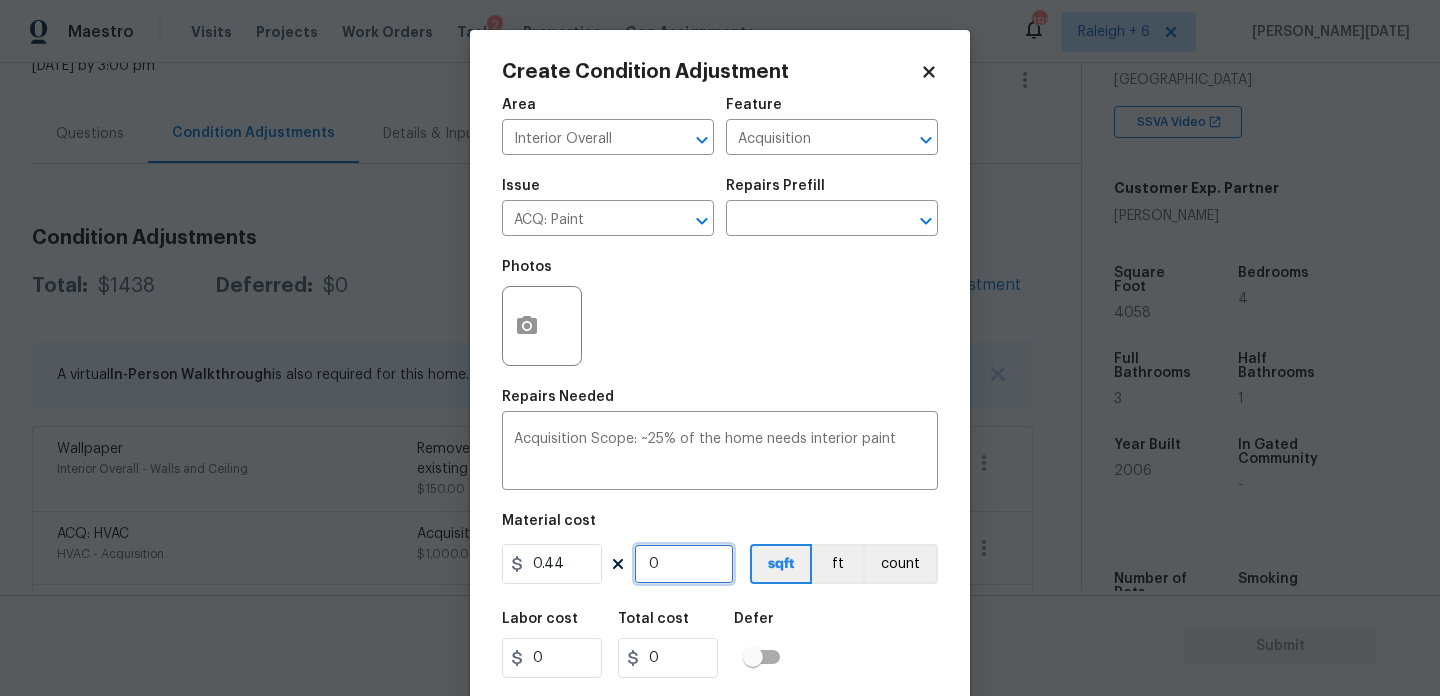 paste on "4058" 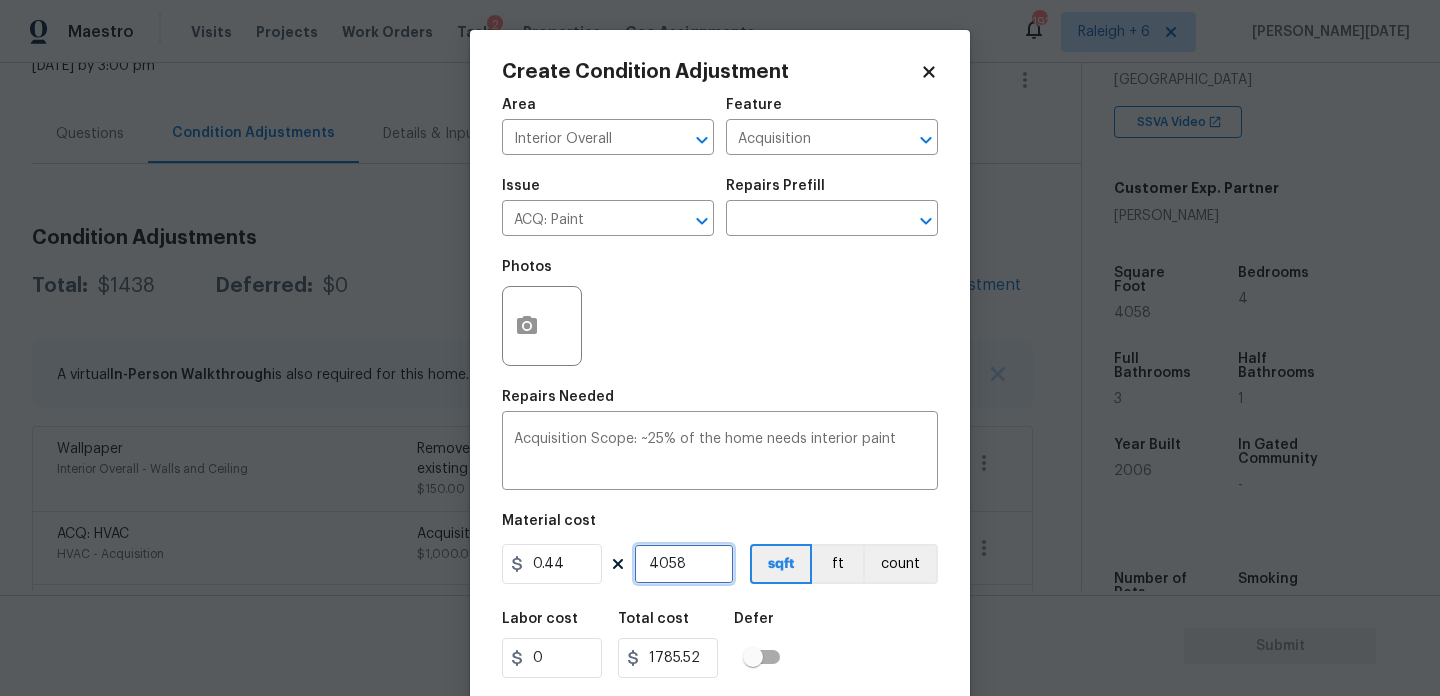 scroll, scrollTop: 51, scrollLeft: 0, axis: vertical 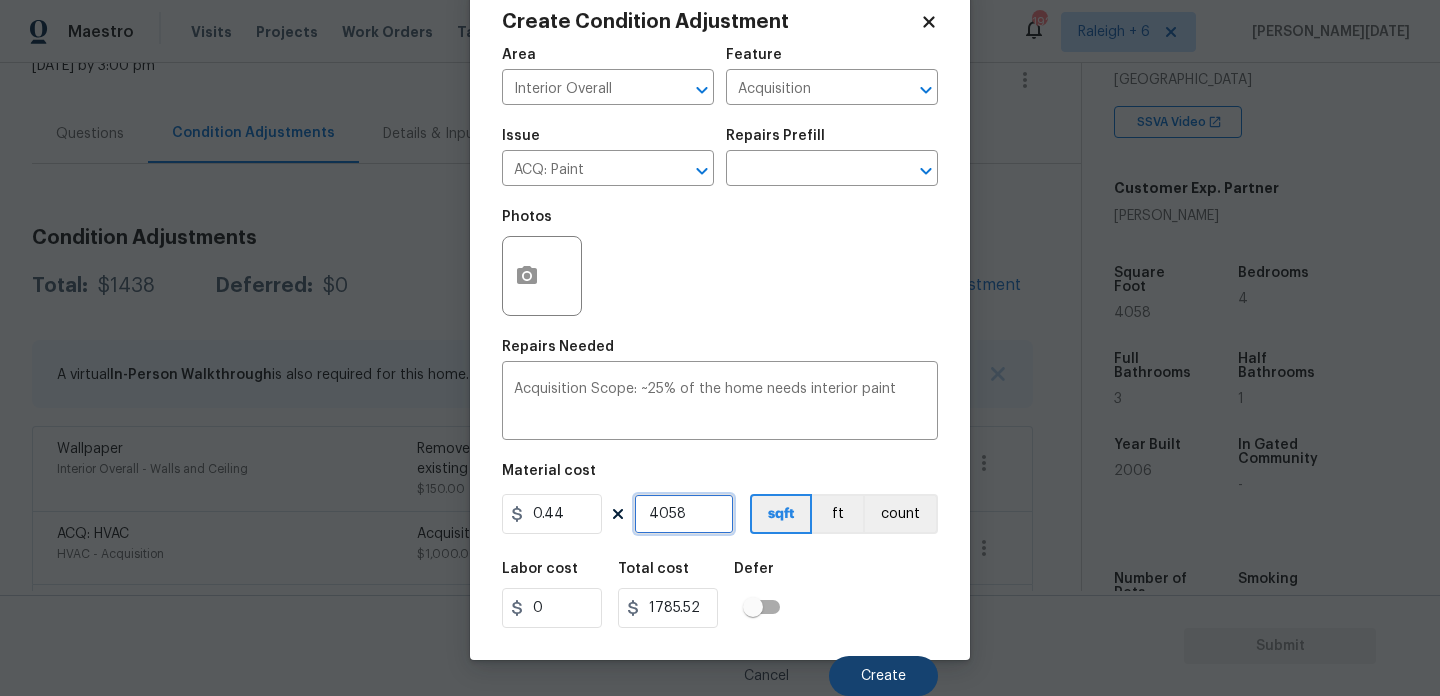 type on "4058" 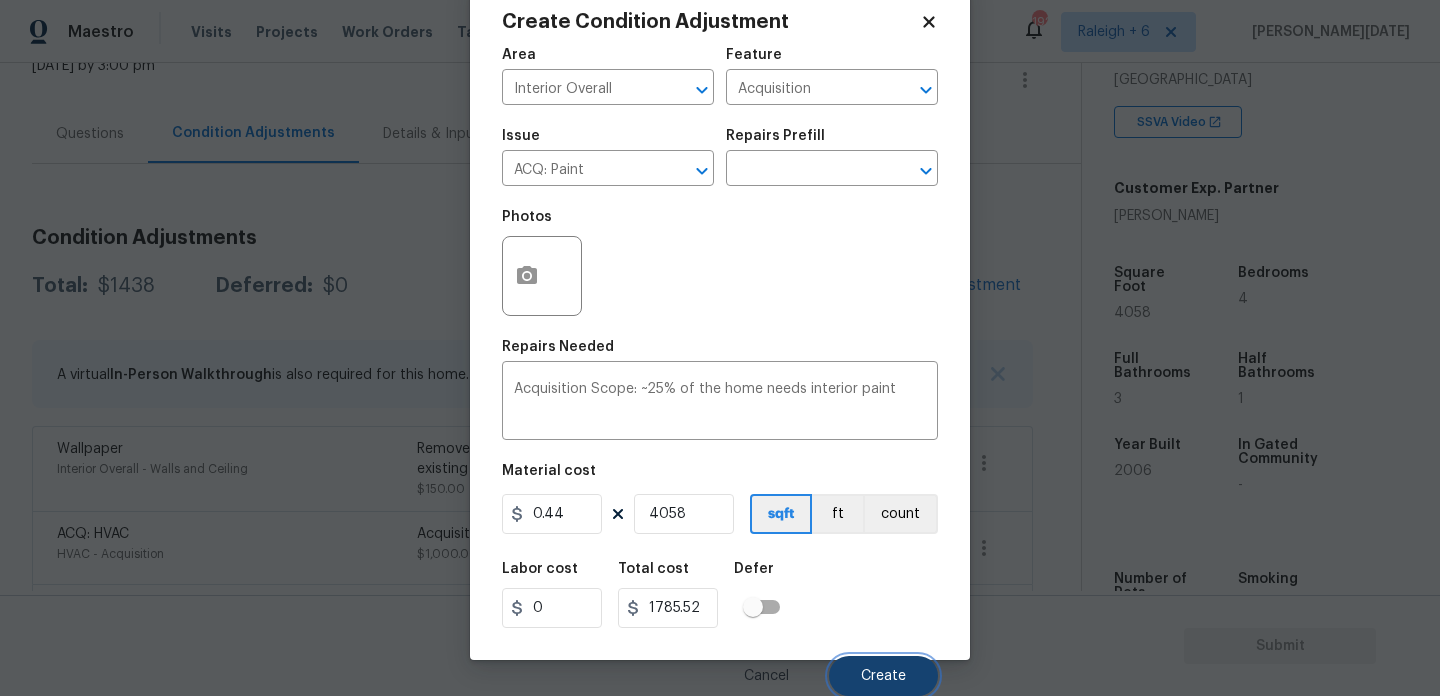 click on "Create" at bounding box center [883, 676] 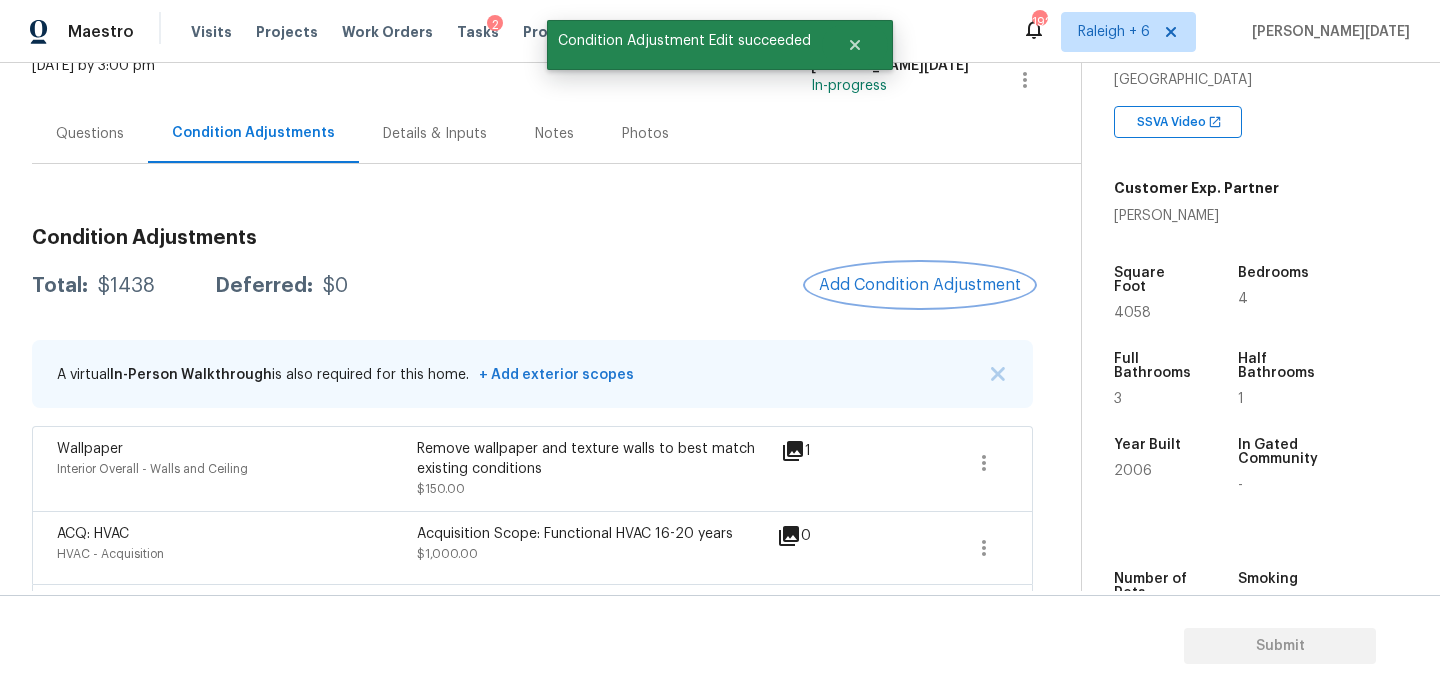 scroll, scrollTop: 0, scrollLeft: 0, axis: both 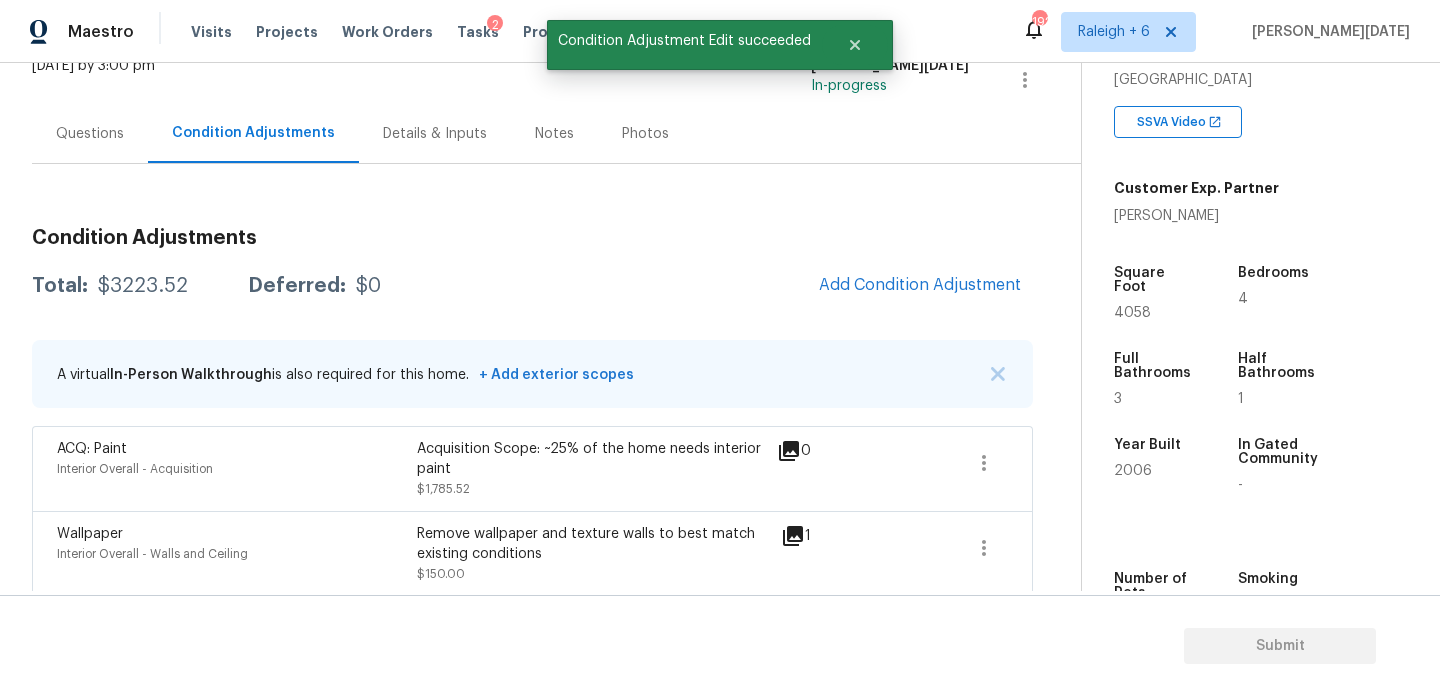 click on "Condition Adjustments Total:  $3223.52 Deferred:  $0 Add Condition Adjustment A virtual  In-Person Walkthrough  is also required for this home.   + Add exterior scopes ACQ: Paint Interior Overall - Acquisition Acquisition Scope: ~25% of the home needs interior paint $1,785.52   0 Wallpaper Interior Overall - Walls and Ceiling Remove wallpaper and texture walls to best match existing conditions $150.00   1 ACQ: HVAC HVAC - Acquisition Acquisition Scope: Functional HVAC 16-20 years $1,000.00   0 ACQ: Shingle Roof Roof - Acquisition Acquisition Scope: Shingle Roof 0-10 years in age maintenance. $288.00   0" at bounding box center [532, 483] 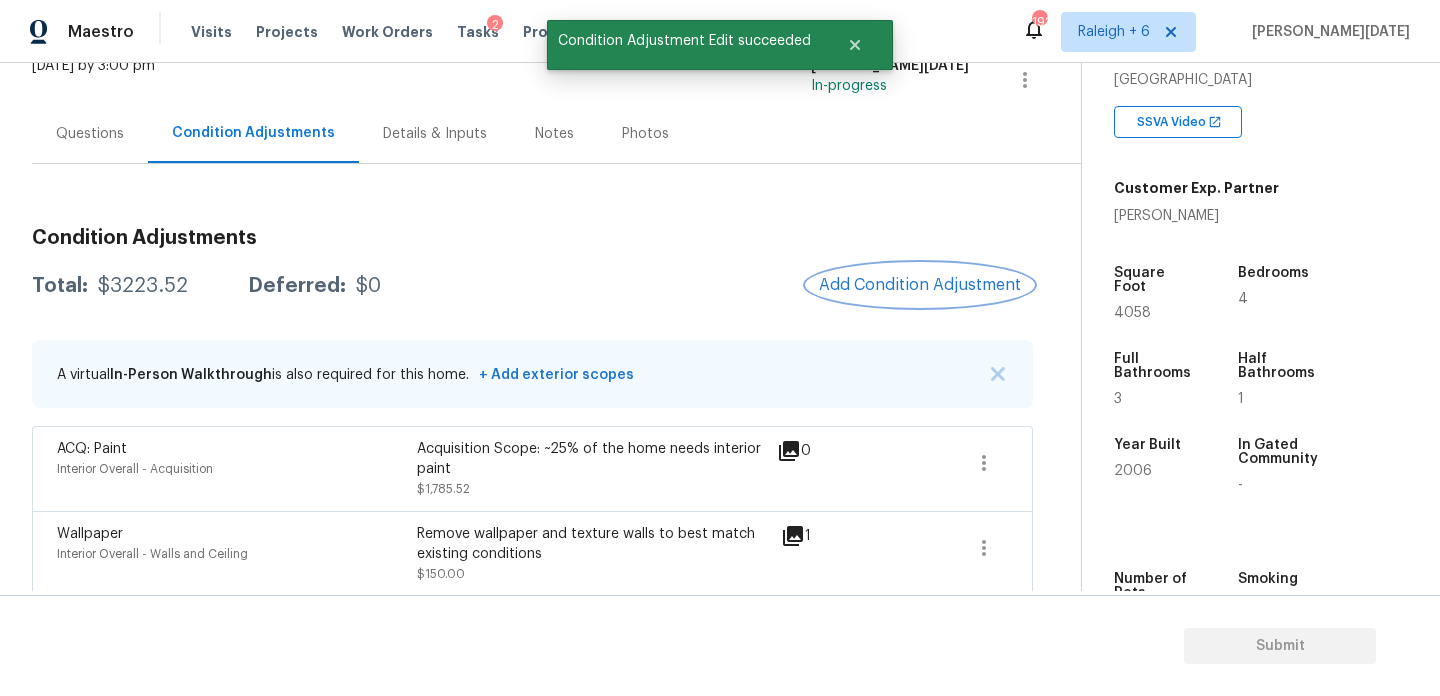 click on "Add Condition Adjustment" at bounding box center [920, 285] 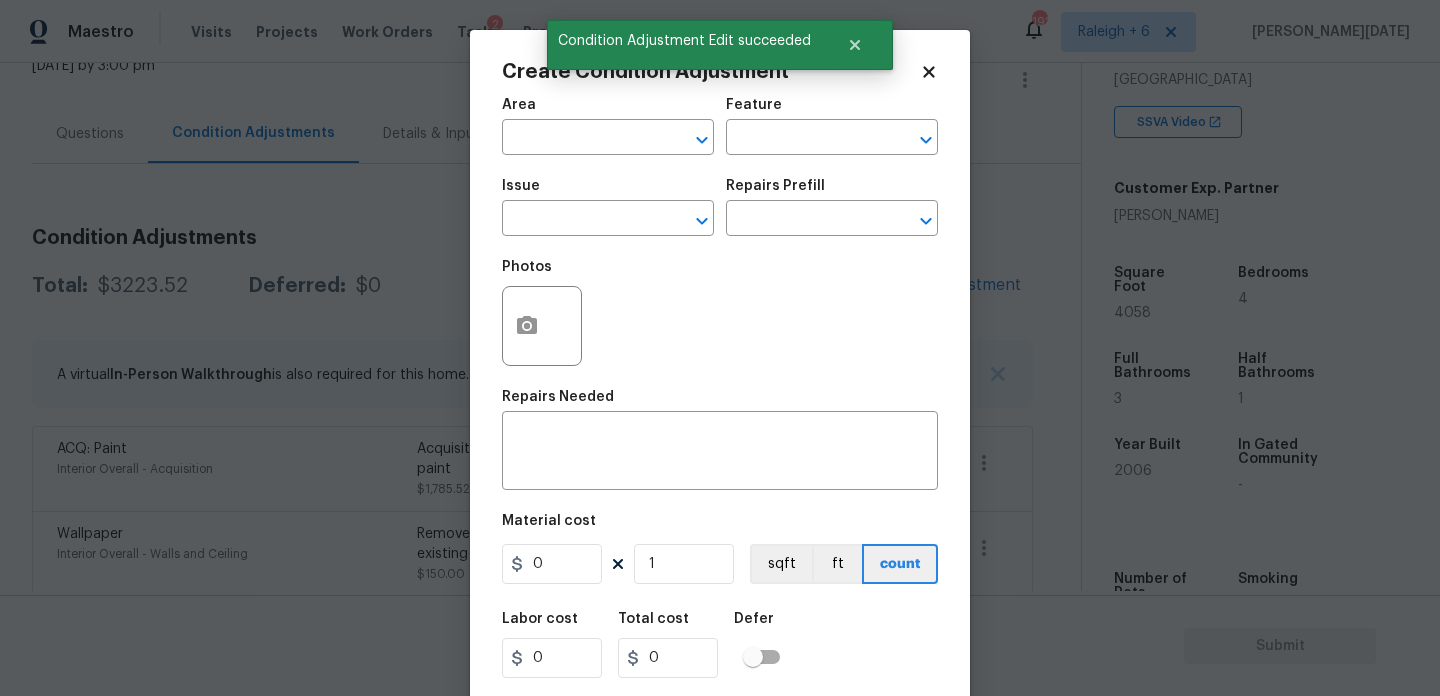 click on "Area ​" at bounding box center [608, 126] 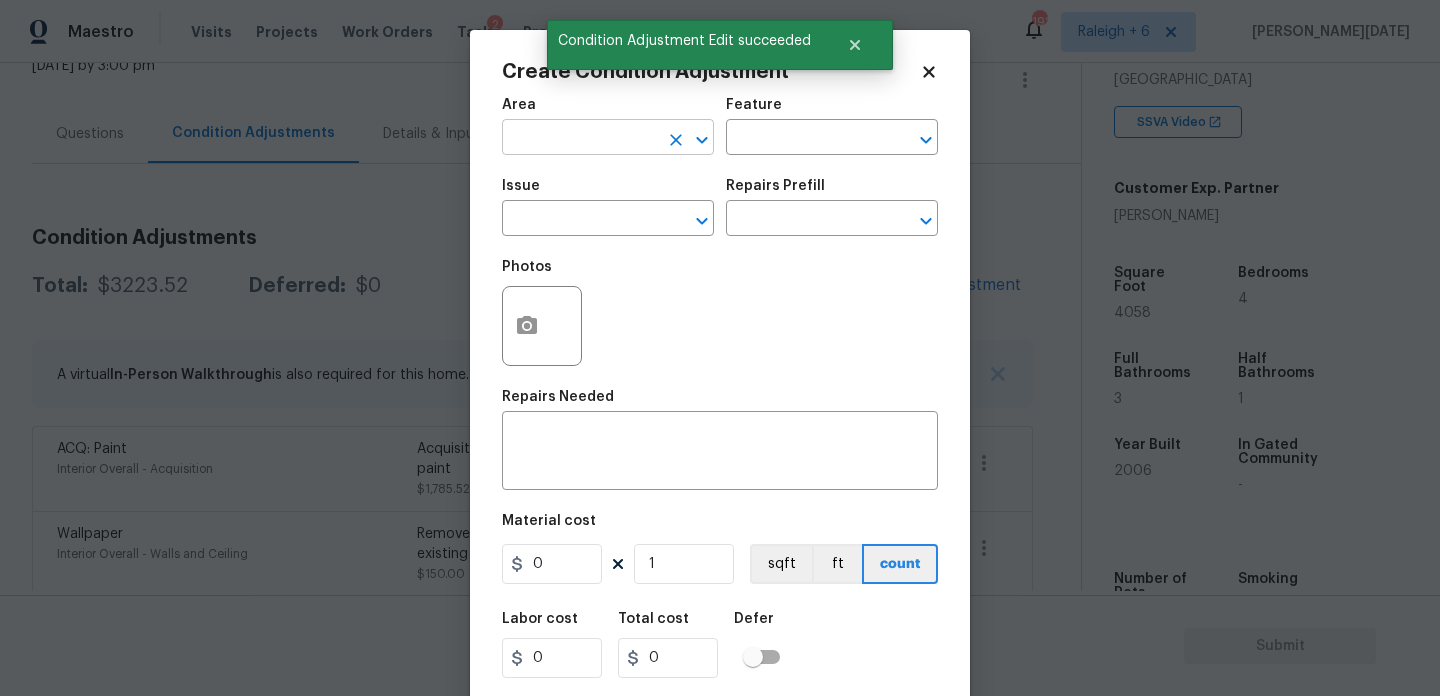 click at bounding box center [580, 139] 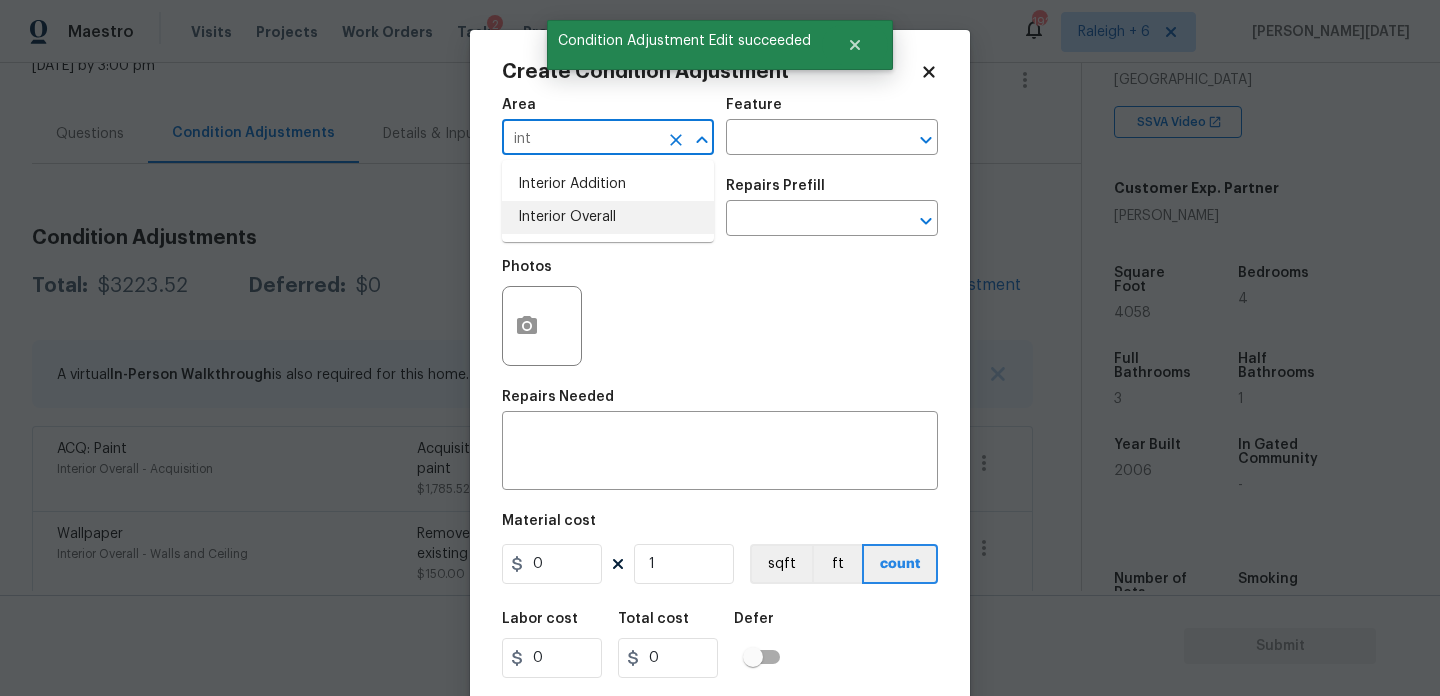 click on "Interior Overall" at bounding box center [608, 217] 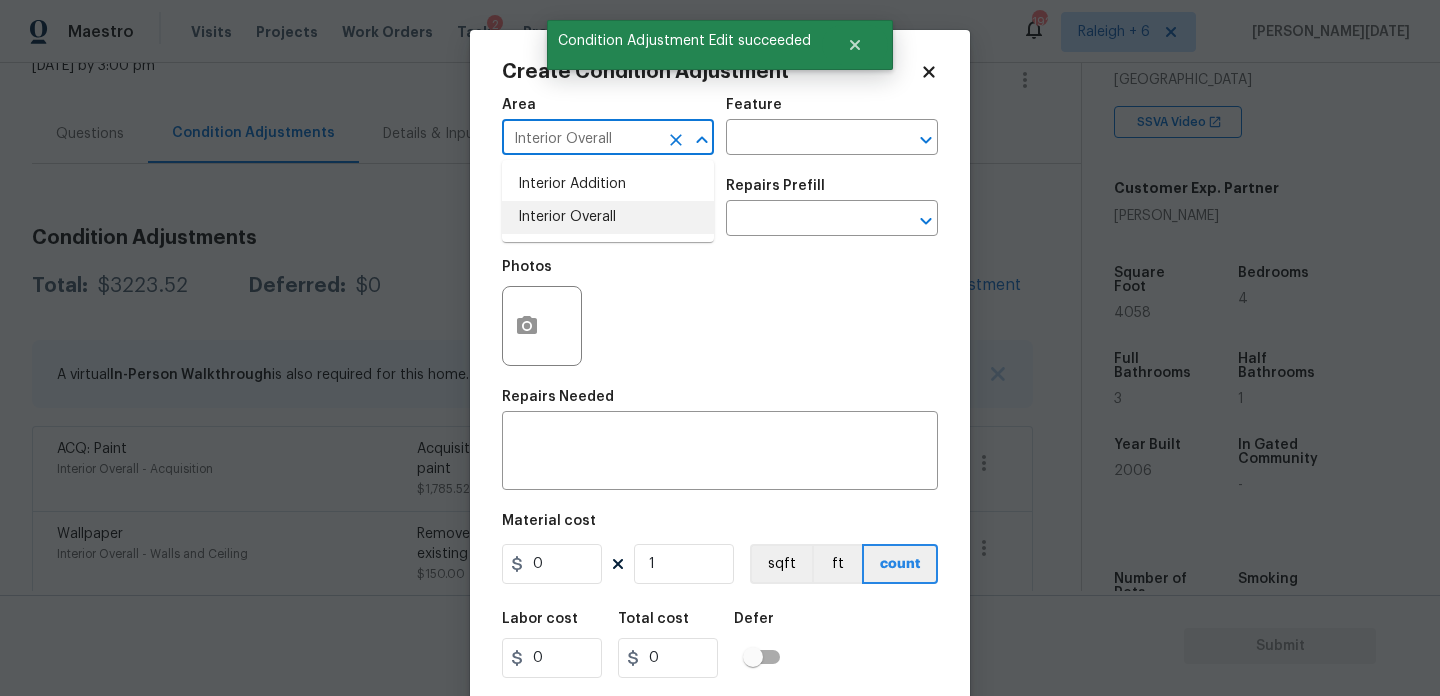 type on "Interior Overall" 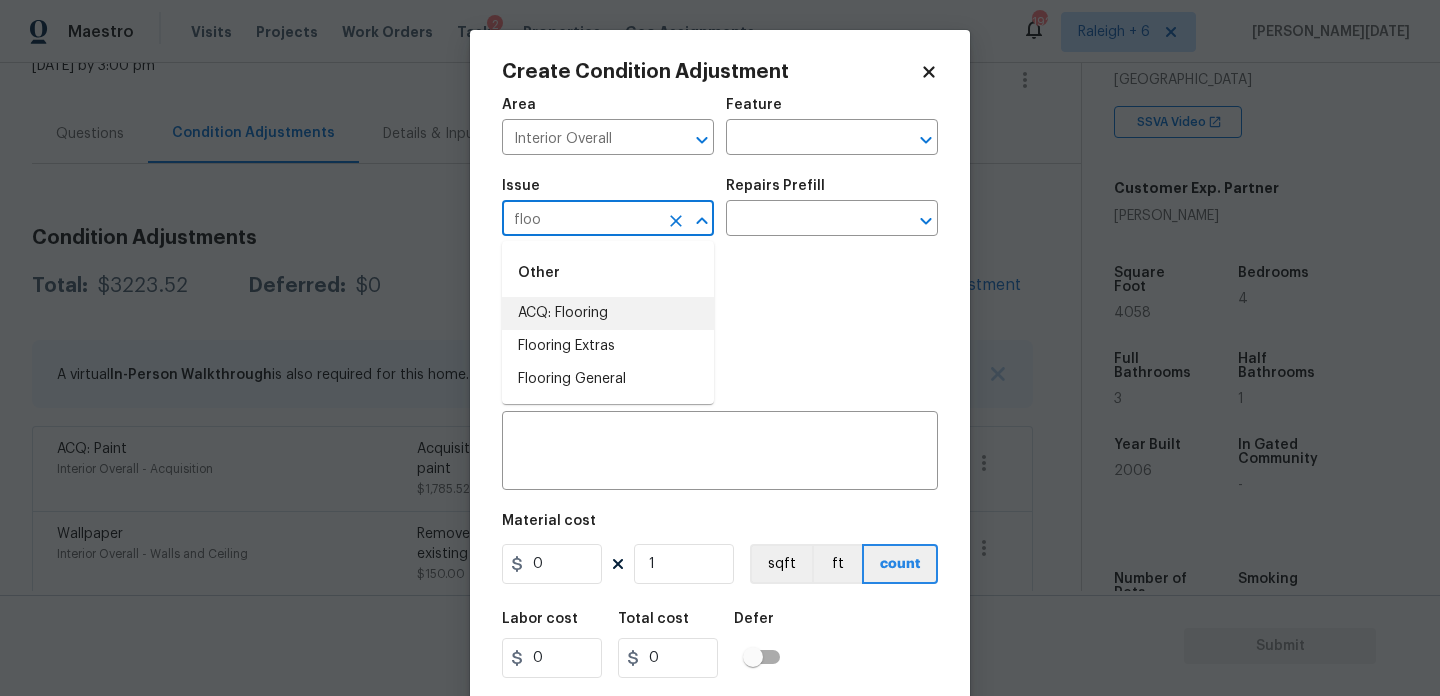 click on "ACQ: Flooring" at bounding box center (608, 313) 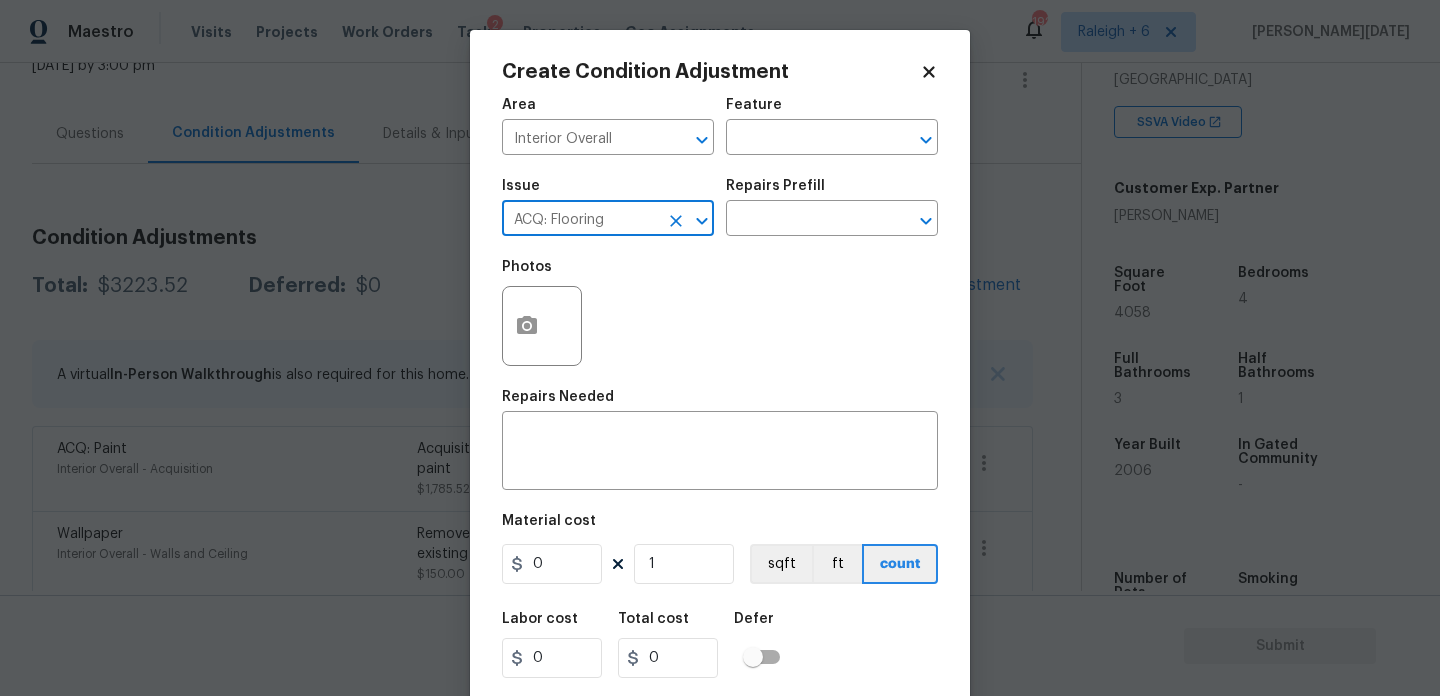 type on "ACQ: Flooring" 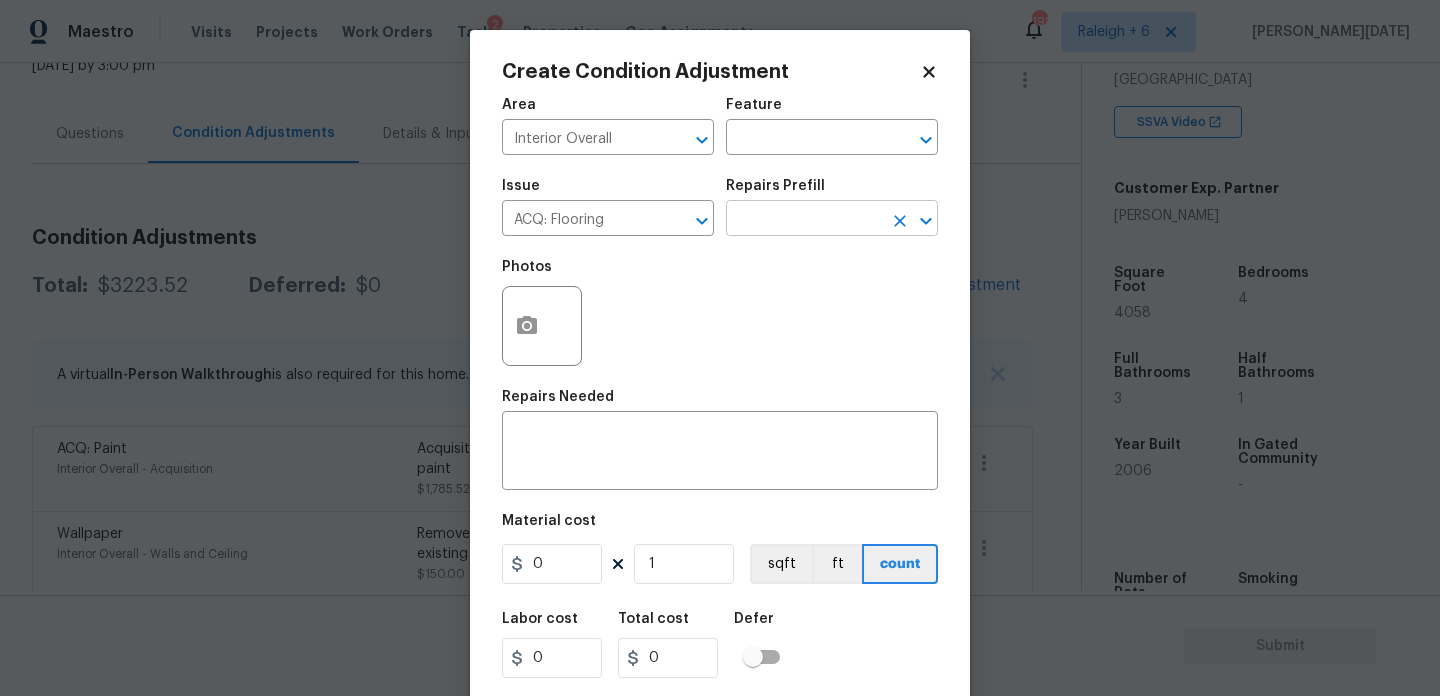 click at bounding box center [804, 220] 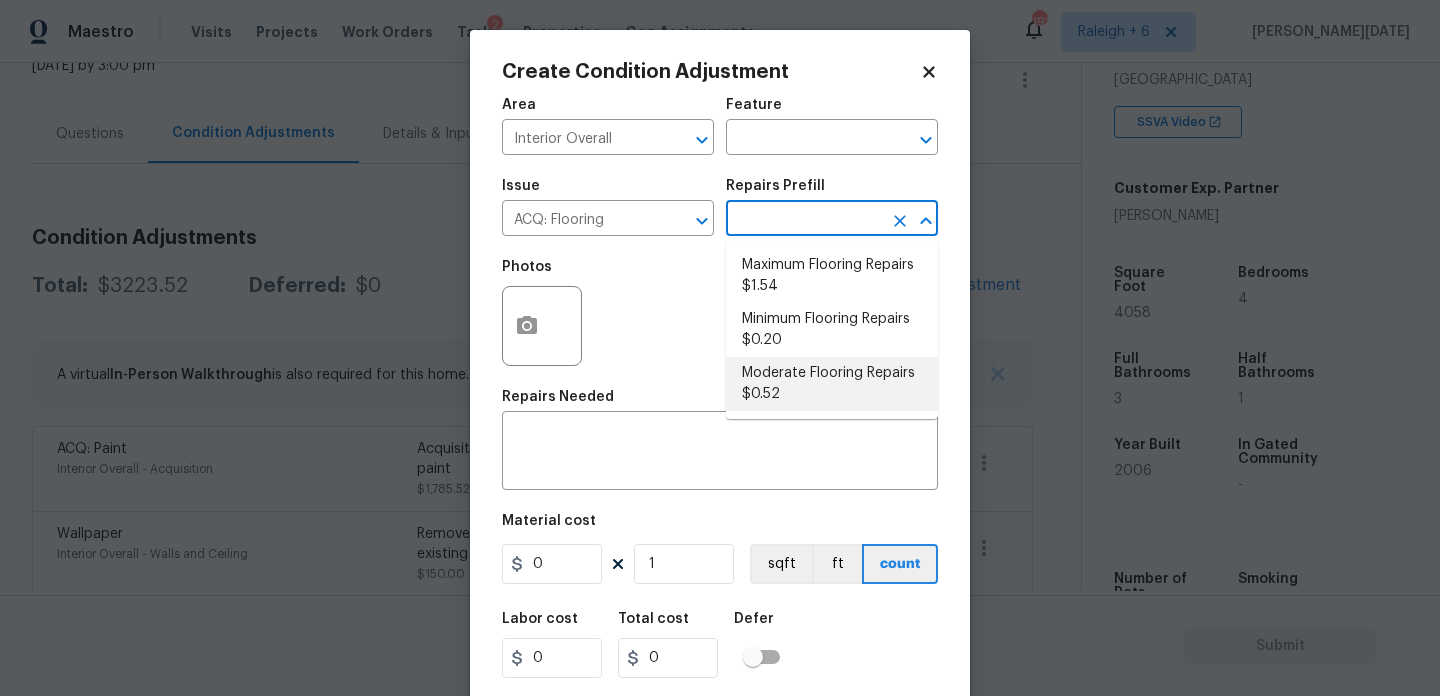 click on "Moderate Flooring Repairs $0.52" at bounding box center [832, 384] 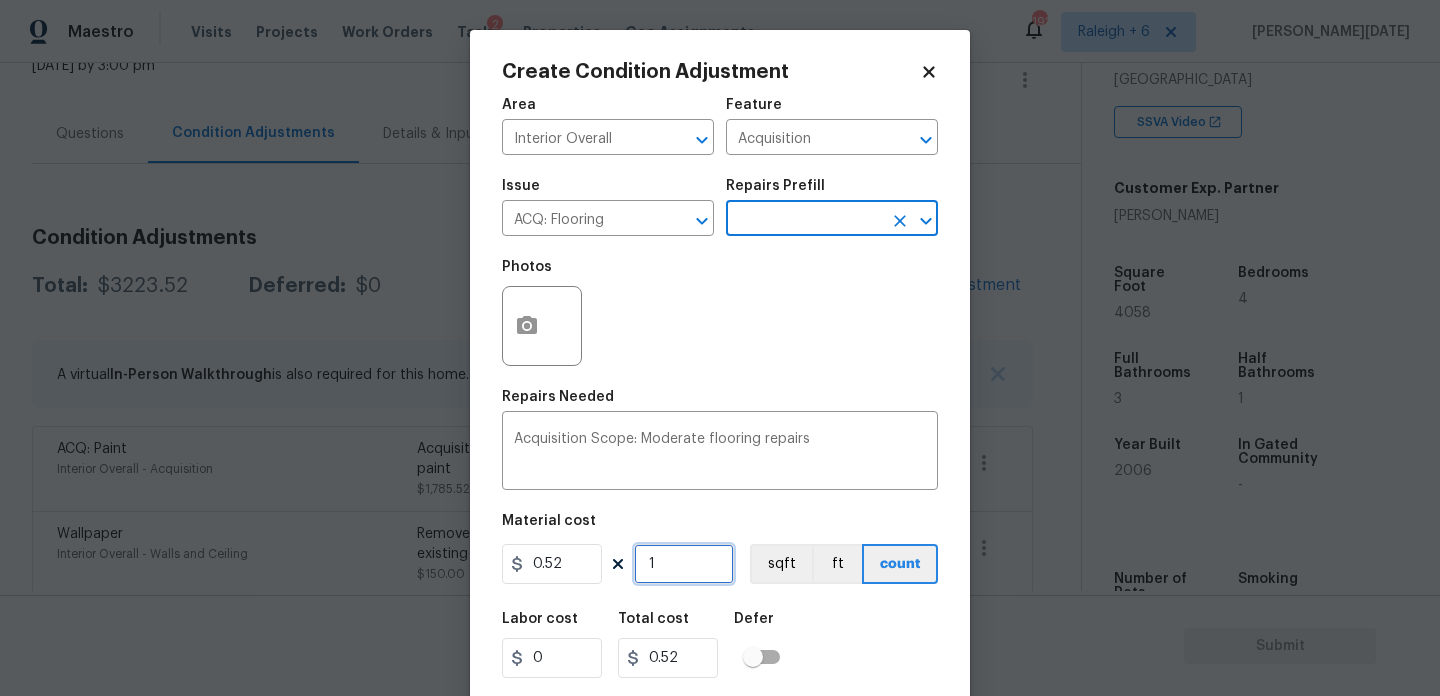 click on "1" at bounding box center (684, 564) 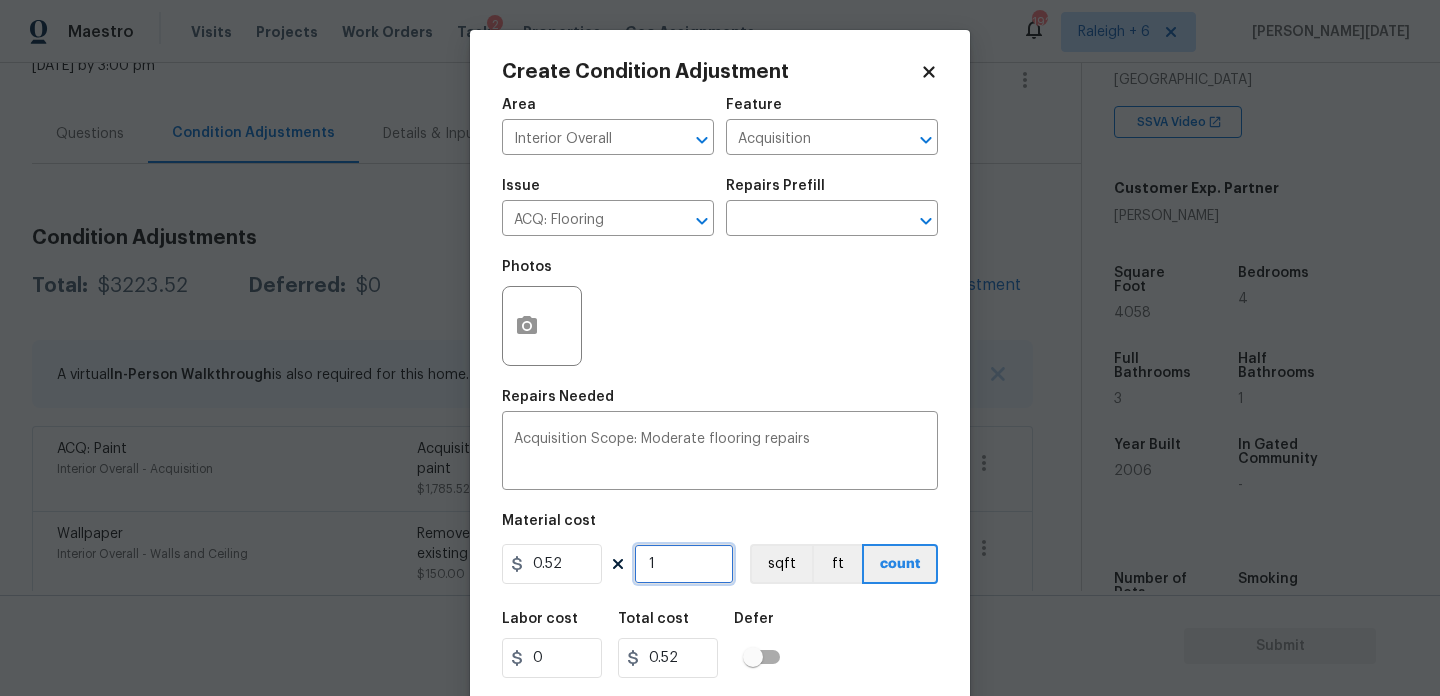 type on "0" 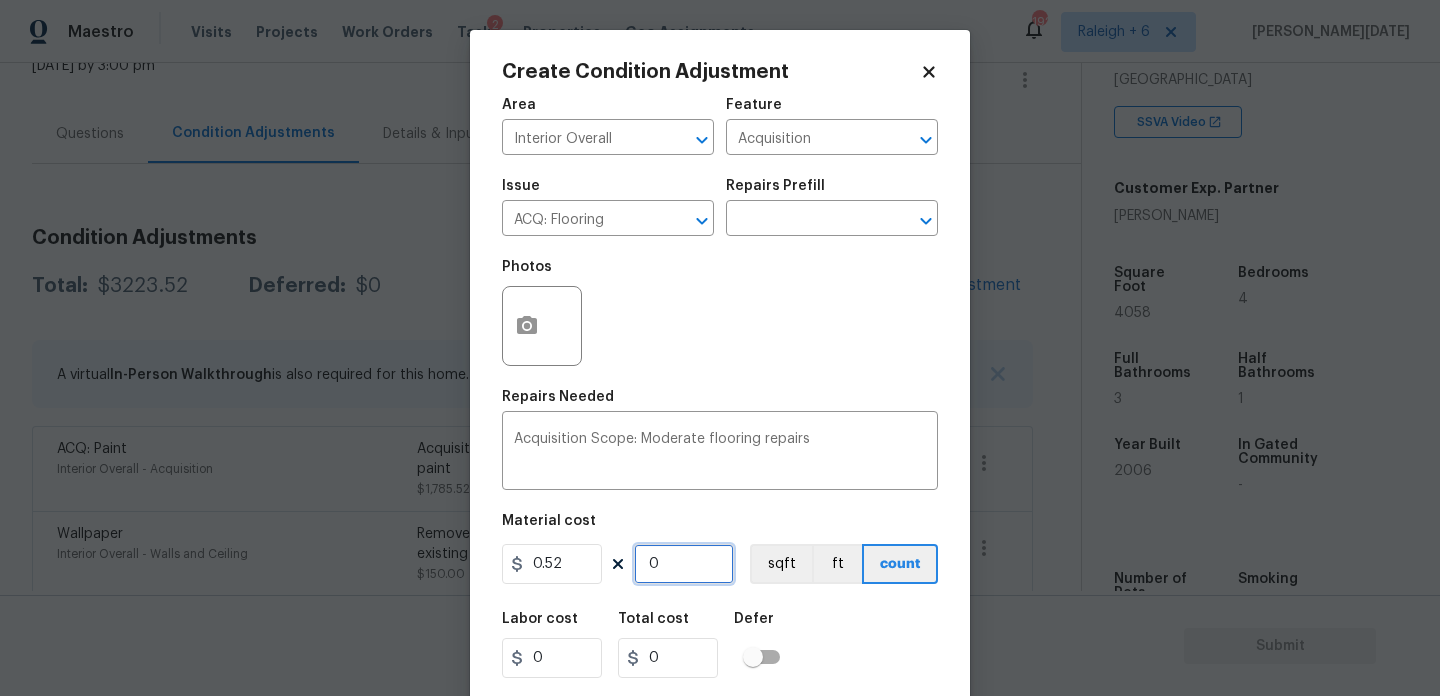 paste on "4058" 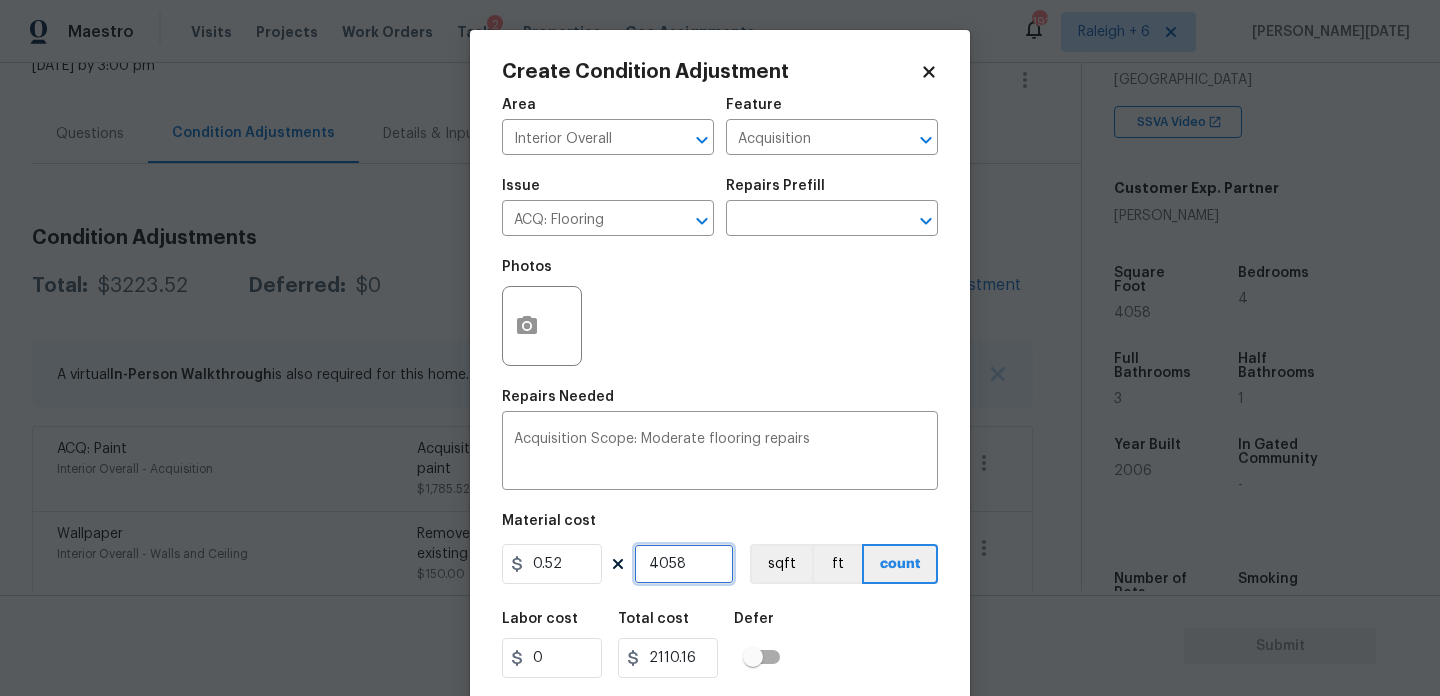 scroll, scrollTop: 51, scrollLeft: 0, axis: vertical 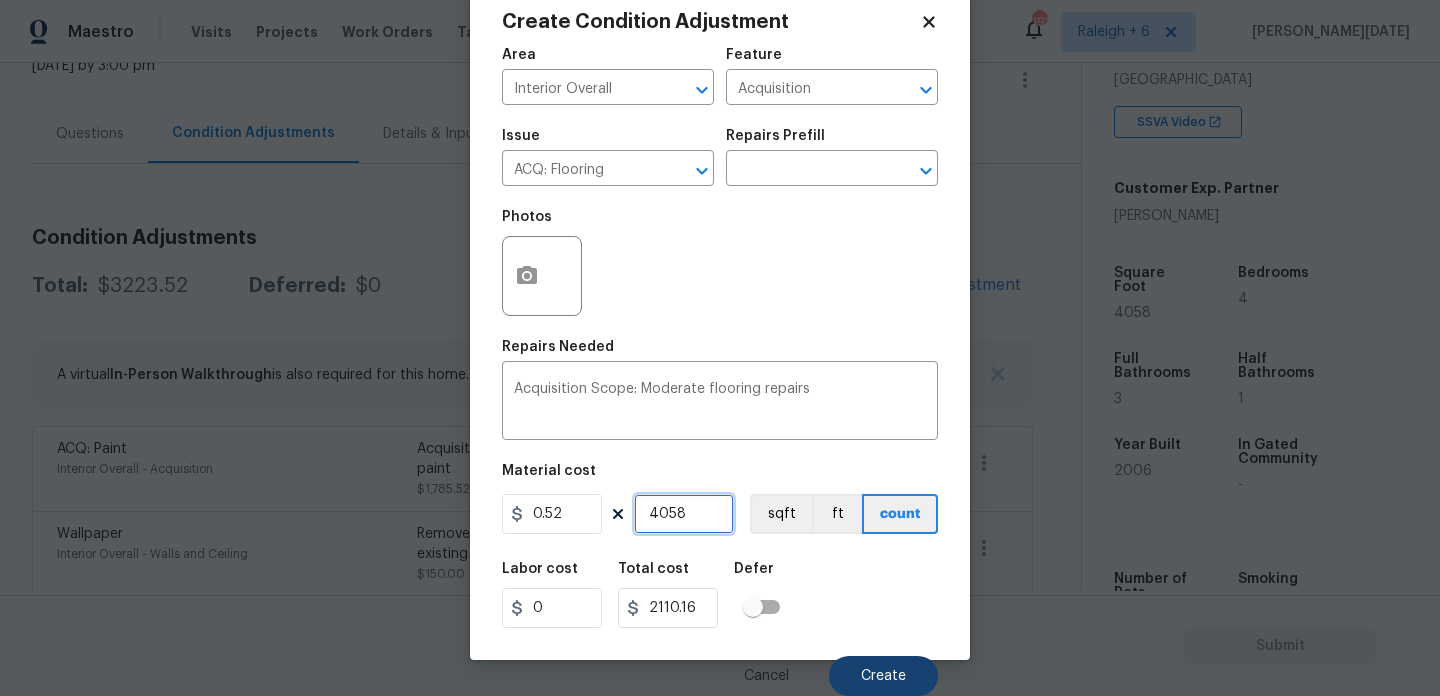 type on "4058" 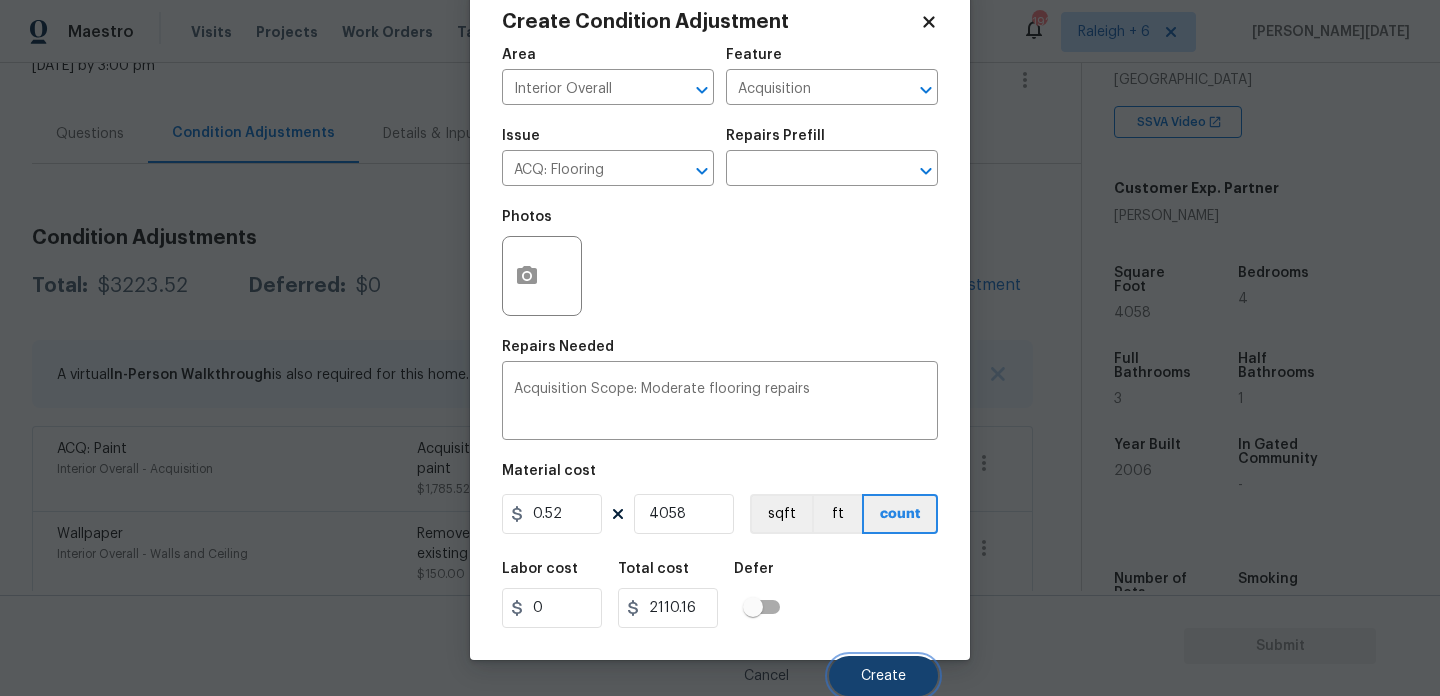 click on "Create" at bounding box center [883, 676] 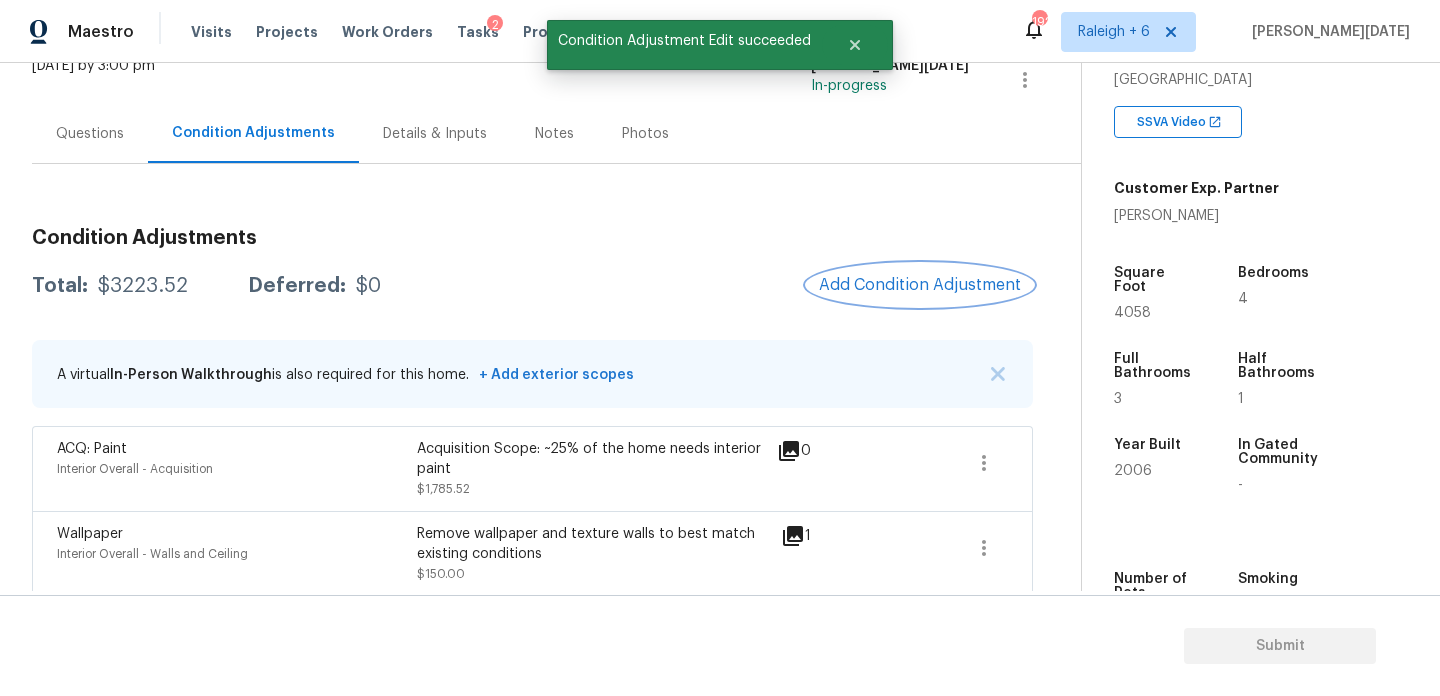 scroll, scrollTop: 0, scrollLeft: 0, axis: both 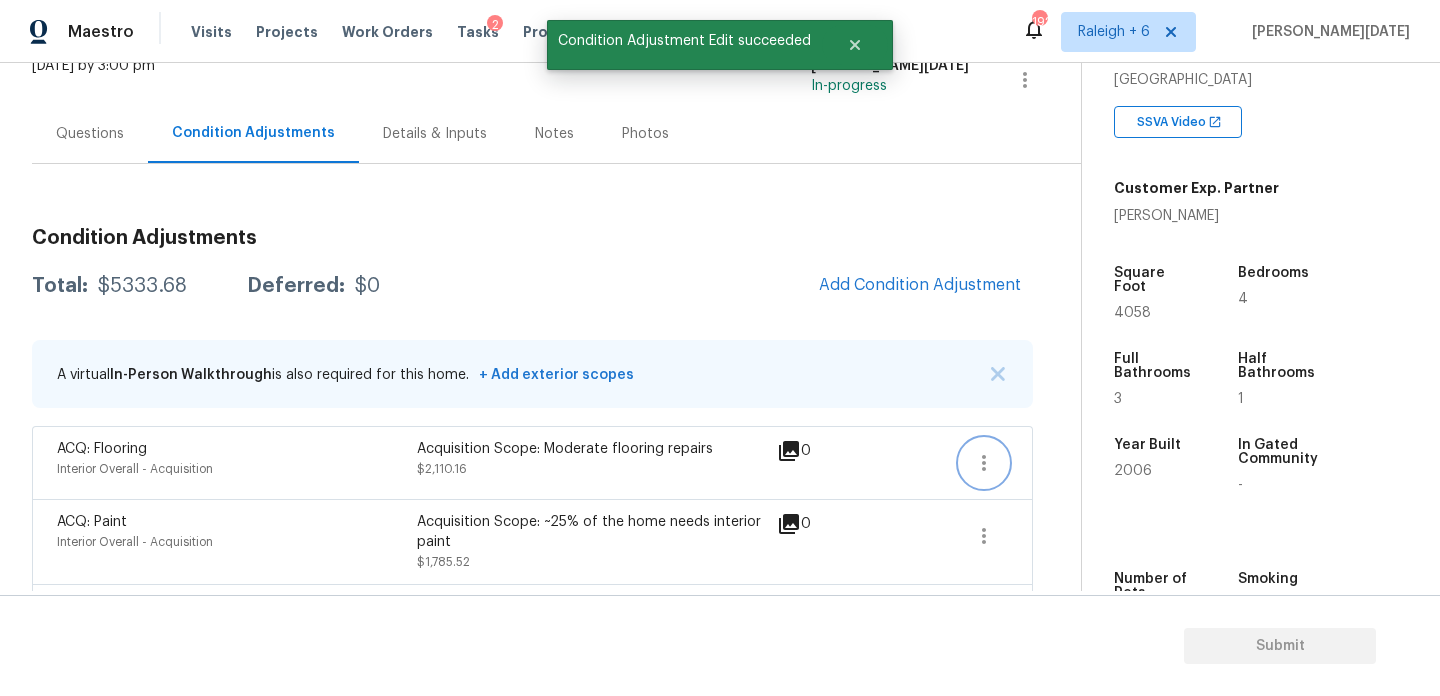 click 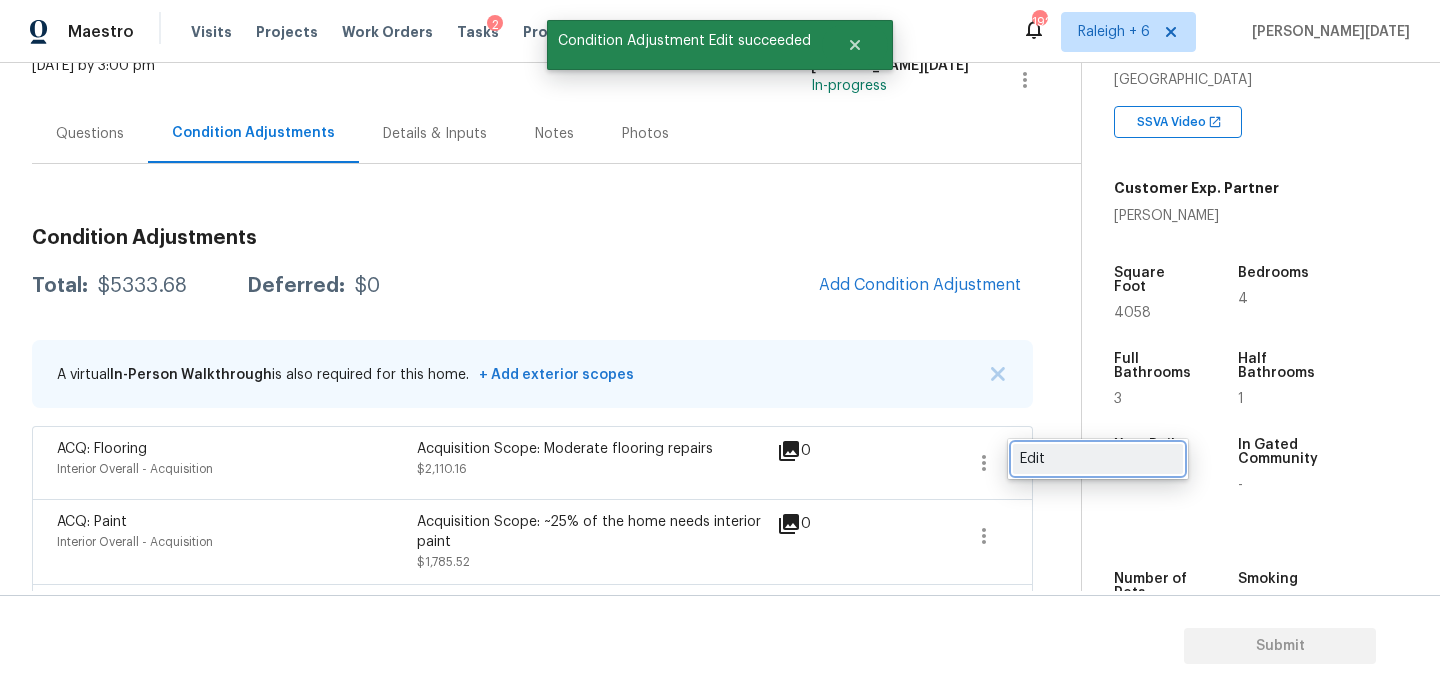 click on "Edit" at bounding box center (1098, 459) 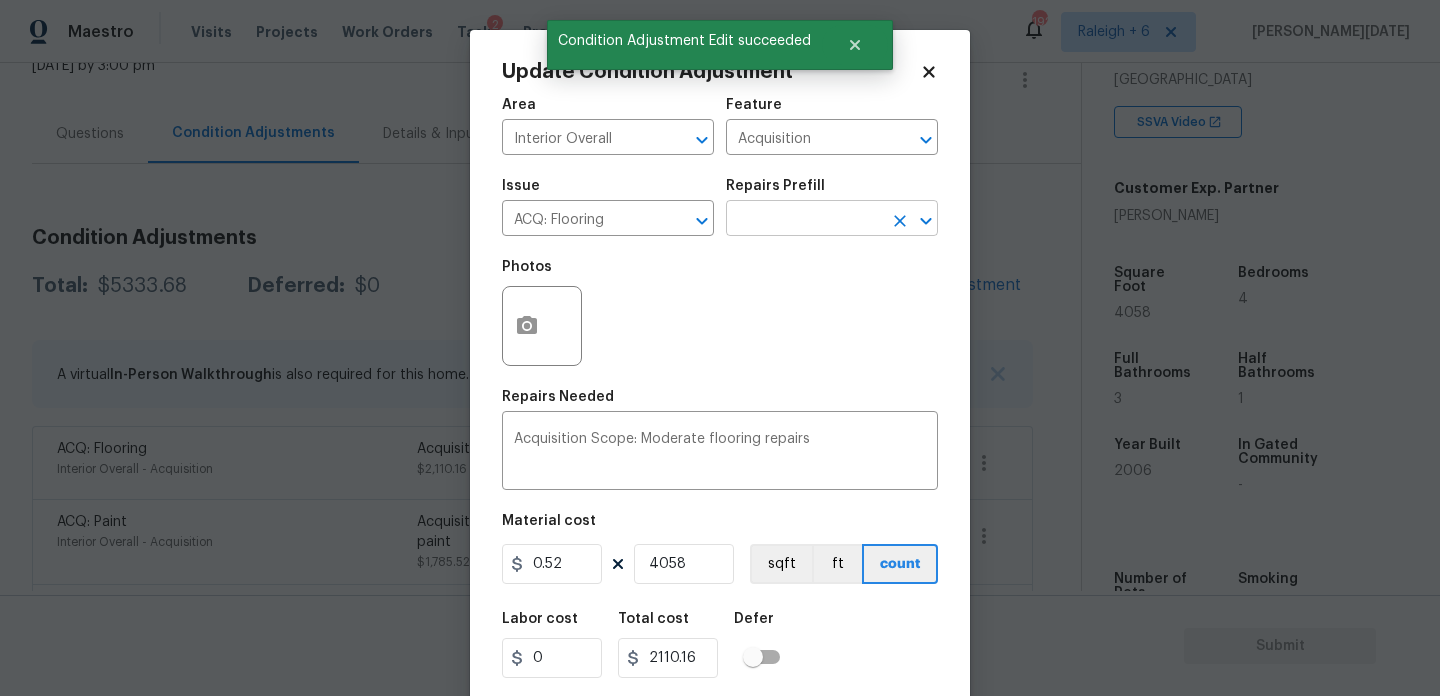click at bounding box center (804, 220) 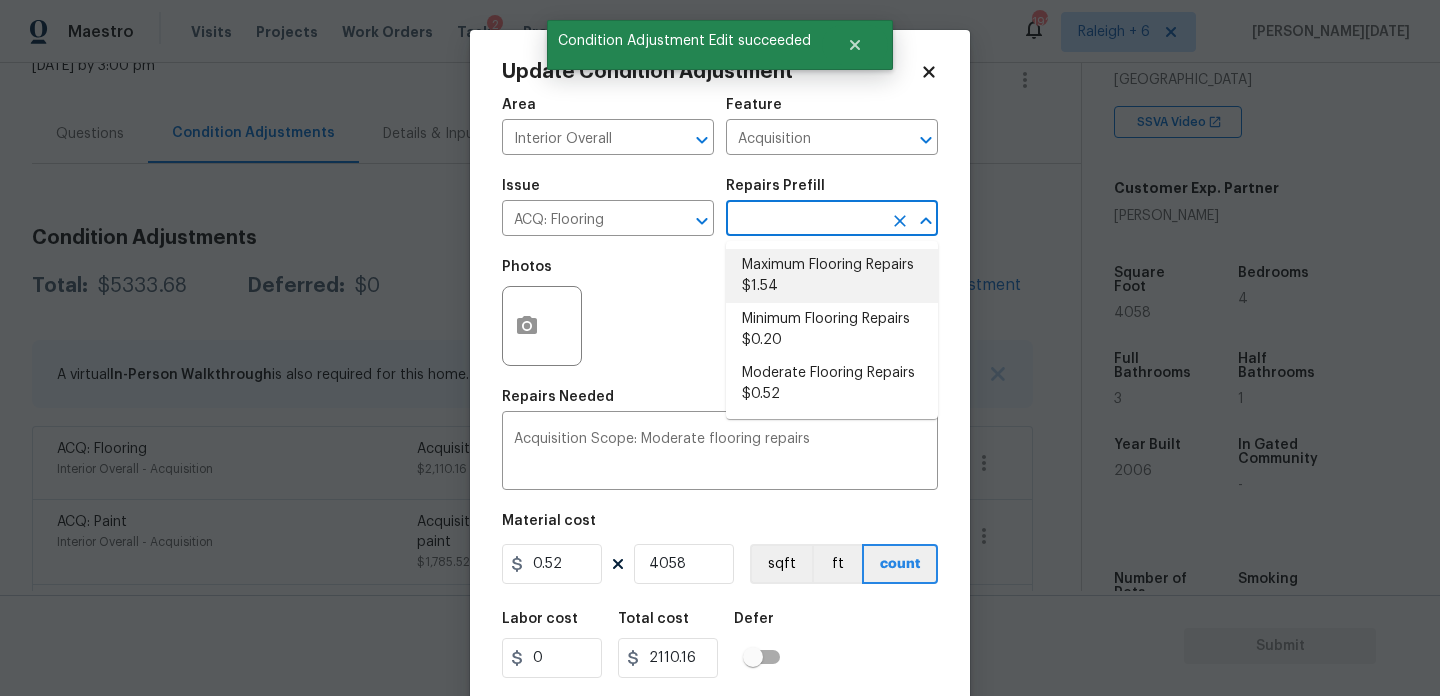 click on "Minimum Flooring Repairs $0.20" at bounding box center [832, 330] 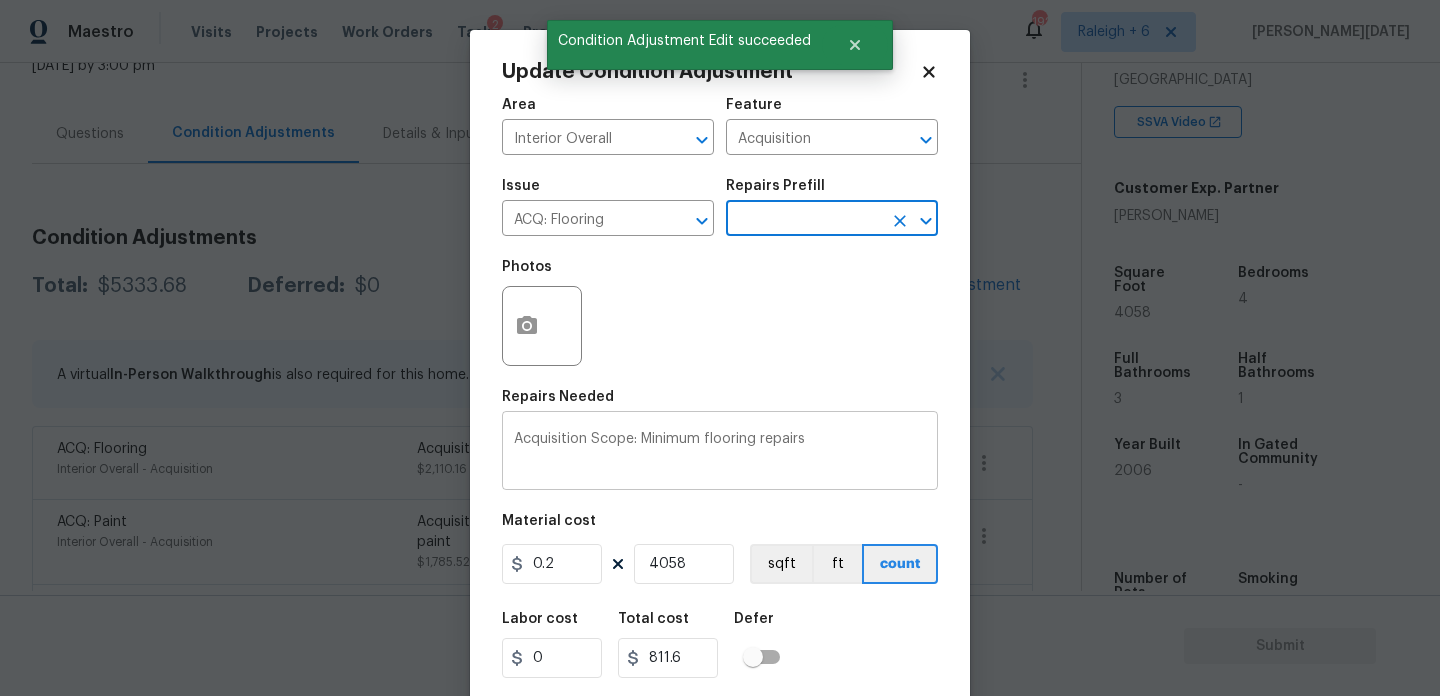 scroll, scrollTop: 51, scrollLeft: 0, axis: vertical 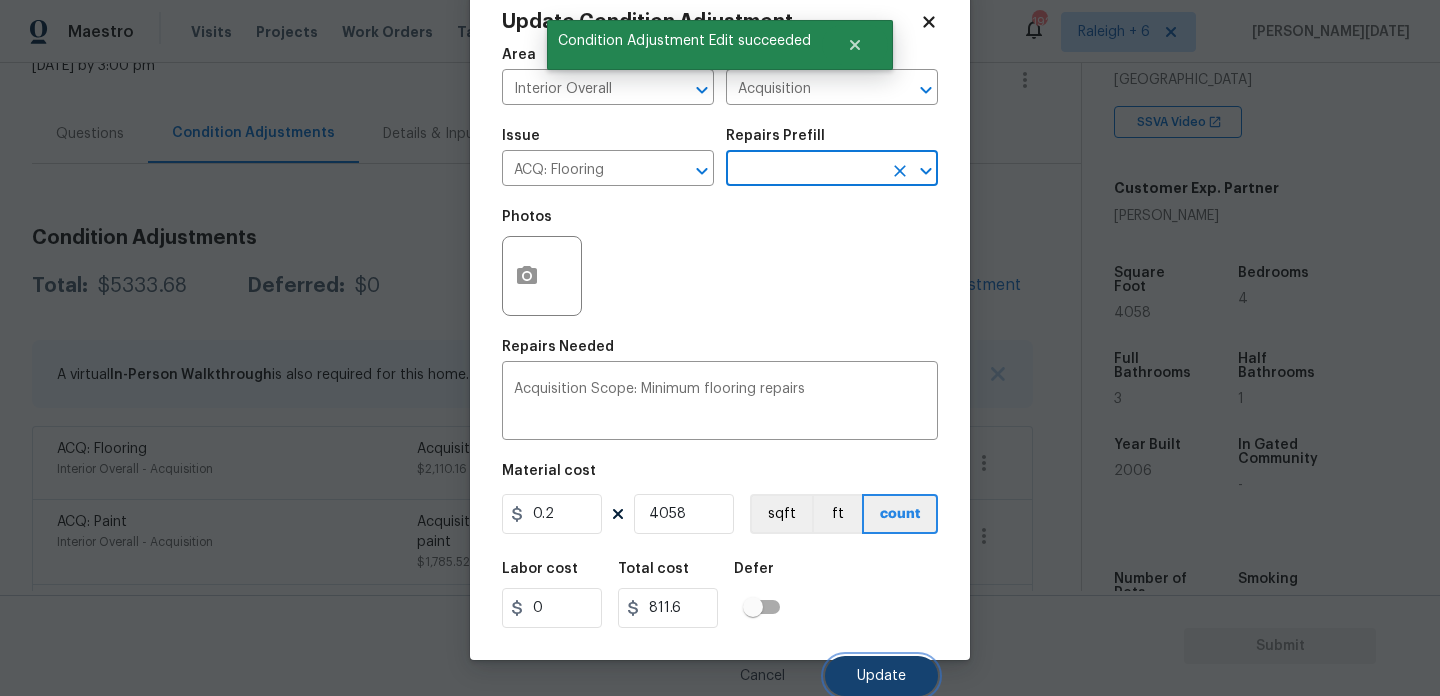 click on "Update" at bounding box center (881, 676) 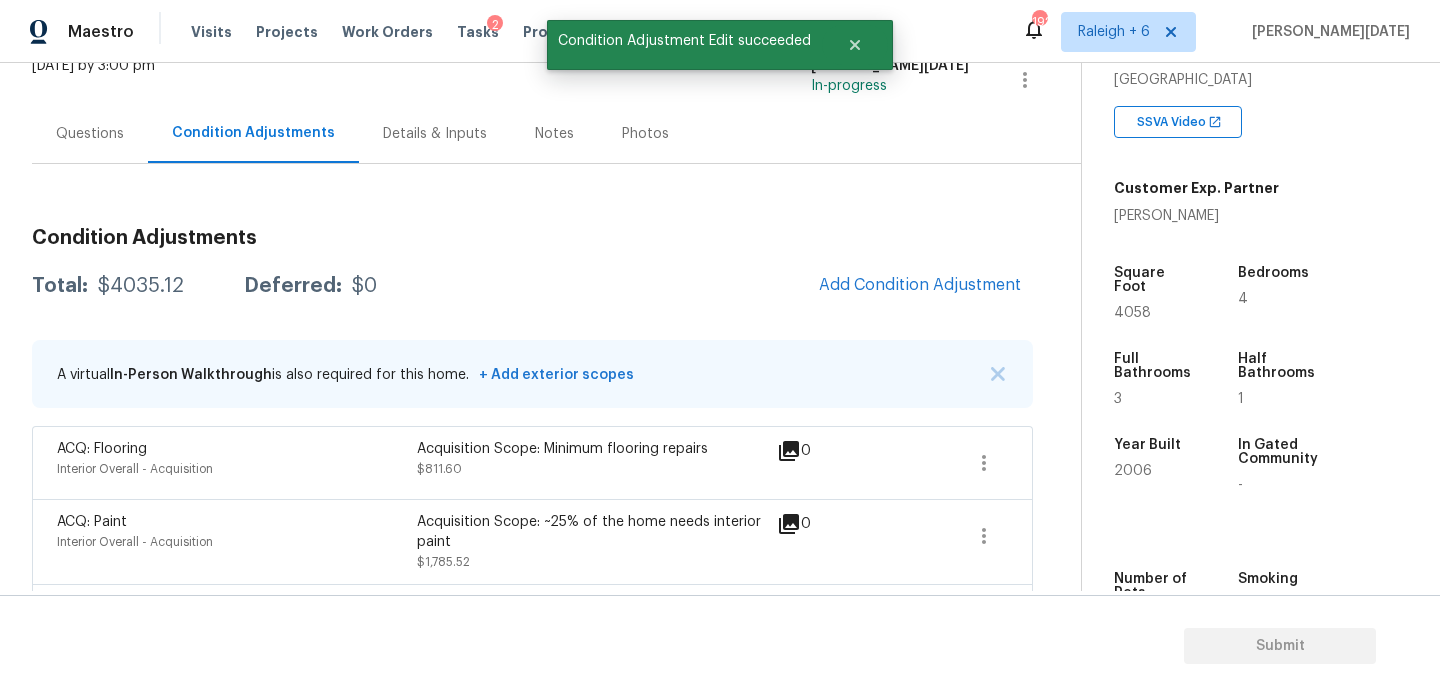 scroll, scrollTop: 0, scrollLeft: 0, axis: both 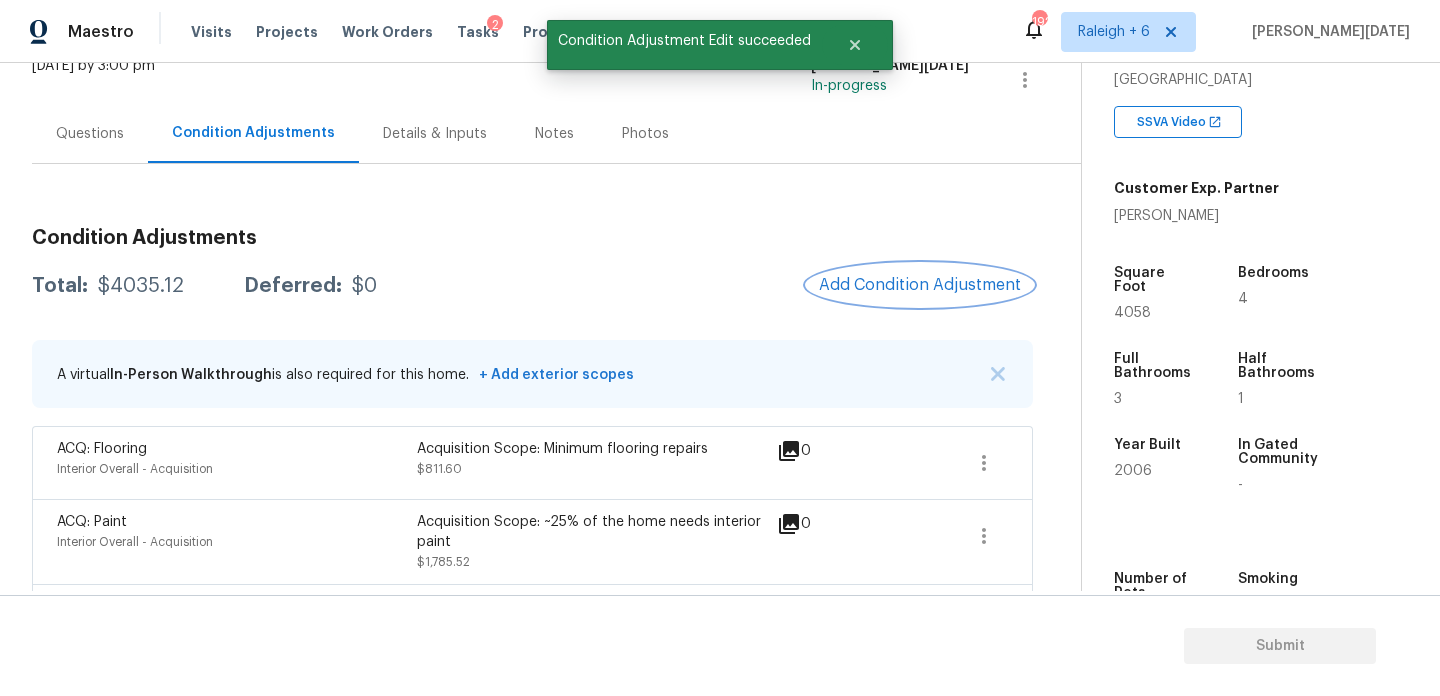 click on "Add Condition Adjustment" at bounding box center (920, 285) 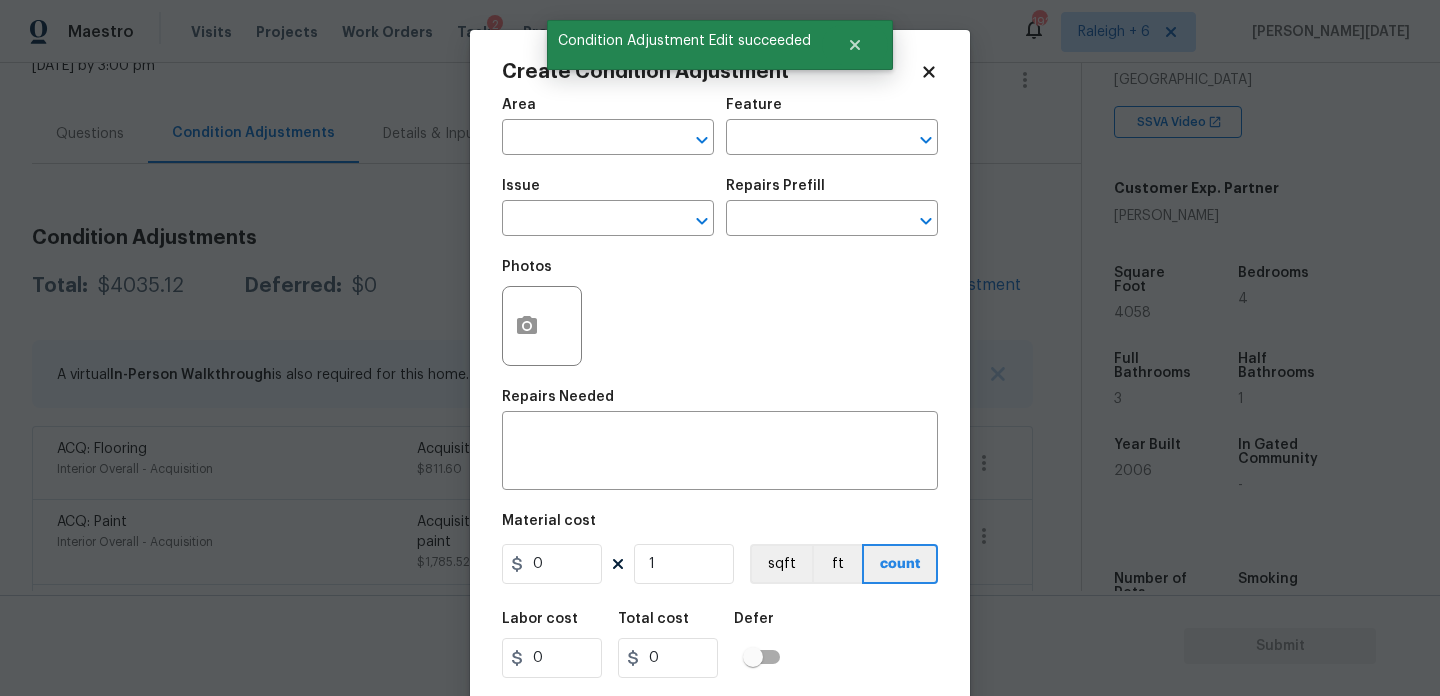 click on "Maestro Visits Projects Work Orders Tasks 2 Properties Geo Assignments 192 [GEOGRAPHIC_DATA] + 6 [PERSON_NAME][DATE] Back to tasks Condition Scoping - Full [DATE] by 3:00 pm   [PERSON_NAME][DATE] In-progress Questions Condition Adjustments Details & Inputs Notes Photos Condition Adjustments Total:  $4035.12 Deferred:  $0 Add Condition Adjustment A virtual  In-Person Walkthrough  is also required for this home.   + Add exterior scopes ACQ: Flooring Interior Overall - Acquisition Acquisition Scope: Minimum flooring repairs $811.60   0 ACQ: Paint Interior Overall - Acquisition Acquisition Scope: ~25% of the home needs interior paint $1,785.52   0 Wallpaper Interior Overall - Walls and Ceiling Remove wallpaper and texture walls to best match existing conditions $150.00   1 ACQ: HVAC HVAC - Acquisition Acquisition Scope: Functional HVAC 16-20 years $1,000.00   0 ACQ: Shingle Roof Roof - Acquisition Acquisition Scope: Shingle Roof 0-10 years in age maintenance. $288.00   0 Property Details © Mapbox   © OpenStreetMap   SSVA Video" at bounding box center (720, 348) 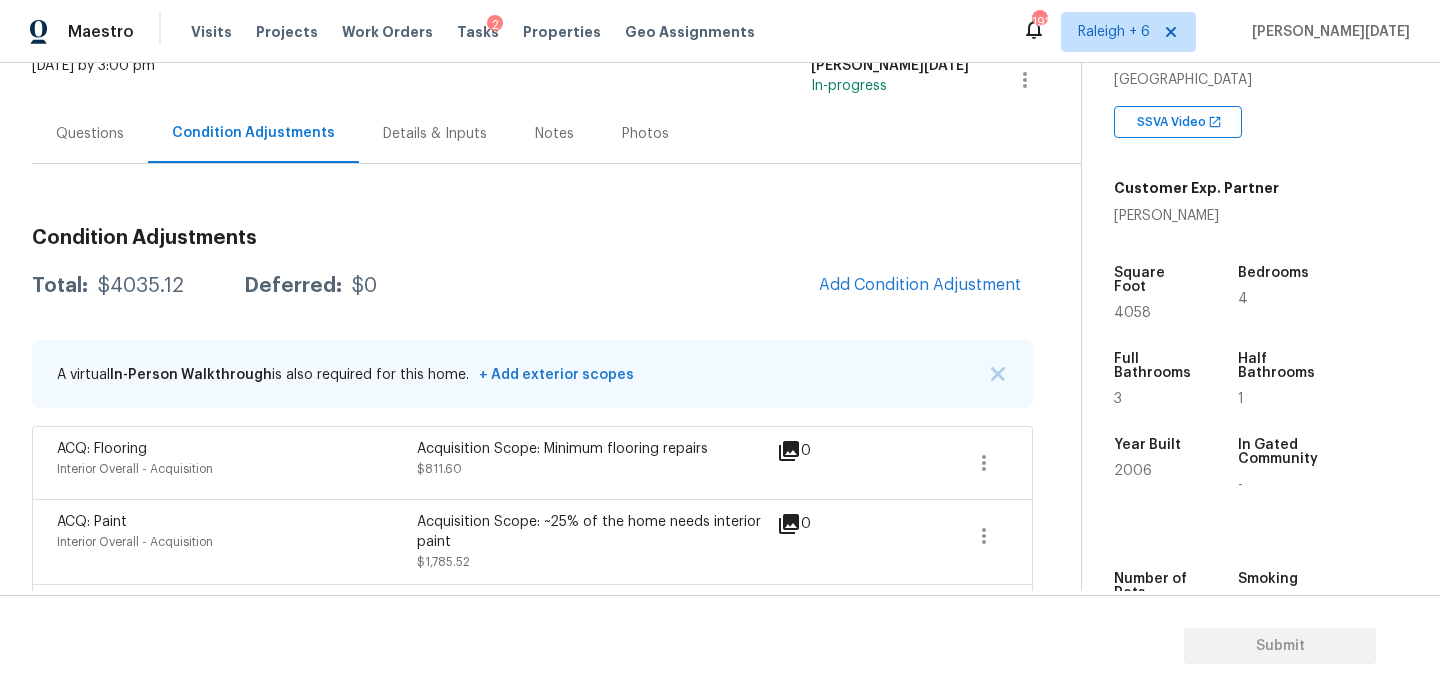 click on "Add Condition Adjustment" at bounding box center (920, 286) 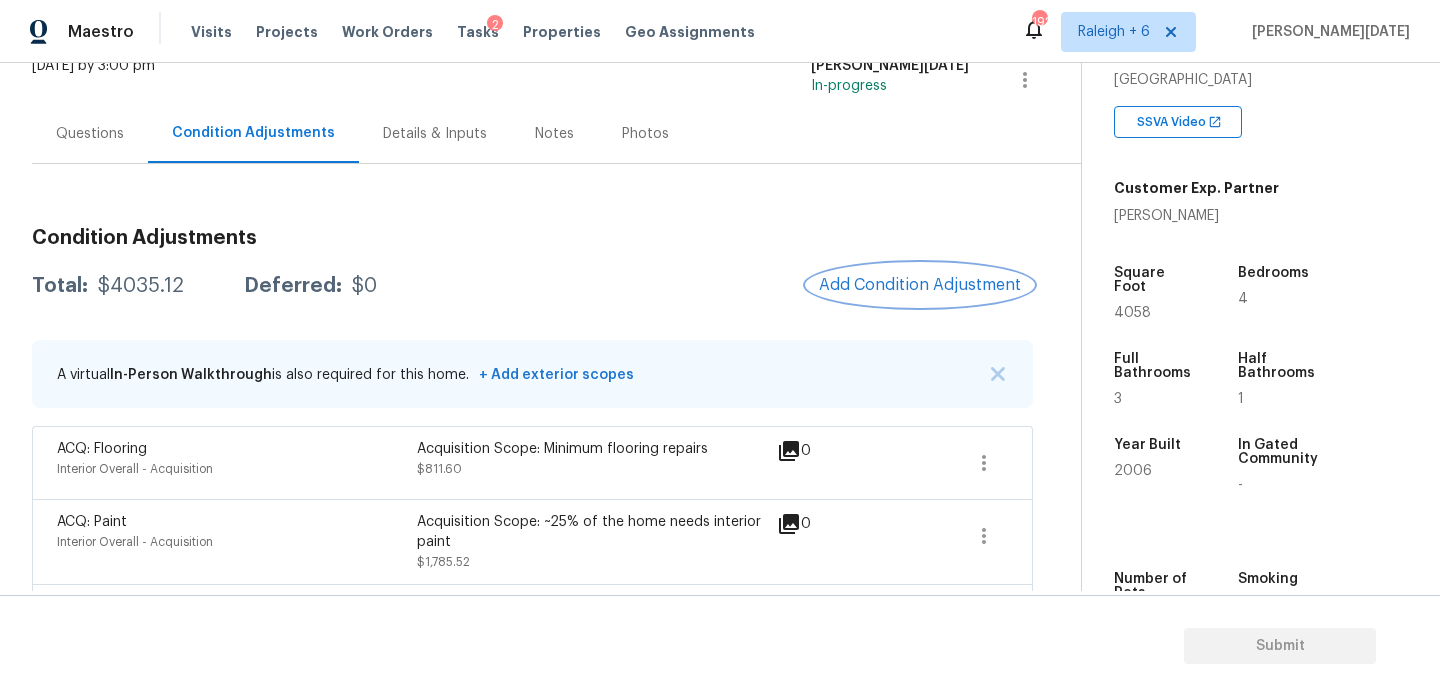 click on "Add Condition Adjustment" at bounding box center (920, 285) 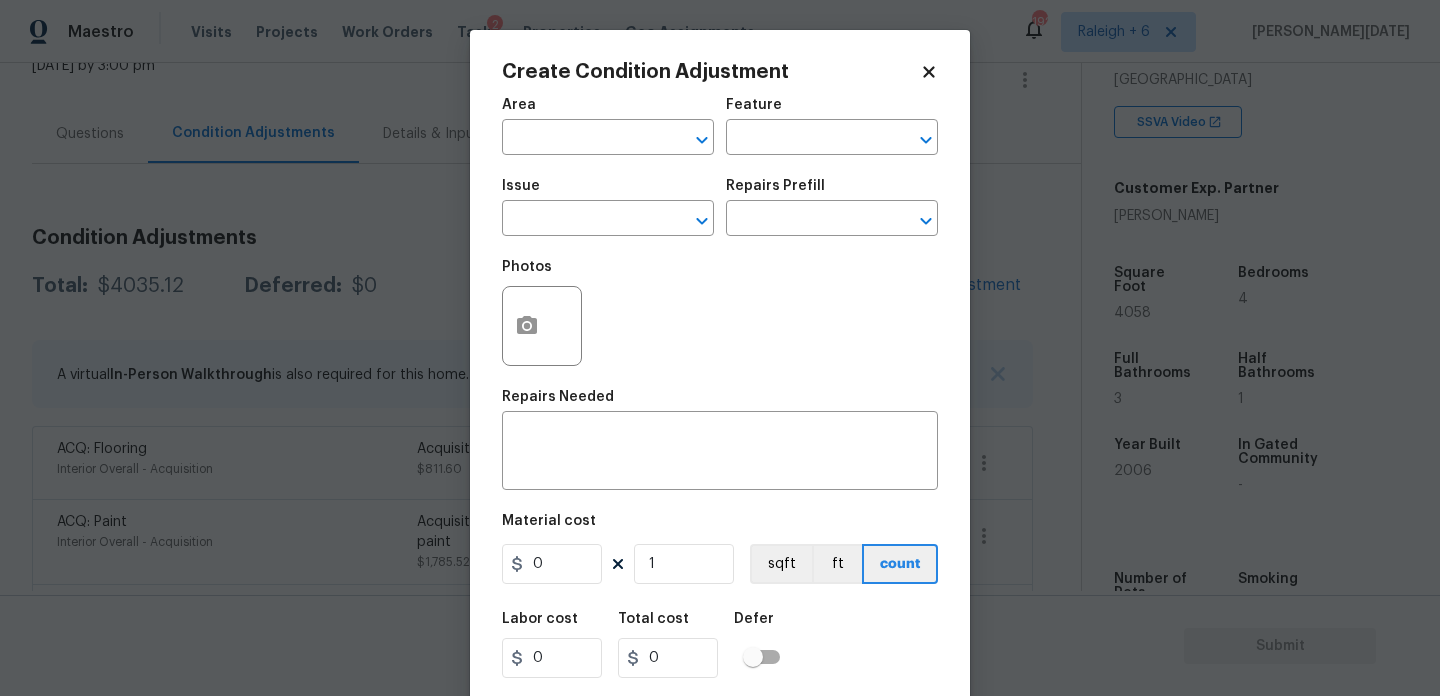 click on "Area" at bounding box center (608, 111) 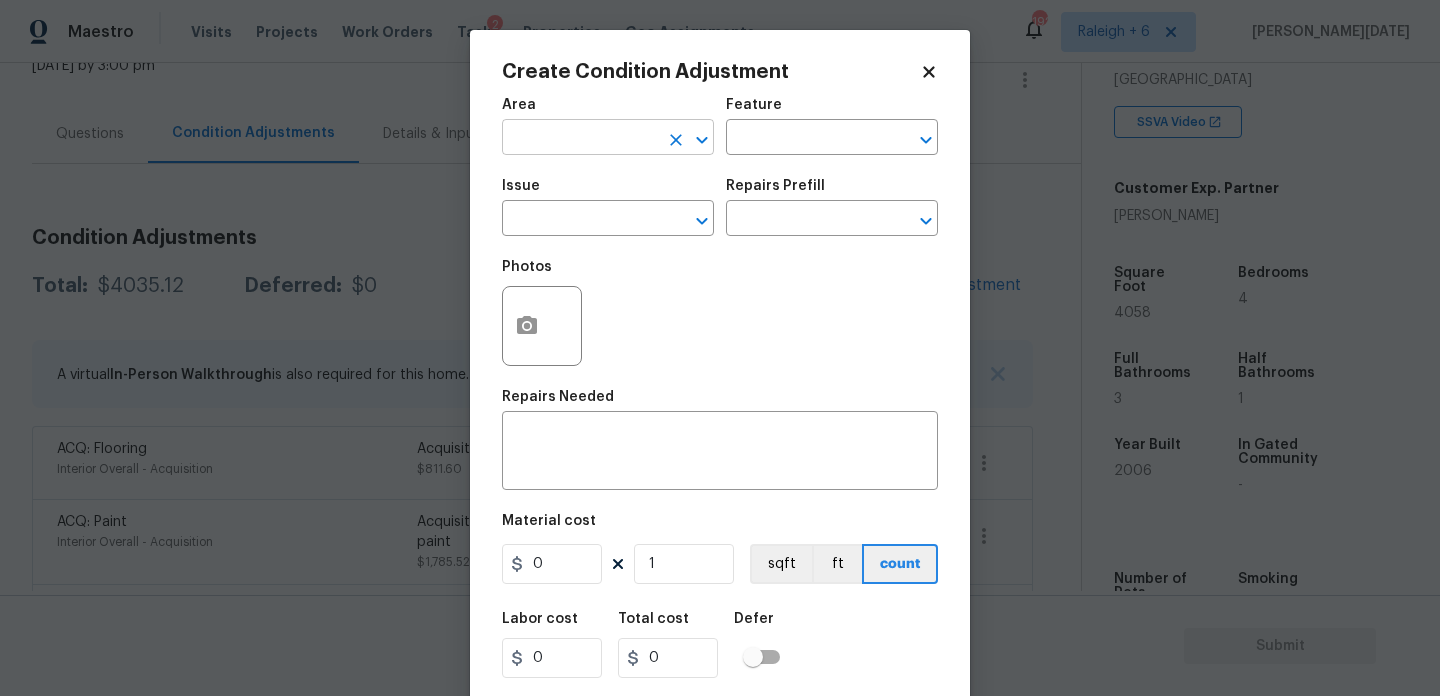 click at bounding box center (580, 139) 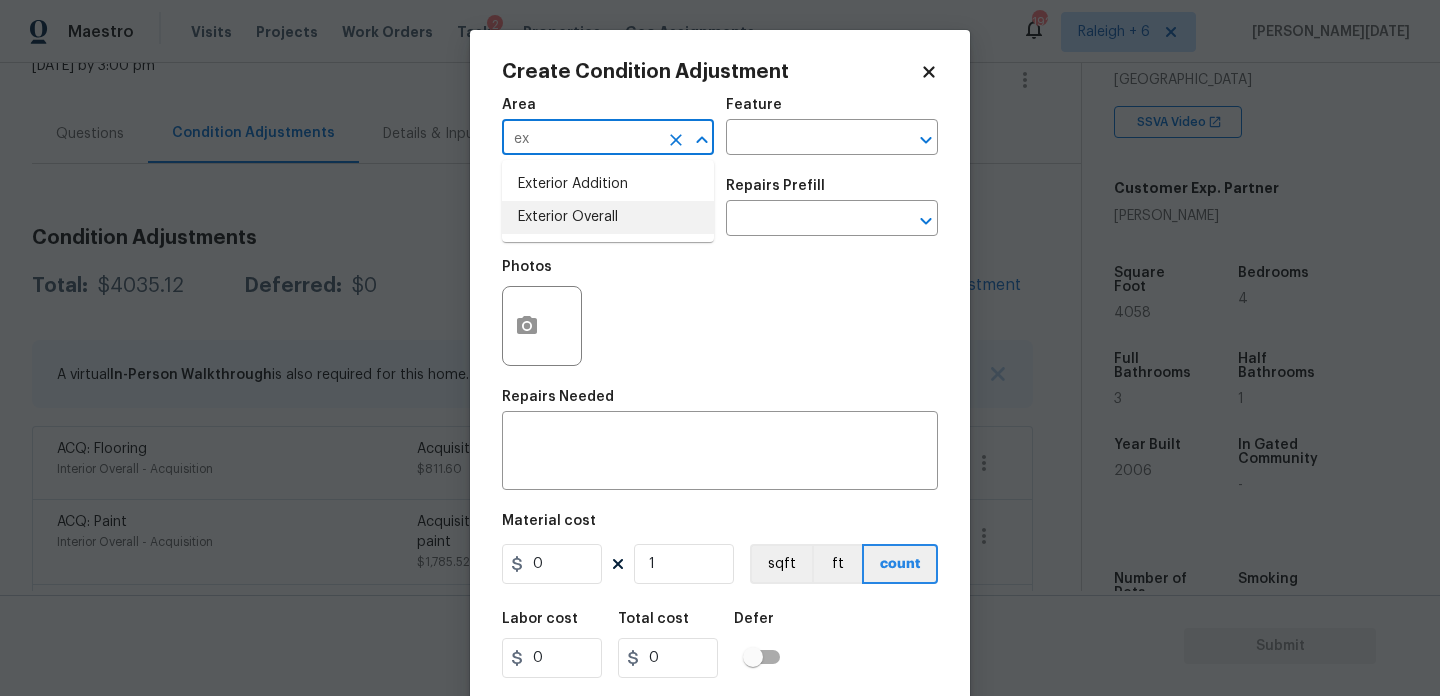 click on "Exterior Overall" at bounding box center [608, 217] 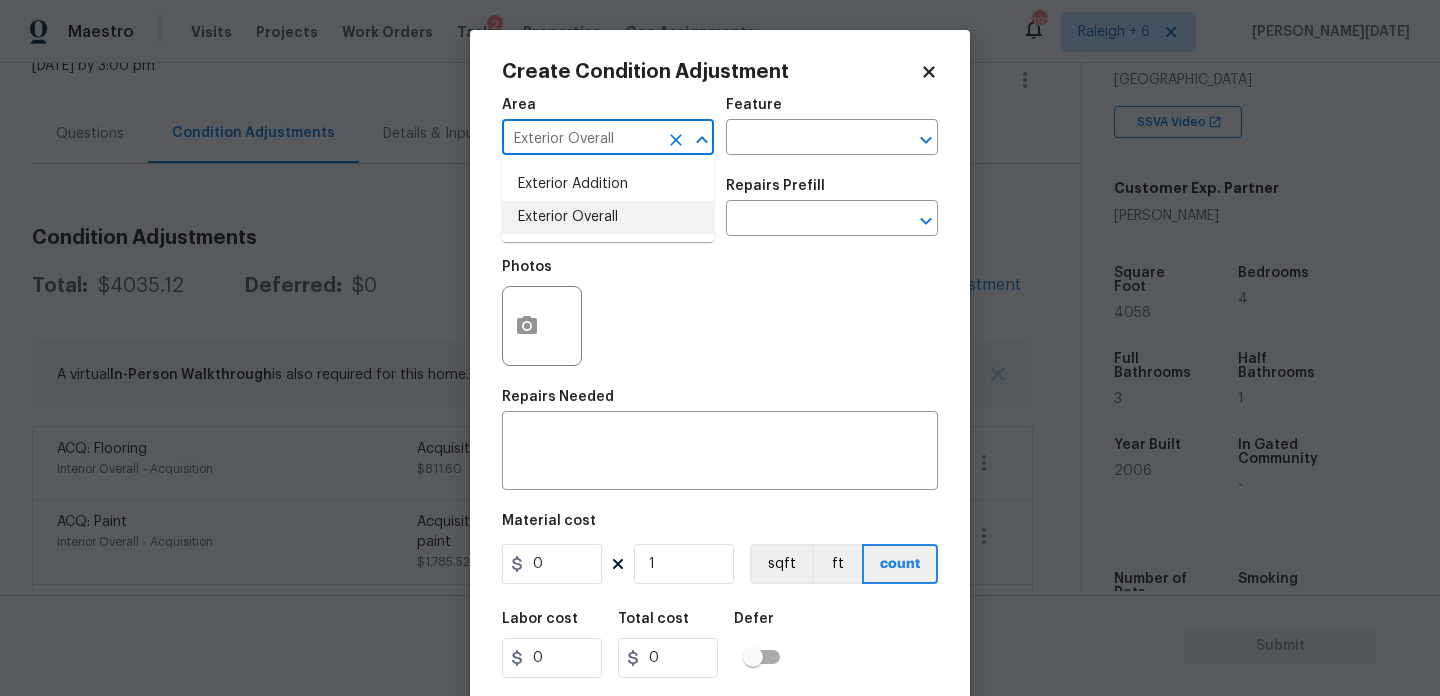 type on "Exterior Overall" 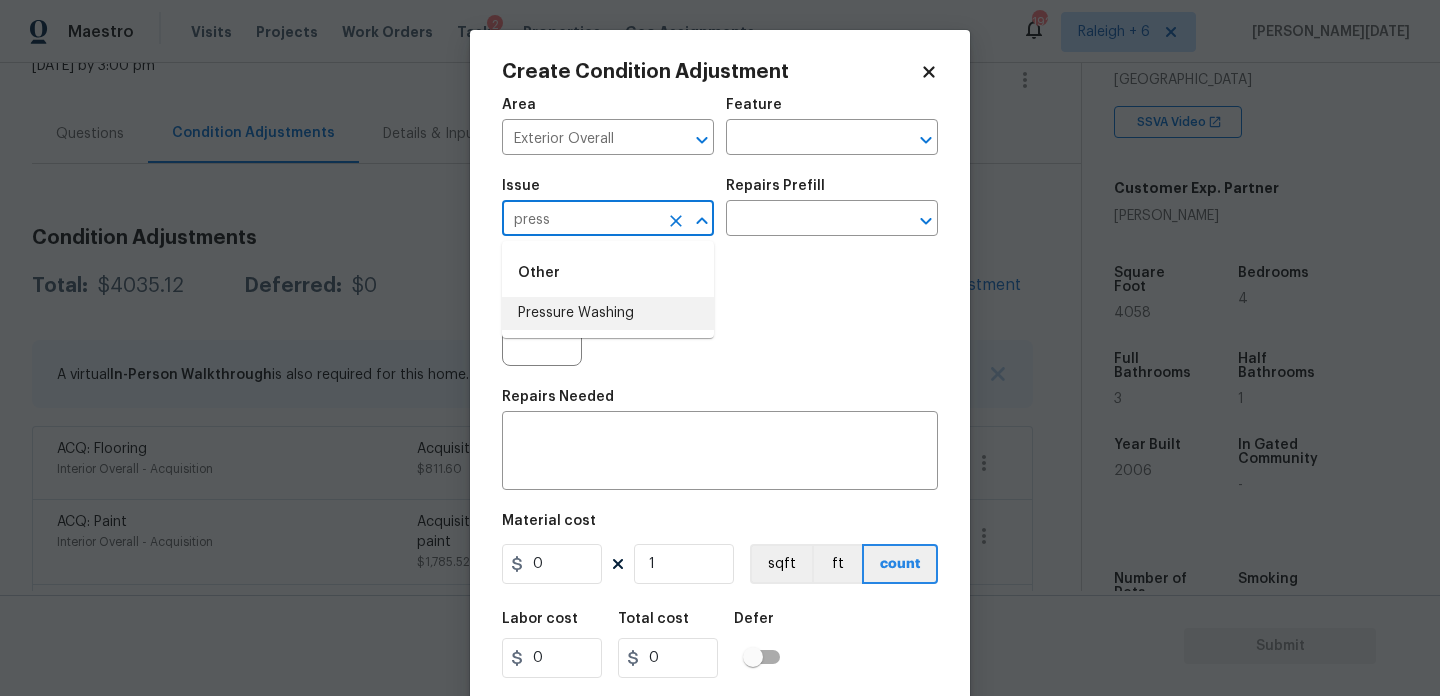click on "Pressure Washing" at bounding box center (608, 313) 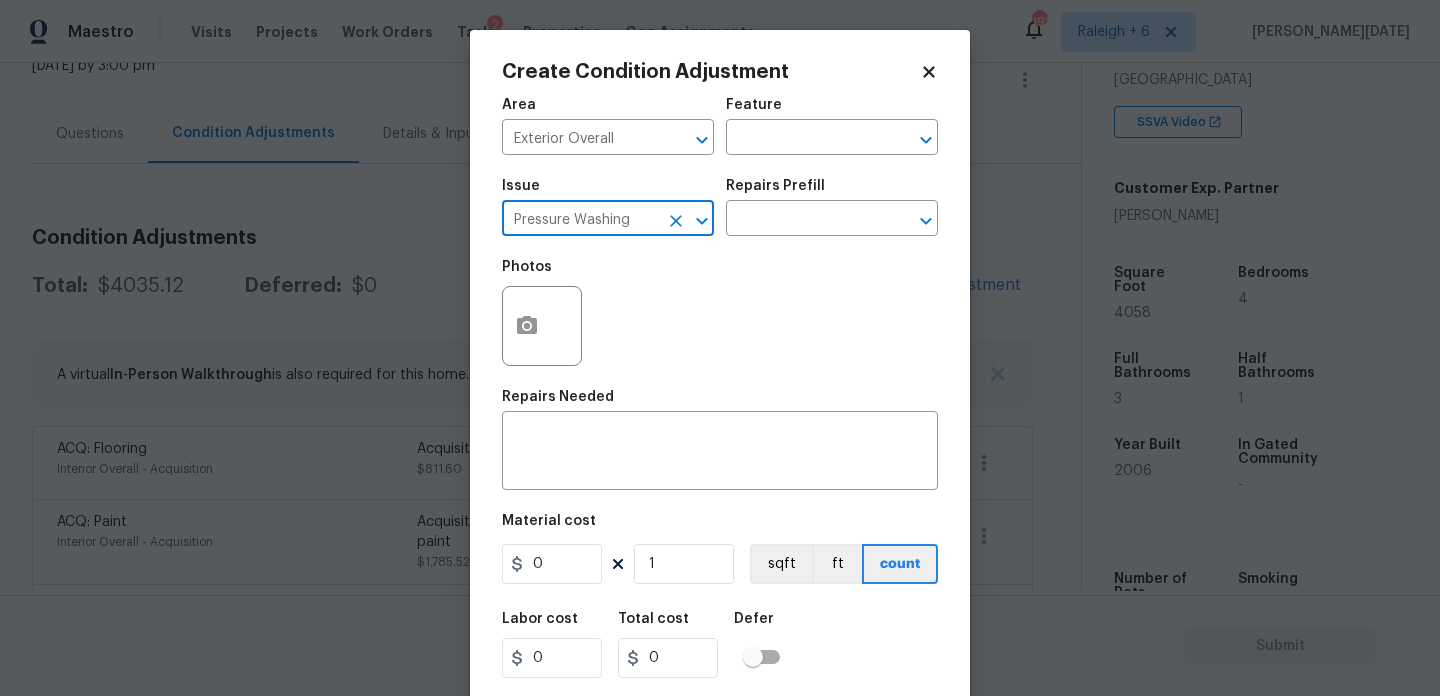 type on "Pressure Washing" 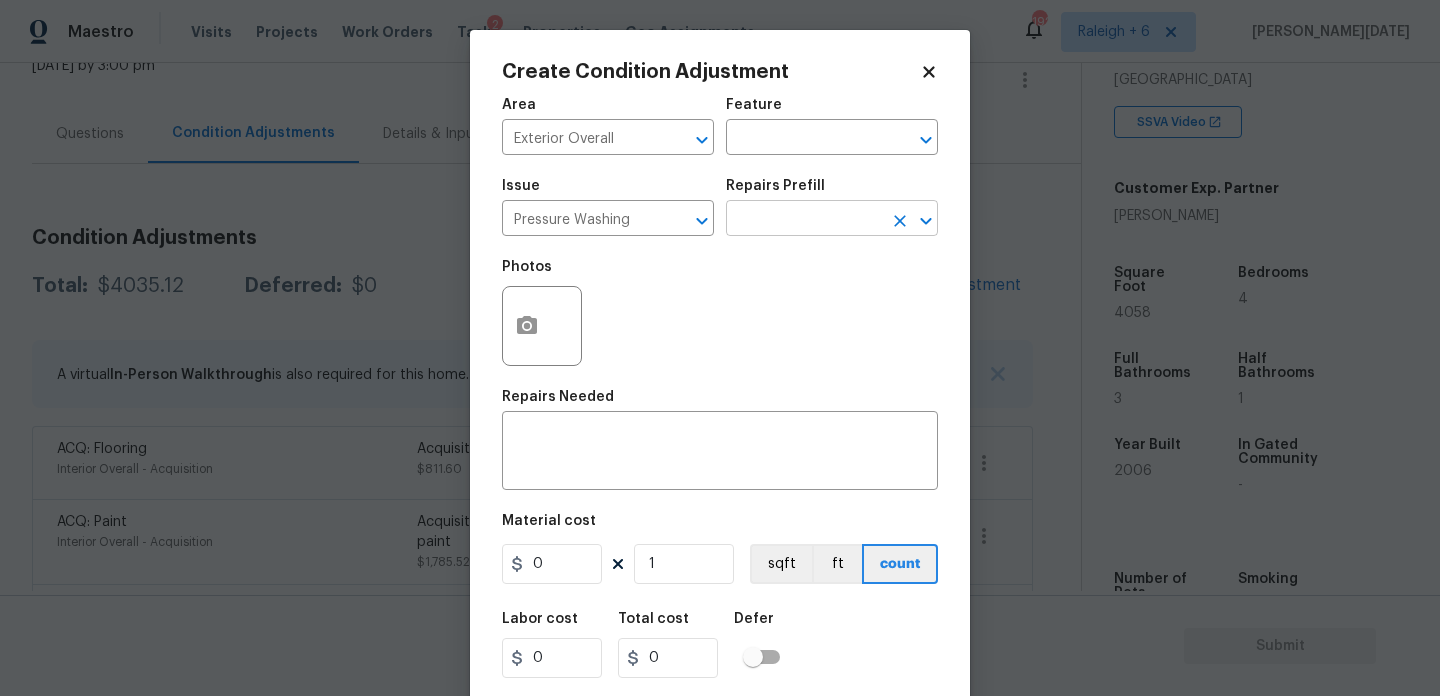 click at bounding box center [804, 220] 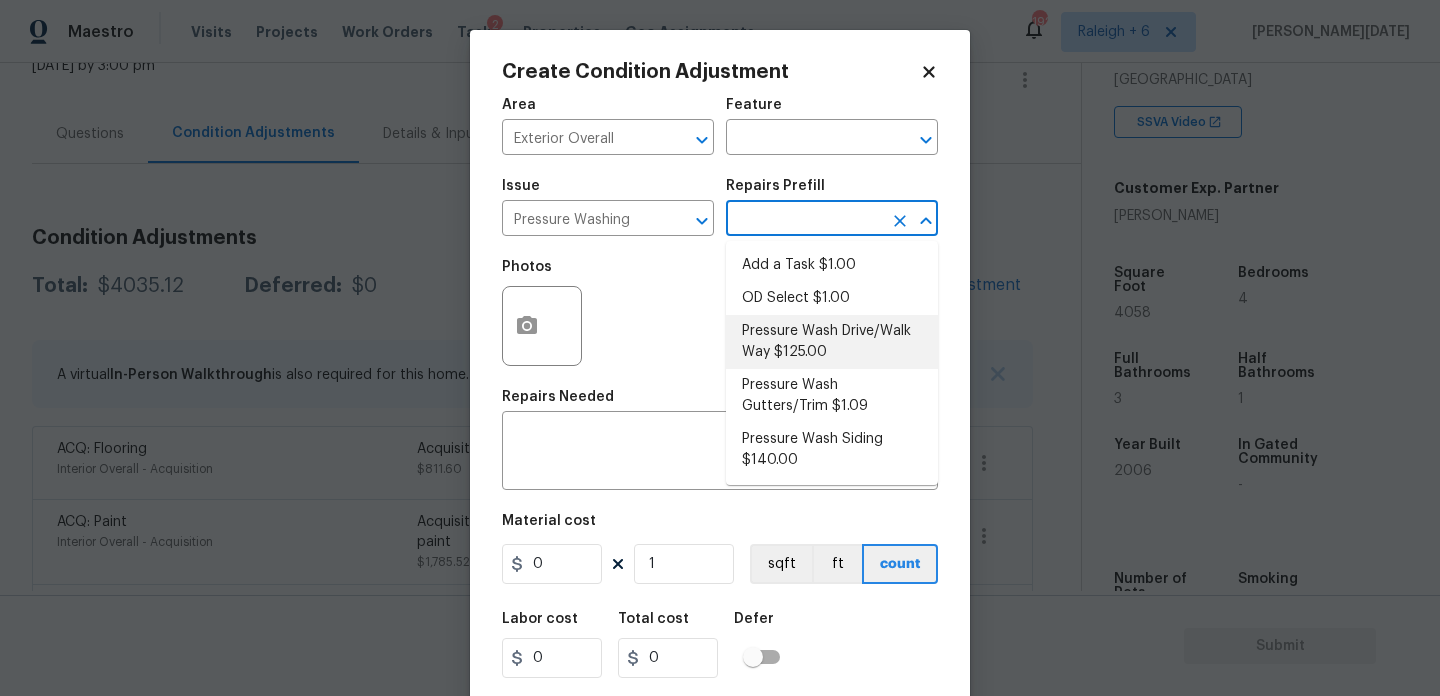 click on "Pressure Wash Drive/Walk Way $125.00" at bounding box center (832, 342) 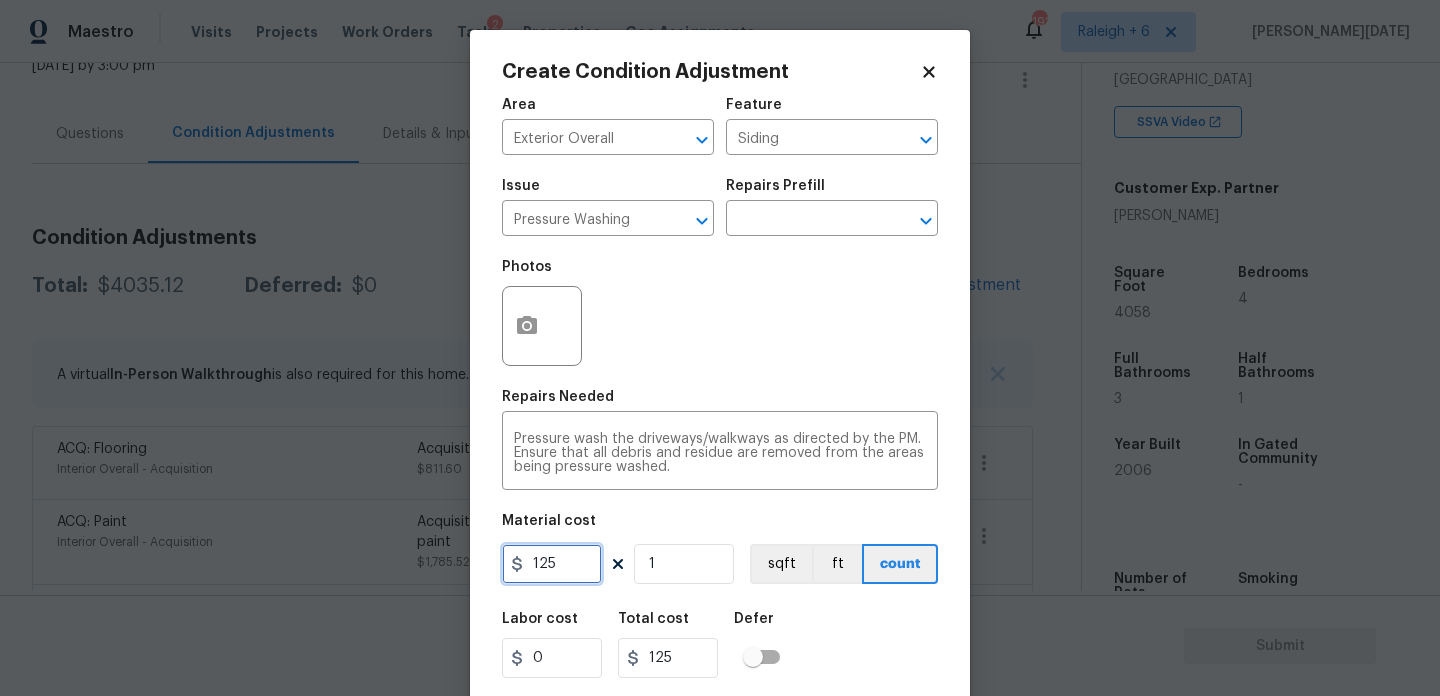 drag, startPoint x: 562, startPoint y: 581, endPoint x: 290, endPoint y: 579, distance: 272.00735 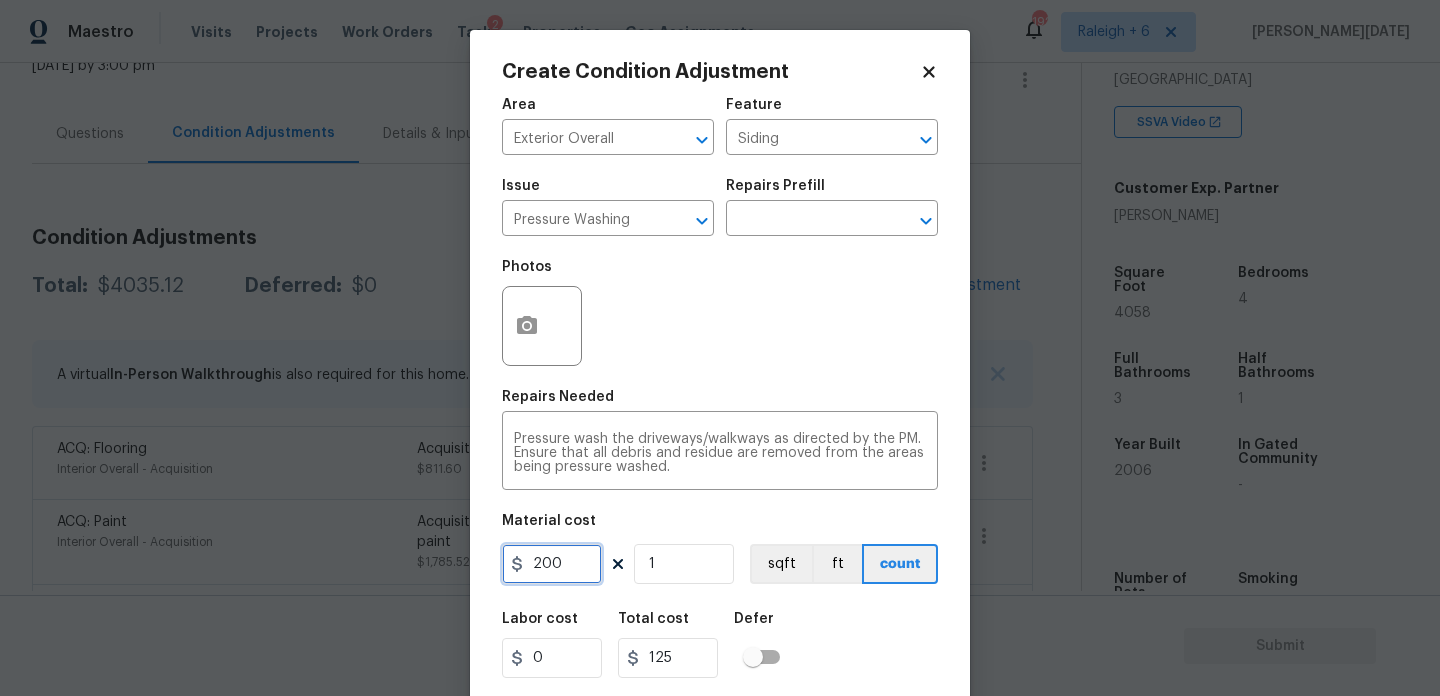 type on "200" 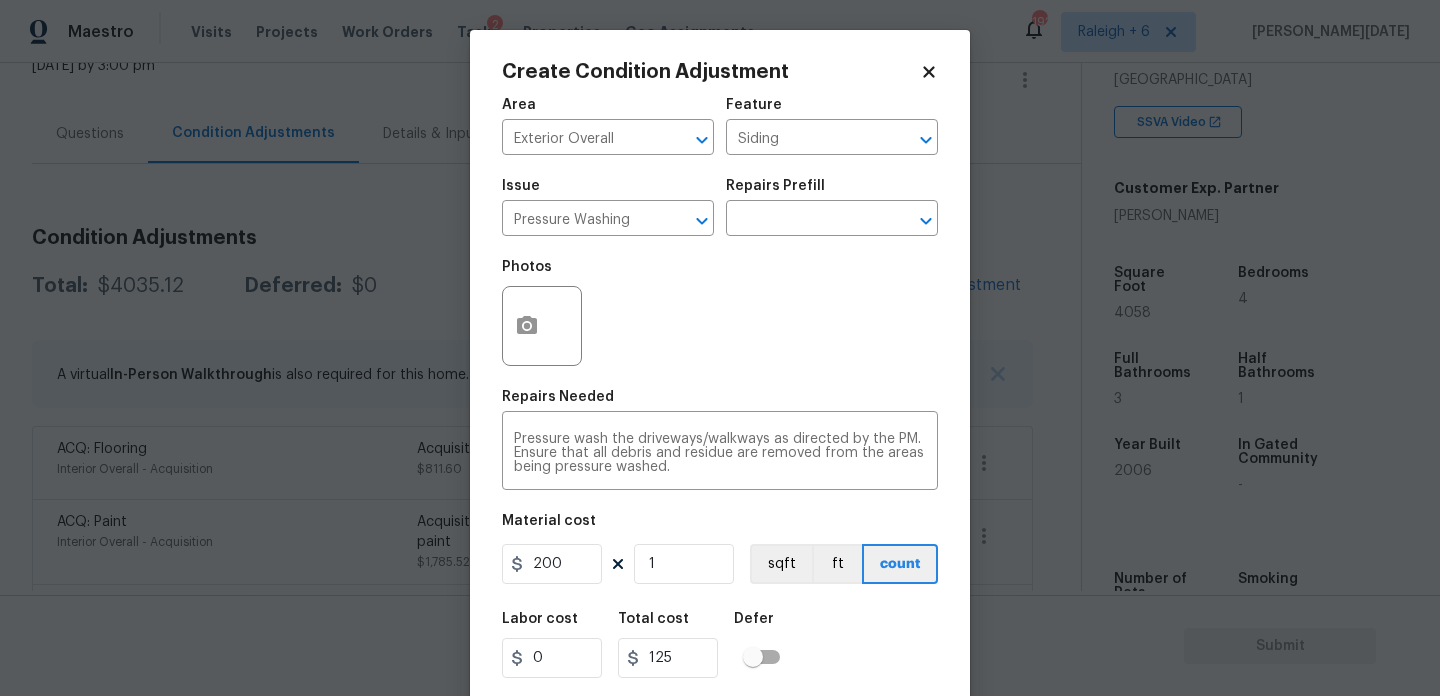 type on "200" 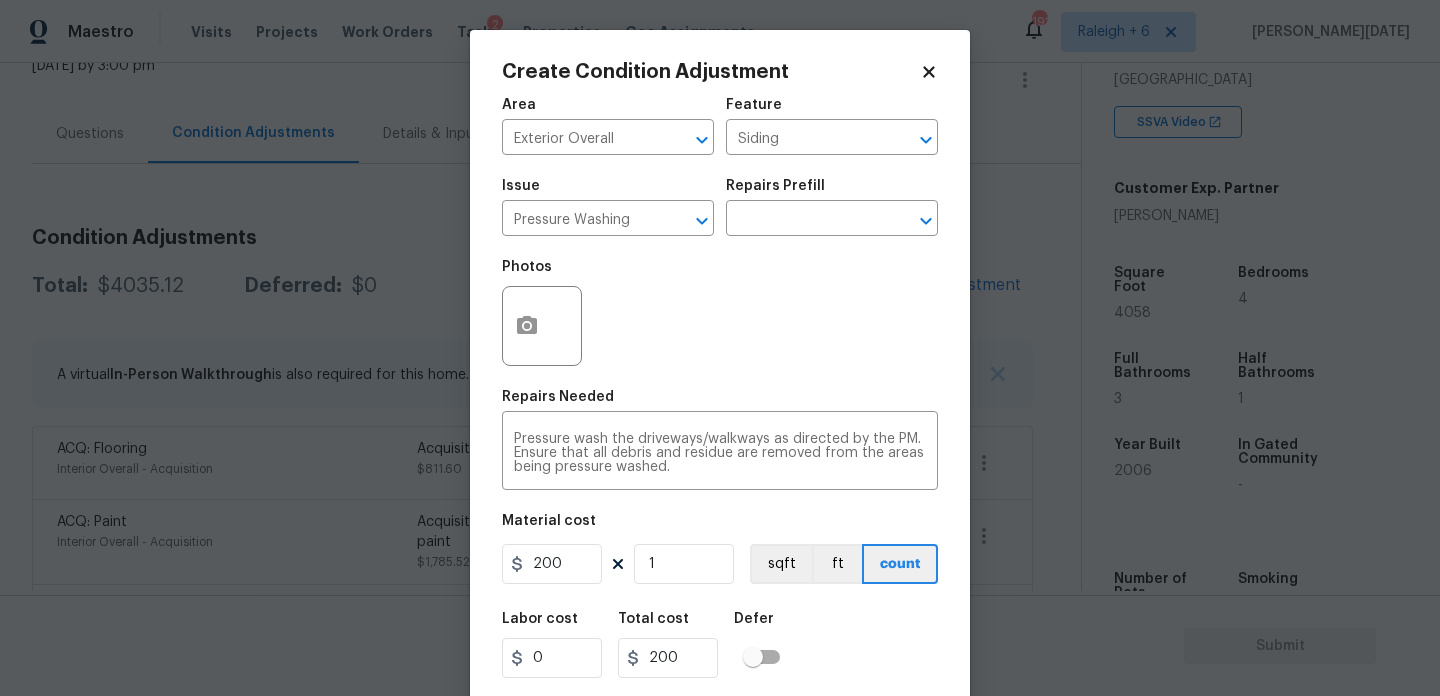 click on "Photos" at bounding box center (720, 313) 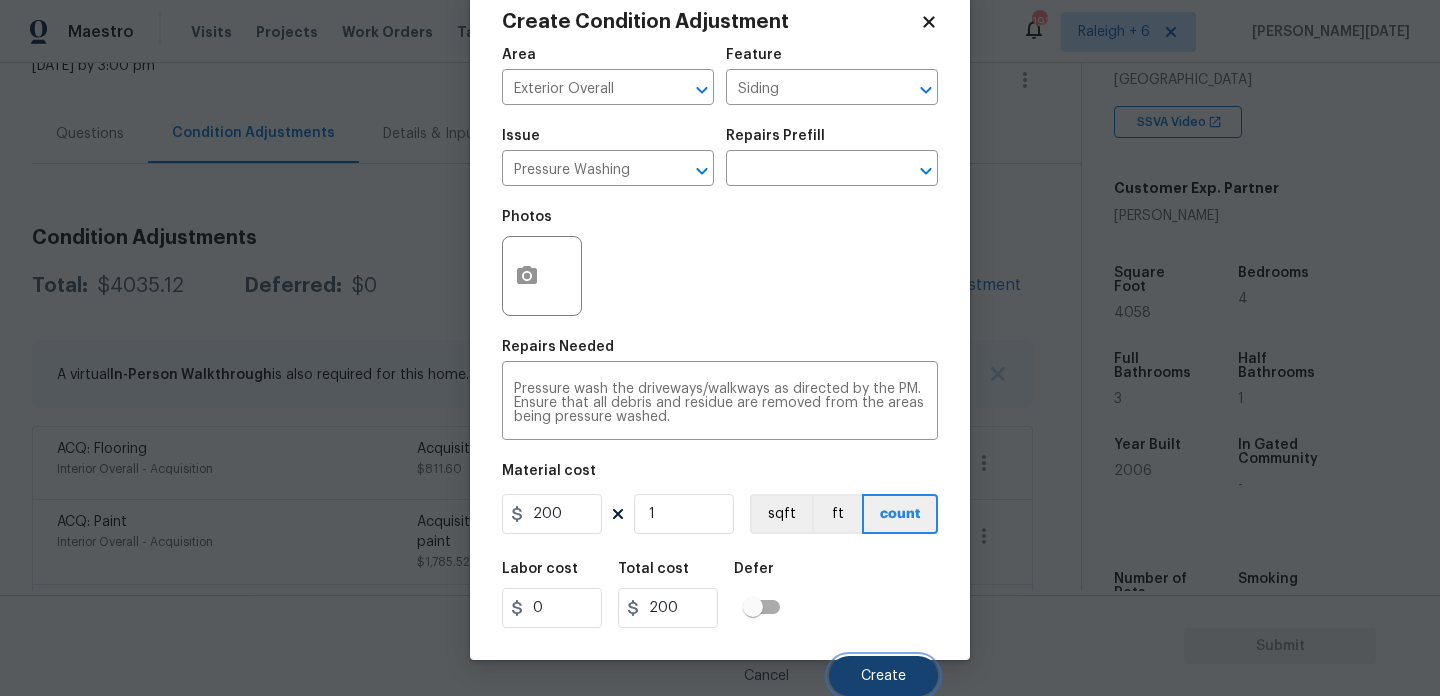 click on "Create" at bounding box center (883, 676) 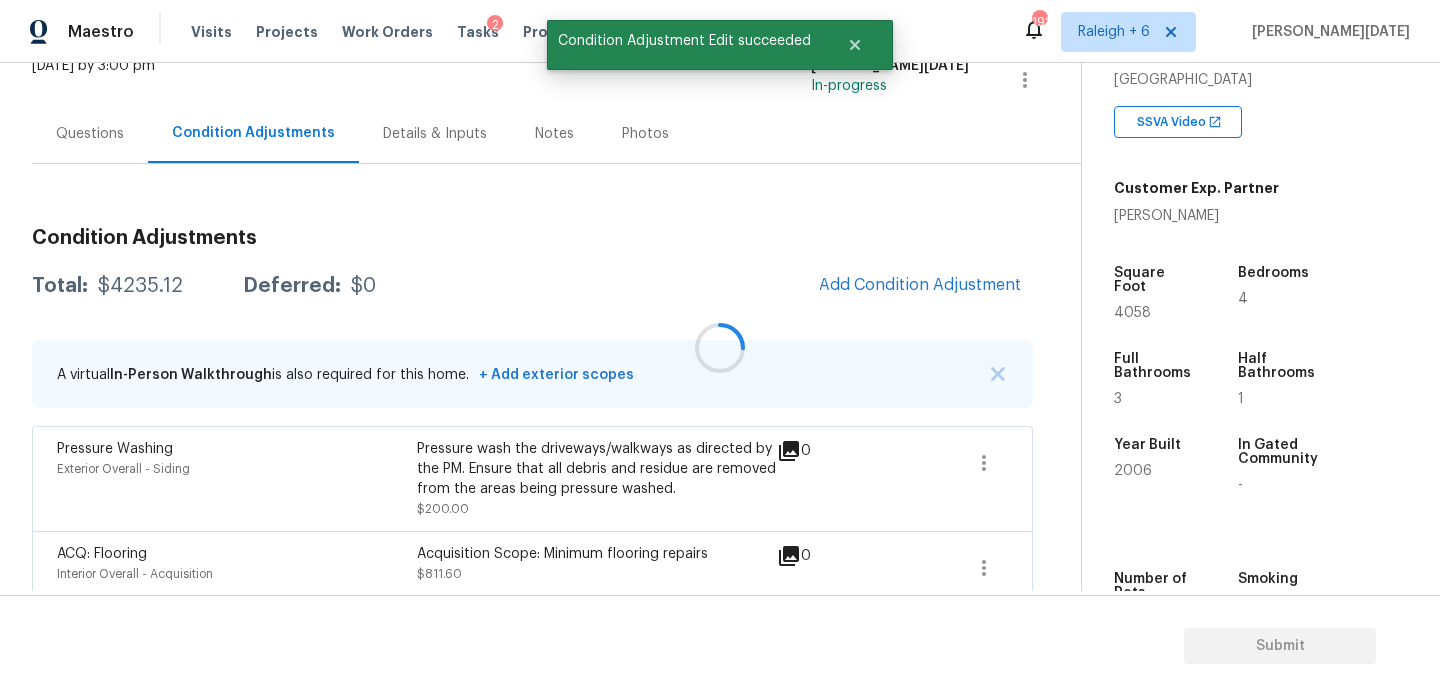 scroll, scrollTop: 0, scrollLeft: 0, axis: both 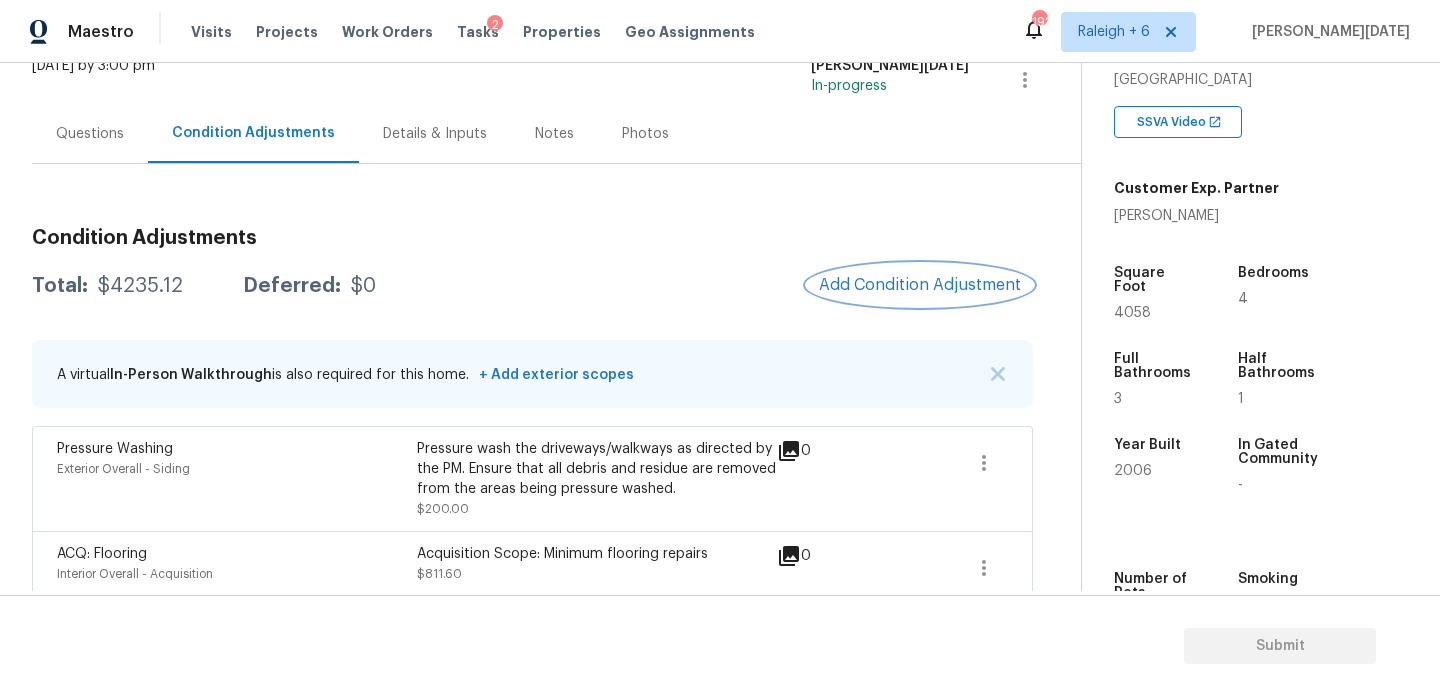 type 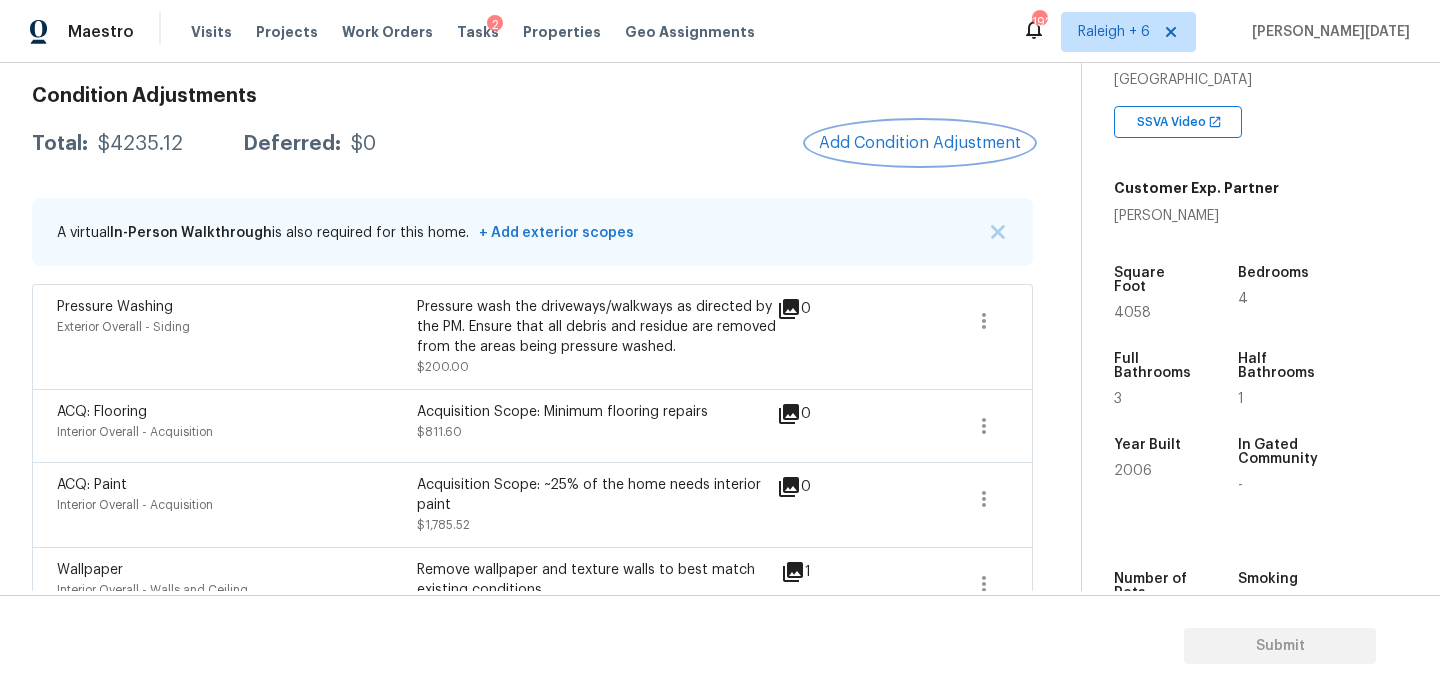 click on "Add Condition Adjustment" at bounding box center [920, 143] 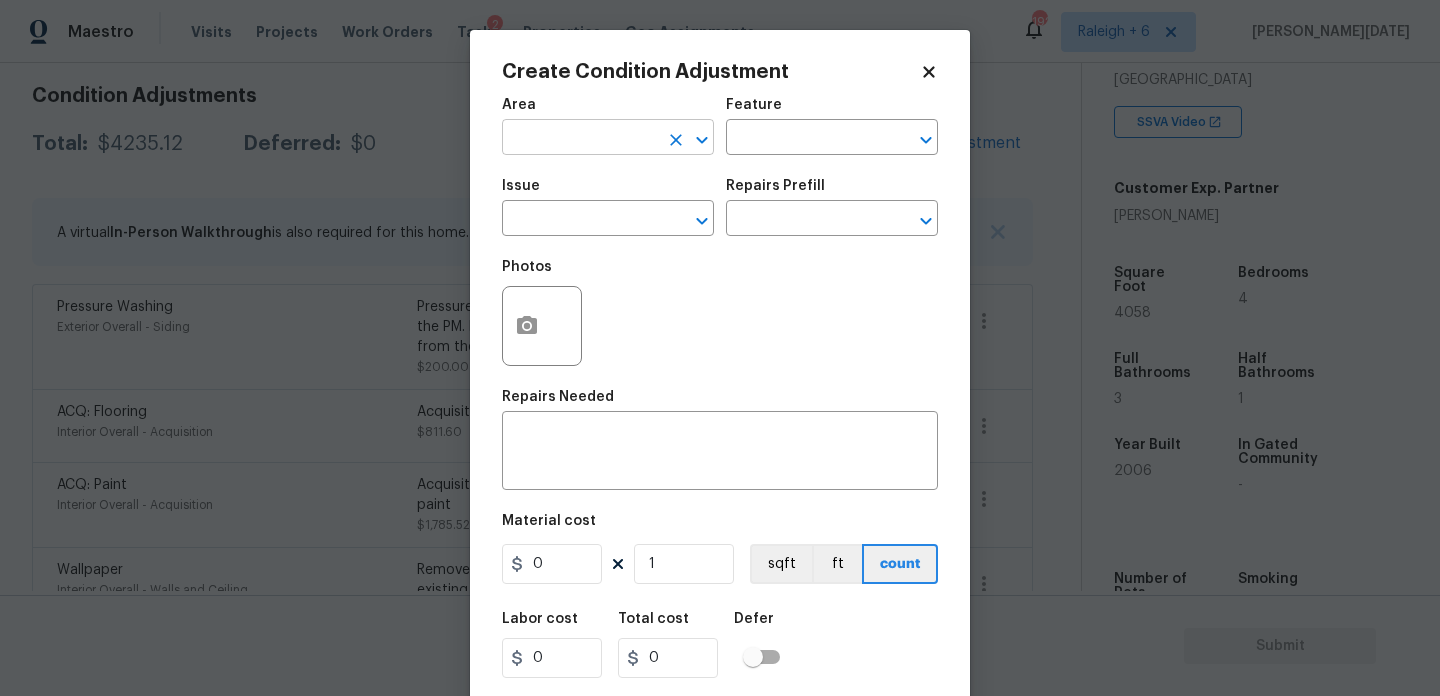 click at bounding box center [580, 139] 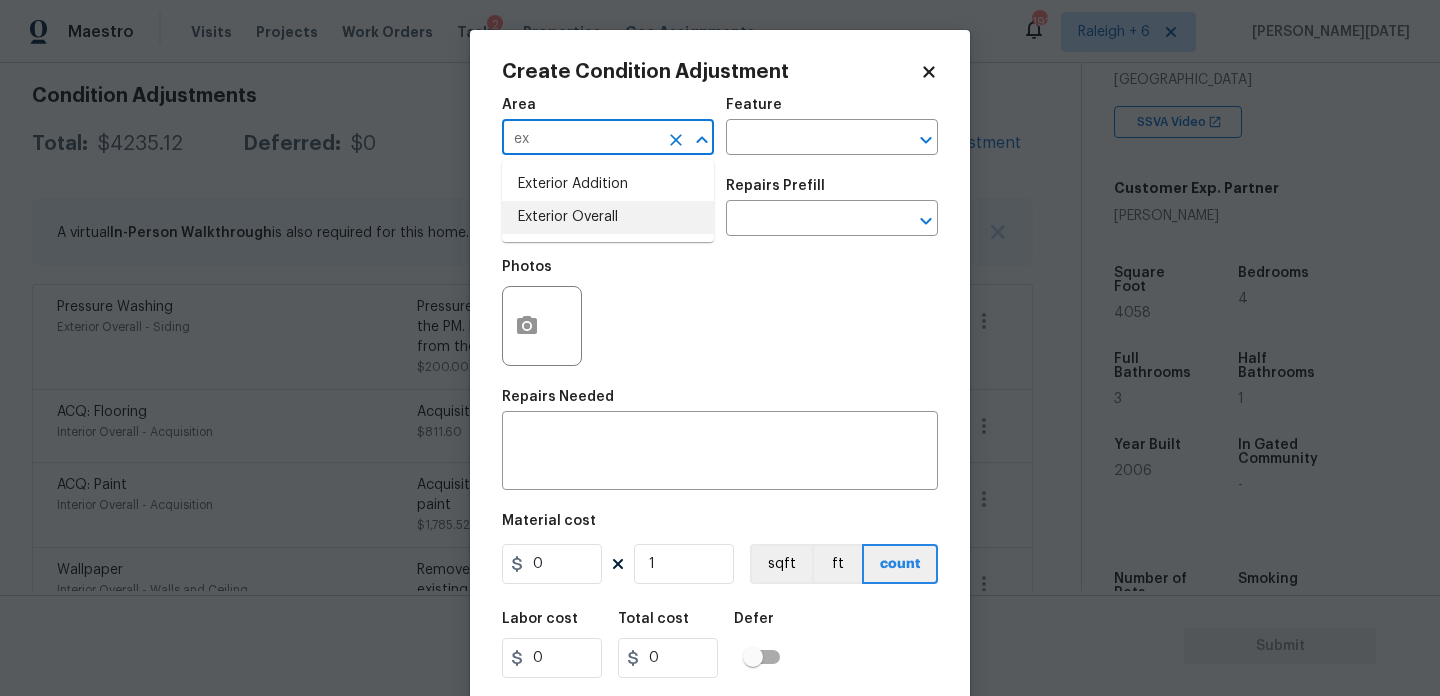 click on "Exterior Overall" at bounding box center [608, 217] 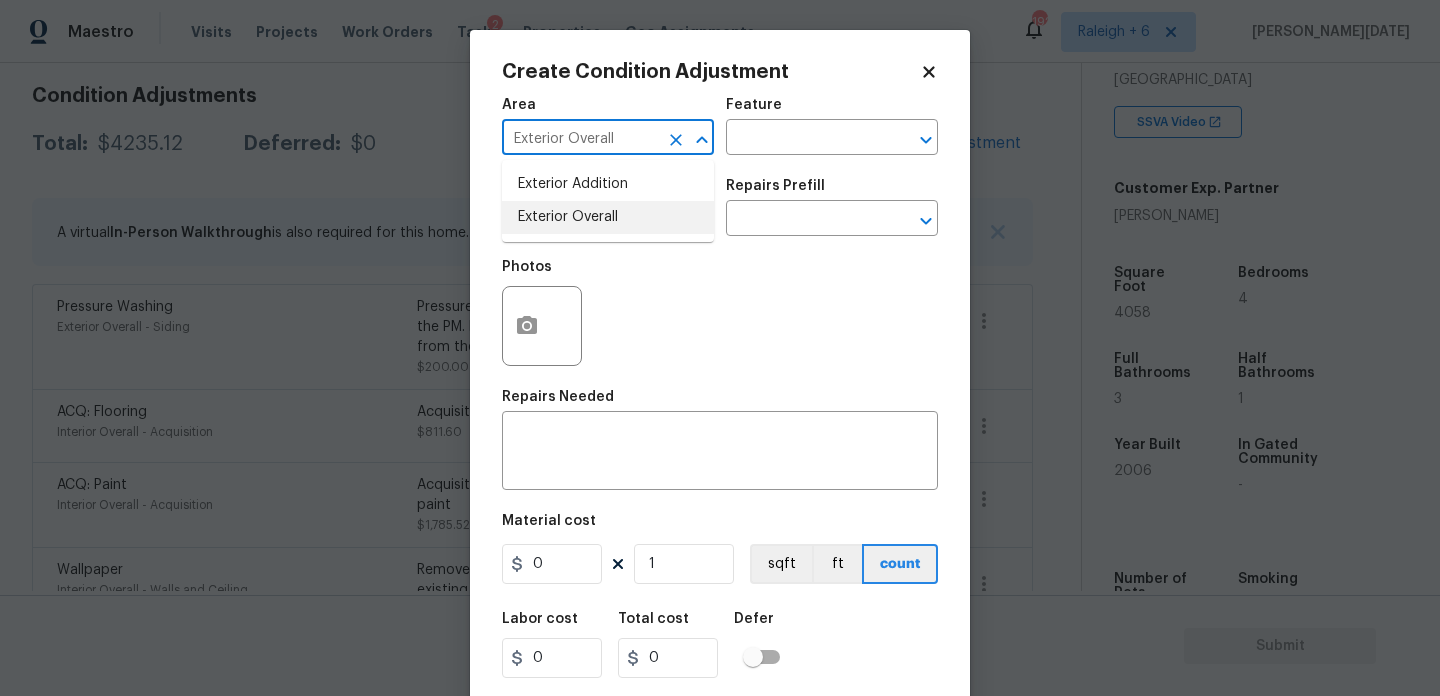 type on "Exterior Overall" 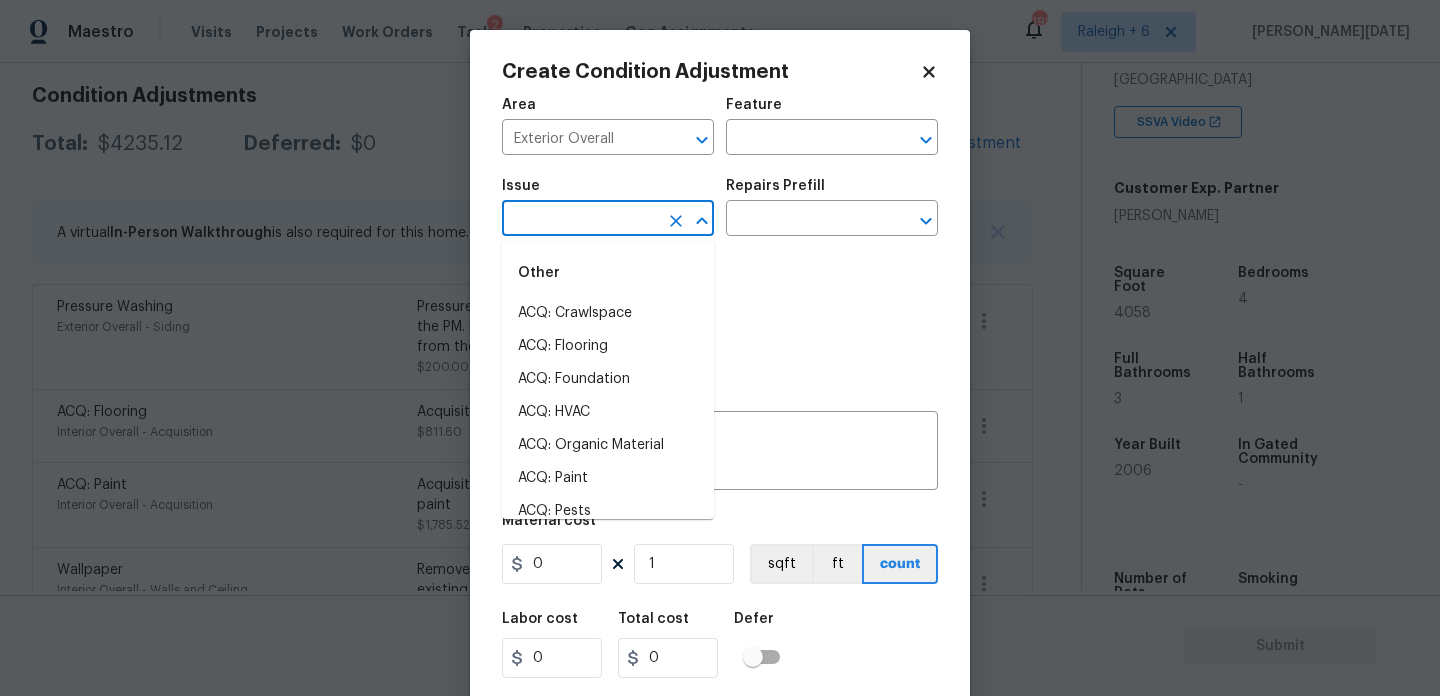 click at bounding box center (580, 220) 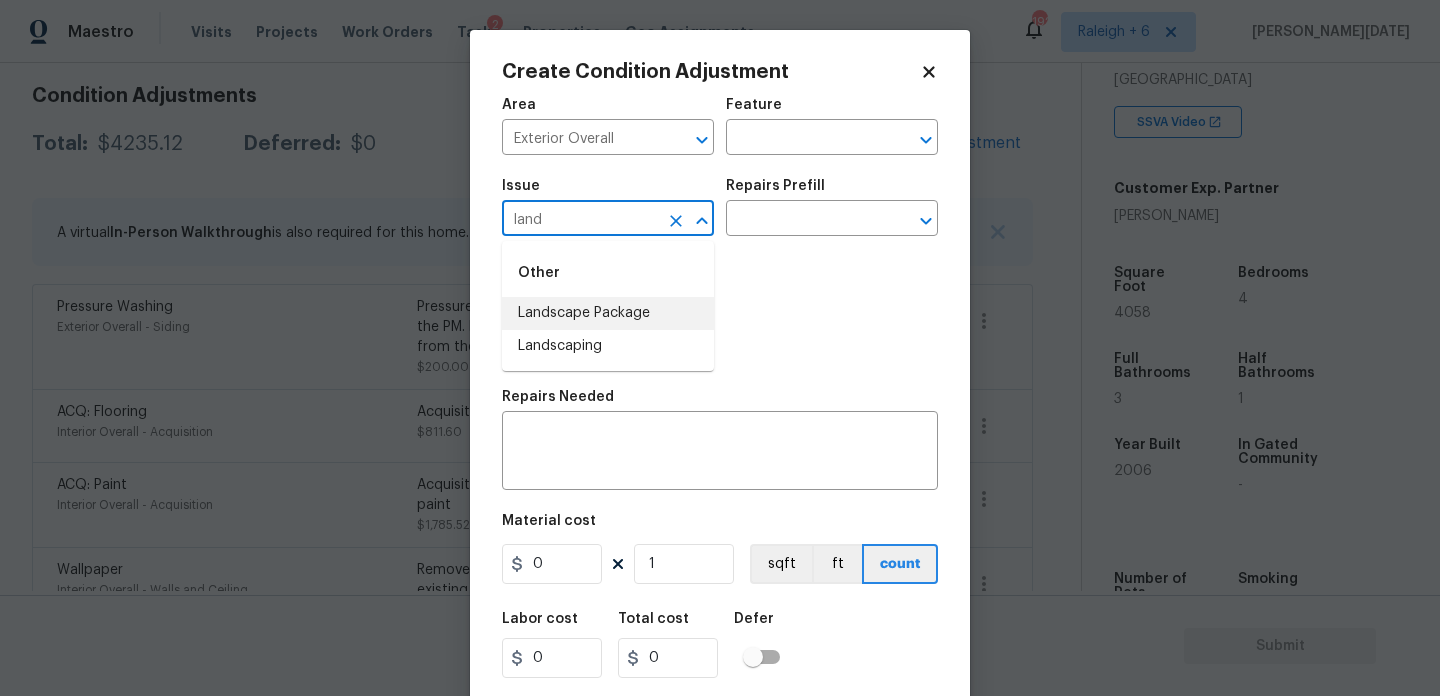click on "Landscape Package" at bounding box center (608, 313) 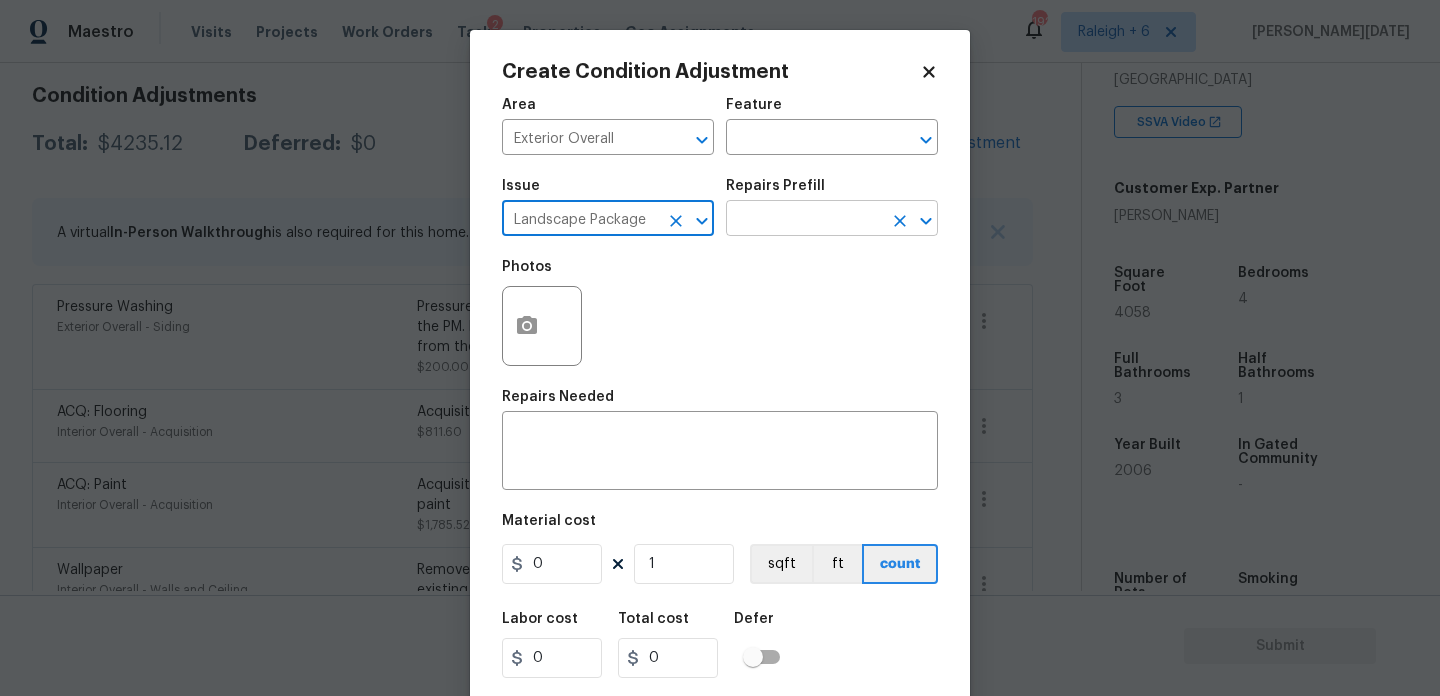 type on "Landscape Package" 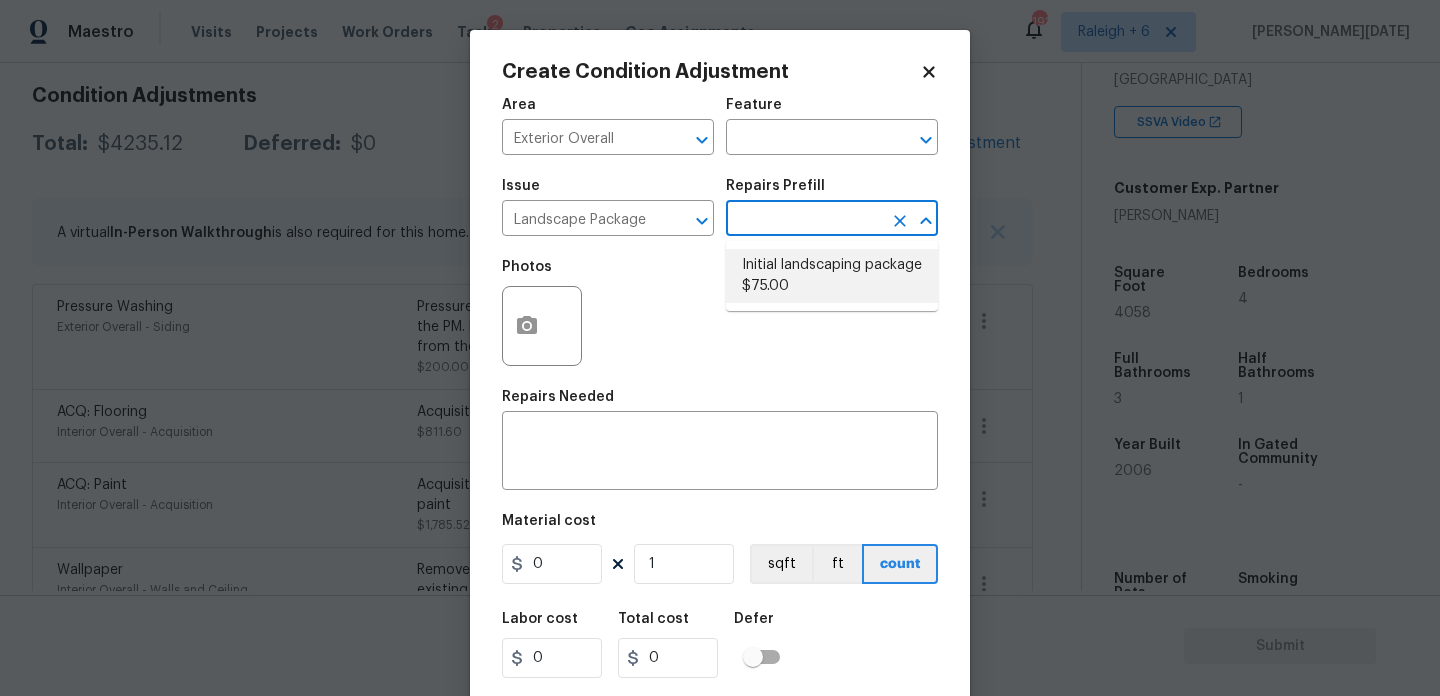 click on "Initial landscaping package $75.00" at bounding box center [832, 276] 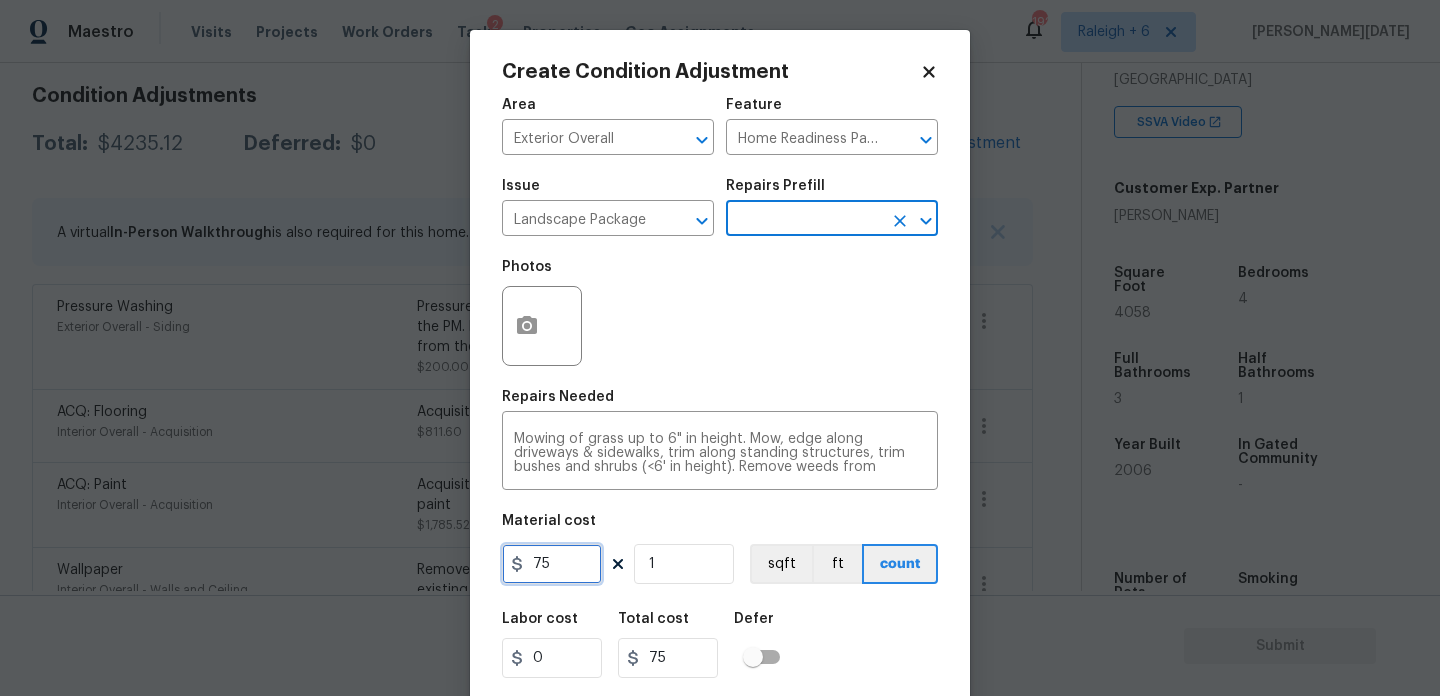 drag, startPoint x: 556, startPoint y: 568, endPoint x: 445, endPoint y: 568, distance: 111 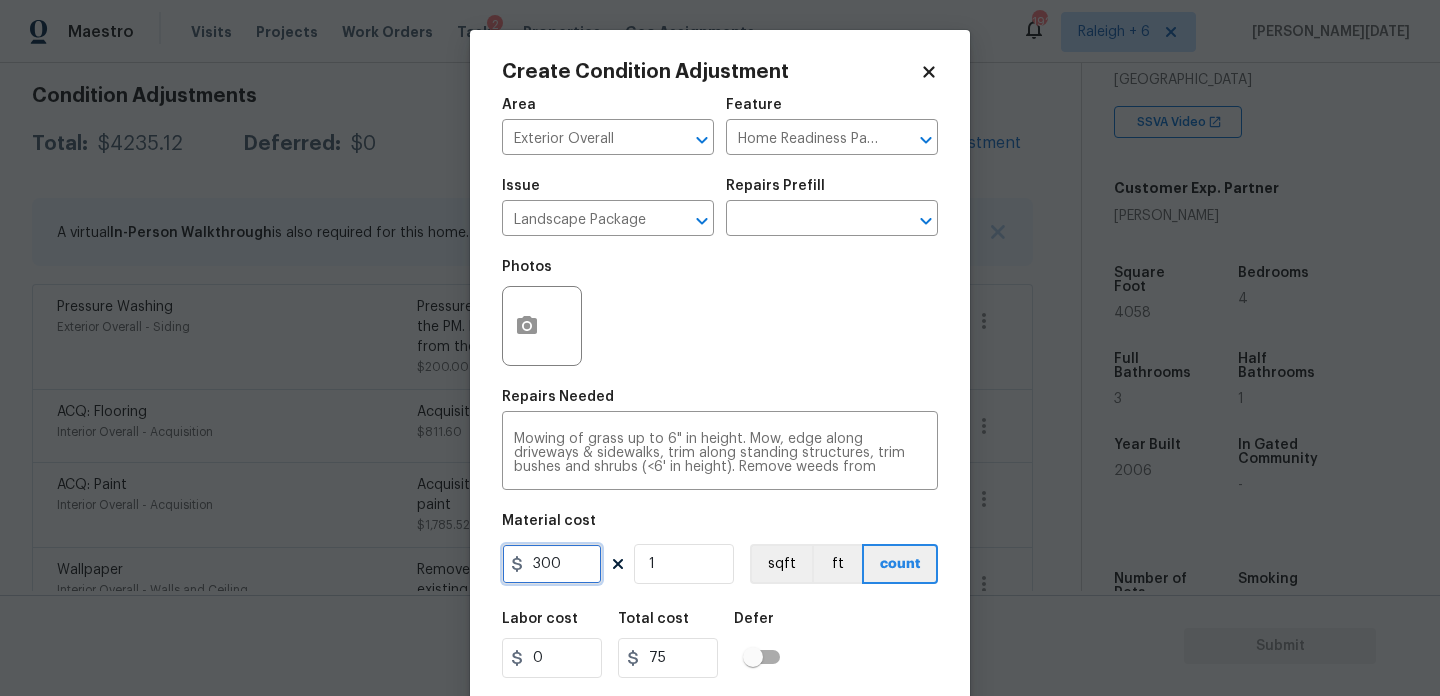 type on "300" 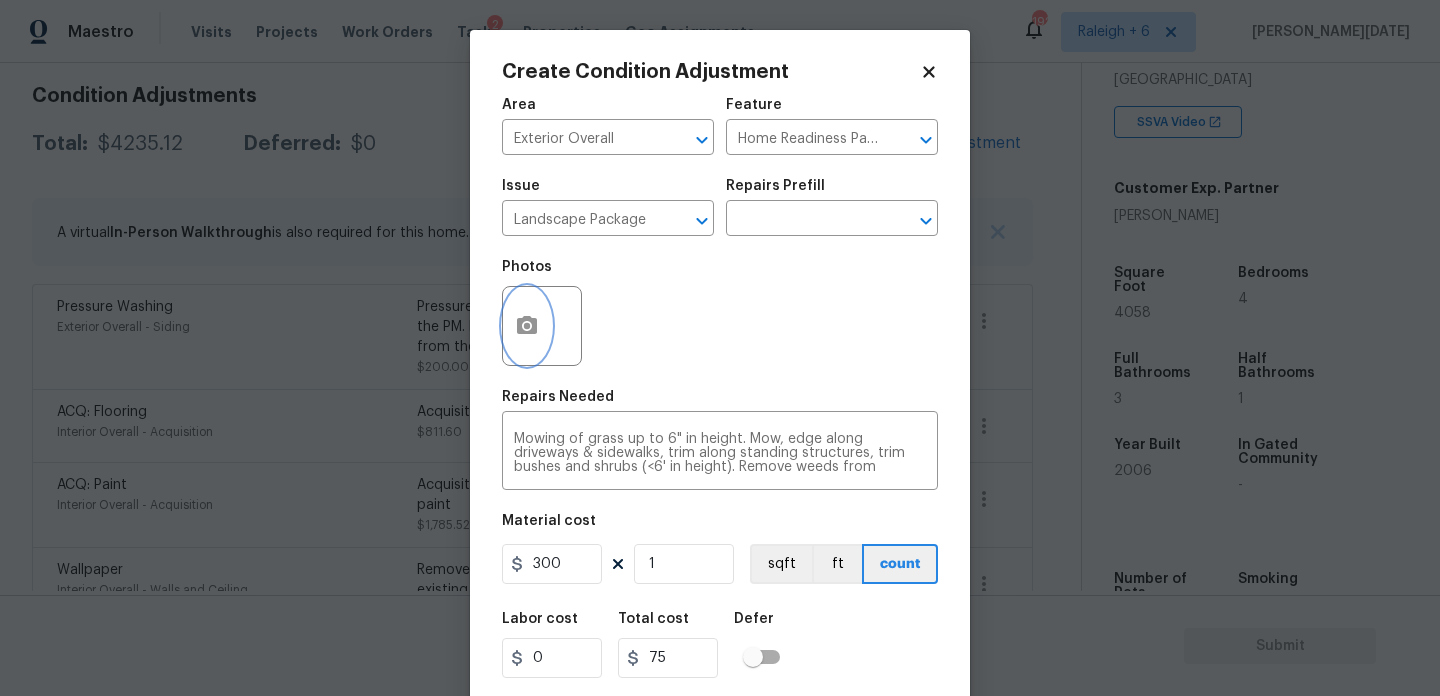 click at bounding box center (527, 326) 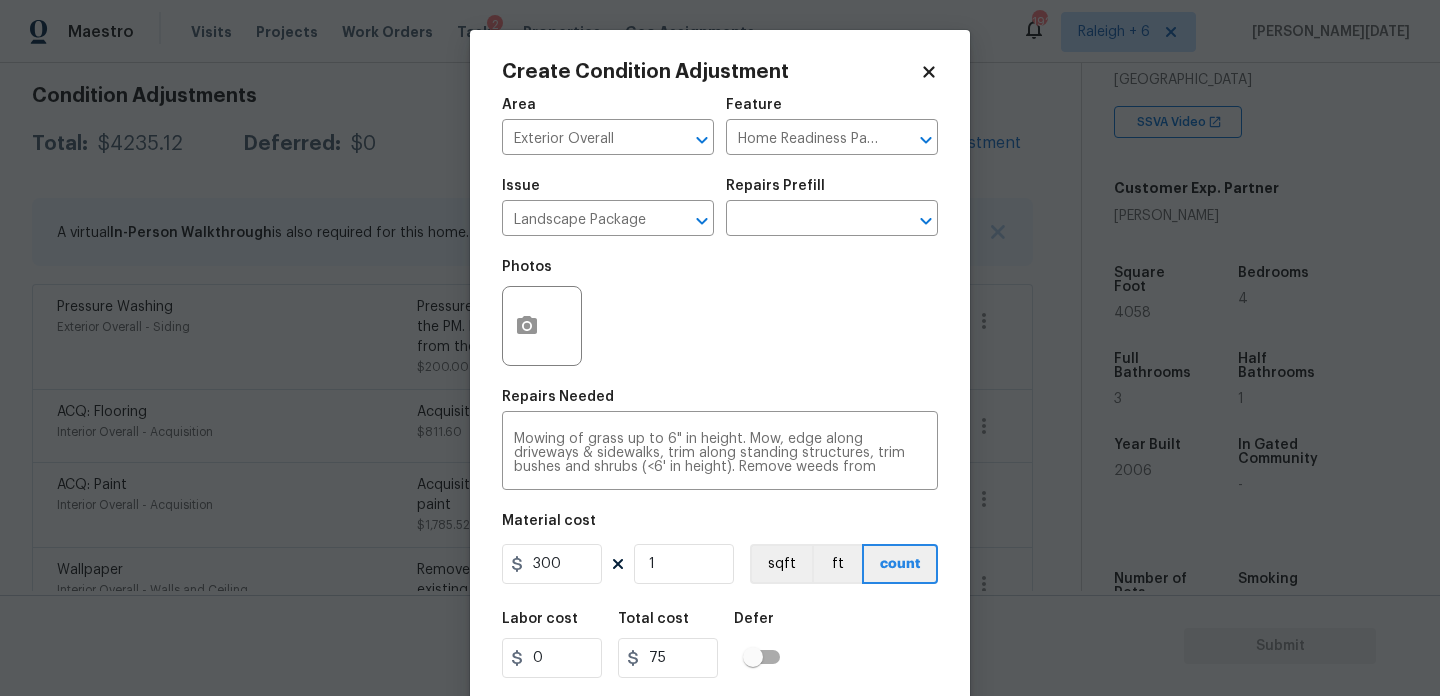 type on "300" 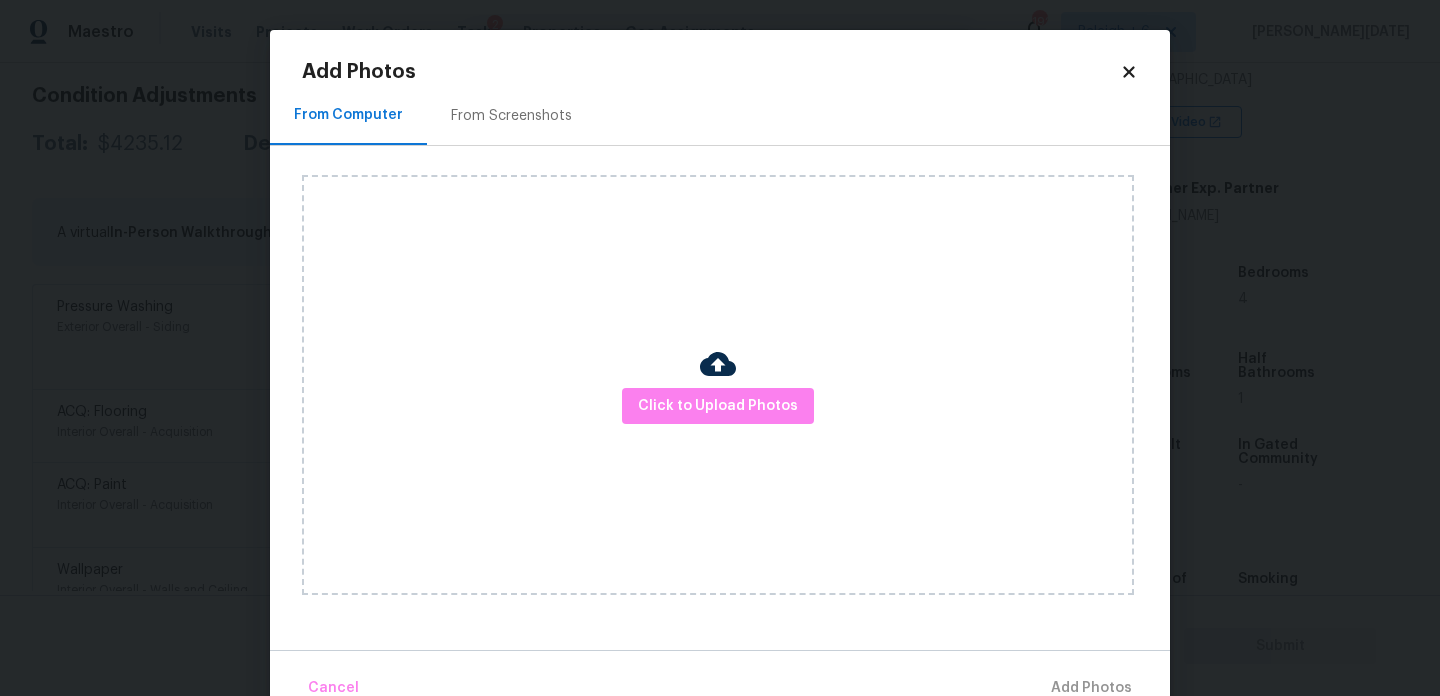 click on "From Screenshots" at bounding box center [511, 116] 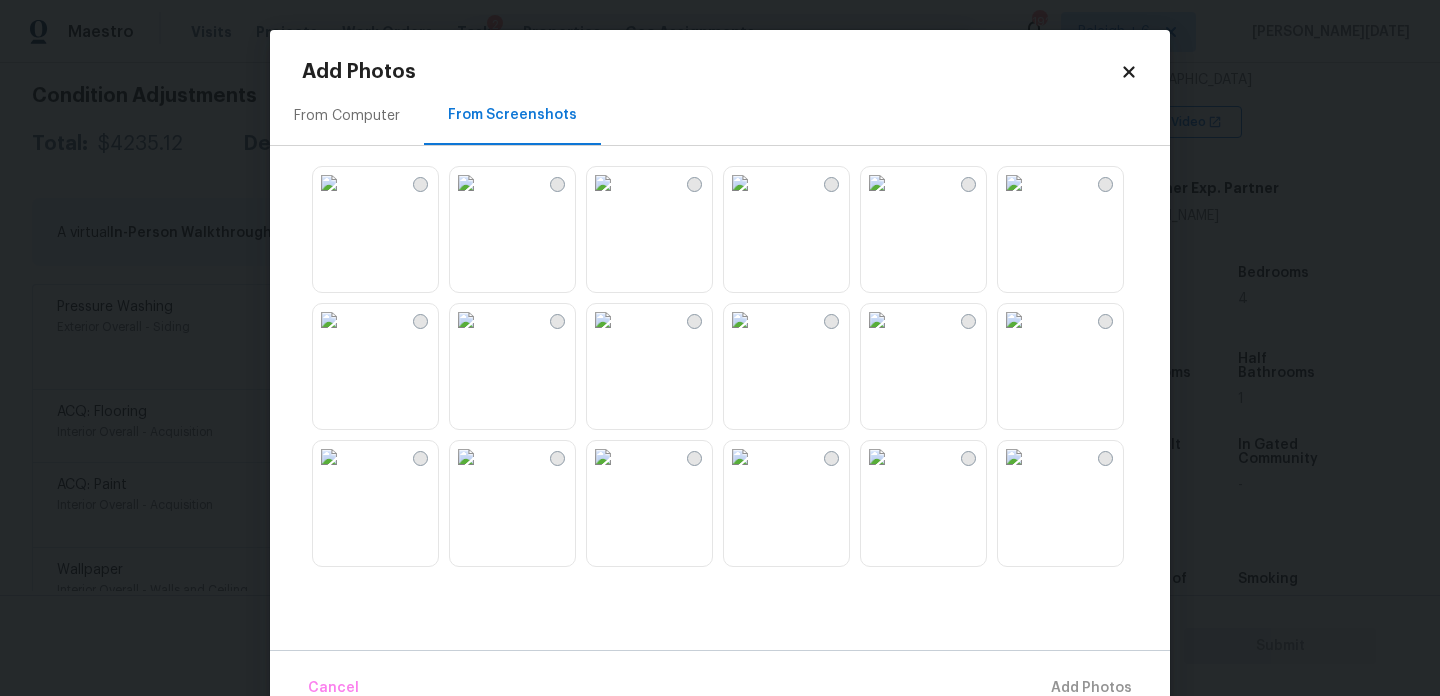 click at bounding box center [603, 183] 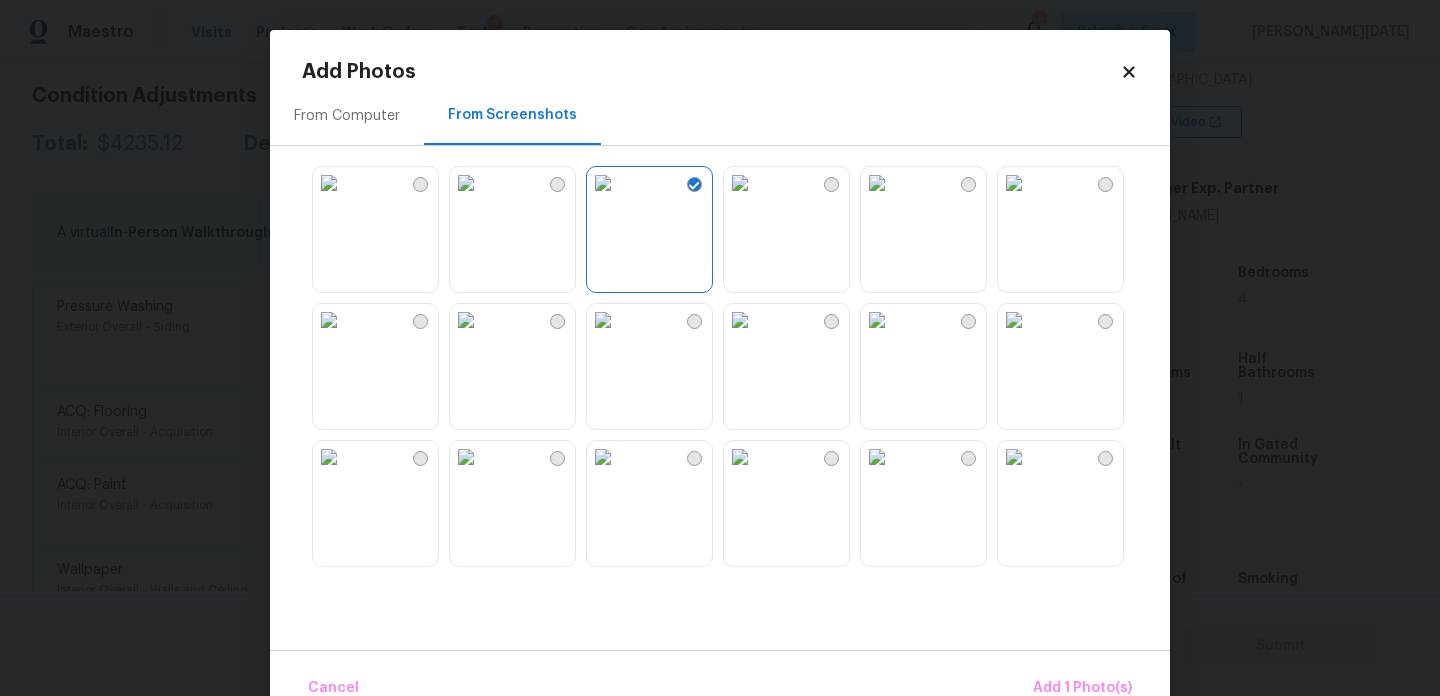 click at bounding box center (466, 320) 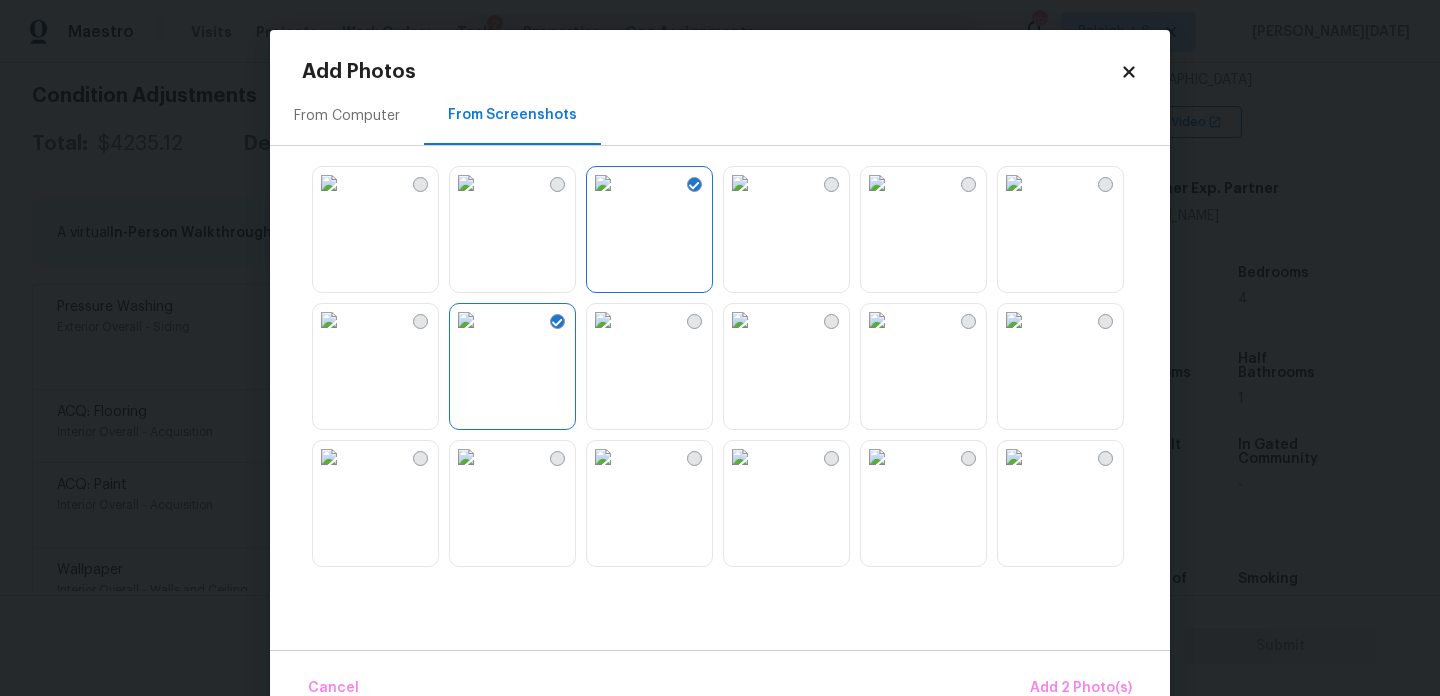click at bounding box center [1014, 457] 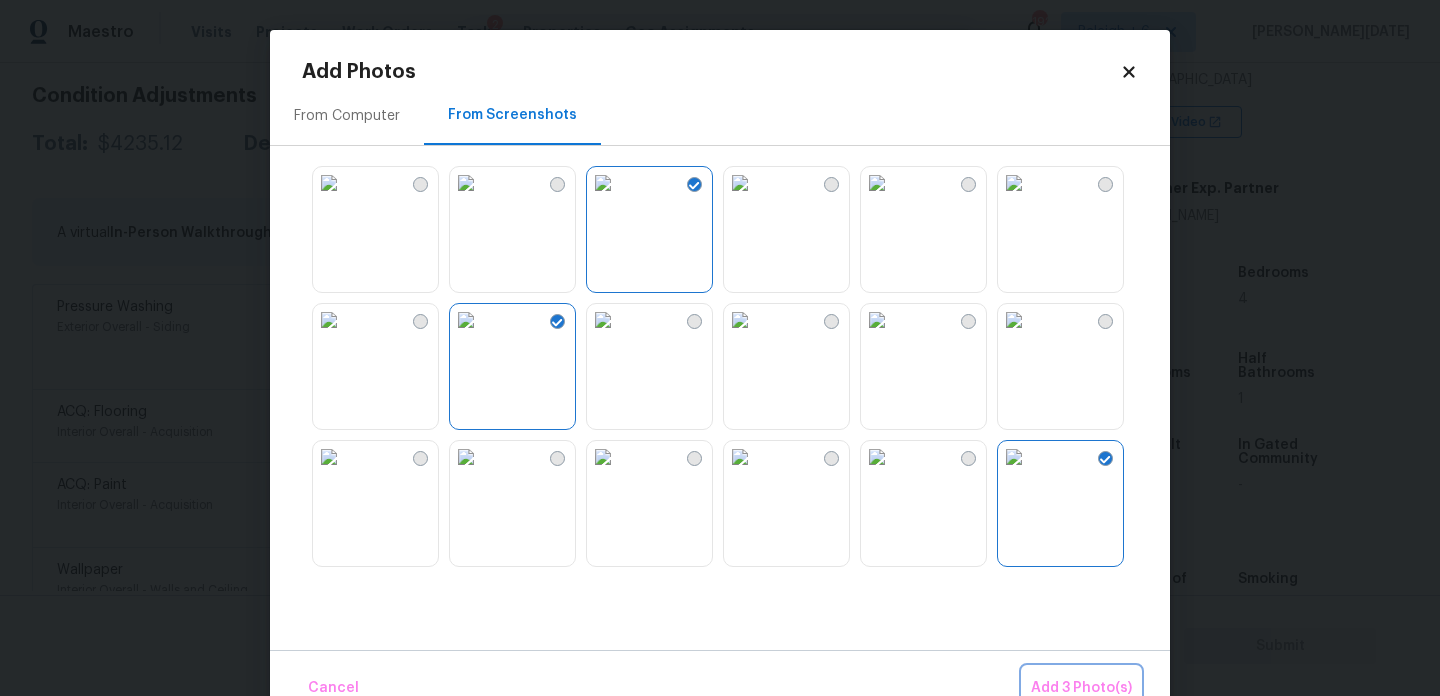 click on "Add 3 Photo(s)" at bounding box center [1081, 688] 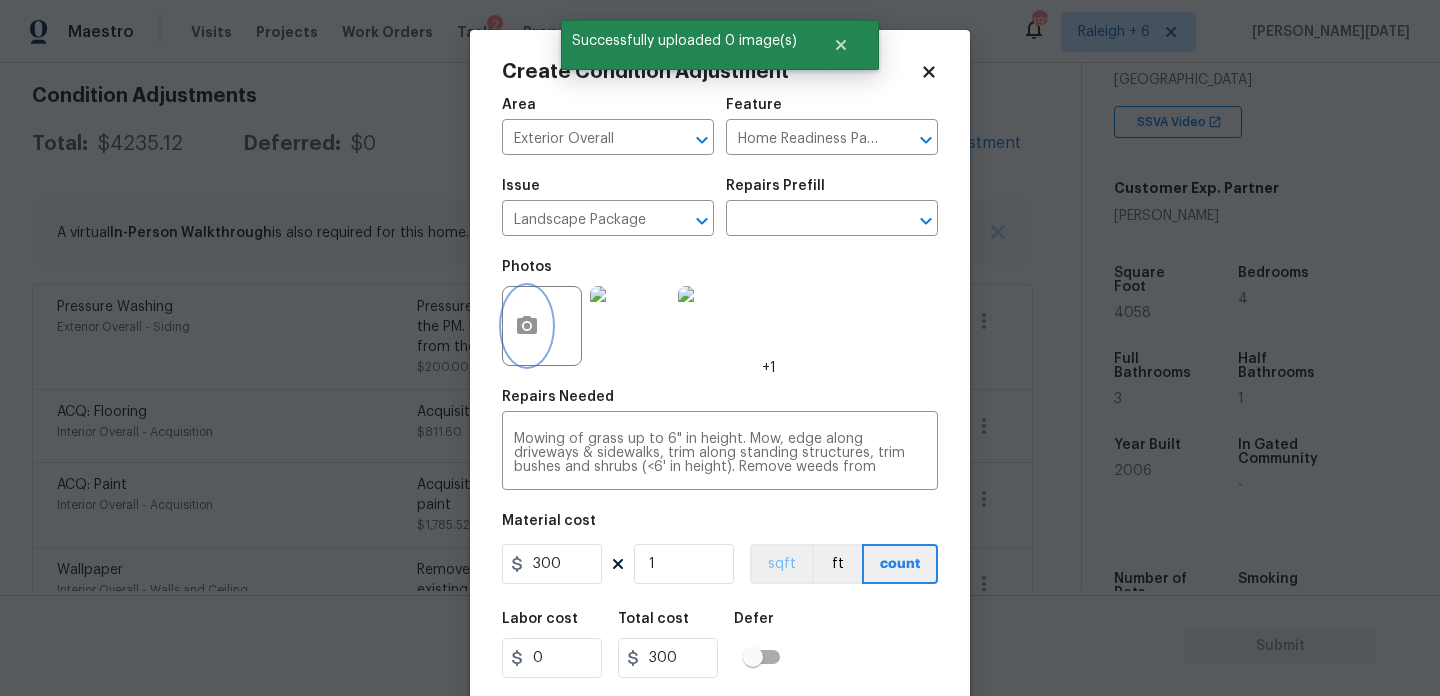 scroll, scrollTop: 51, scrollLeft: 0, axis: vertical 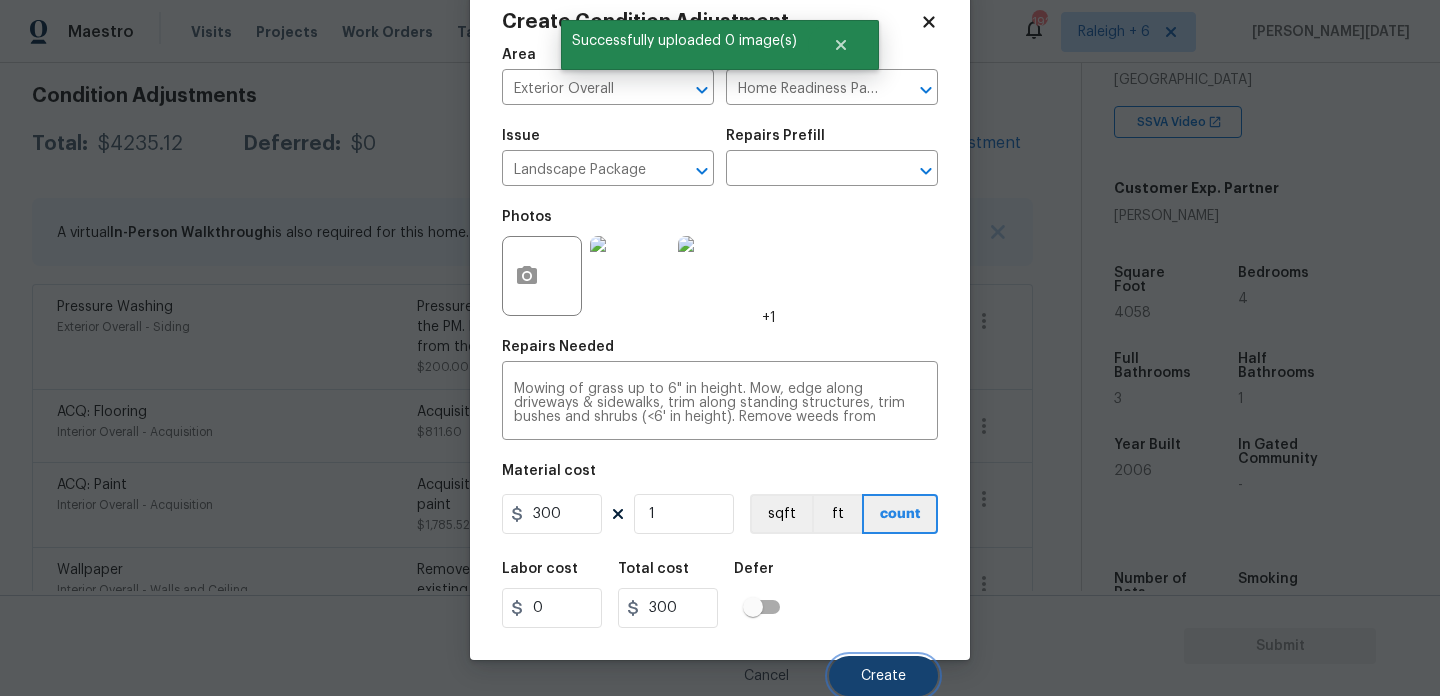 click on "Create" at bounding box center (883, 676) 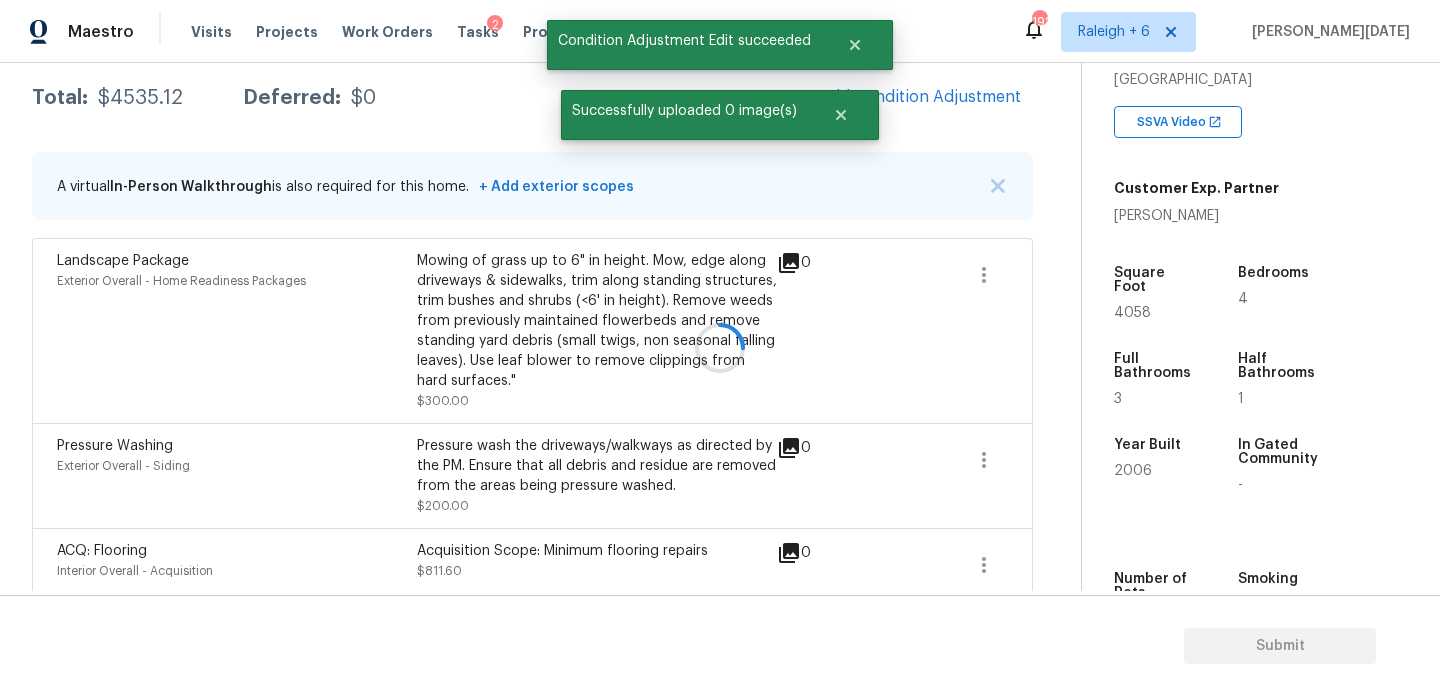 scroll, scrollTop: 281, scrollLeft: 0, axis: vertical 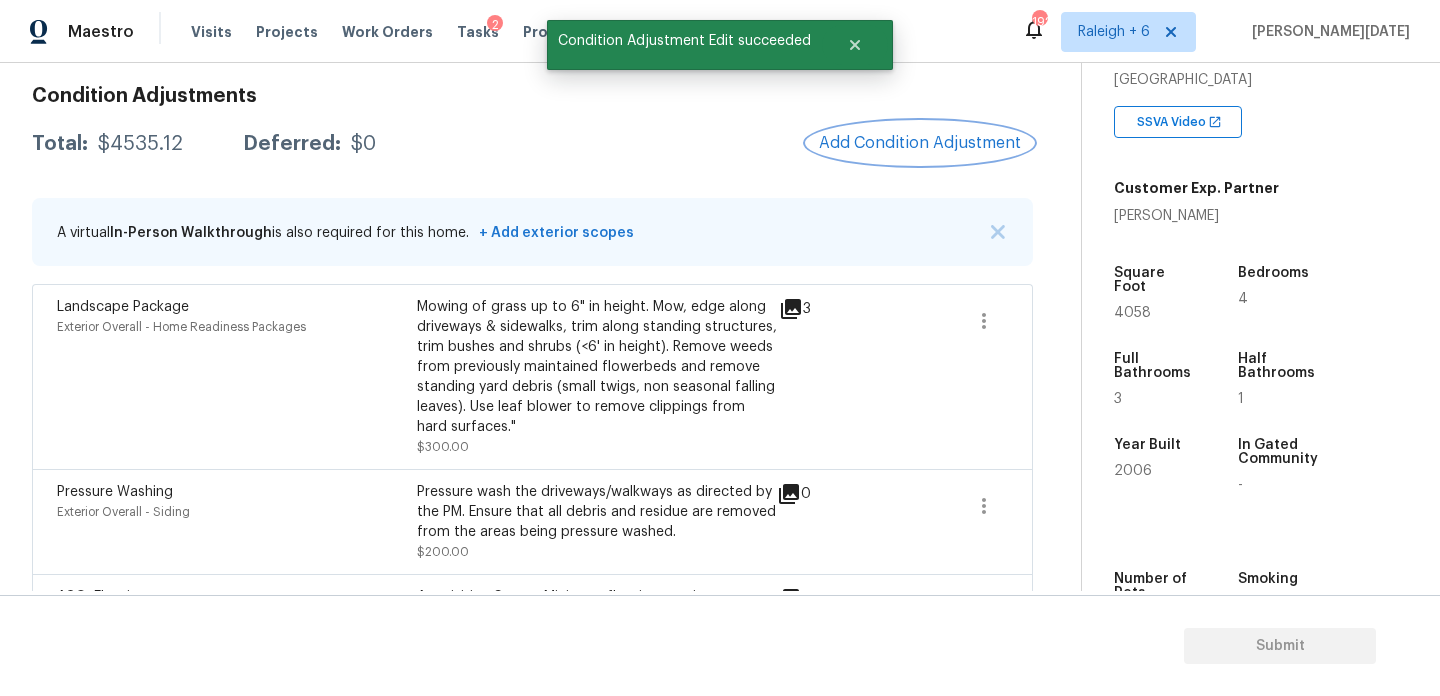 click on "Add Condition Adjustment" at bounding box center [920, 143] 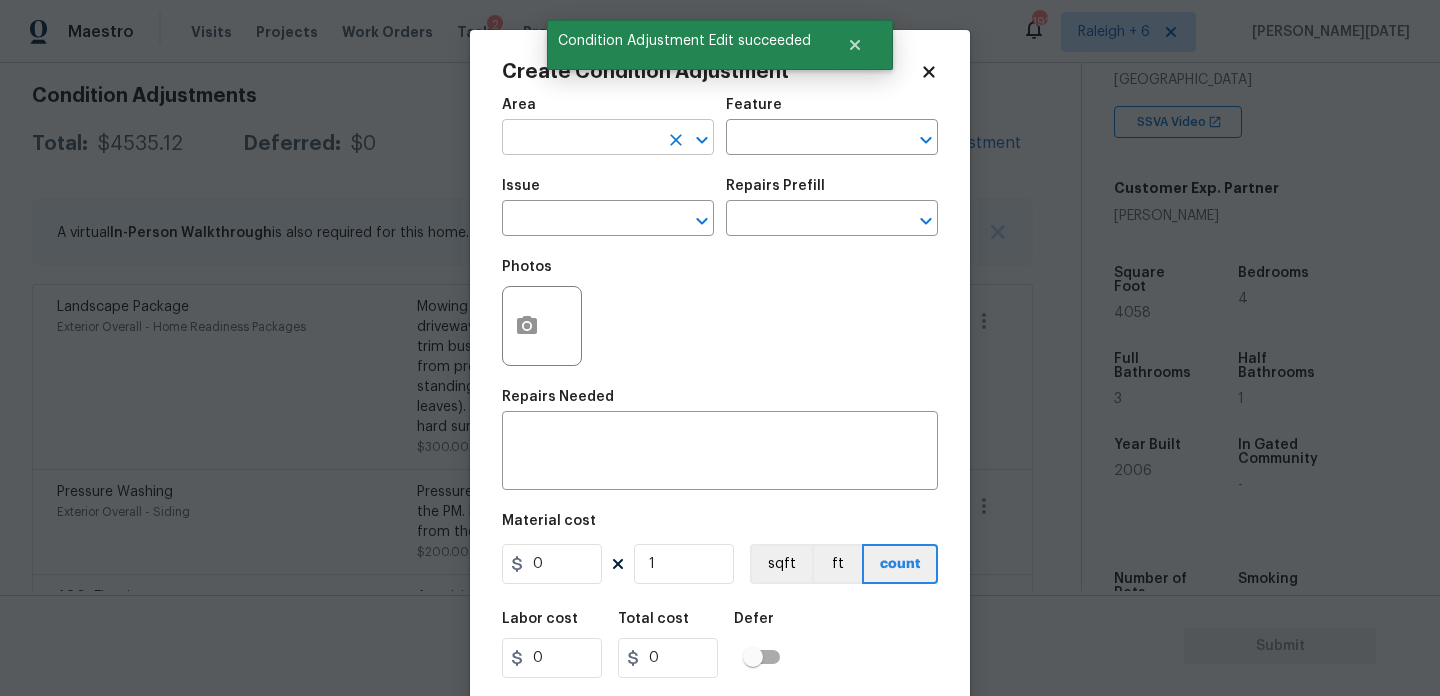 click at bounding box center (580, 139) 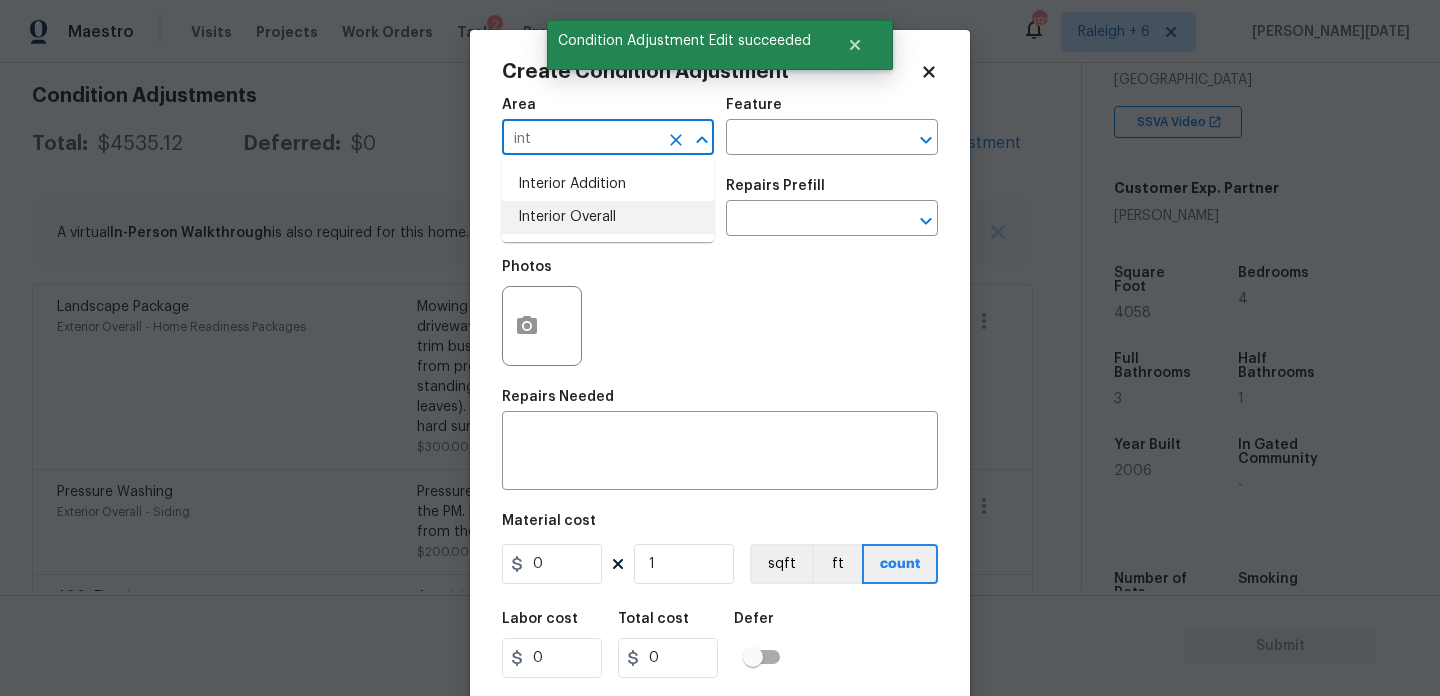click on "Interior Overall" at bounding box center (608, 217) 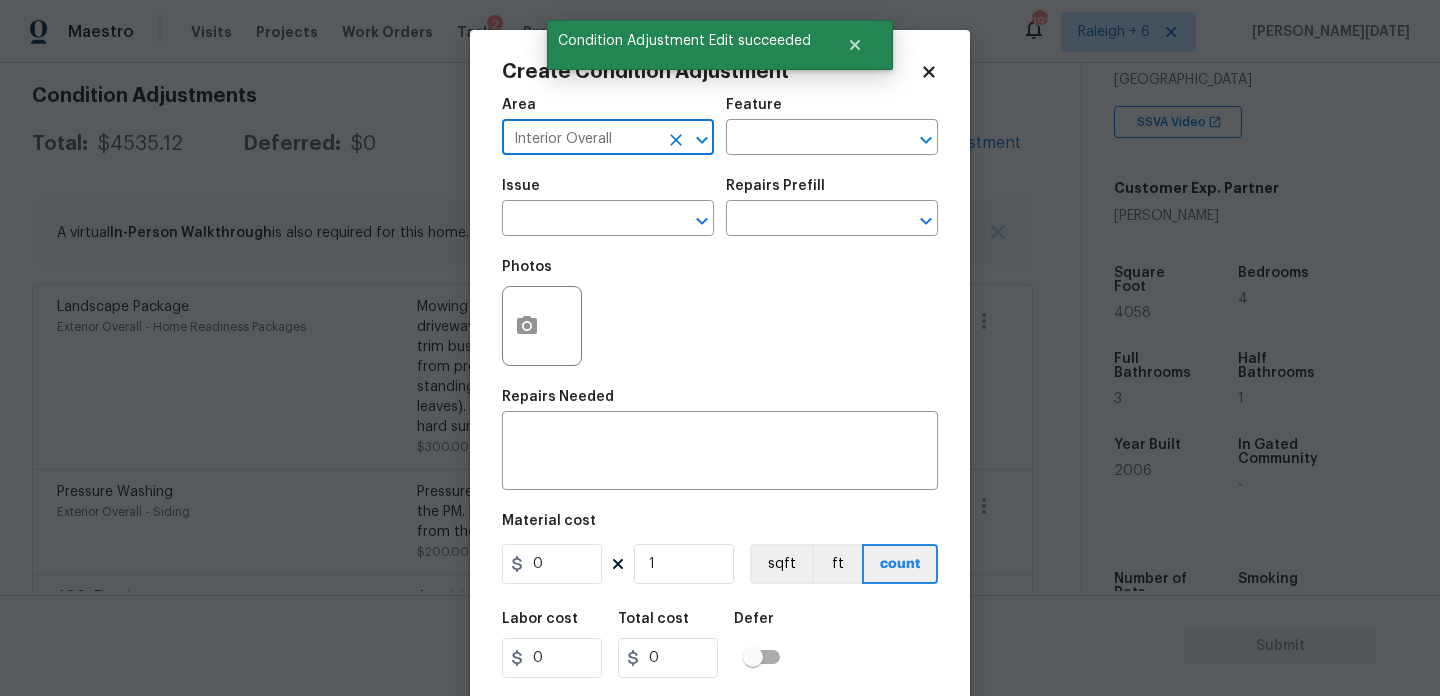 type on "Interior Overall" 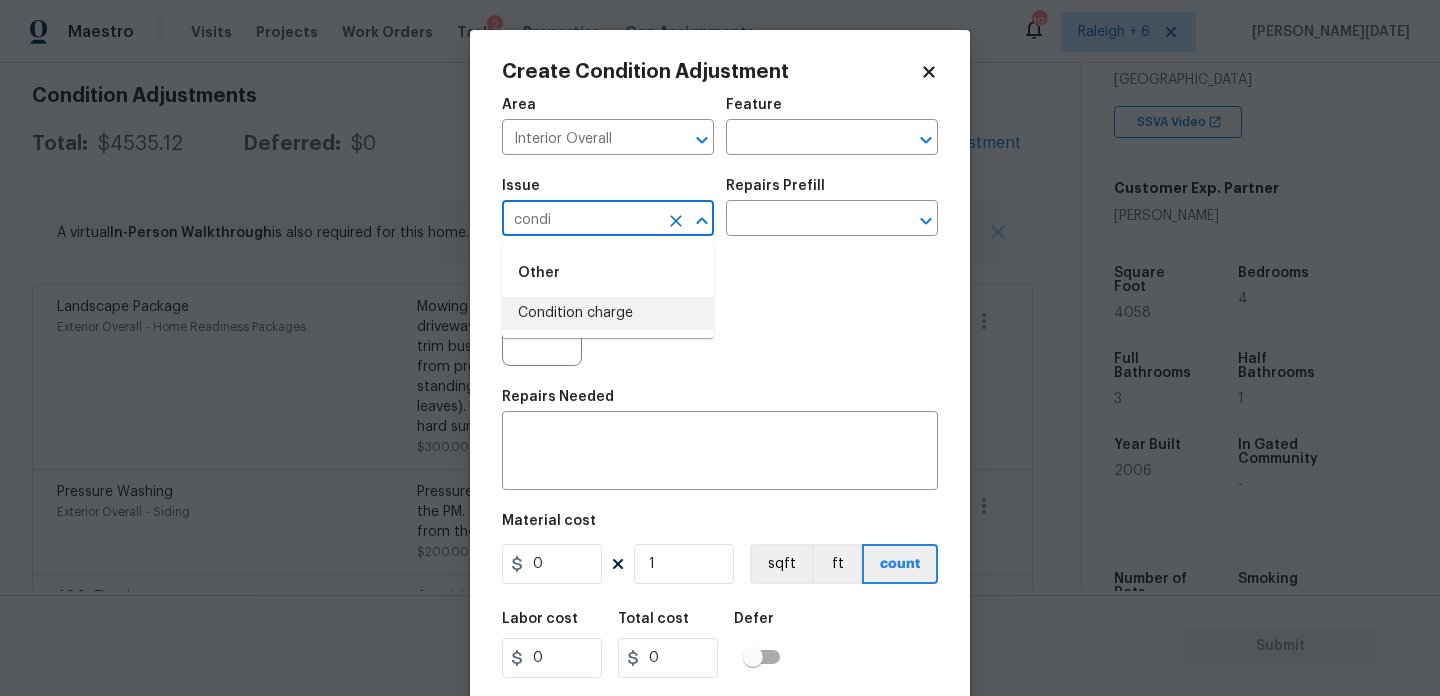 click on "Condition charge" at bounding box center (608, 313) 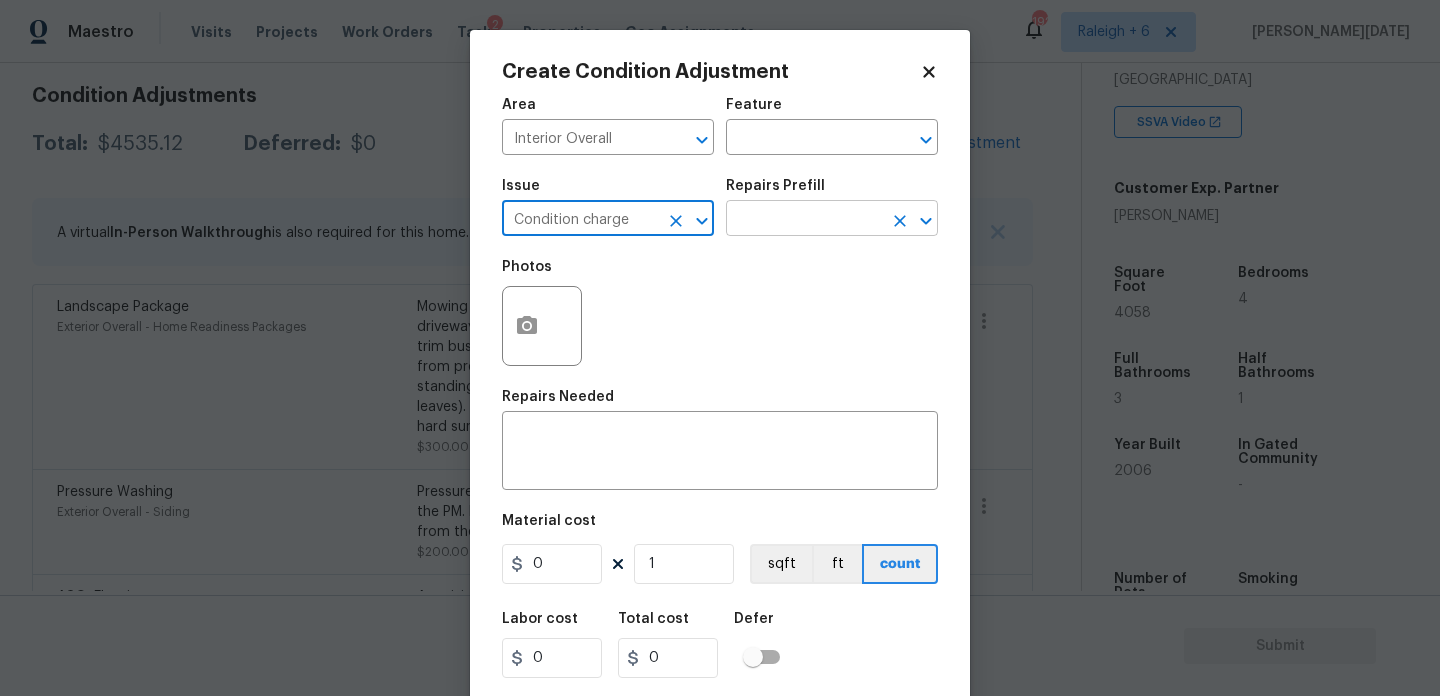 type on "Condition charge" 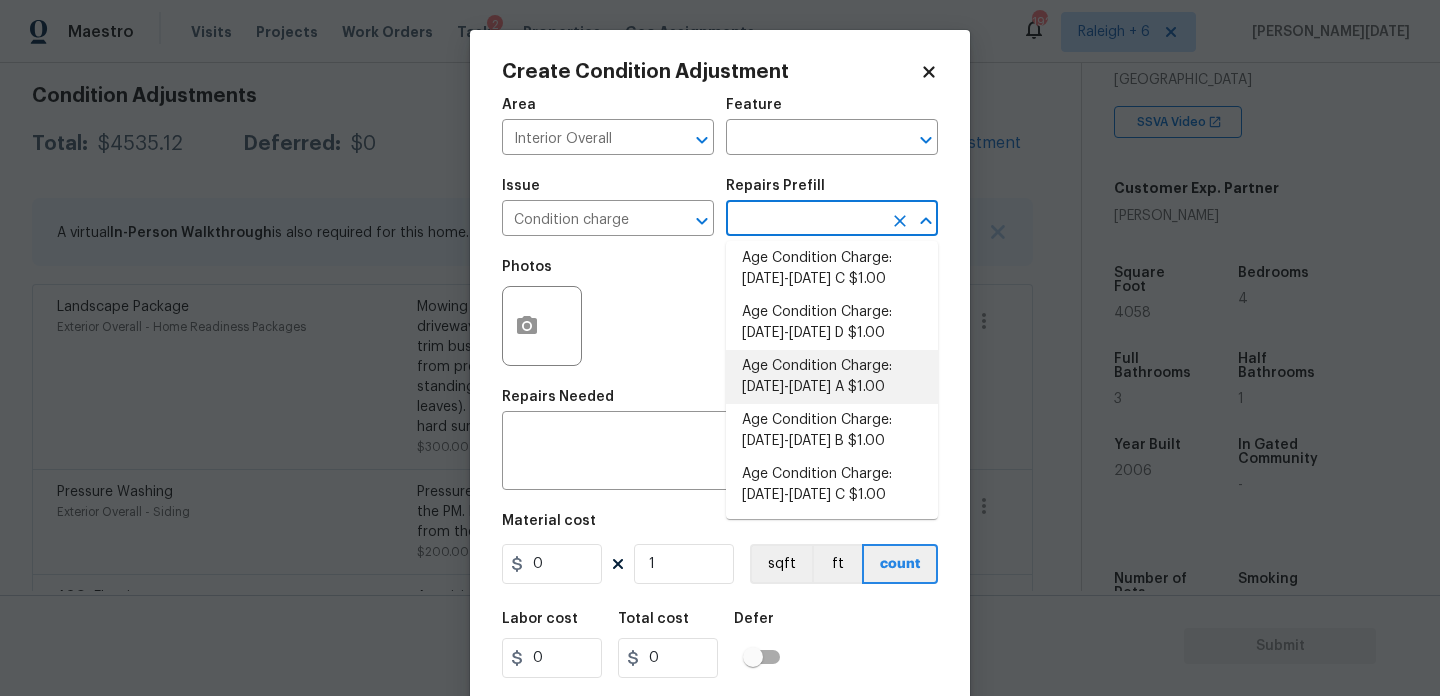 scroll, scrollTop: 576, scrollLeft: 0, axis: vertical 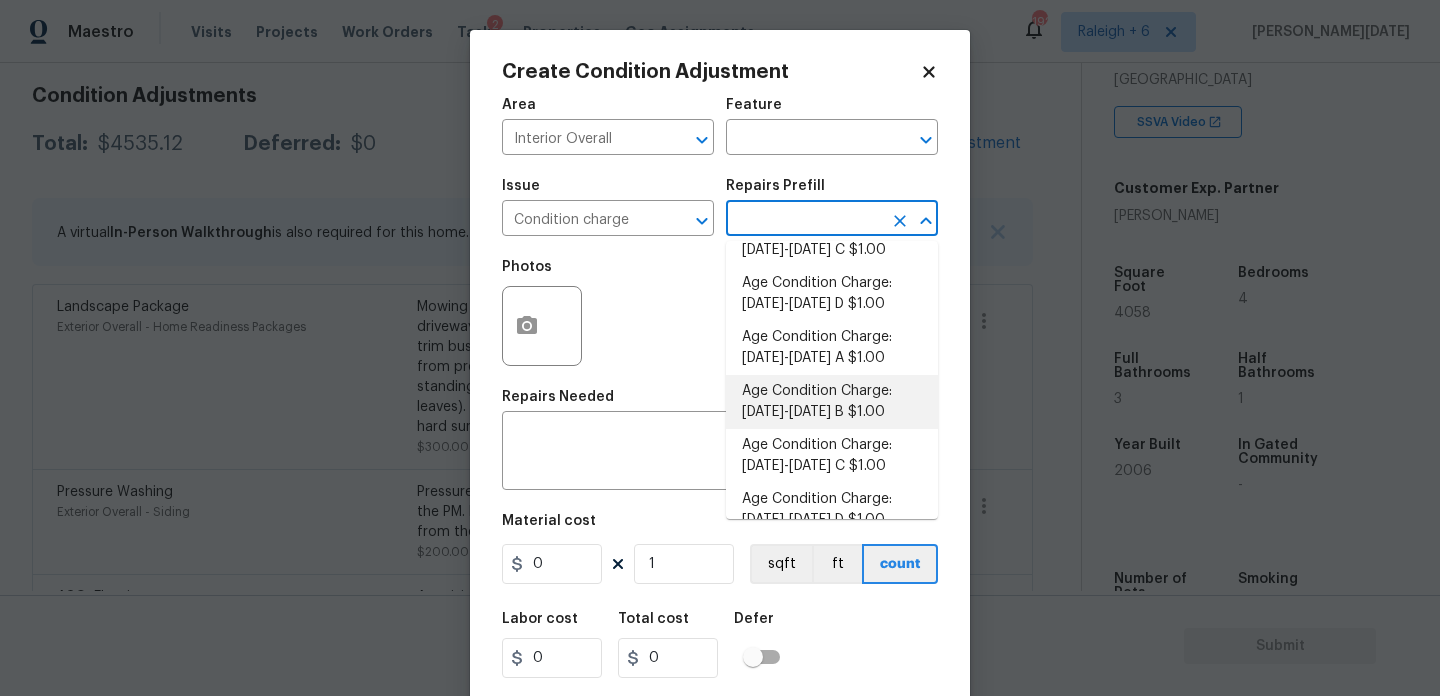 click on "Age Condition Charge: [DATE]-[DATE] B	 $1.00" at bounding box center [832, 402] 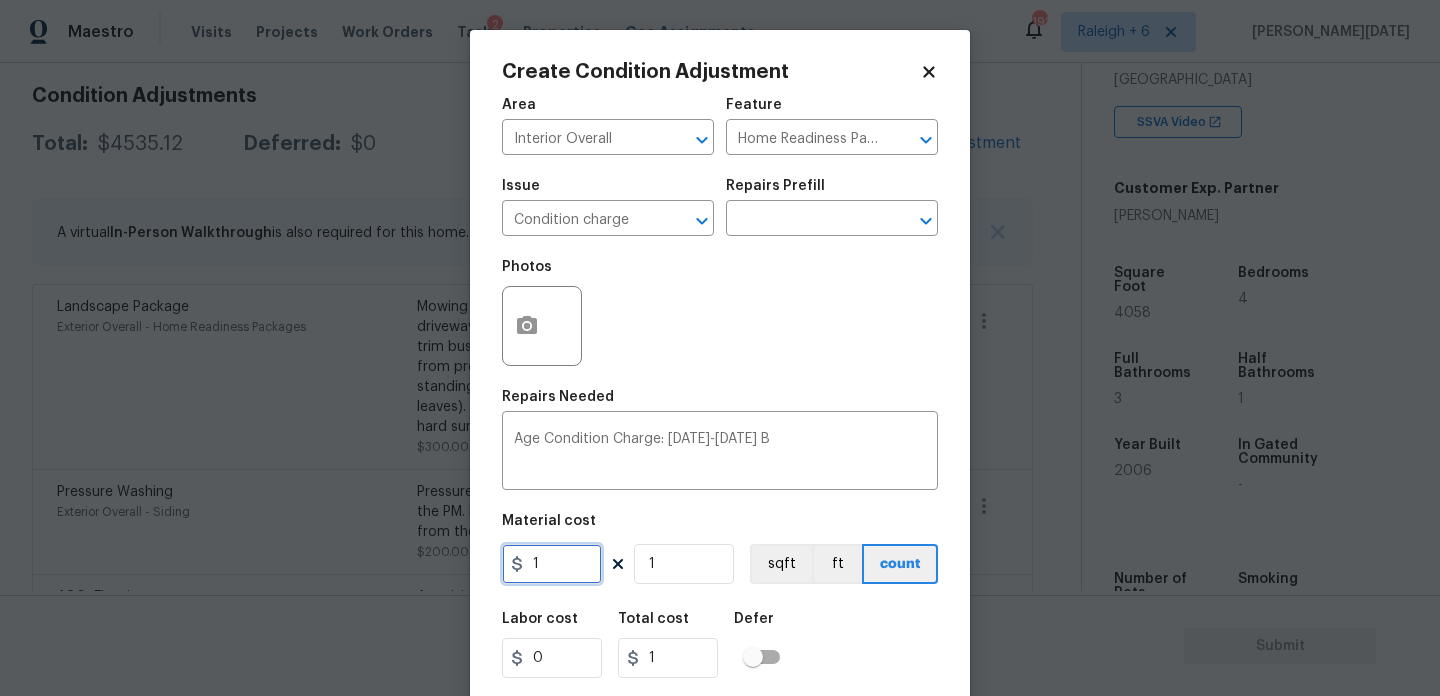 click on "1" at bounding box center [552, 564] 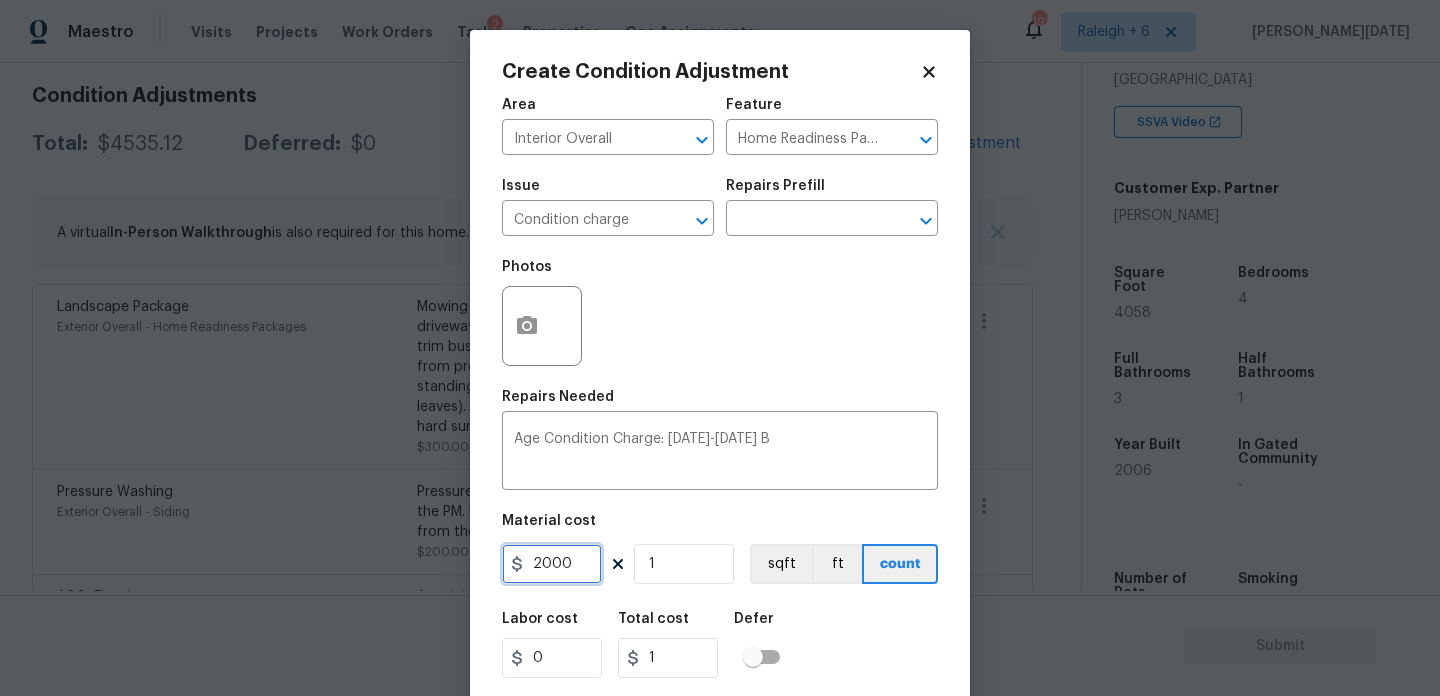 type on "2000" 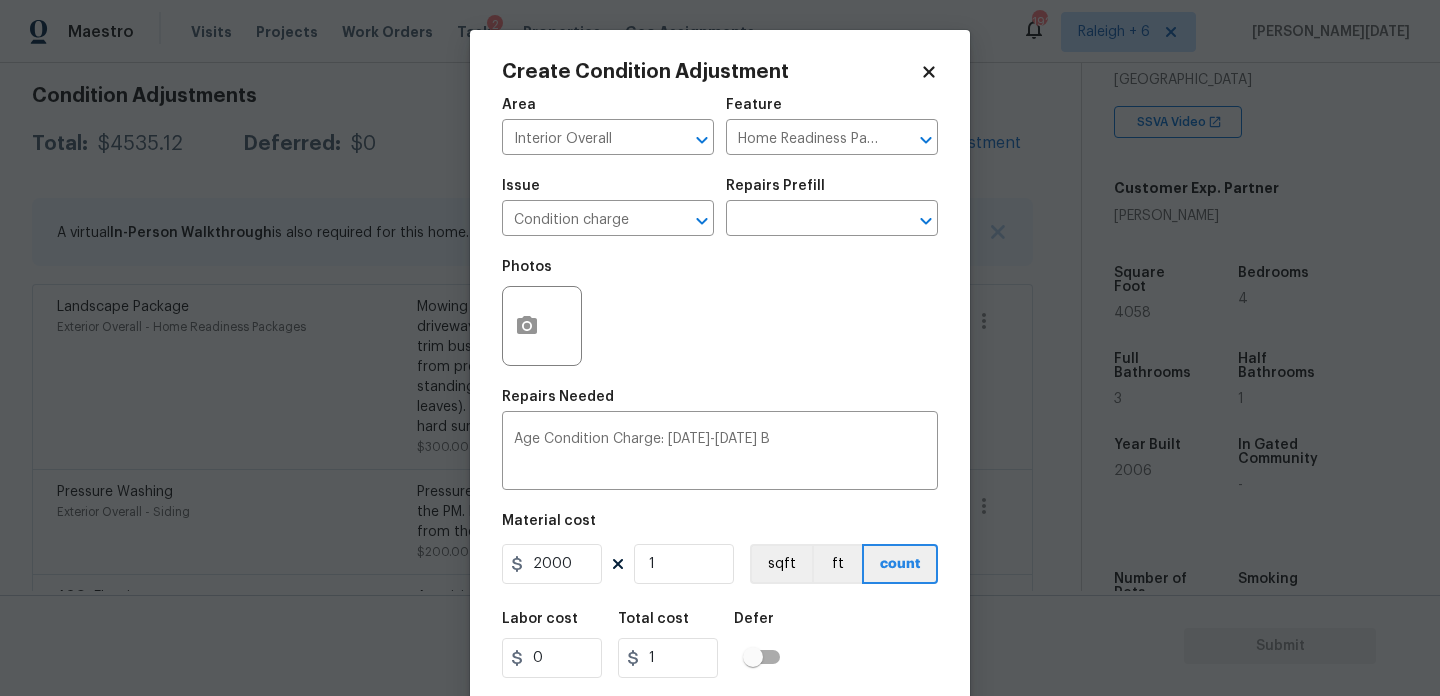 type on "2000" 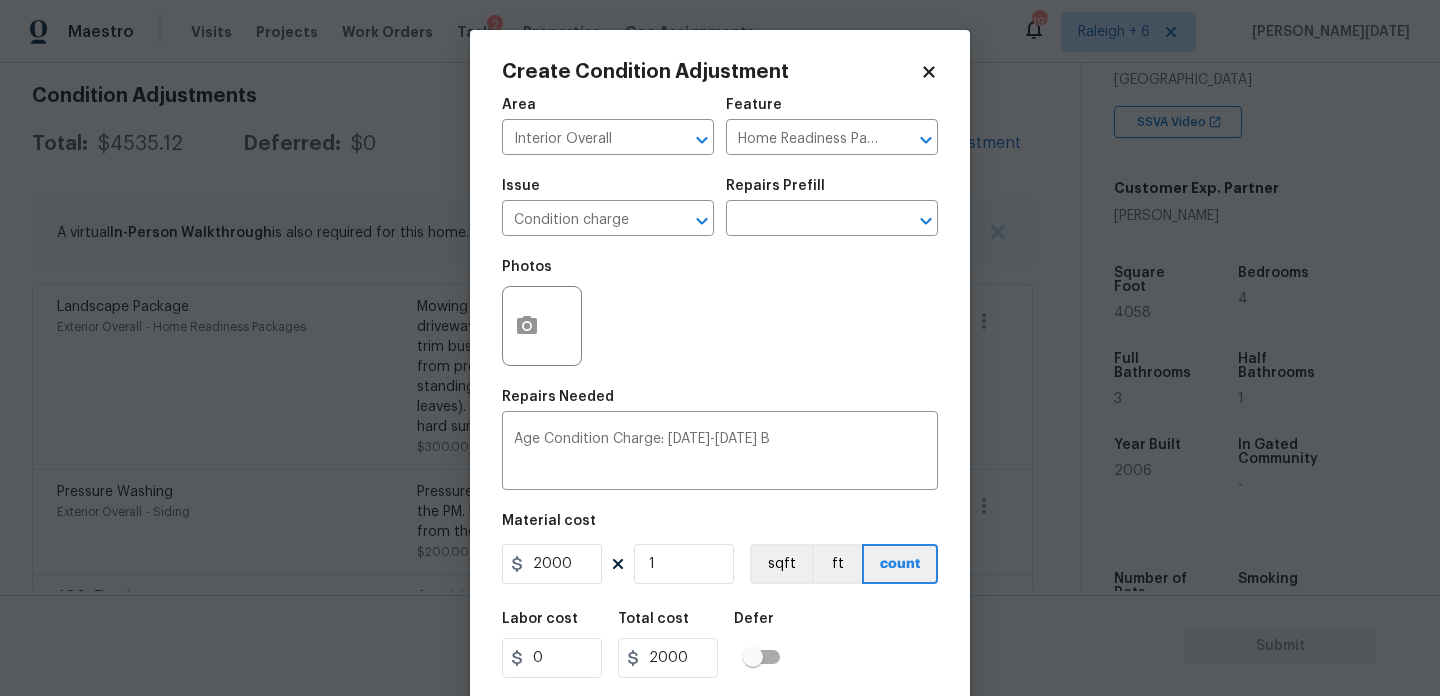 click on "Photos" at bounding box center [720, 313] 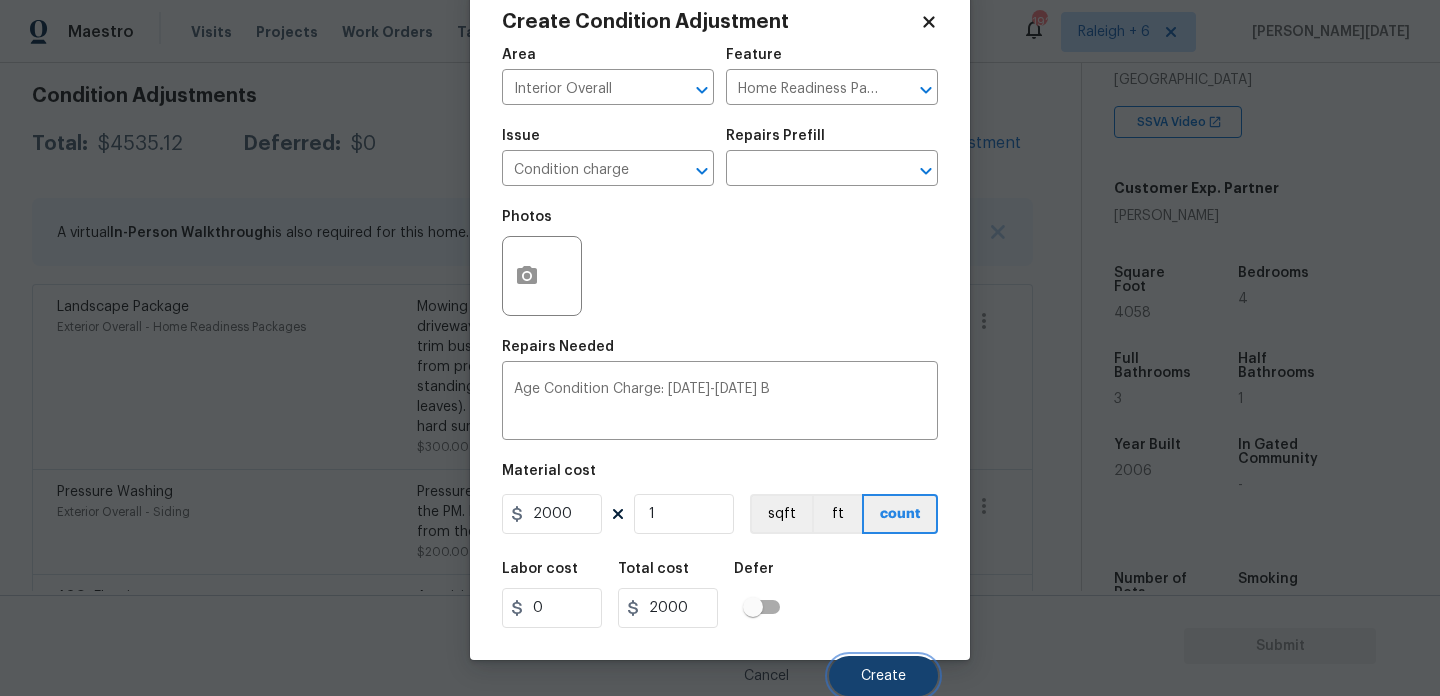 click on "Create" at bounding box center [883, 676] 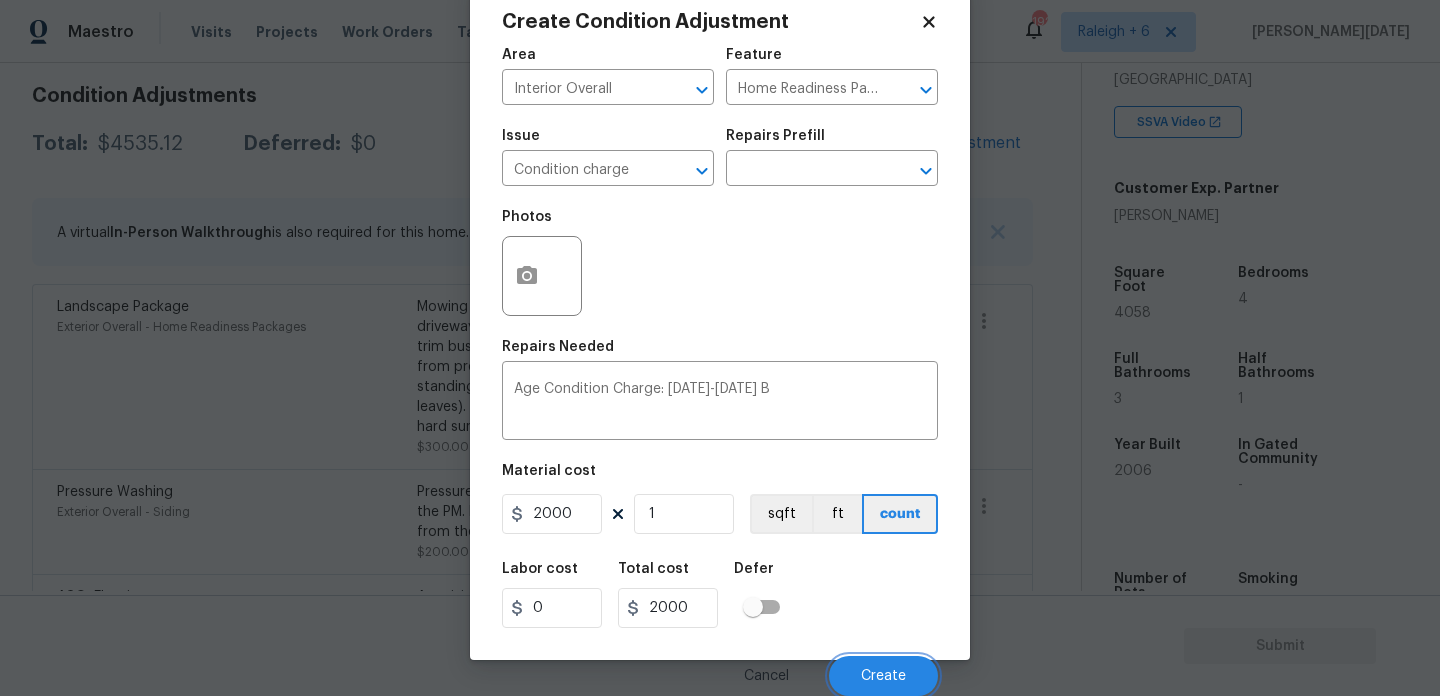 scroll, scrollTop: 281, scrollLeft: 0, axis: vertical 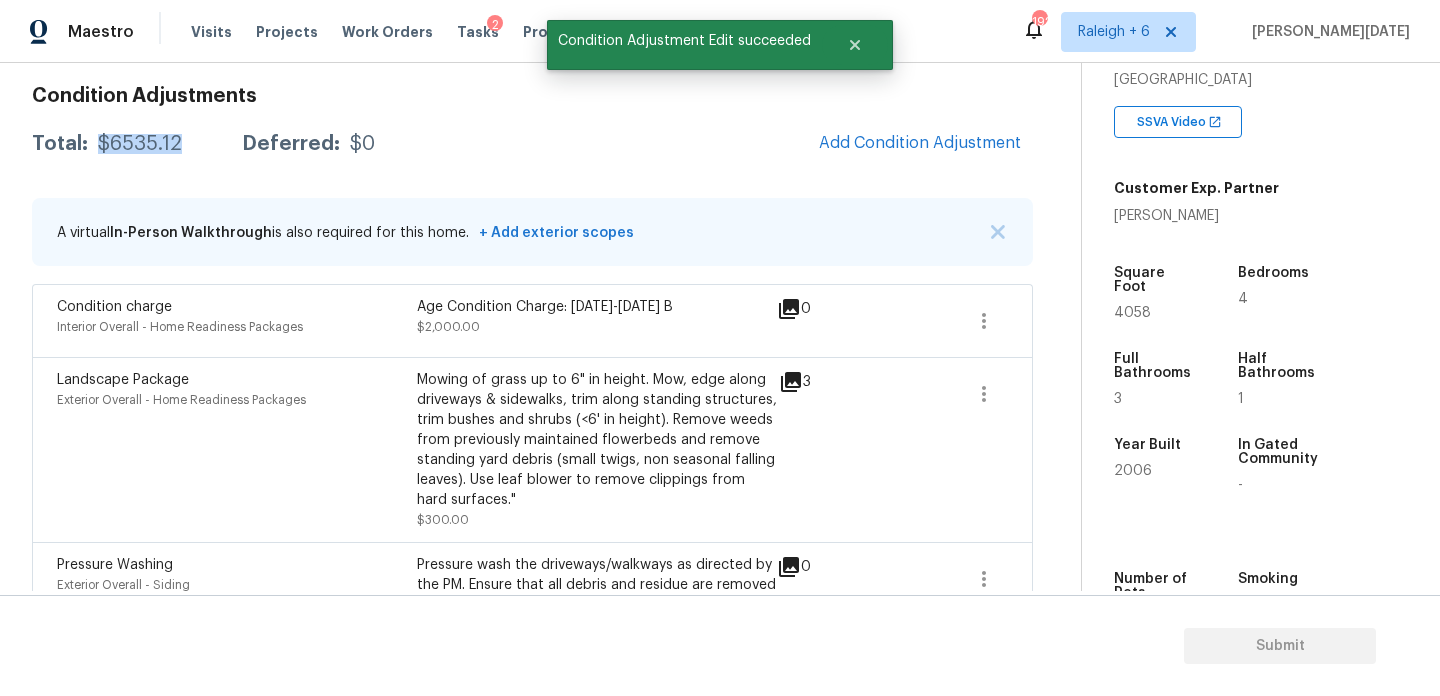 drag, startPoint x: 97, startPoint y: 140, endPoint x: 185, endPoint y: 141, distance: 88.005684 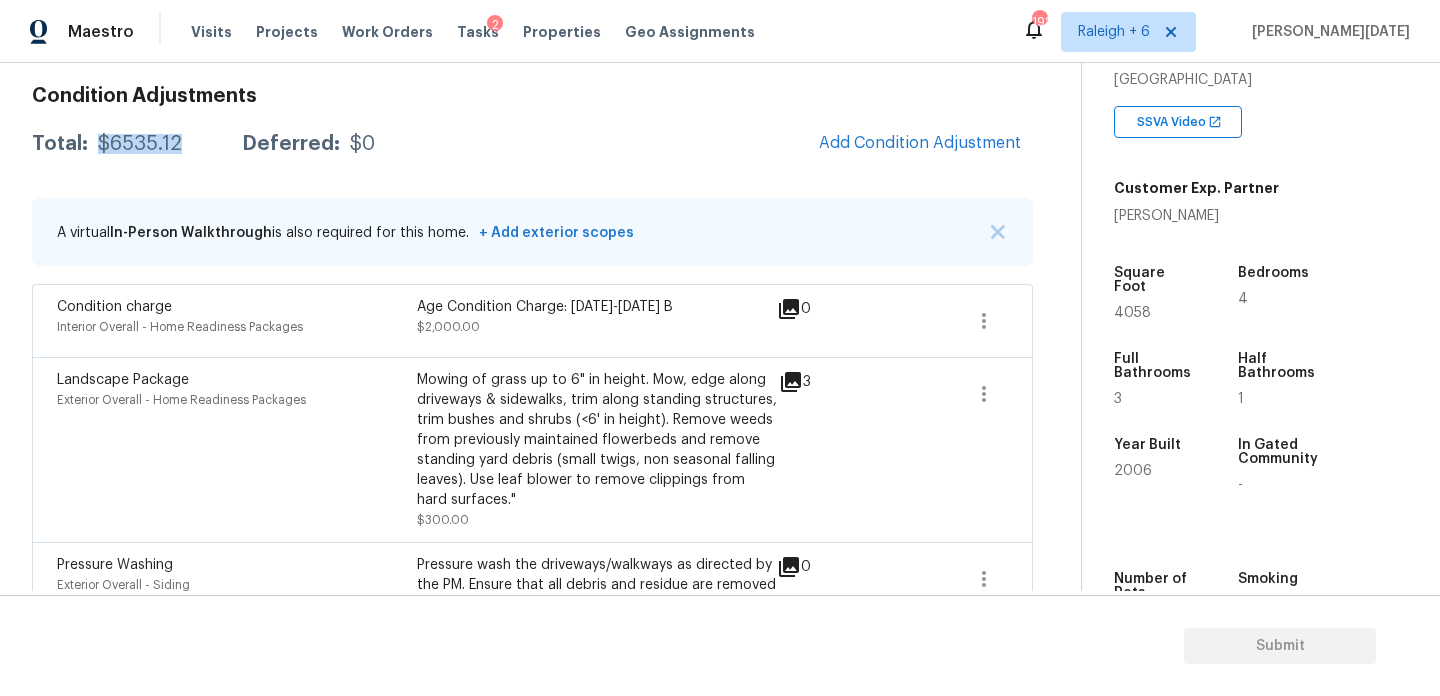 scroll, scrollTop: 0, scrollLeft: 0, axis: both 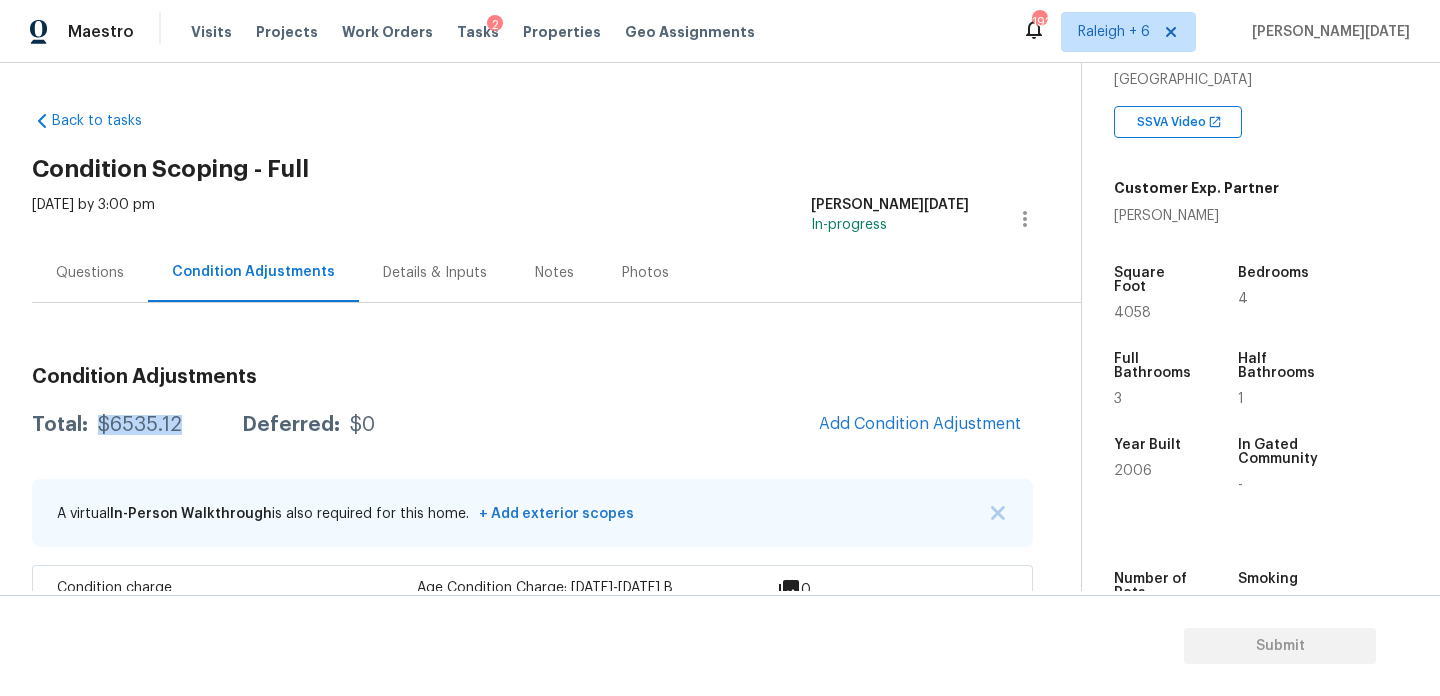 click on "Questions" at bounding box center (90, 272) 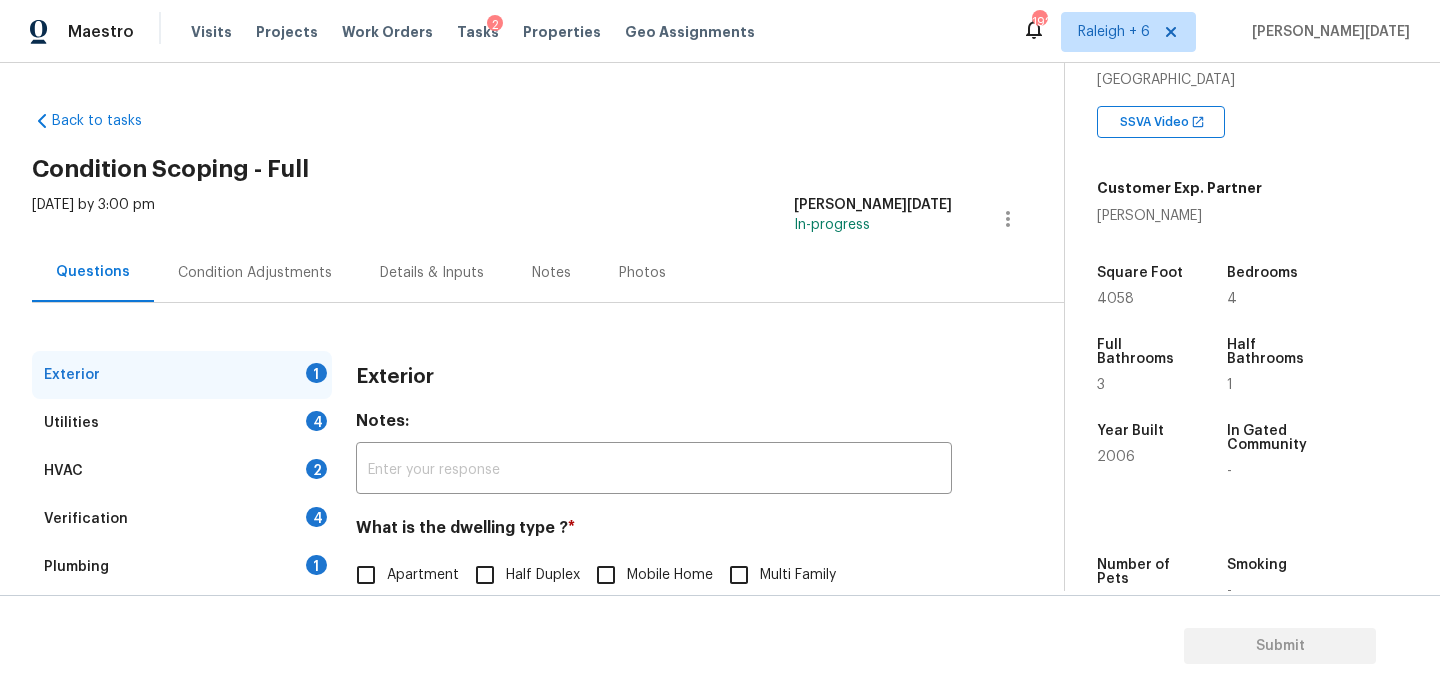 scroll, scrollTop: 267, scrollLeft: 0, axis: vertical 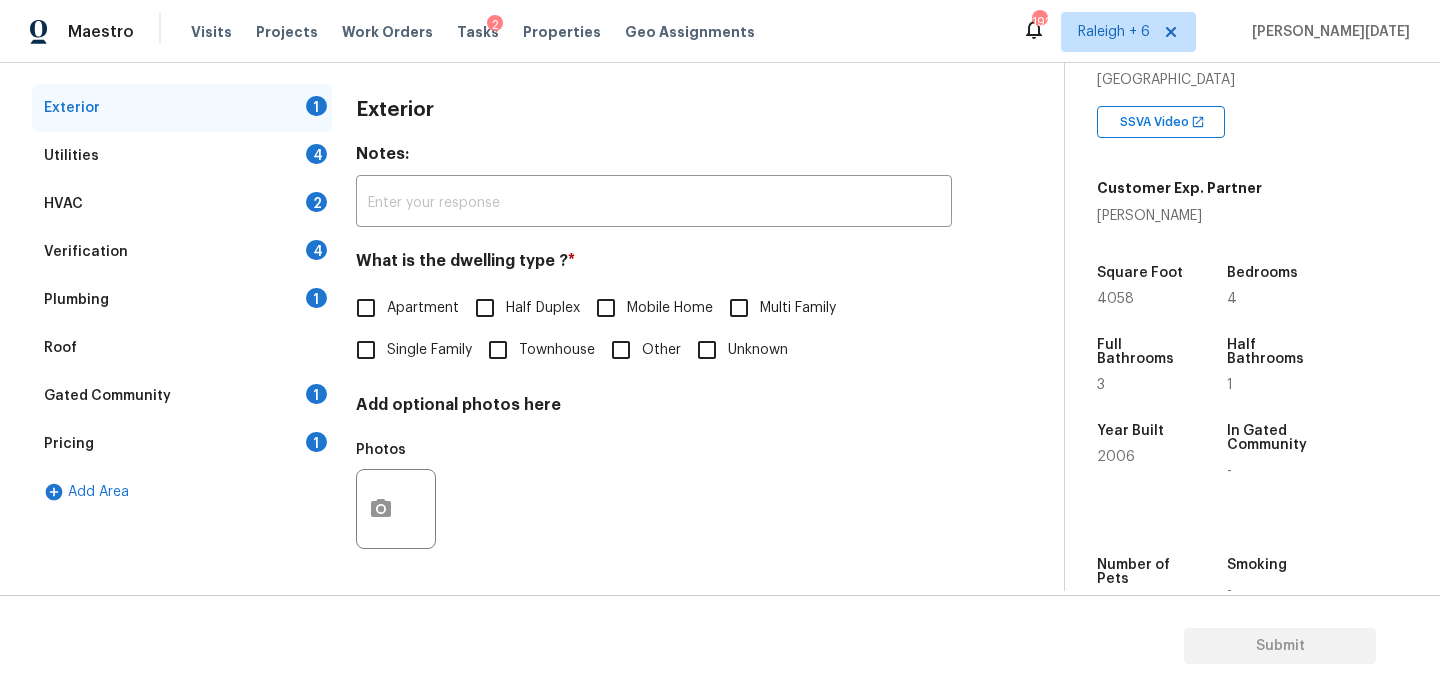 click on "Single Family" at bounding box center (366, 350) 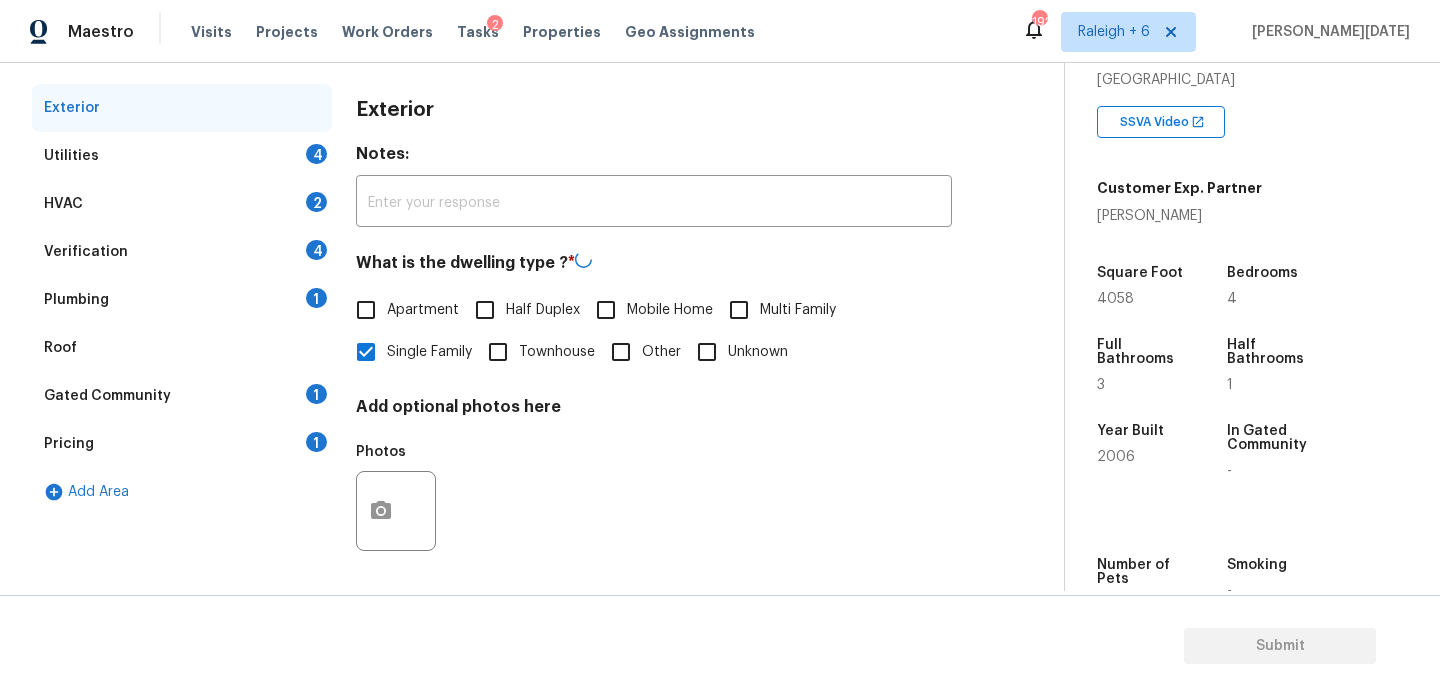click on "Utilities 4" at bounding box center (182, 156) 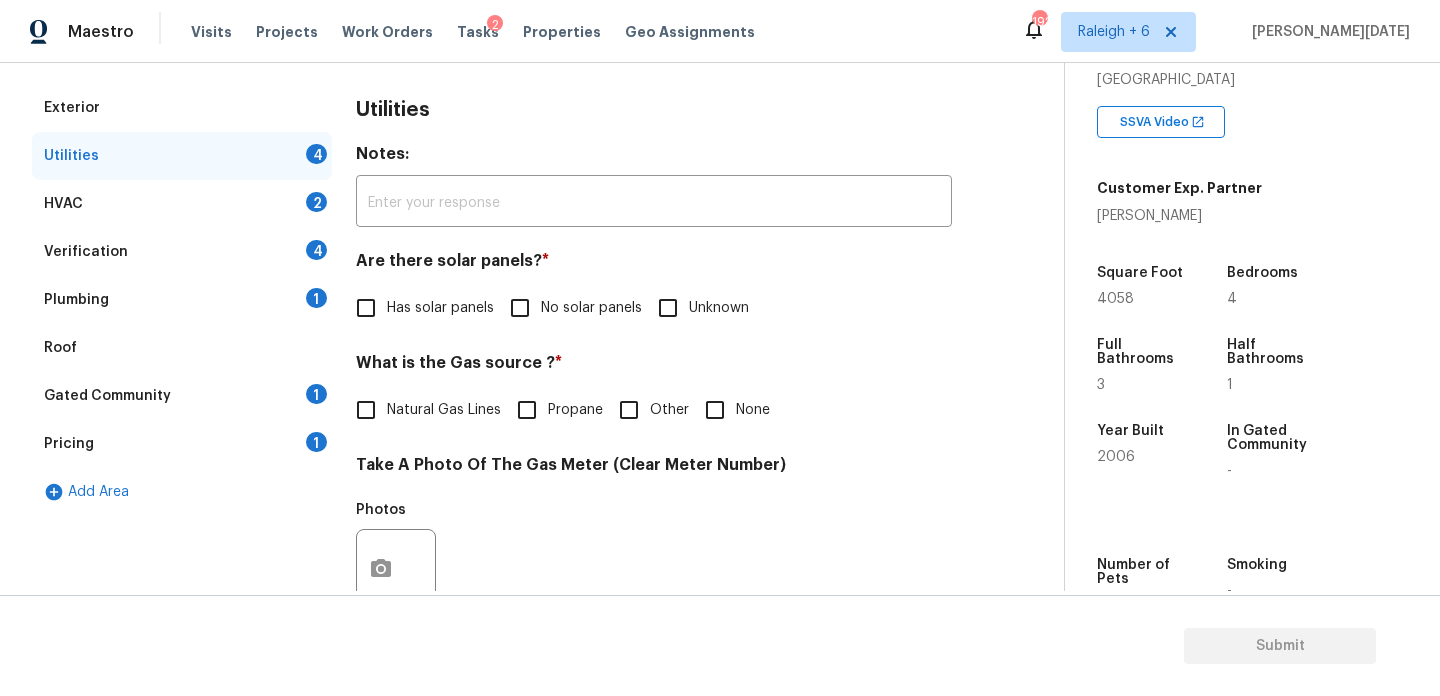 click on "No solar panels" at bounding box center (520, 308) 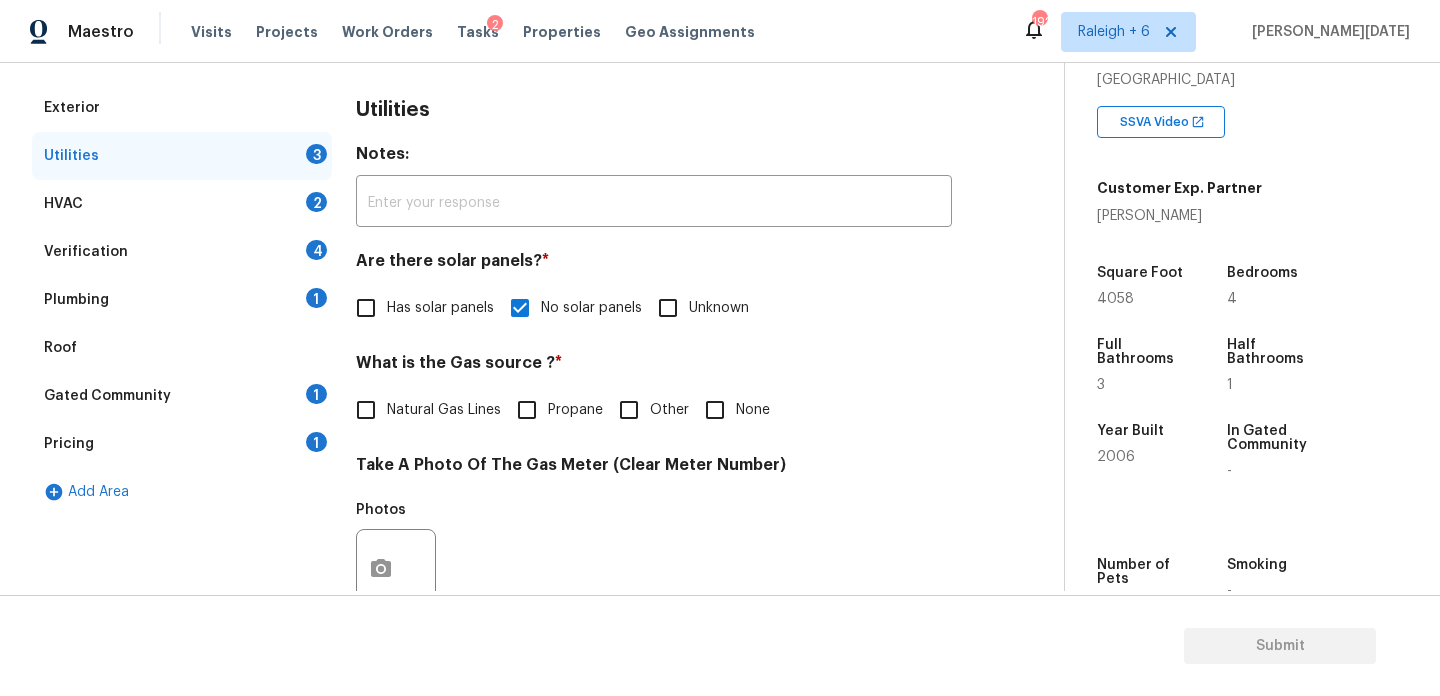 click on "Natural Gas Lines" at bounding box center (444, 410) 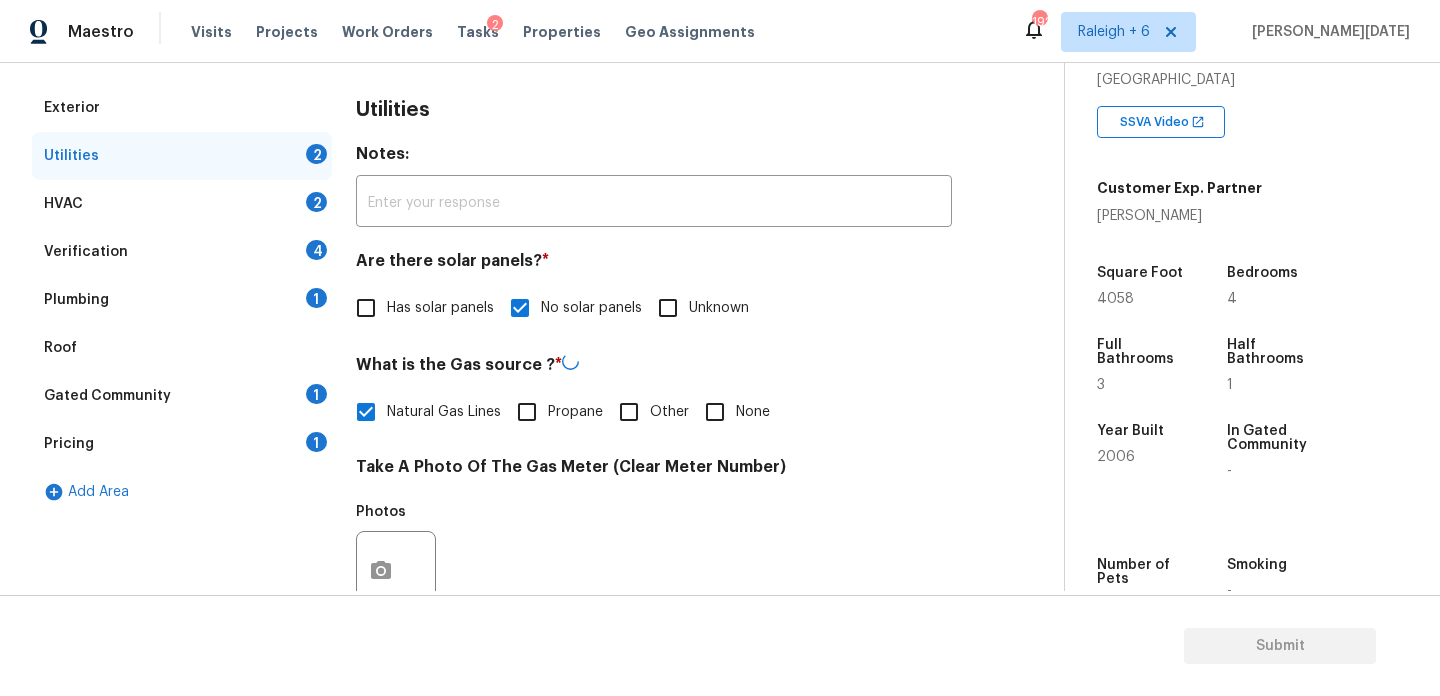 scroll, scrollTop: 809, scrollLeft: 0, axis: vertical 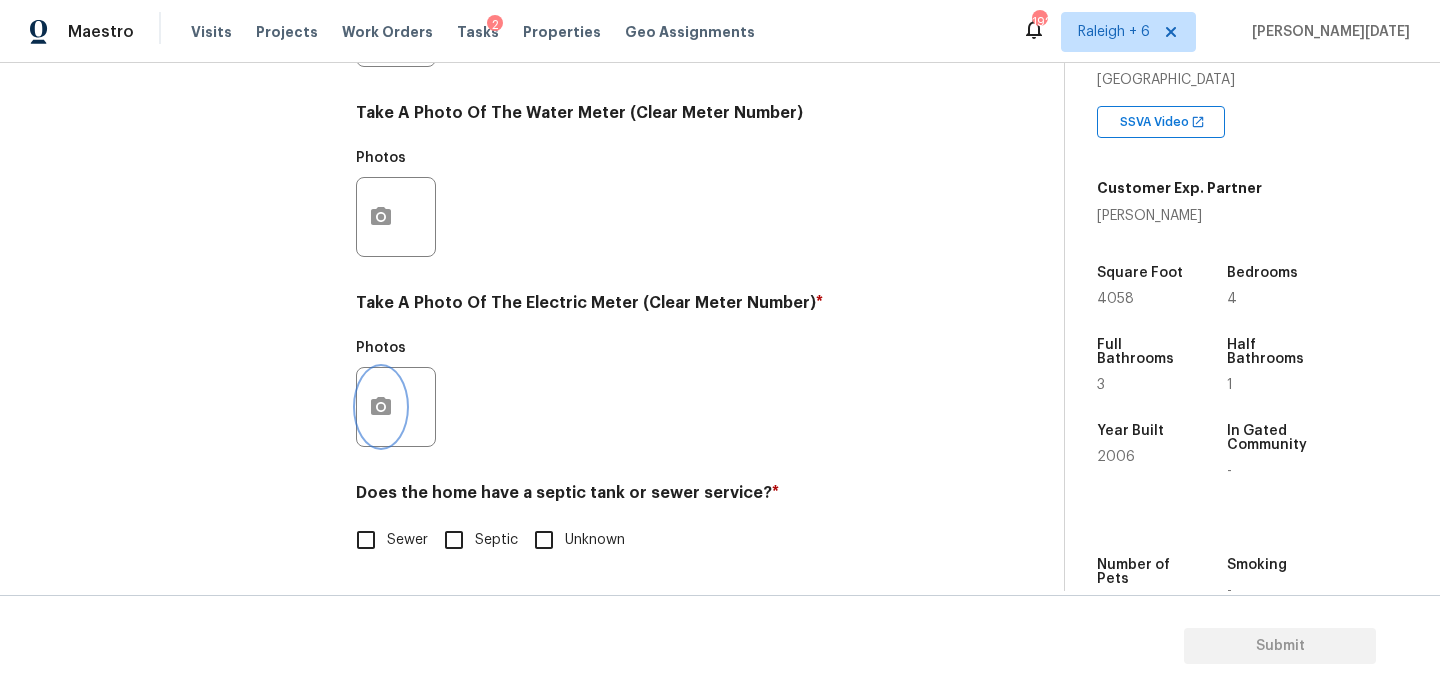 click 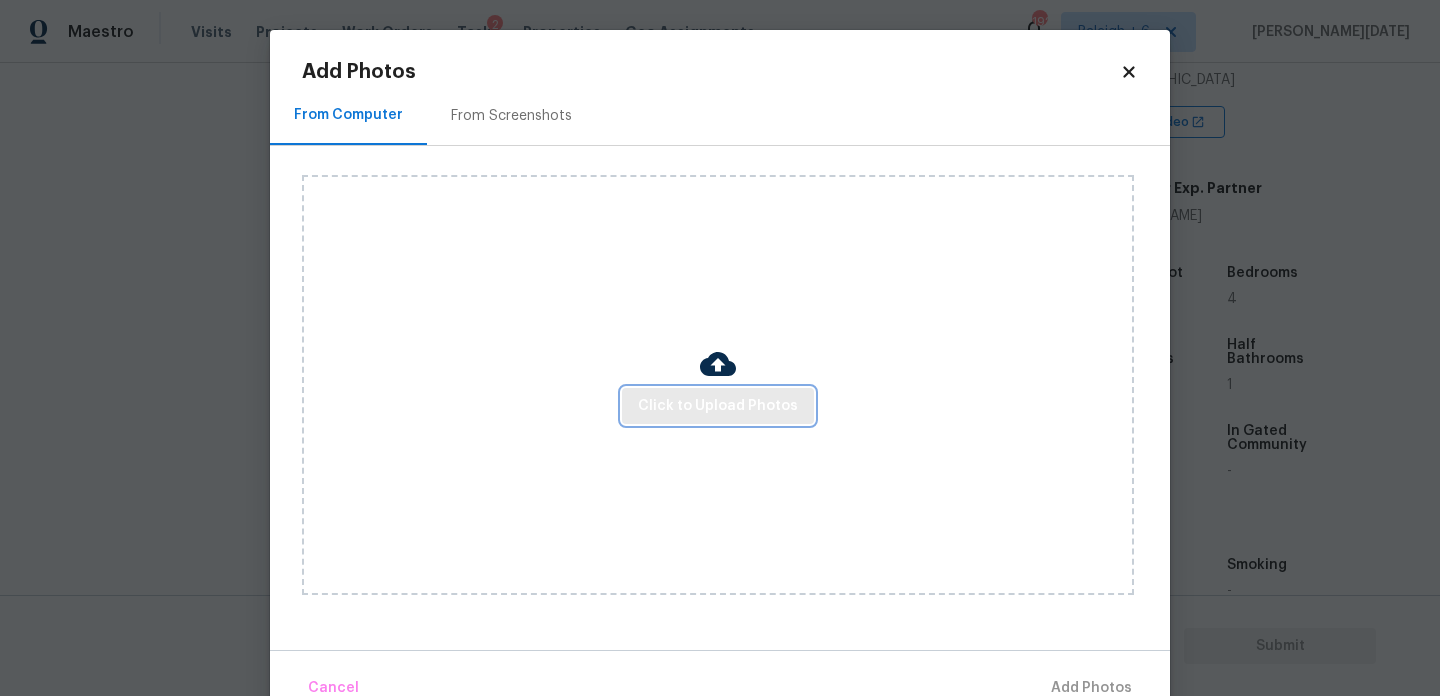 click on "Click to Upload Photos" at bounding box center (718, 406) 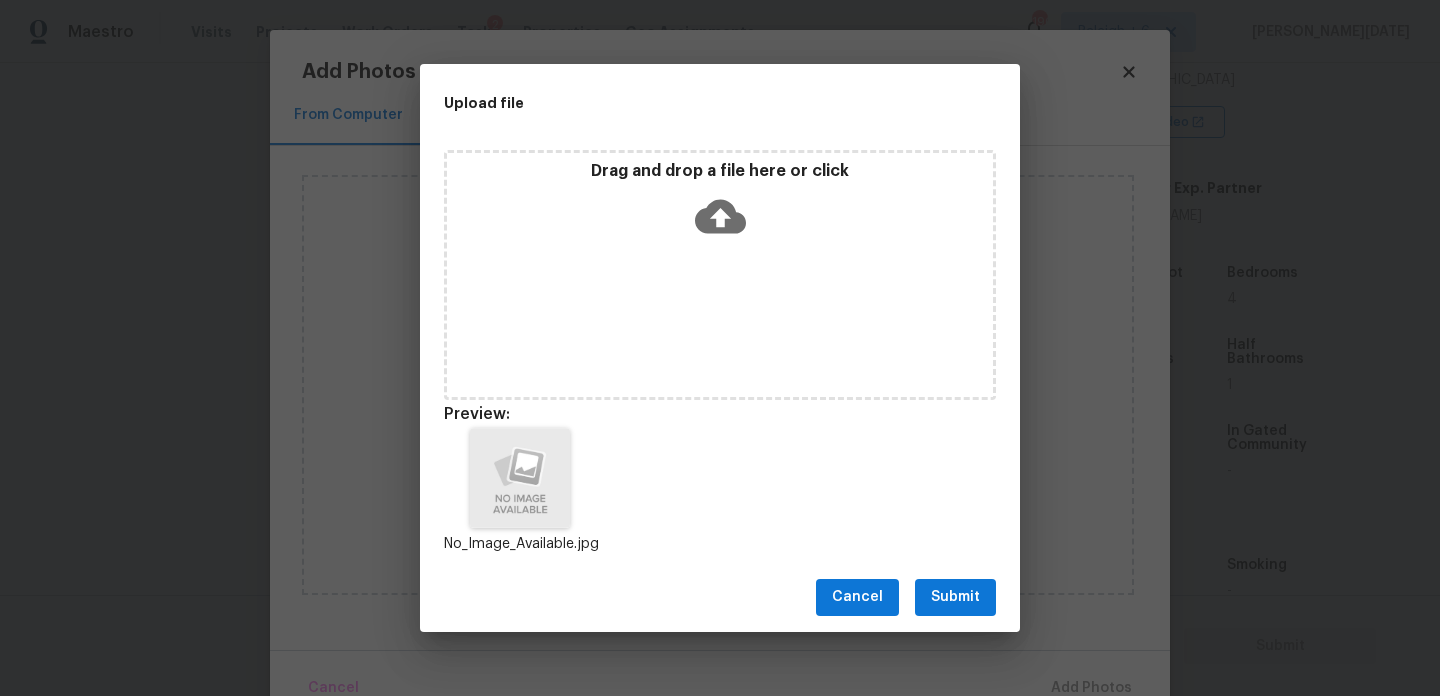 click on "Submit" at bounding box center (955, 597) 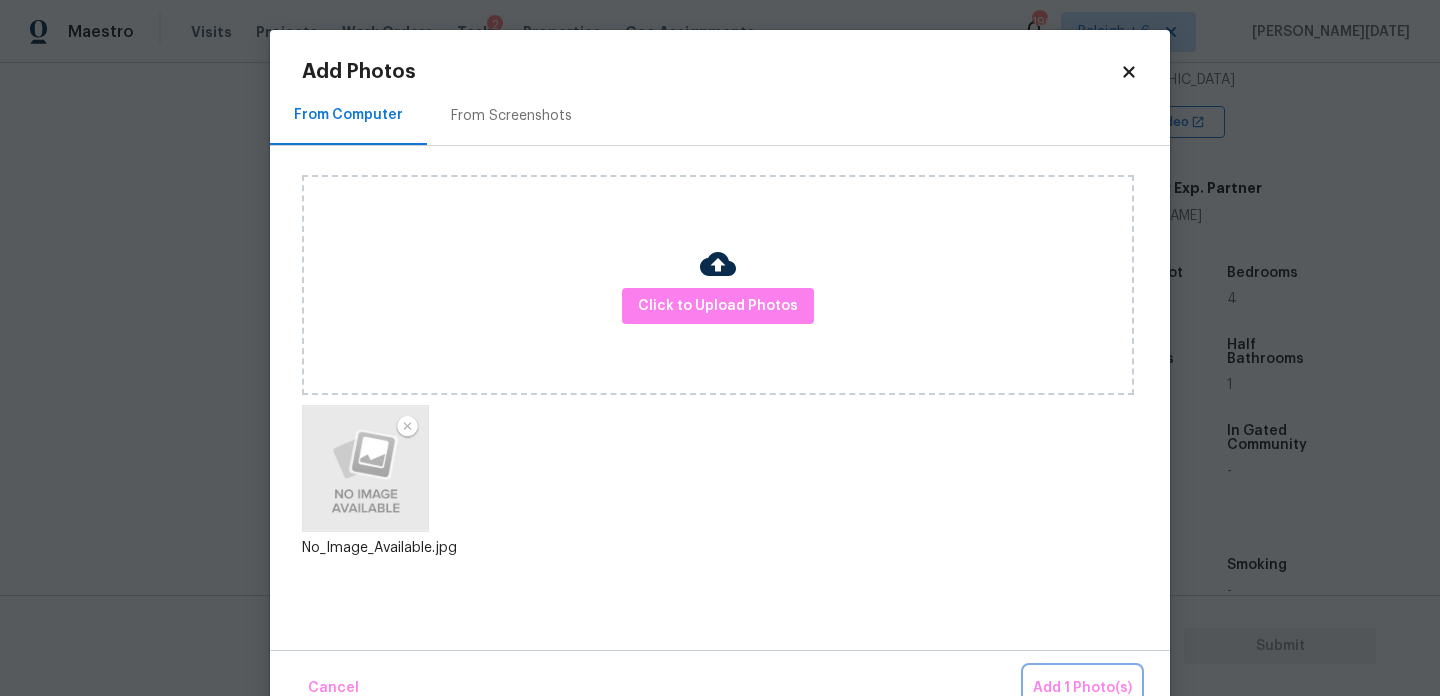 click on "Add 1 Photo(s)" at bounding box center [1082, 688] 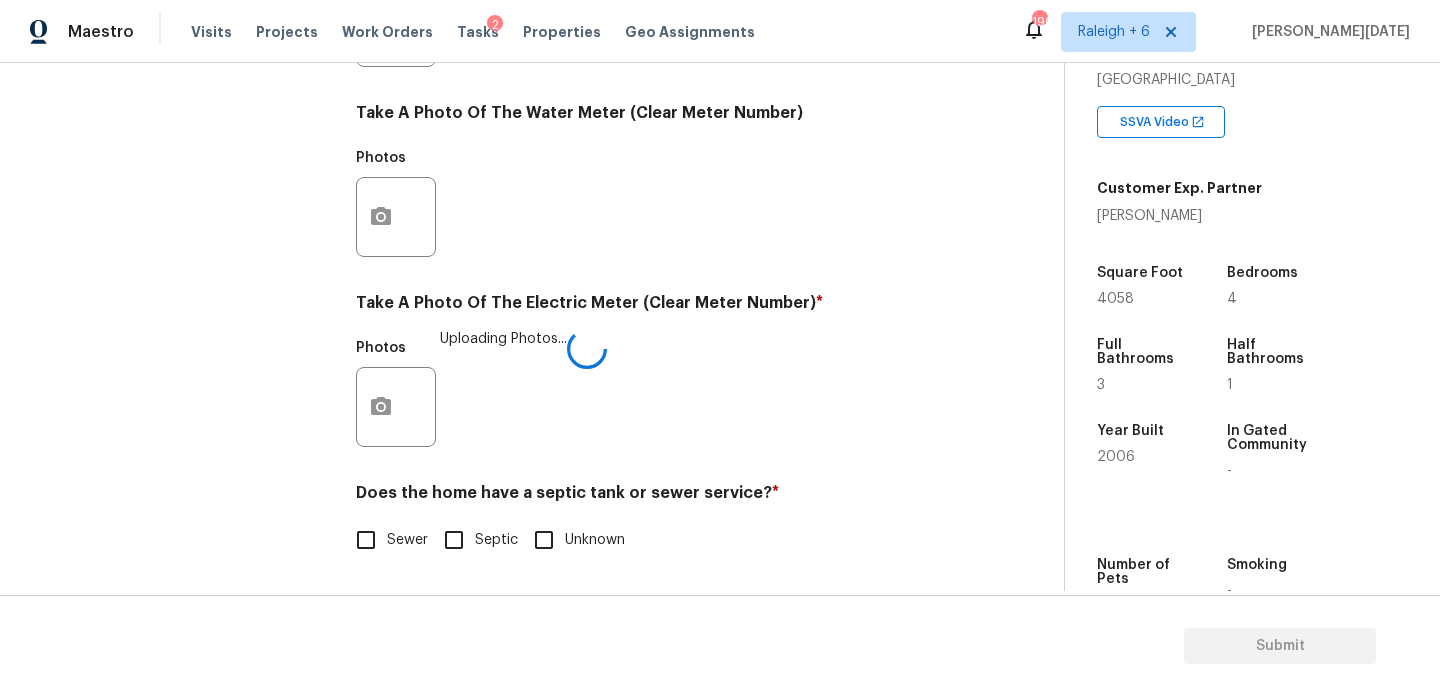 click on "Sewer" at bounding box center (366, 540) 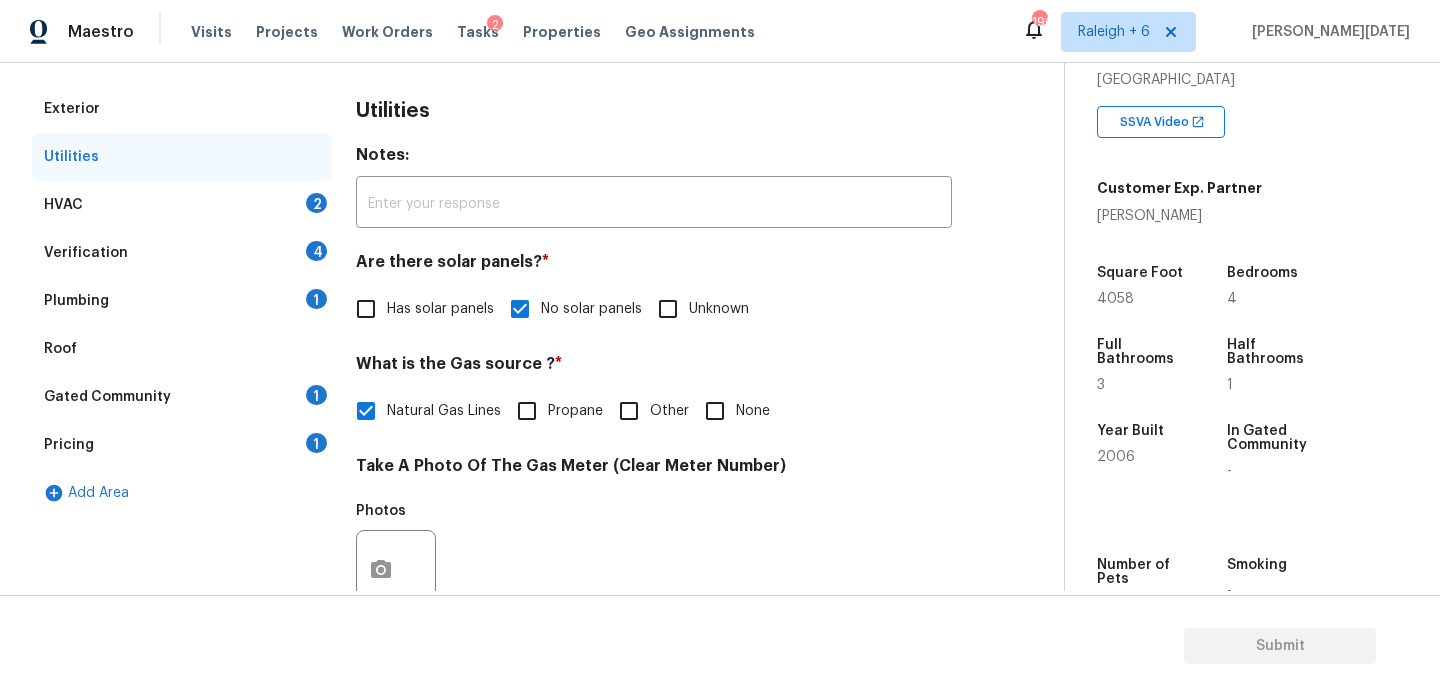 scroll, scrollTop: 259, scrollLeft: 0, axis: vertical 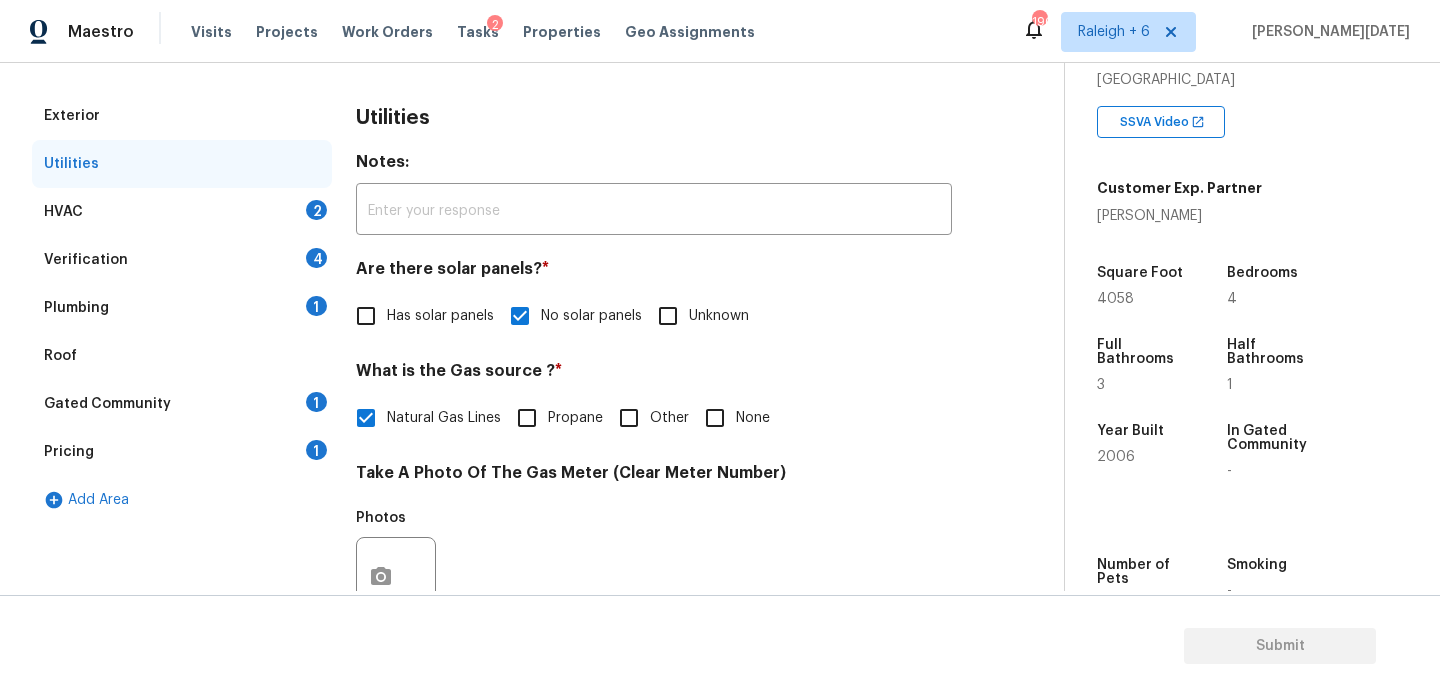 click on "HVAC 2" at bounding box center (182, 212) 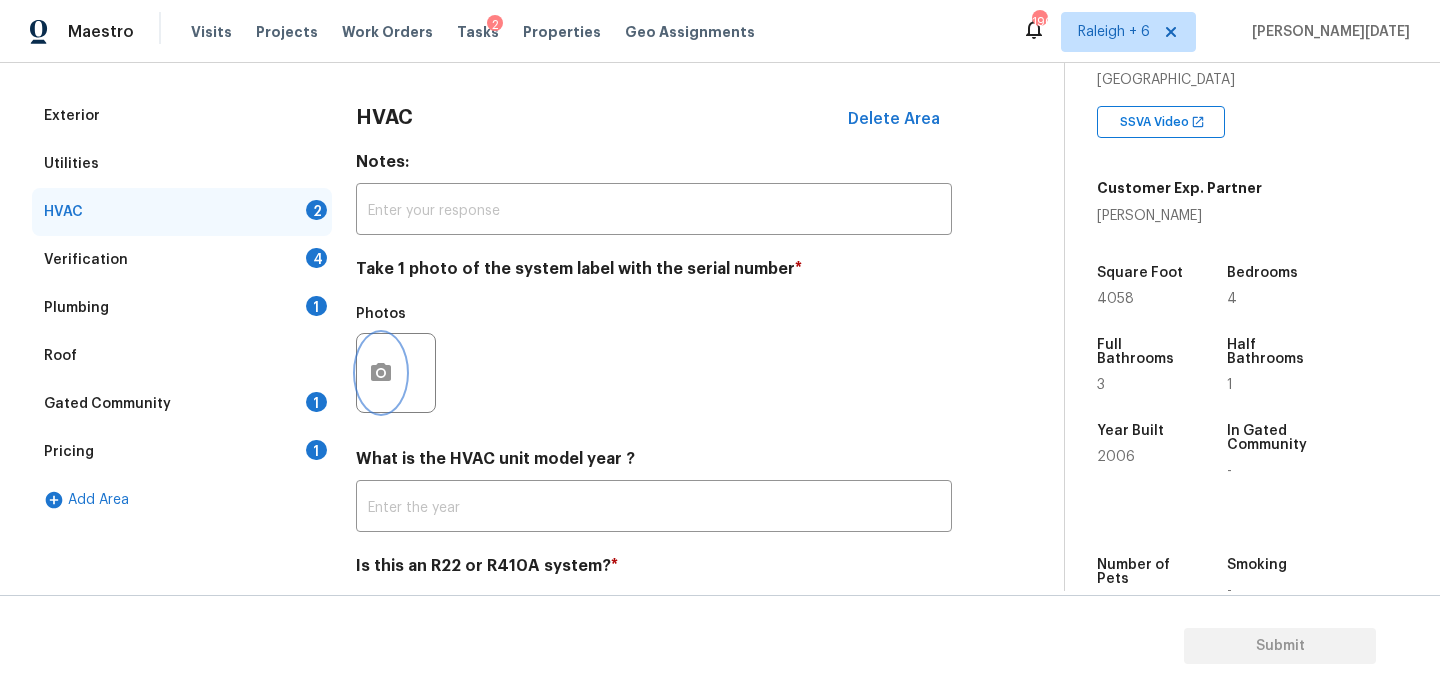 click at bounding box center (381, 373) 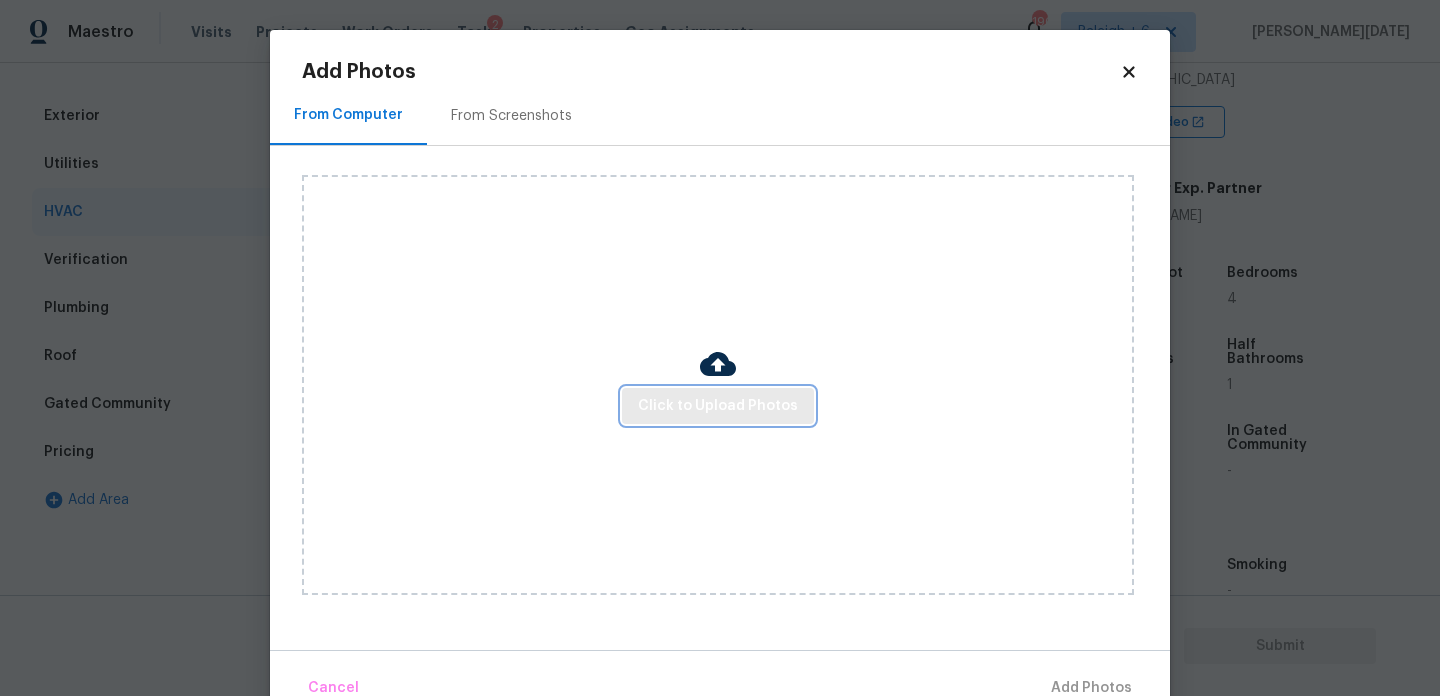 click on "Click to Upload Photos" at bounding box center (718, 406) 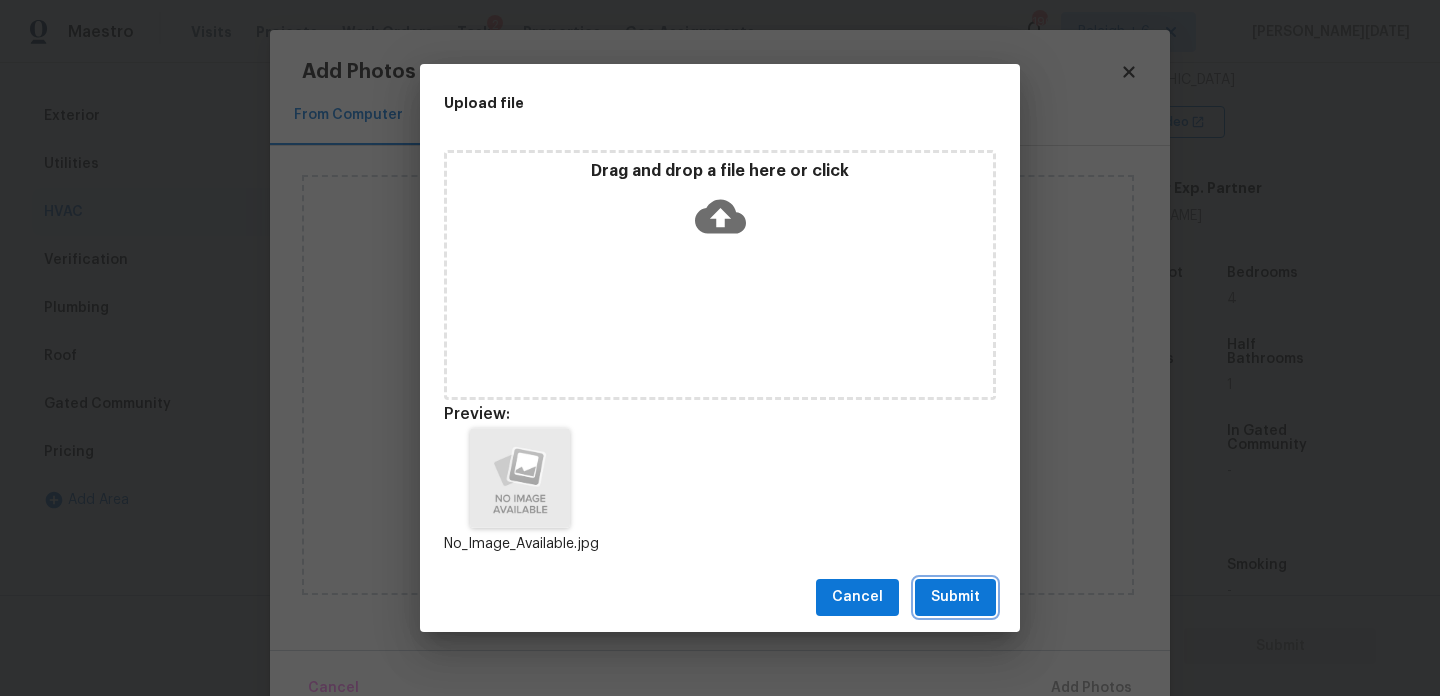 click on "Submit" at bounding box center [955, 597] 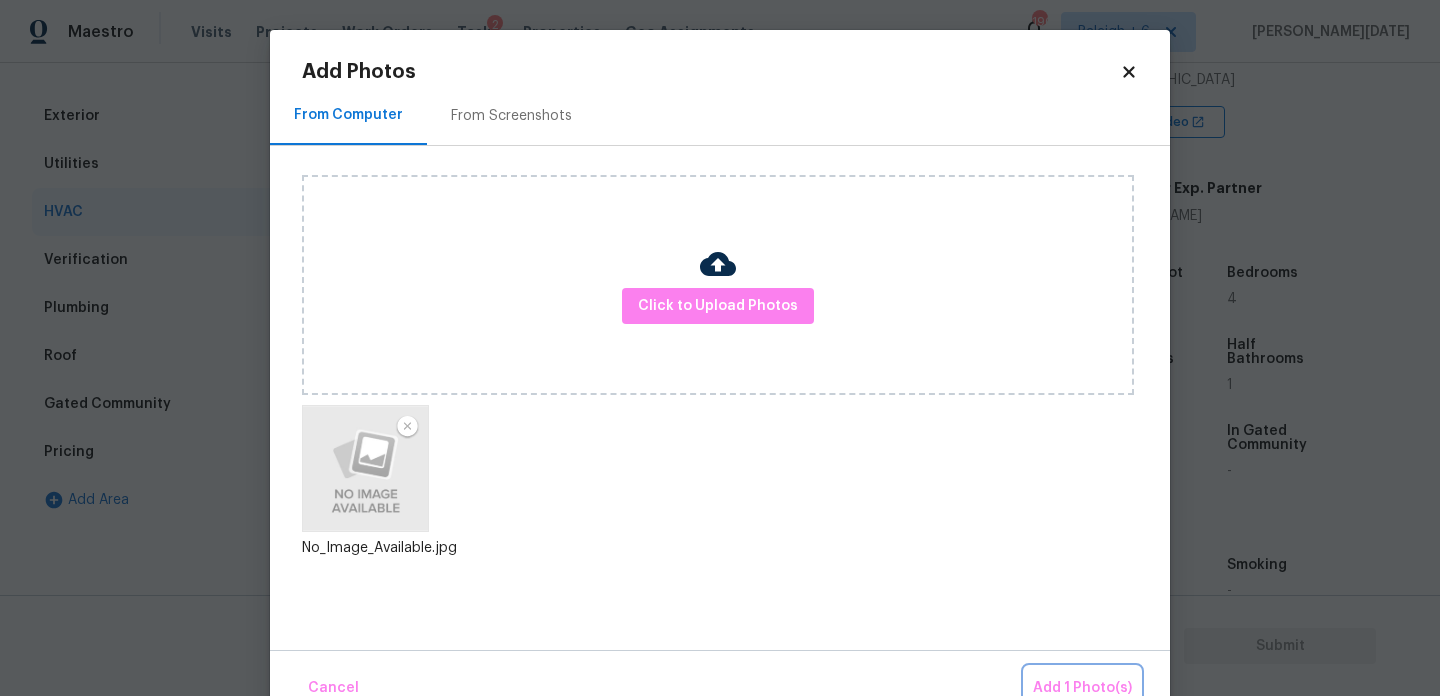 click on "Add 1 Photo(s)" at bounding box center [1082, 688] 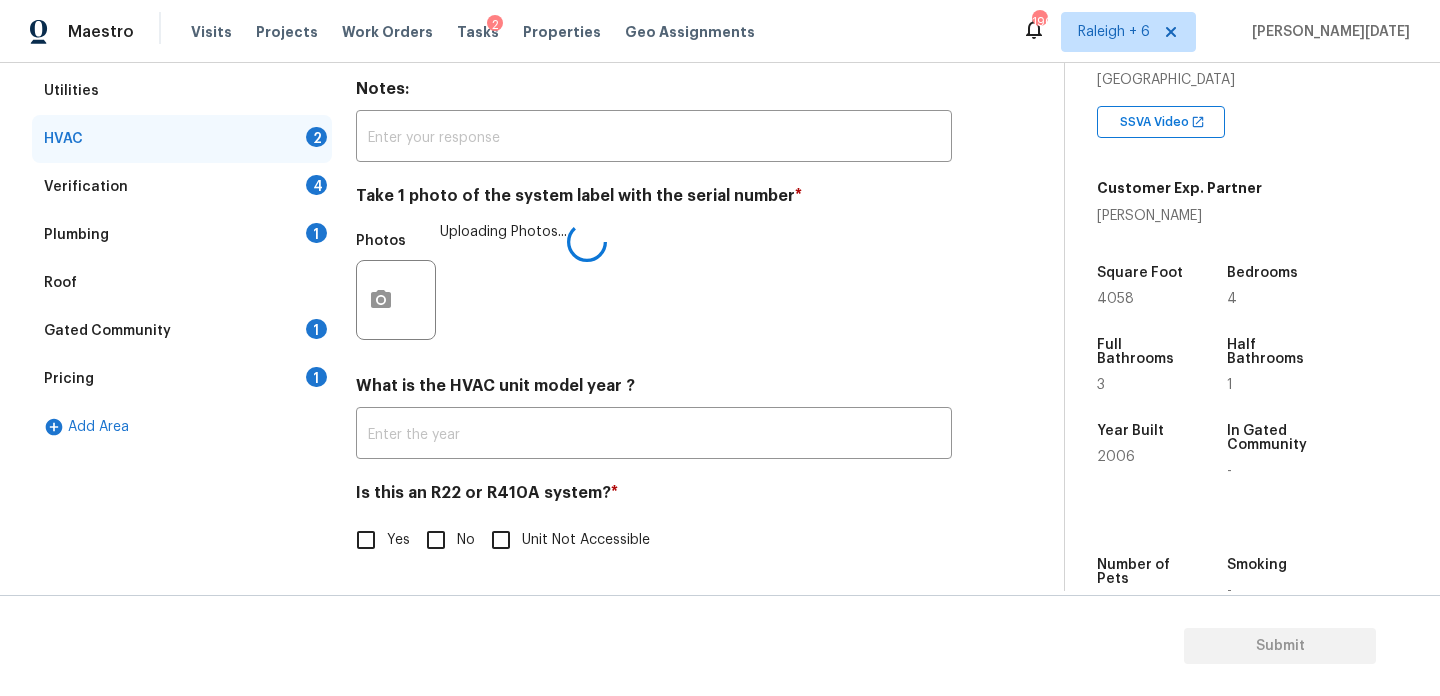 click on "Yes" at bounding box center (366, 540) 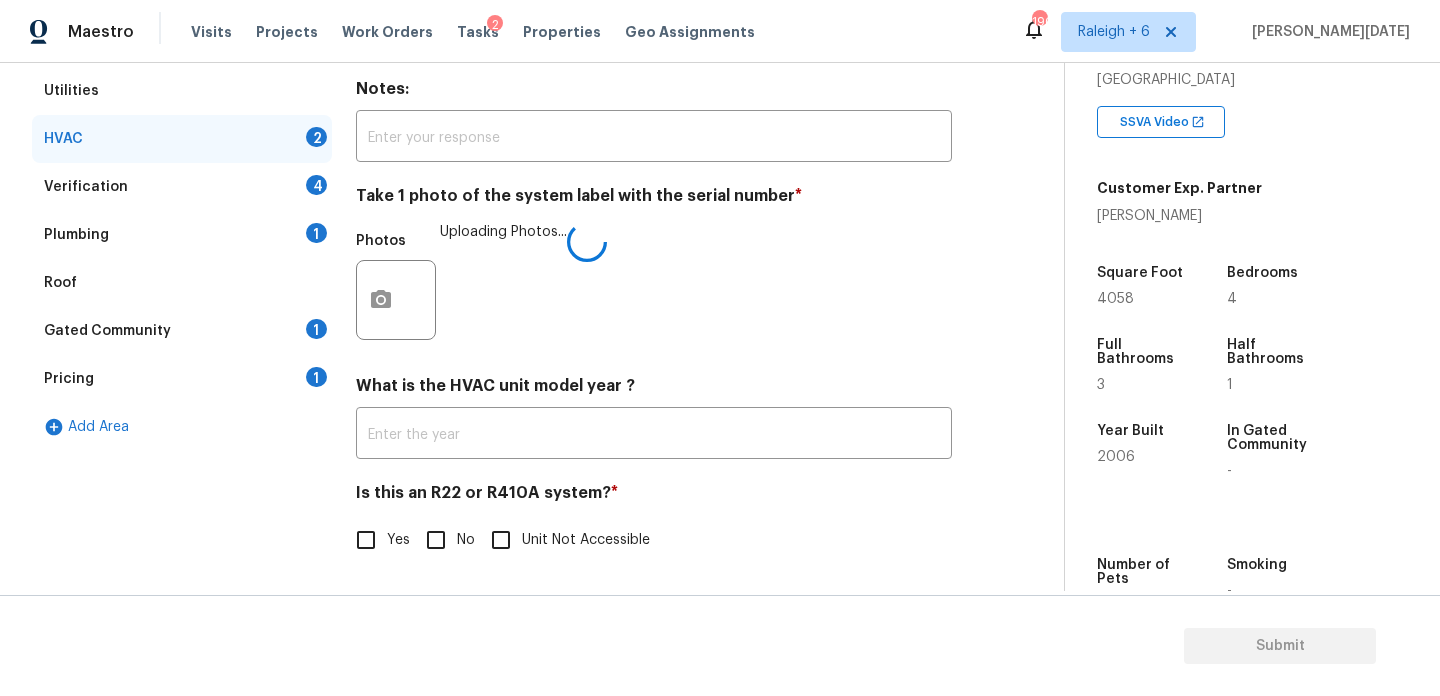 checkbox on "true" 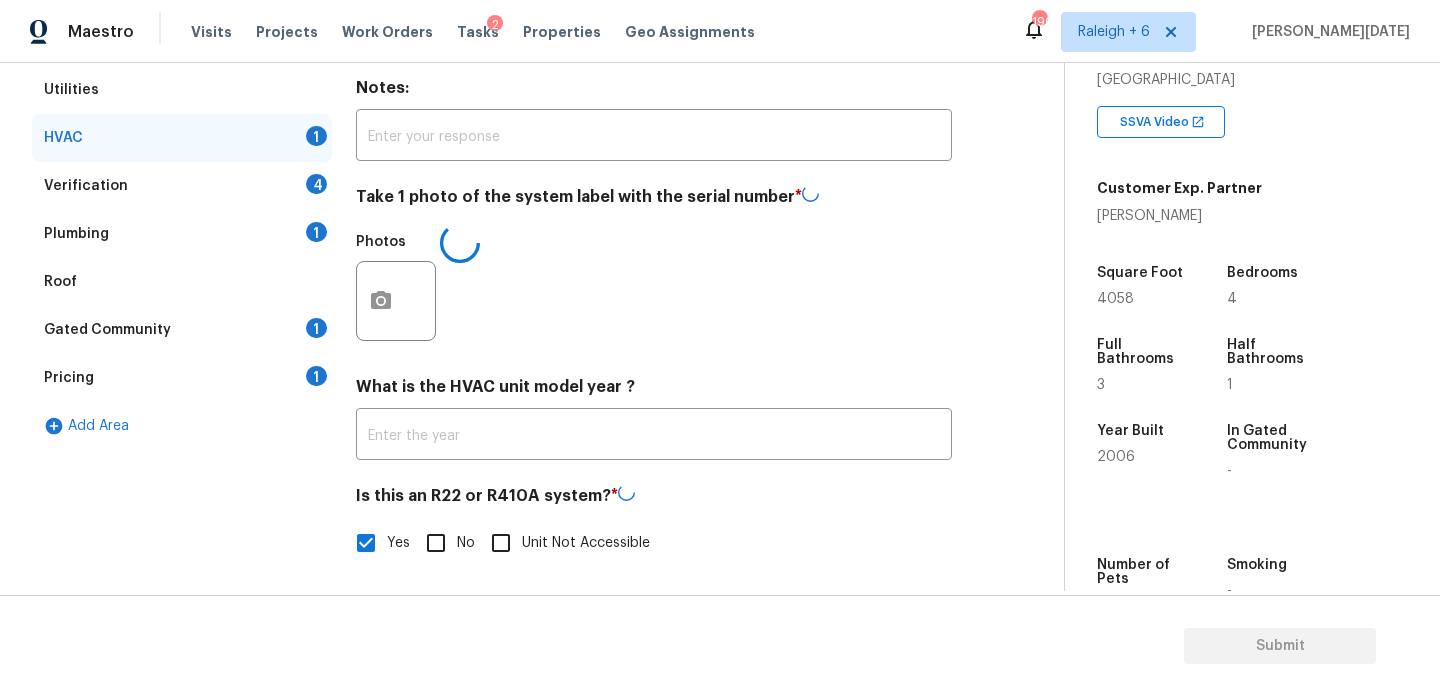 scroll, scrollTop: 299, scrollLeft: 0, axis: vertical 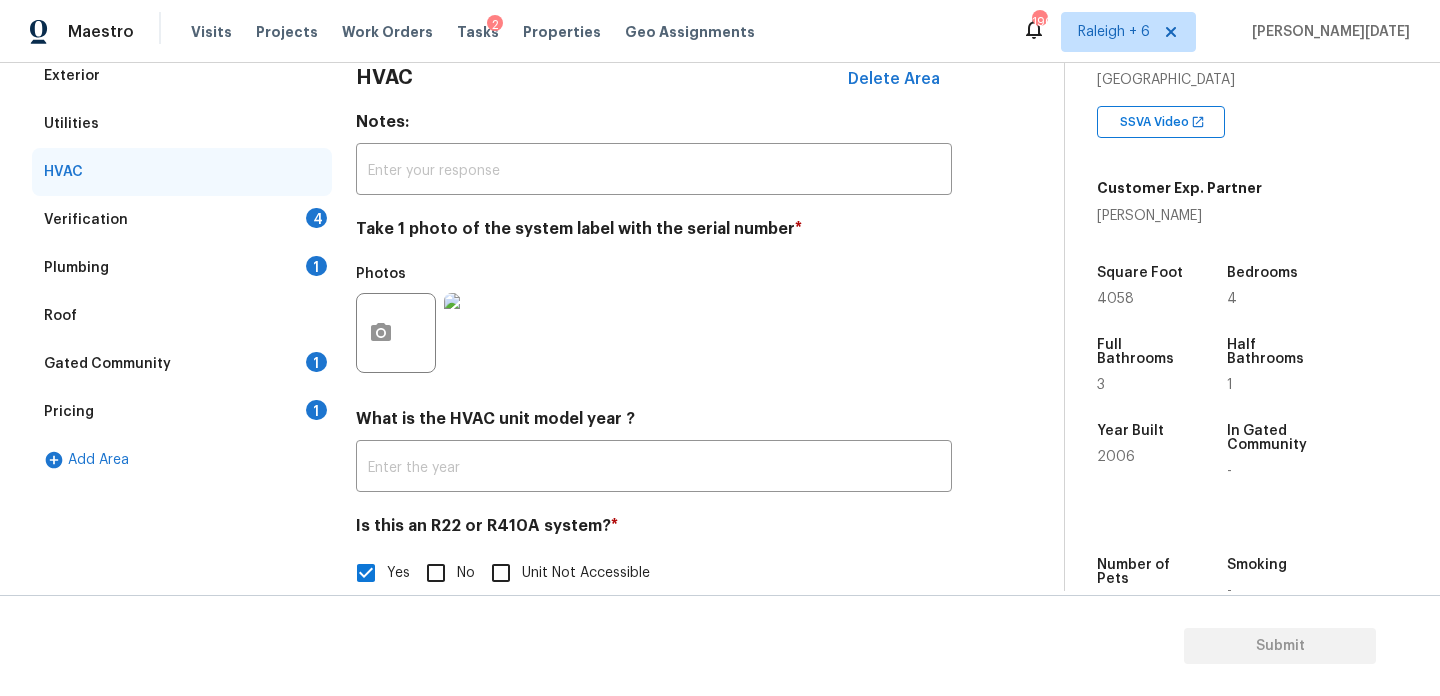 click on "4" at bounding box center (316, 218) 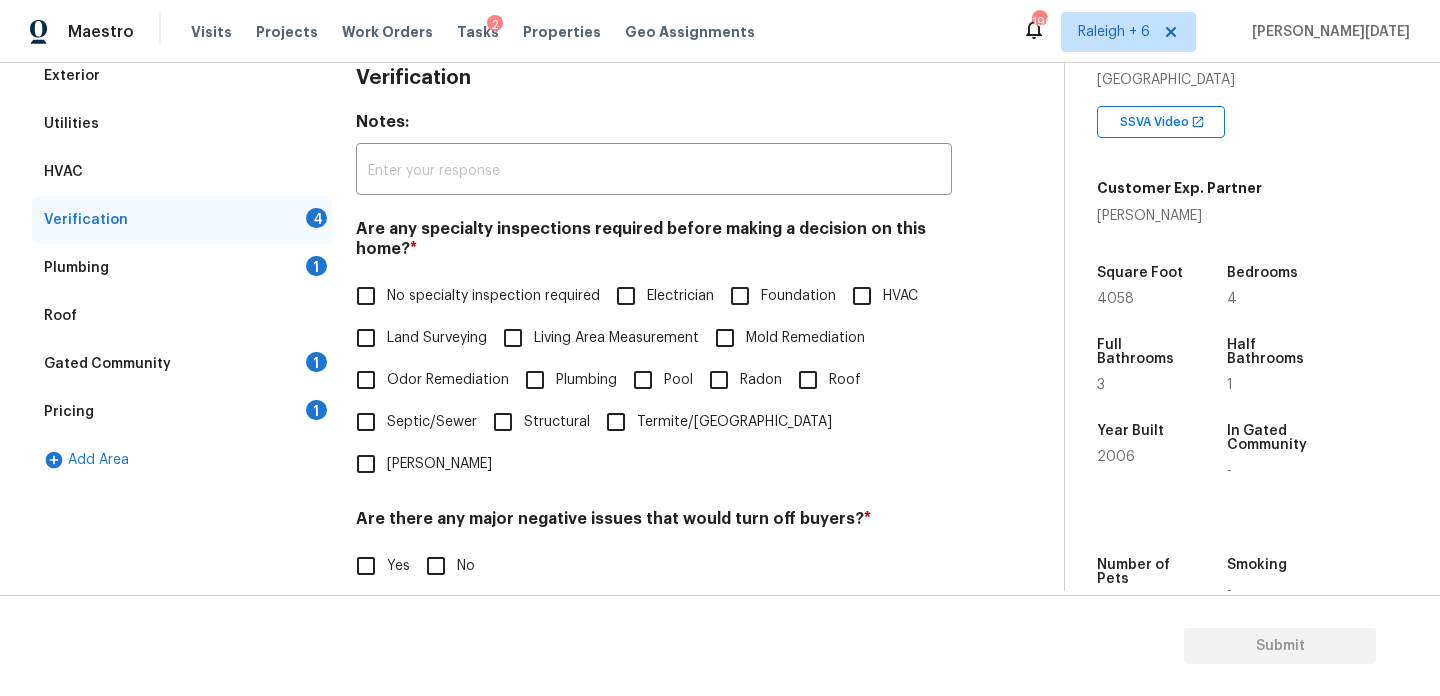 click on "No specialty inspection required" at bounding box center (366, 296) 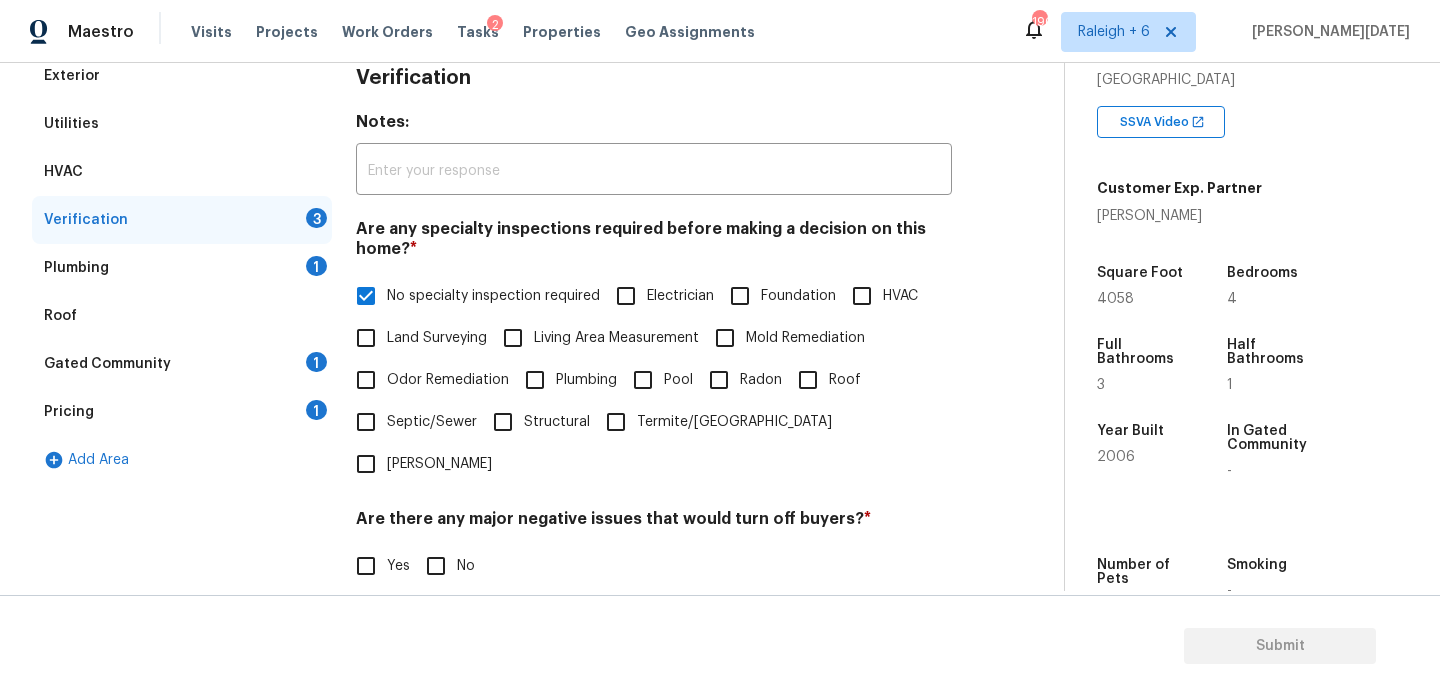 click on "Are there any major negative issues that would turn off buyers?  * Yes No" at bounding box center (654, 548) 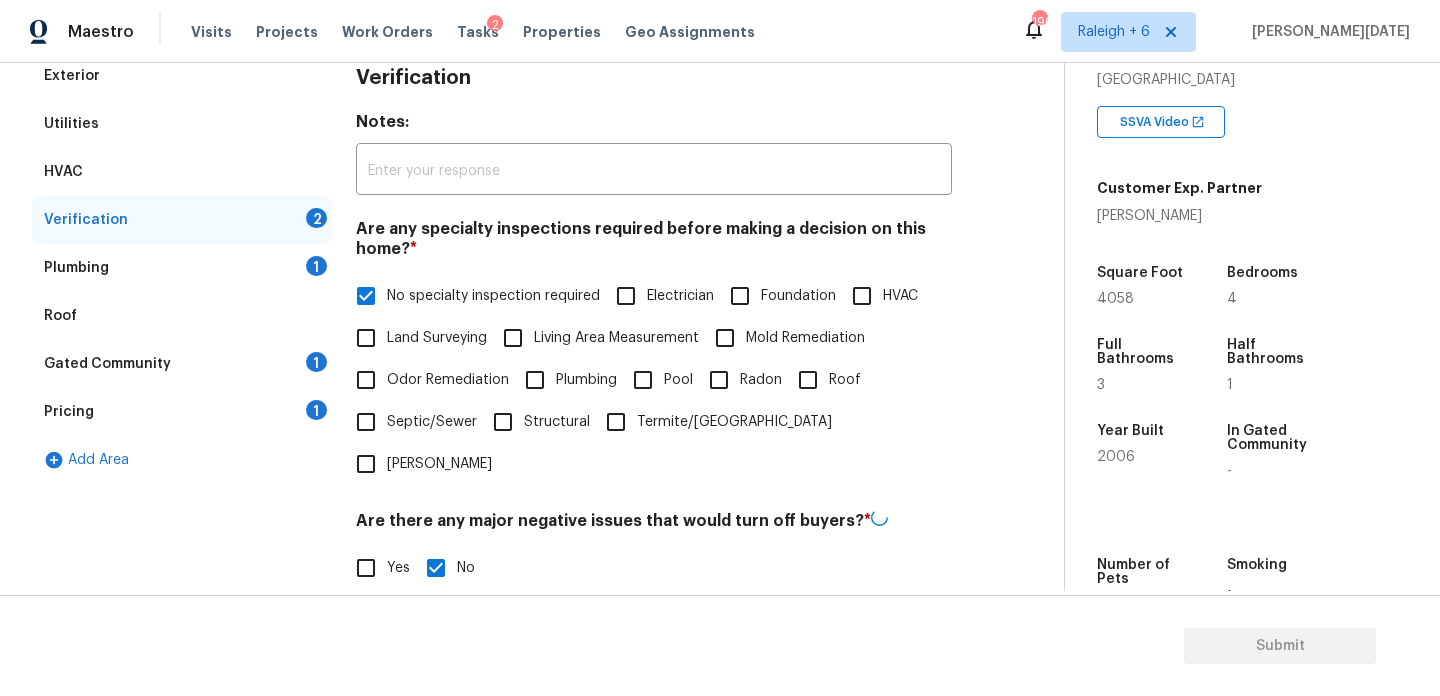 scroll, scrollTop: 507, scrollLeft: 0, axis: vertical 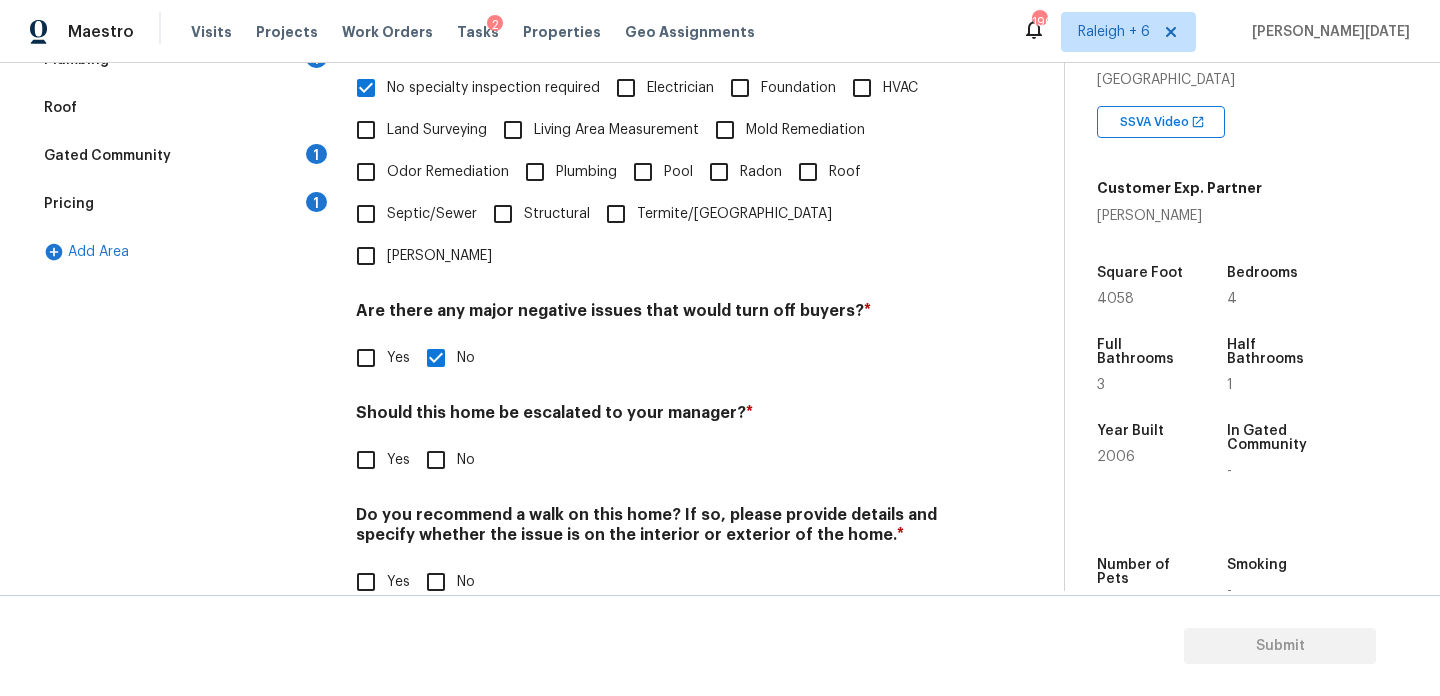 click on "No" at bounding box center [436, 582] 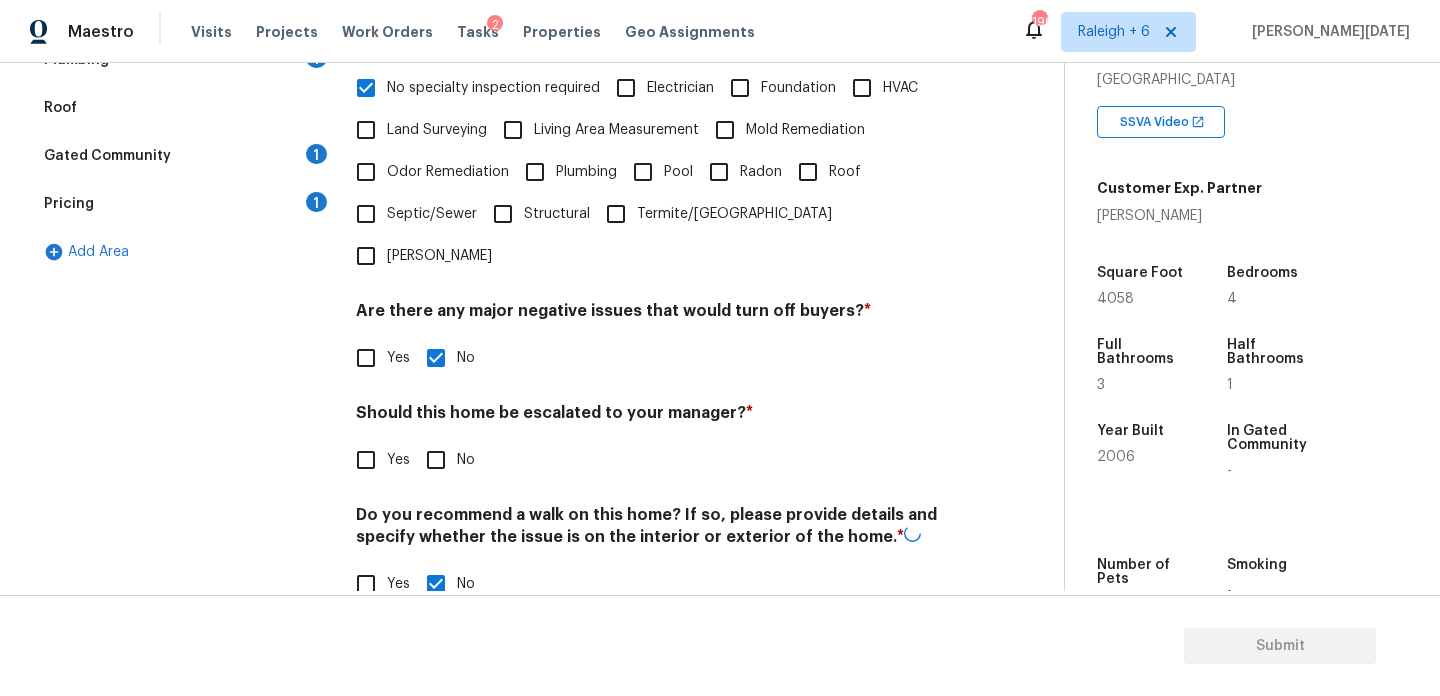 click on "Yes" at bounding box center [366, 460] 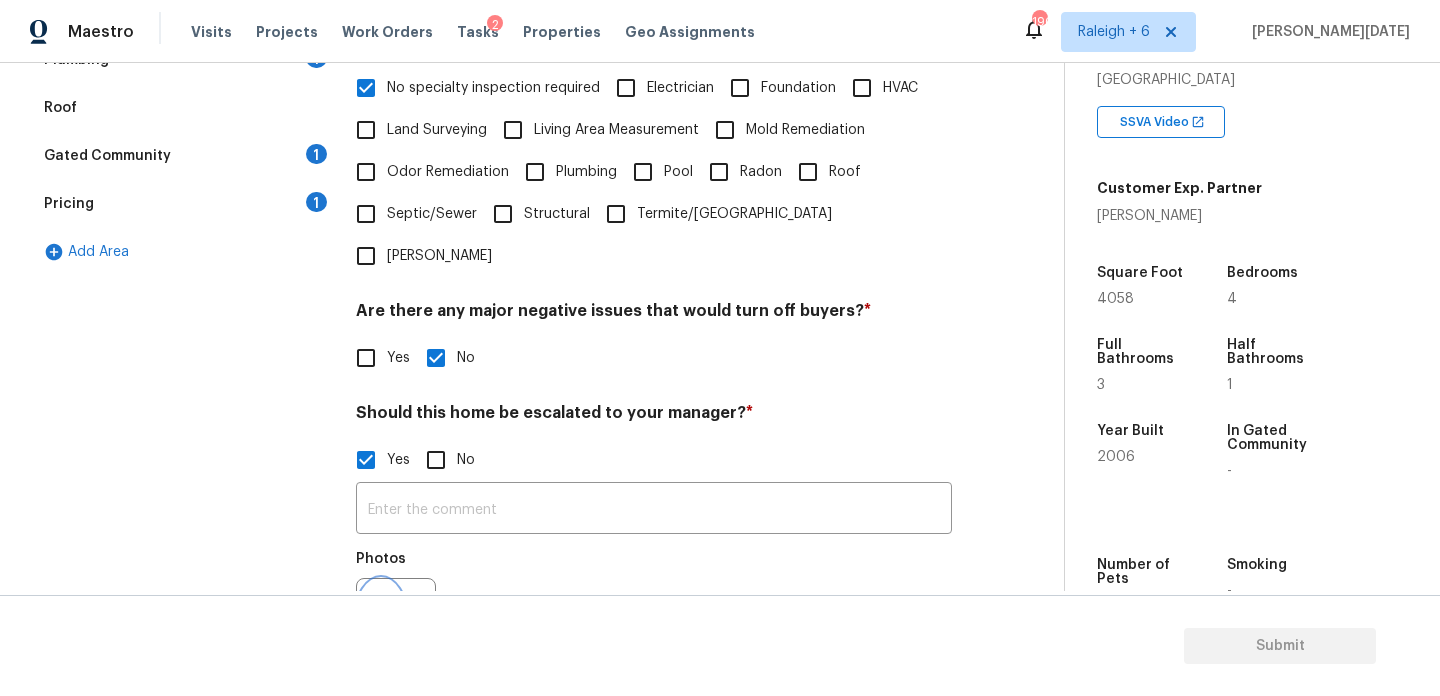click 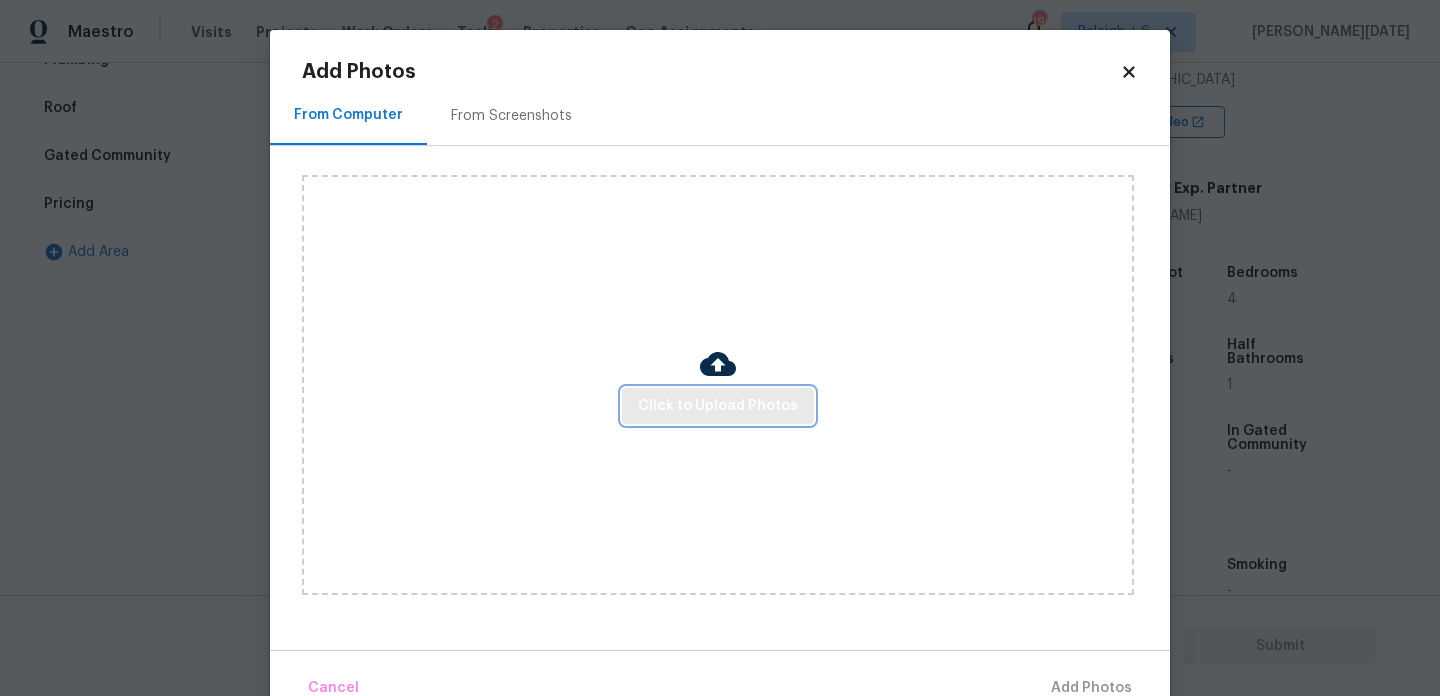 click on "Click to Upload Photos" at bounding box center [718, 406] 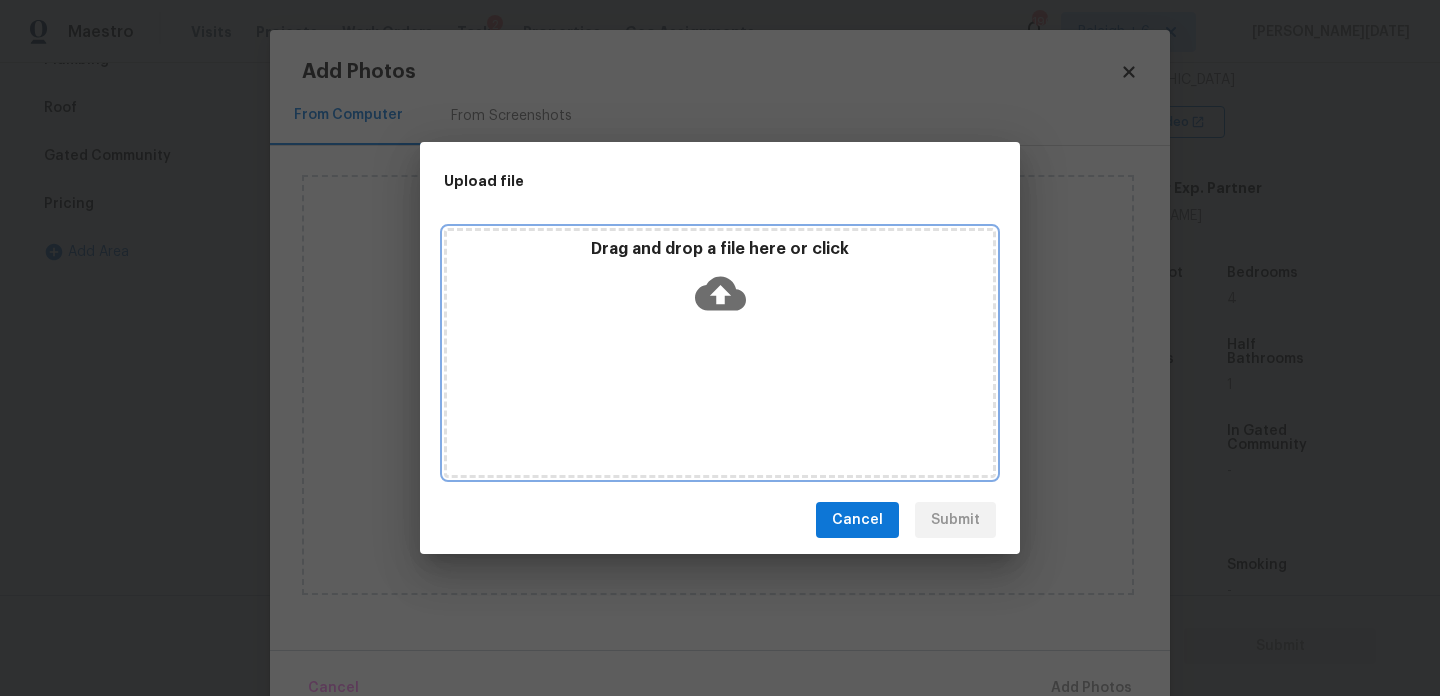 click on "Drag and drop a file here or click" at bounding box center (720, 353) 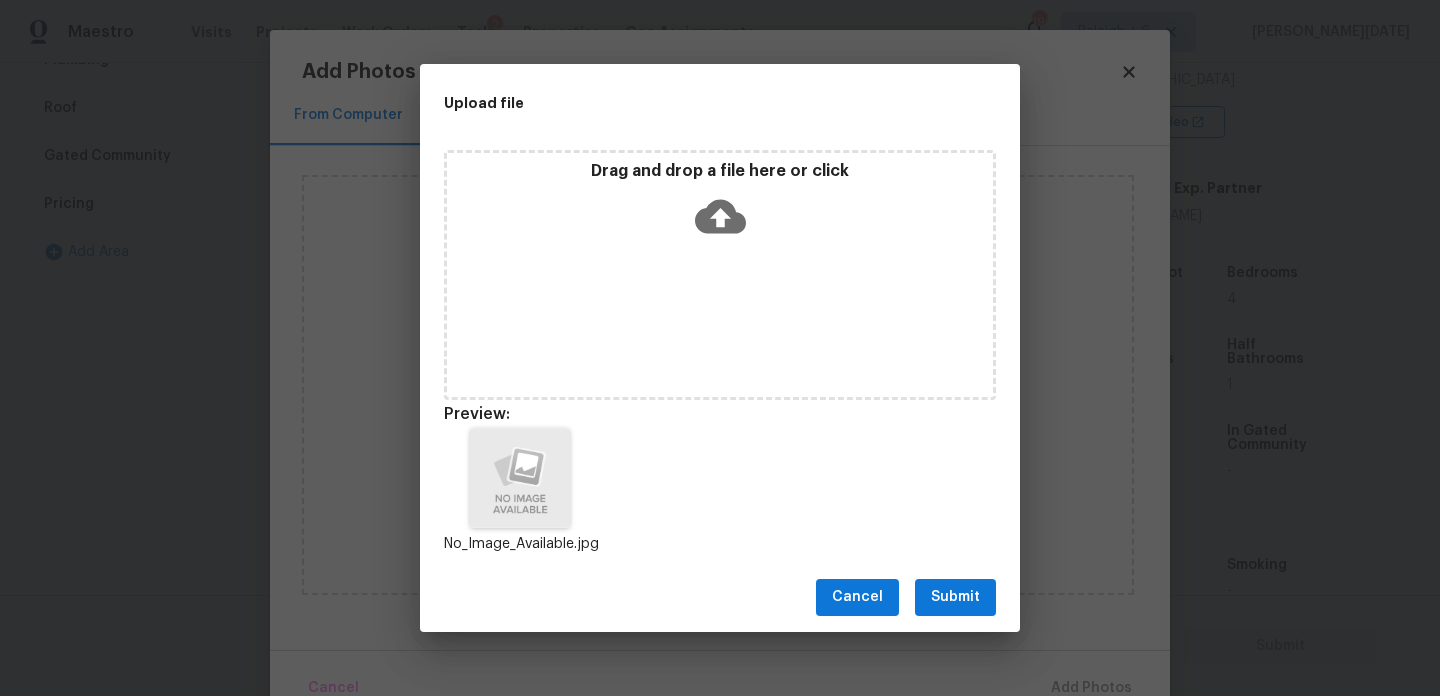 click on "Submit" at bounding box center (955, 597) 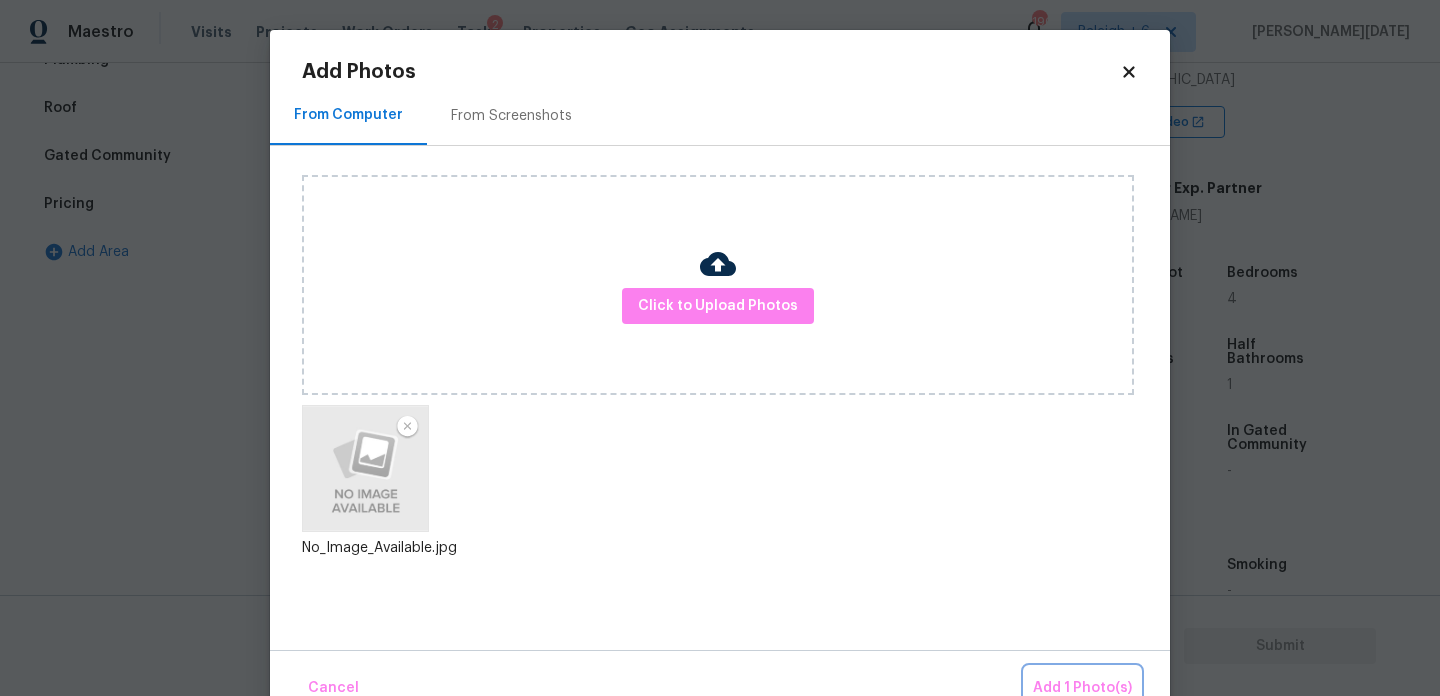 click on "Add 1 Photo(s)" at bounding box center (1082, 688) 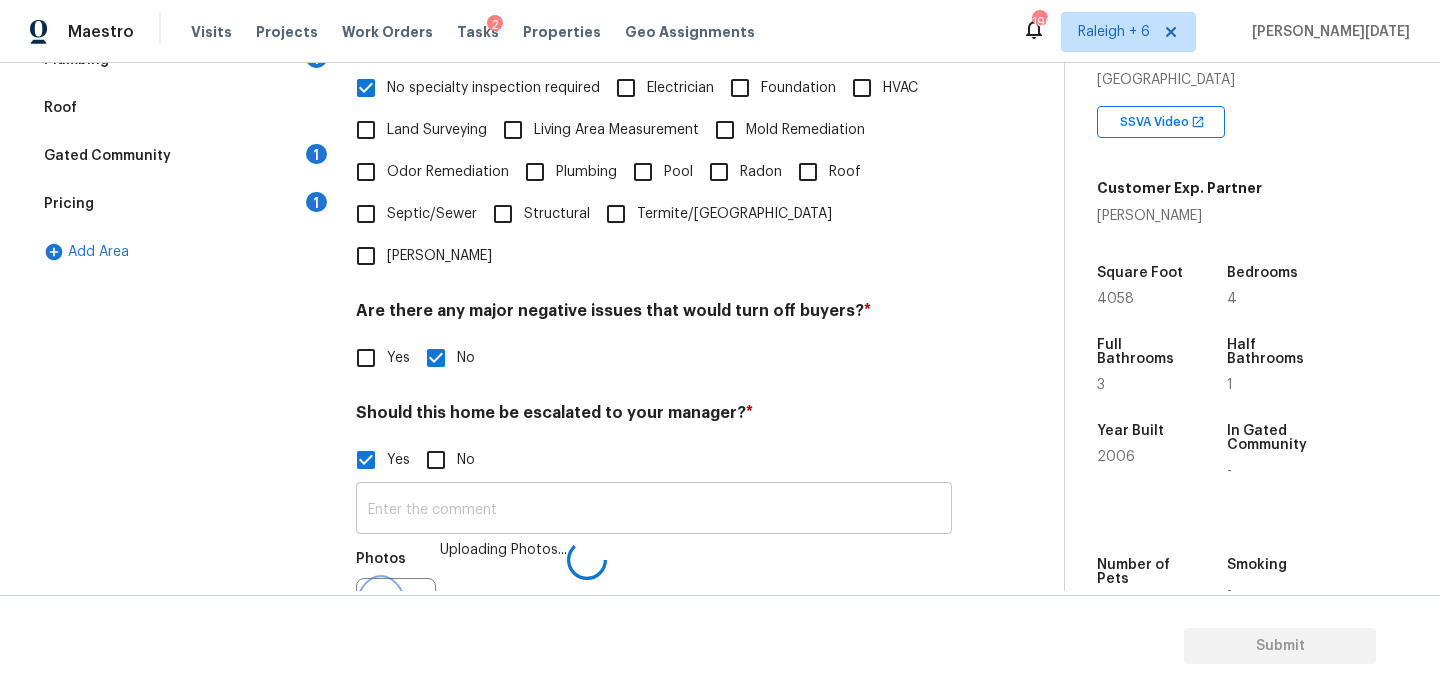 scroll, scrollTop: 532, scrollLeft: 0, axis: vertical 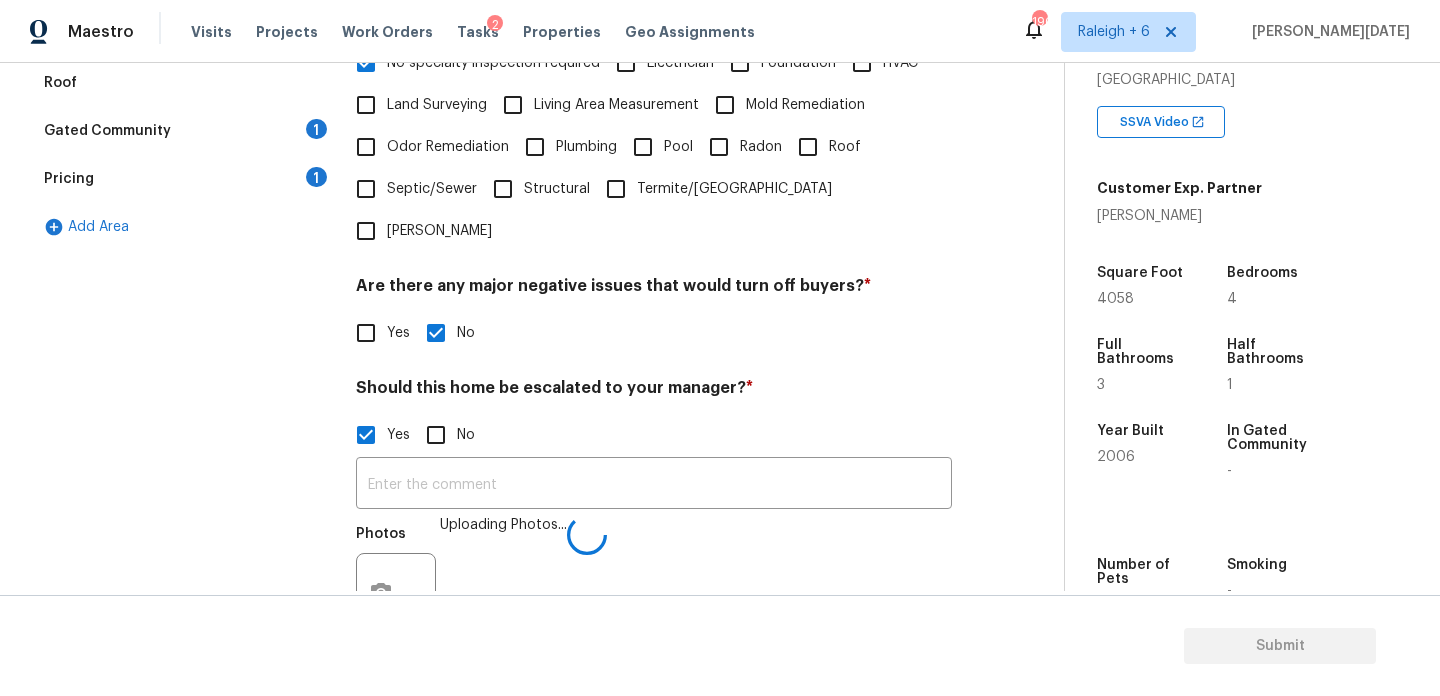 click on "​ Photos Uploading Photos..." at bounding box center [654, 550] 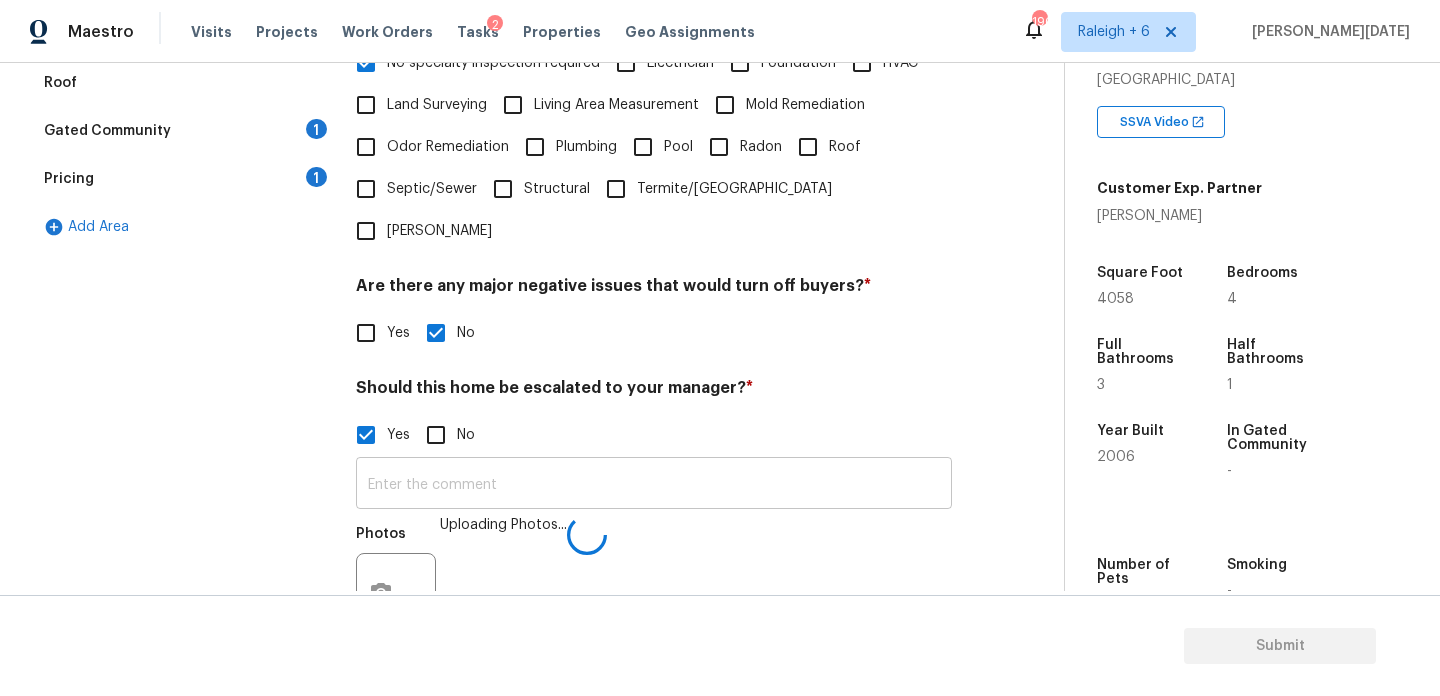 click at bounding box center (654, 485) 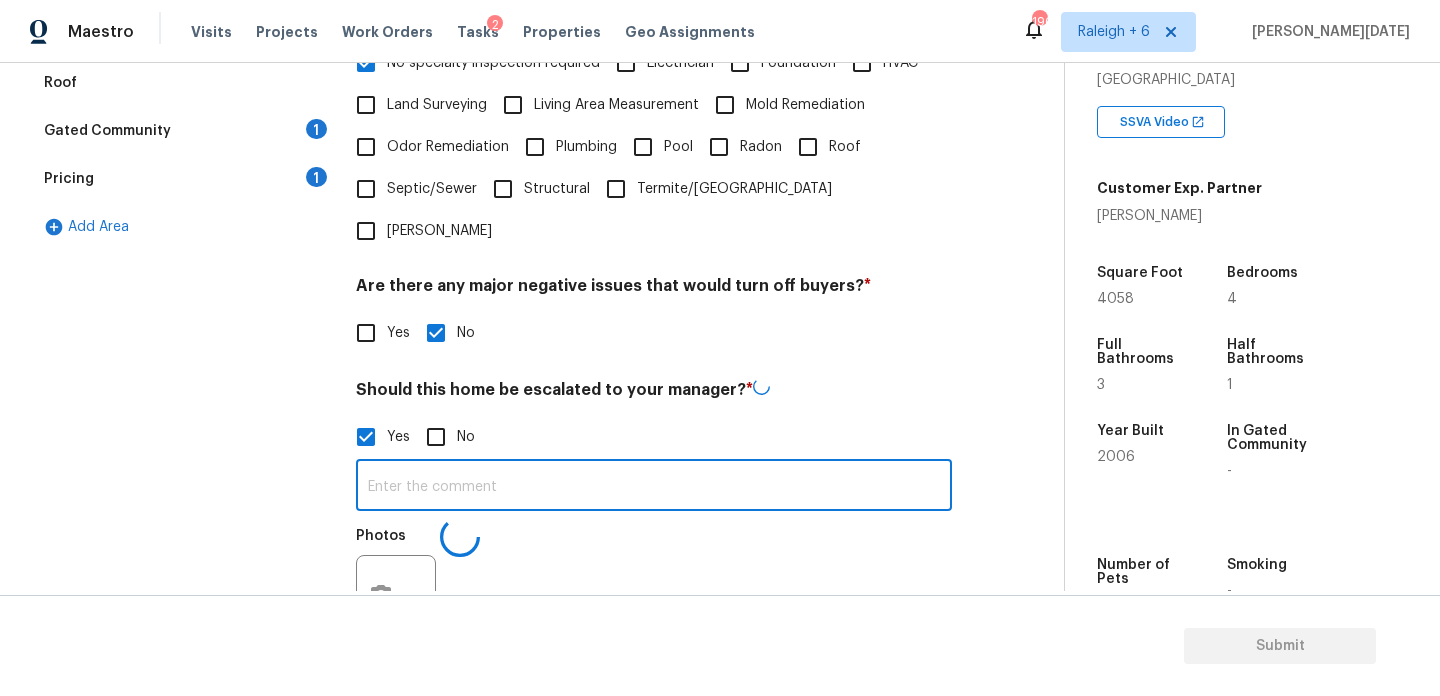 click at bounding box center (654, 487) 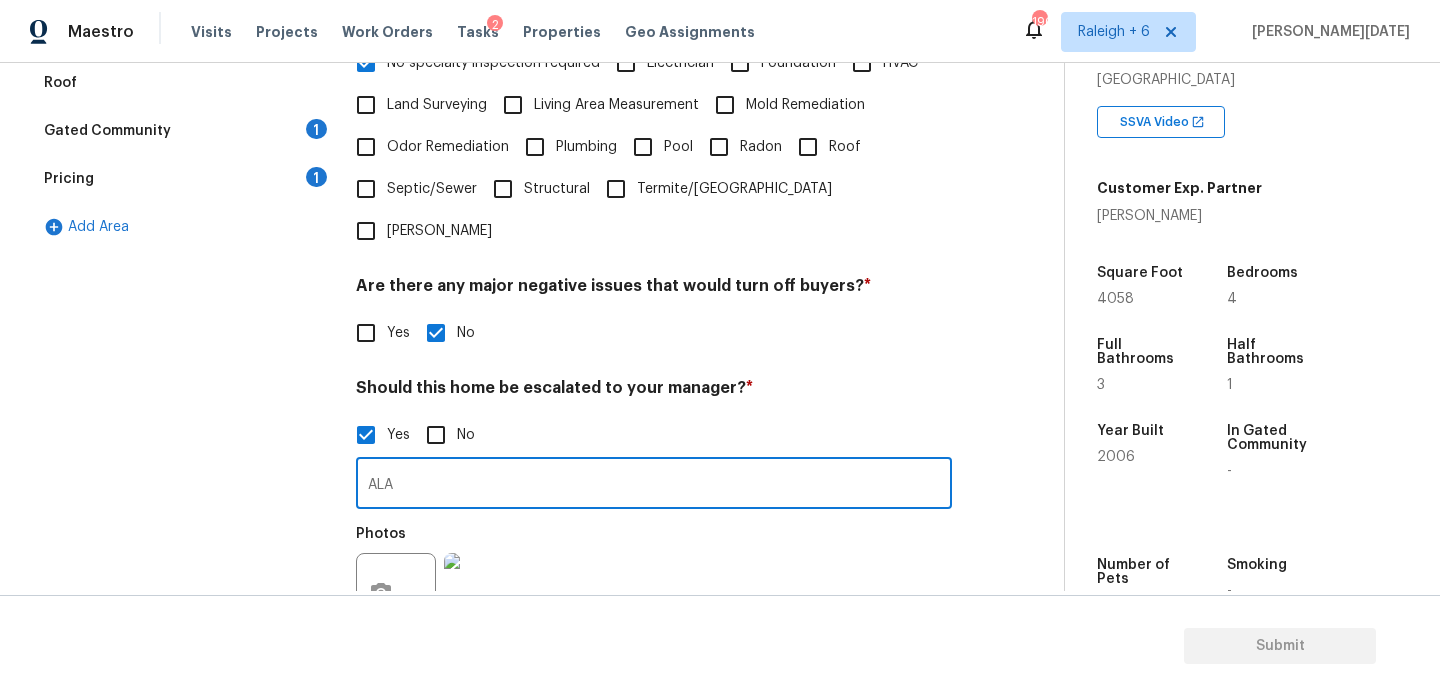 type on "ALA" 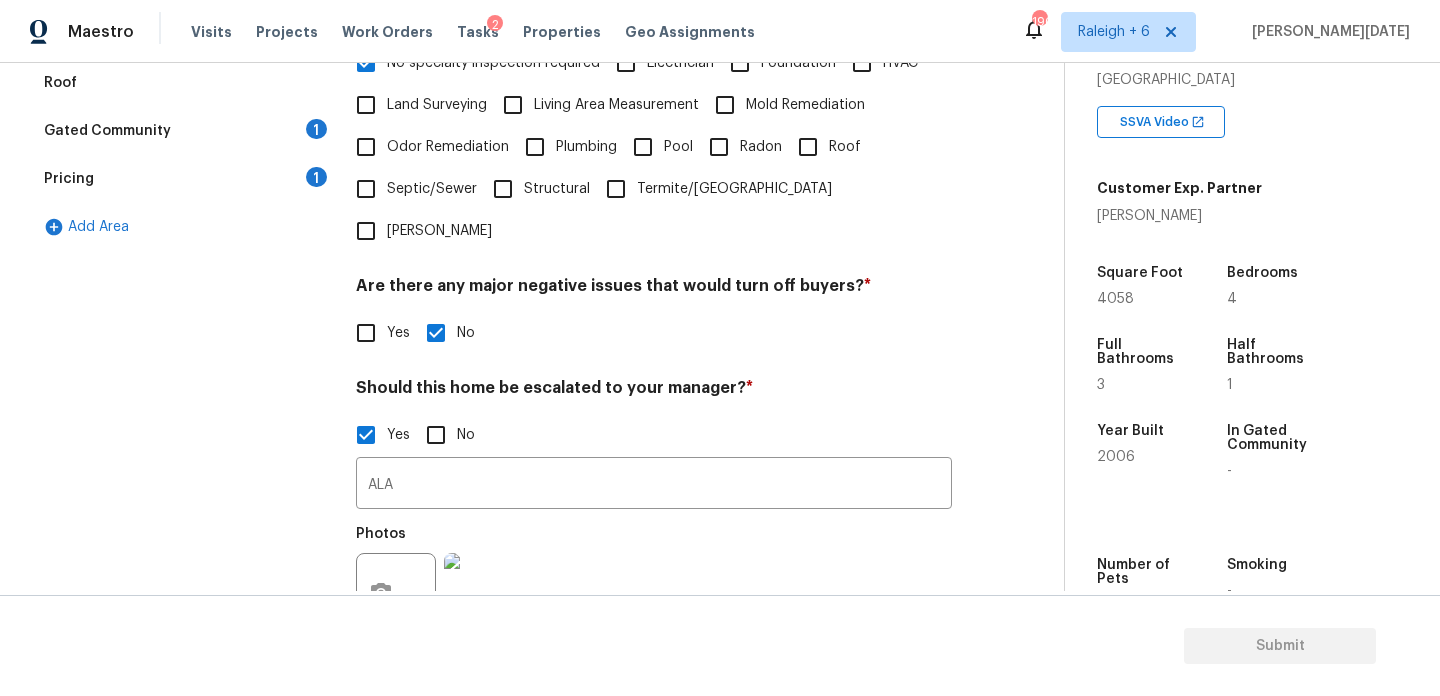 click on "Gated Community 1" at bounding box center [182, 131] 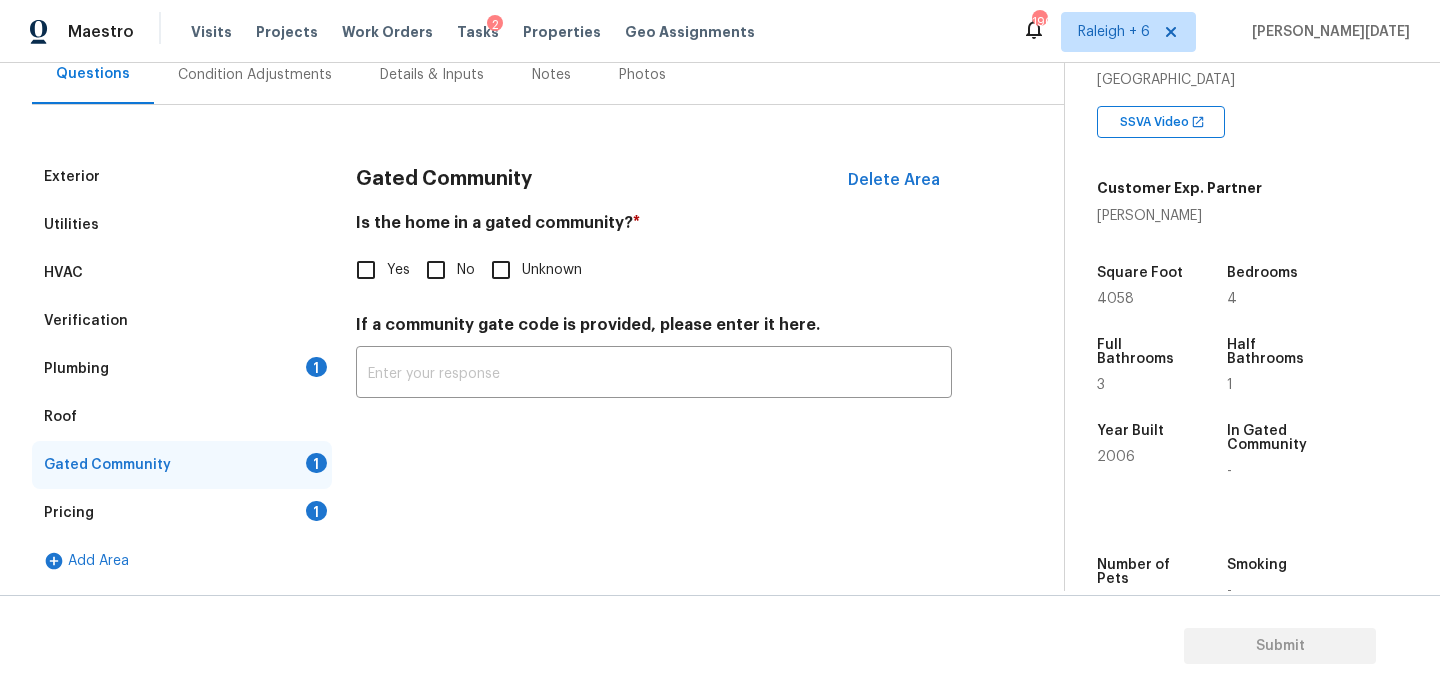 scroll, scrollTop: 198, scrollLeft: 0, axis: vertical 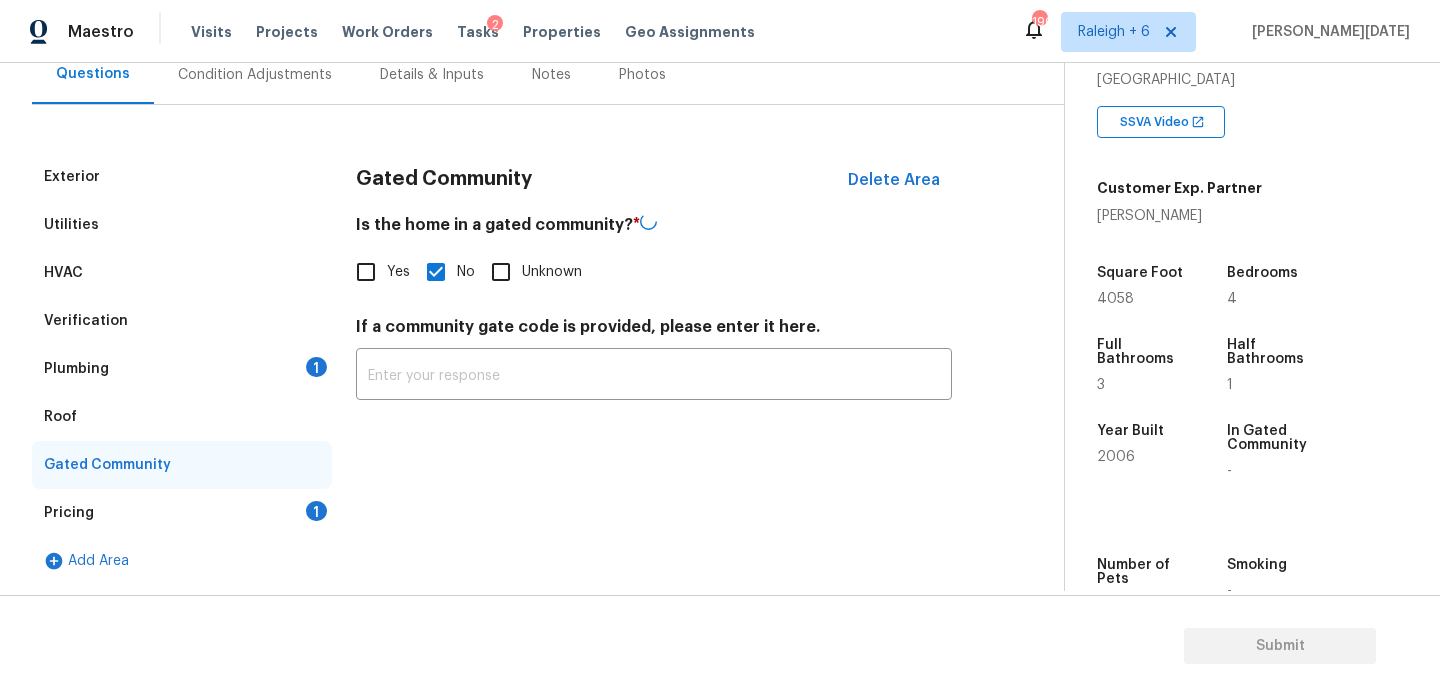 click on "1" at bounding box center [316, 367] 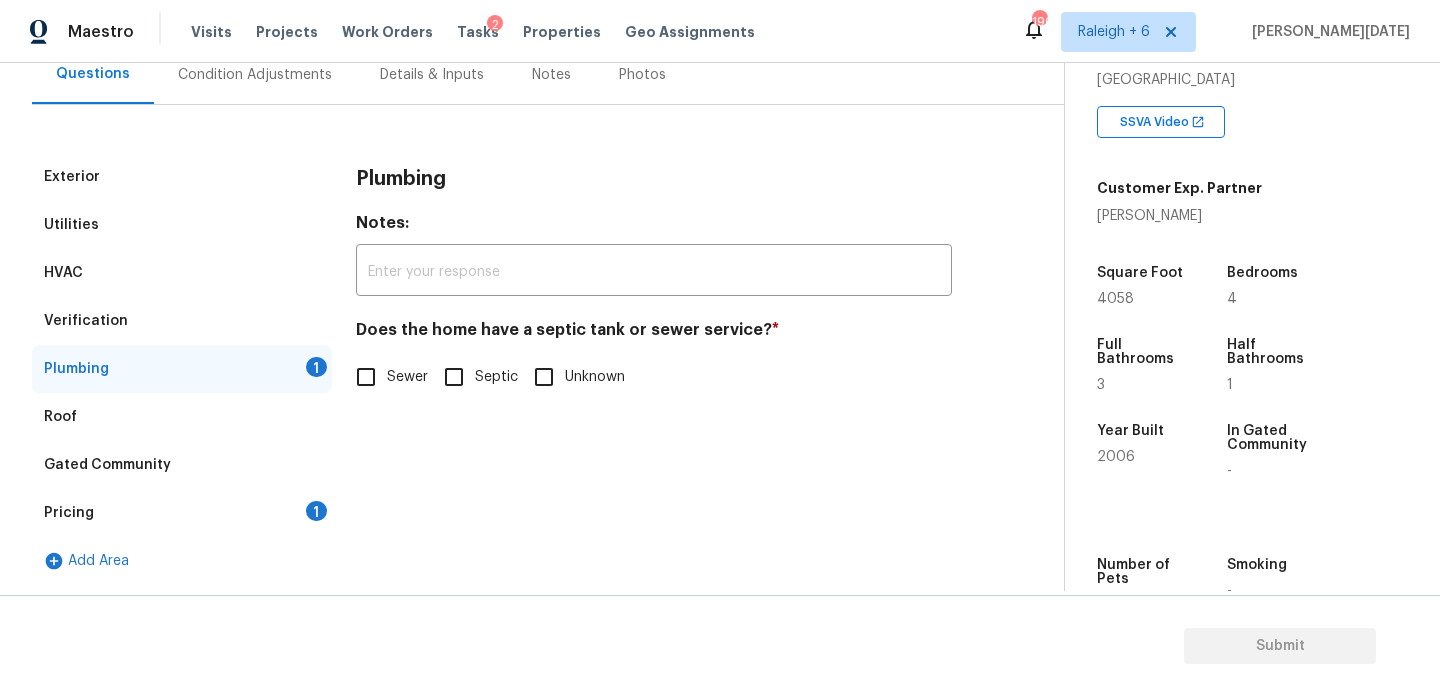 click on "Sewer" at bounding box center [366, 377] 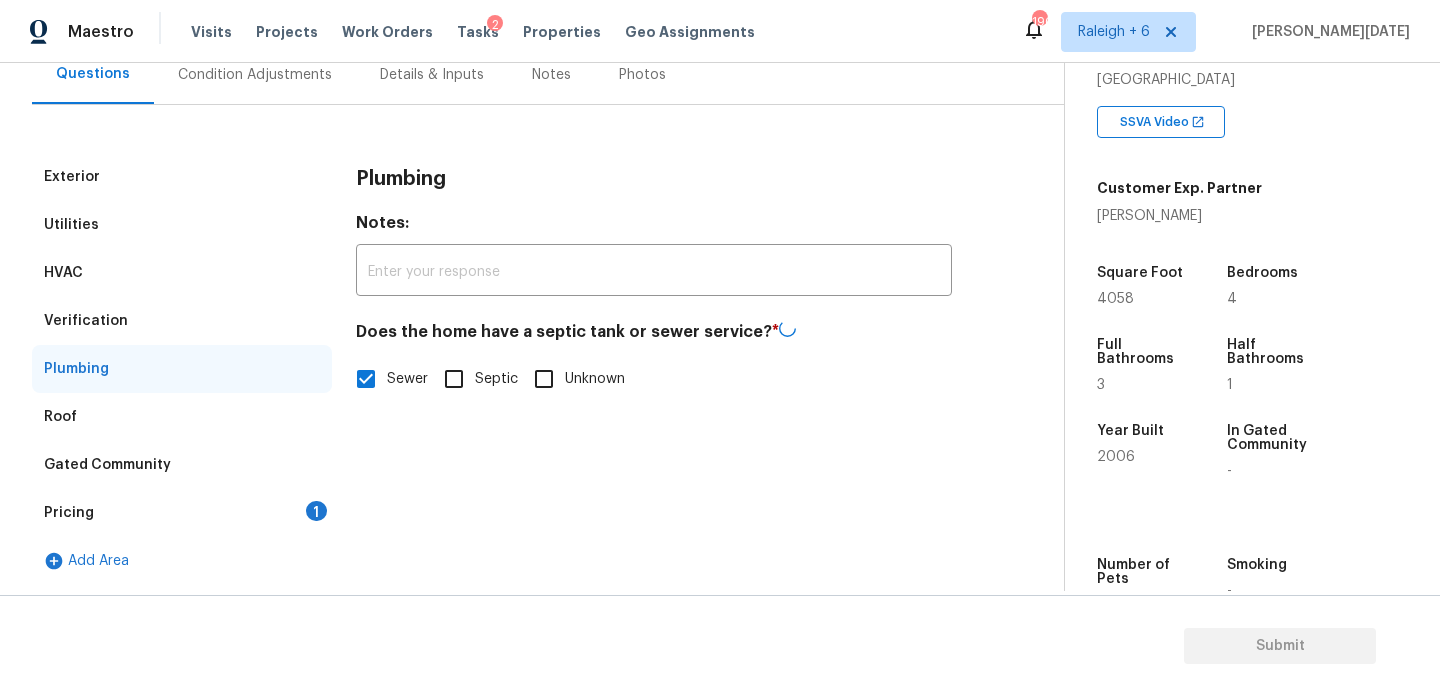 click on "Pricing 1" at bounding box center [182, 513] 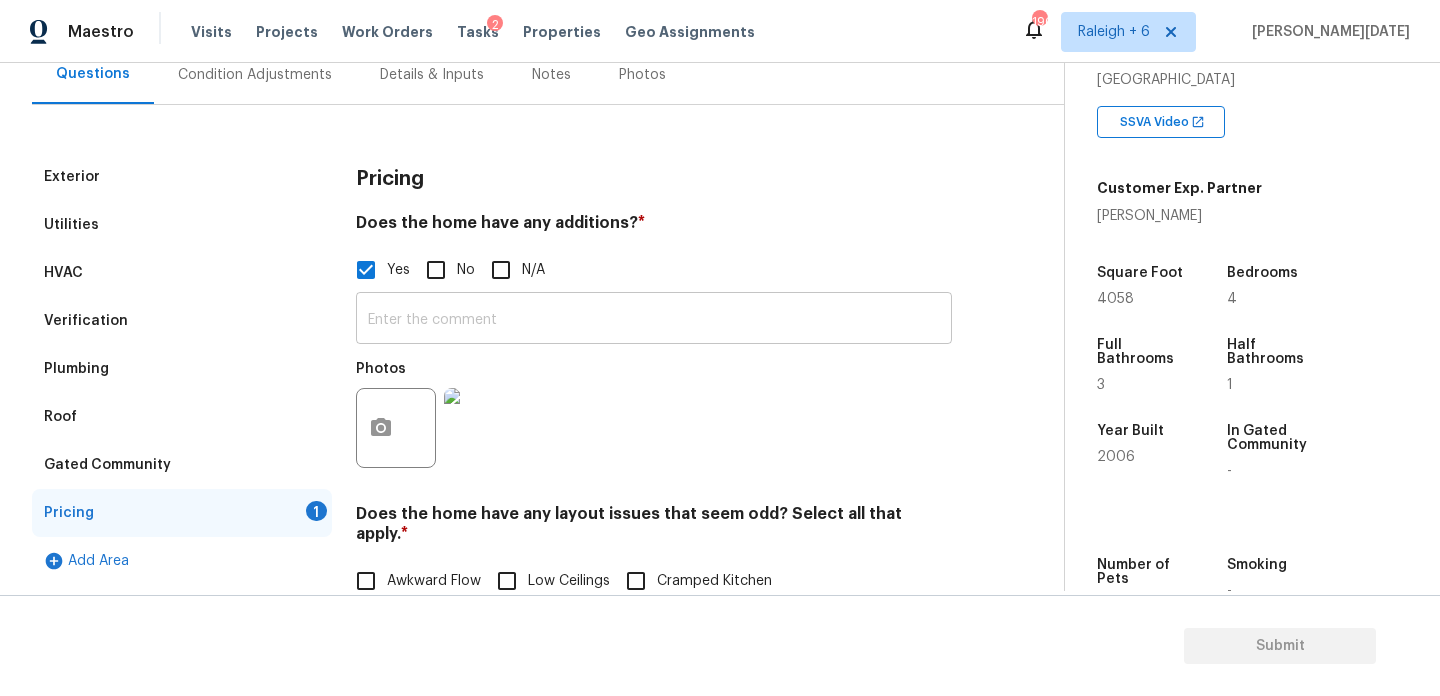 click at bounding box center (654, 320) 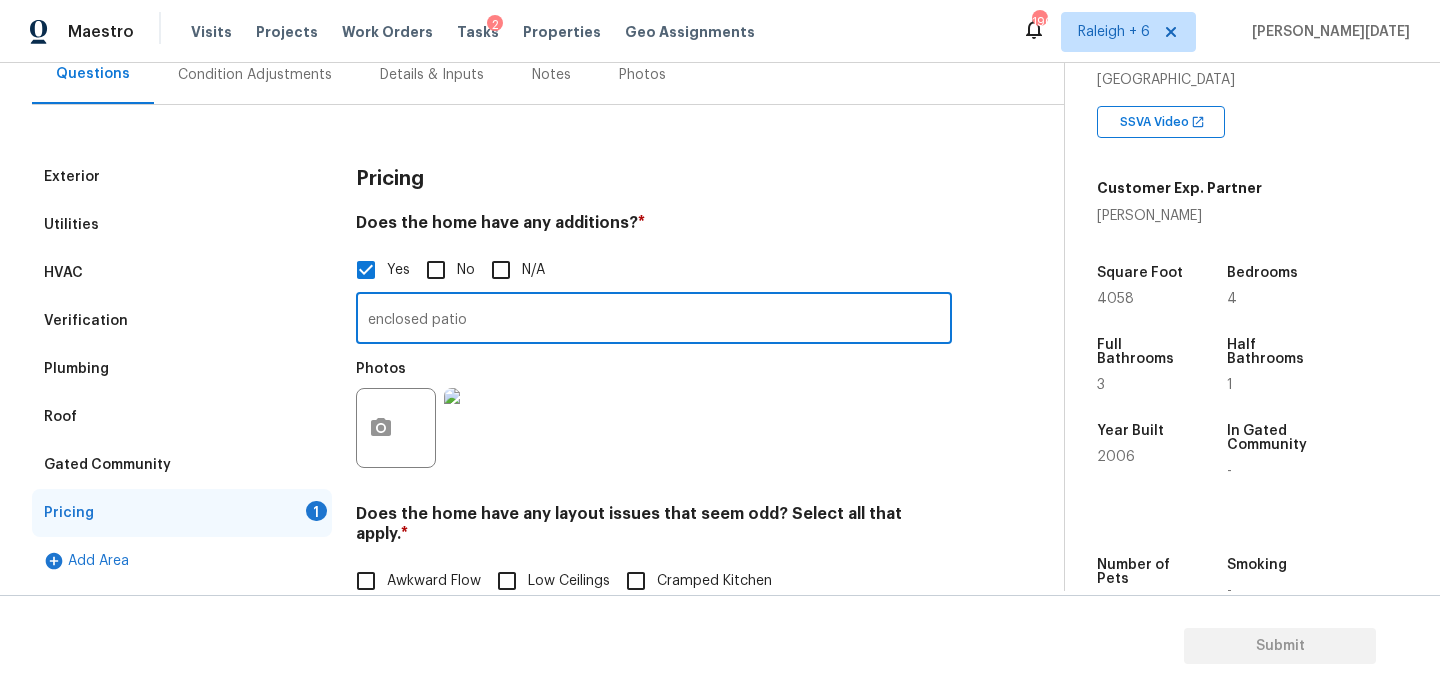 type on "enclosed patio" 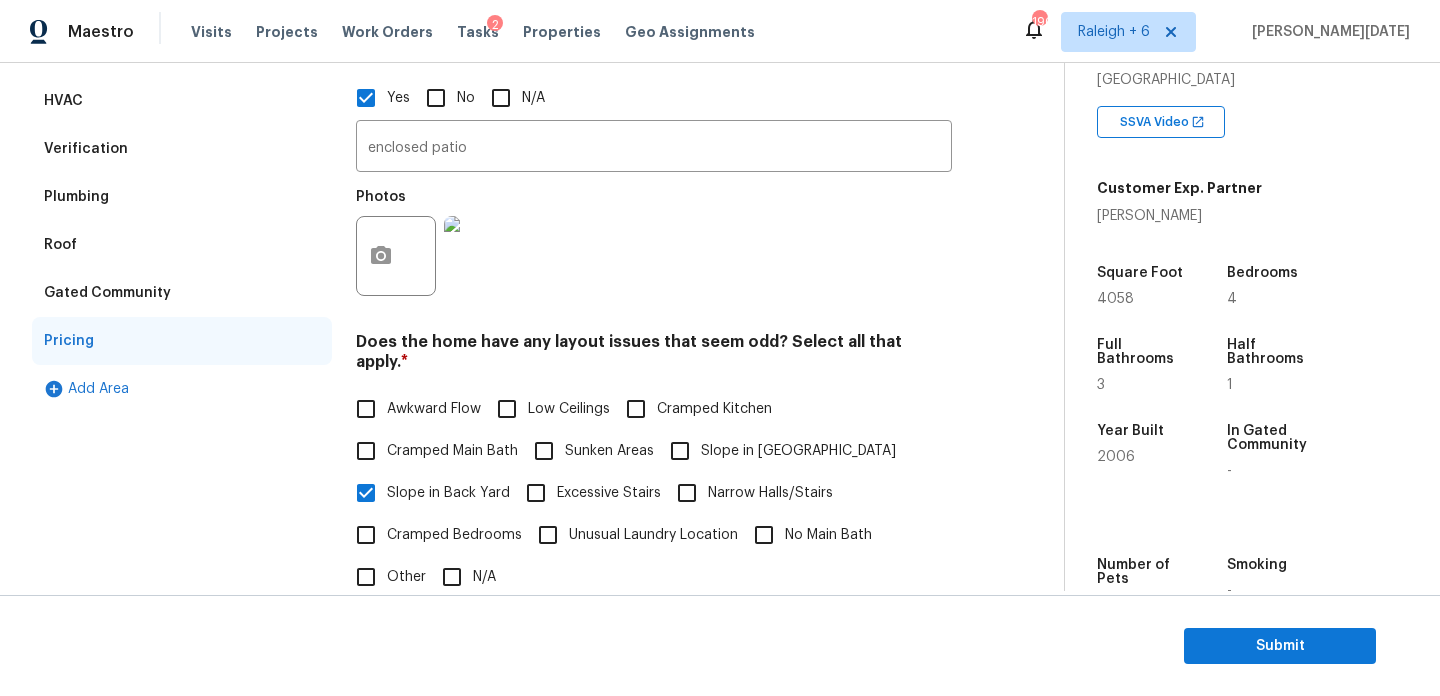 scroll, scrollTop: 0, scrollLeft: 0, axis: both 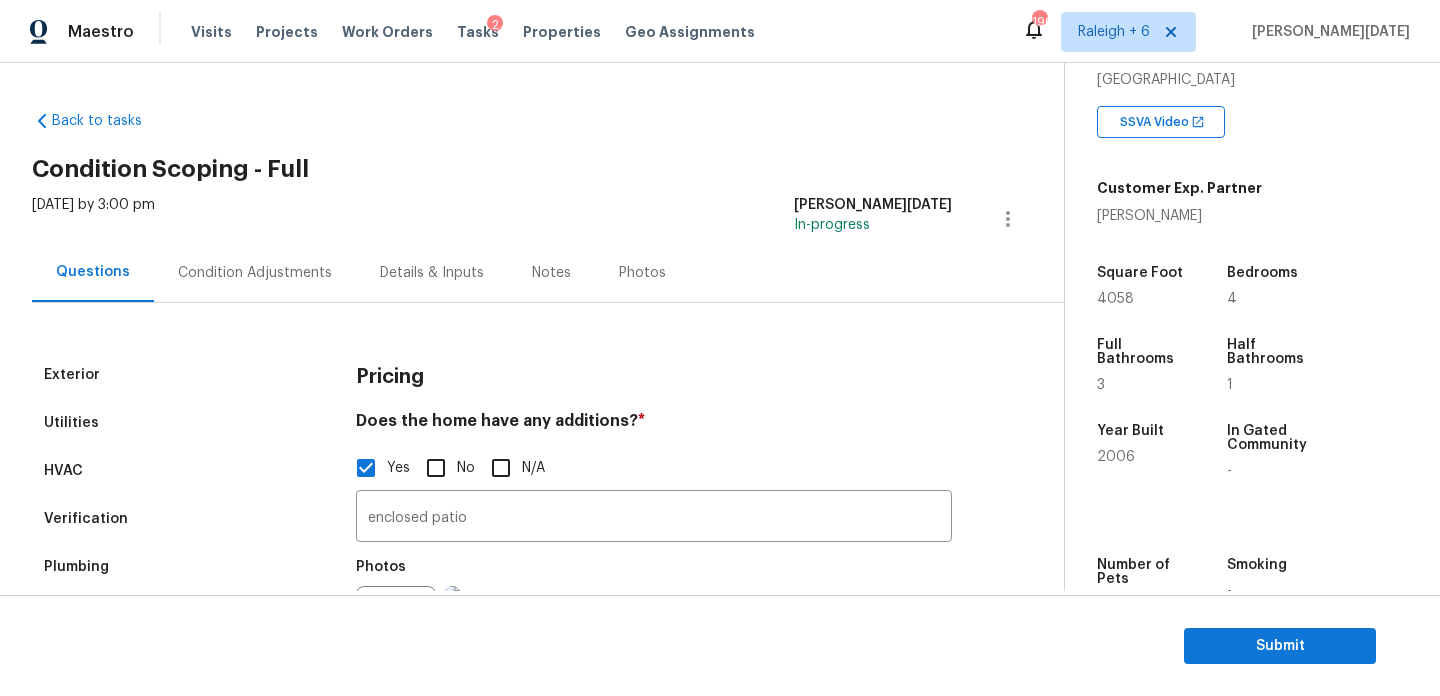 click on "Condition Adjustments" at bounding box center [255, 273] 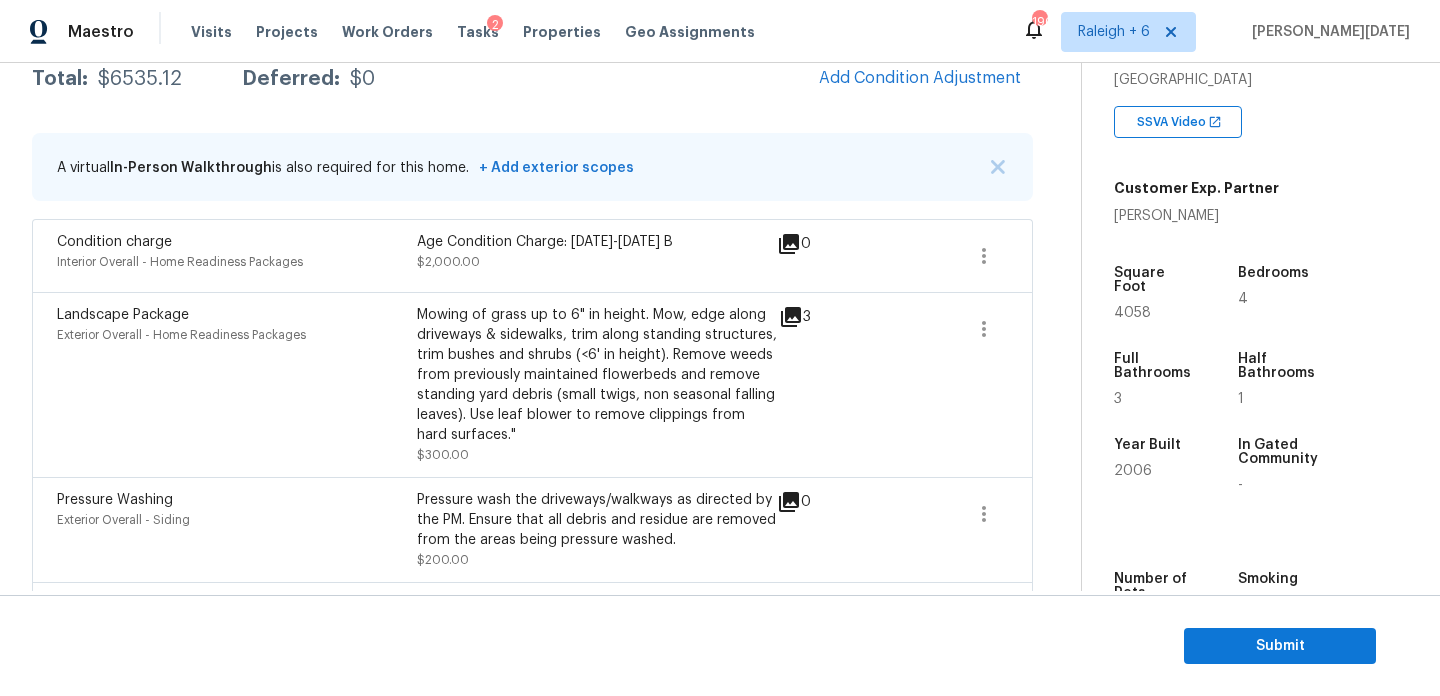 scroll, scrollTop: 0, scrollLeft: 0, axis: both 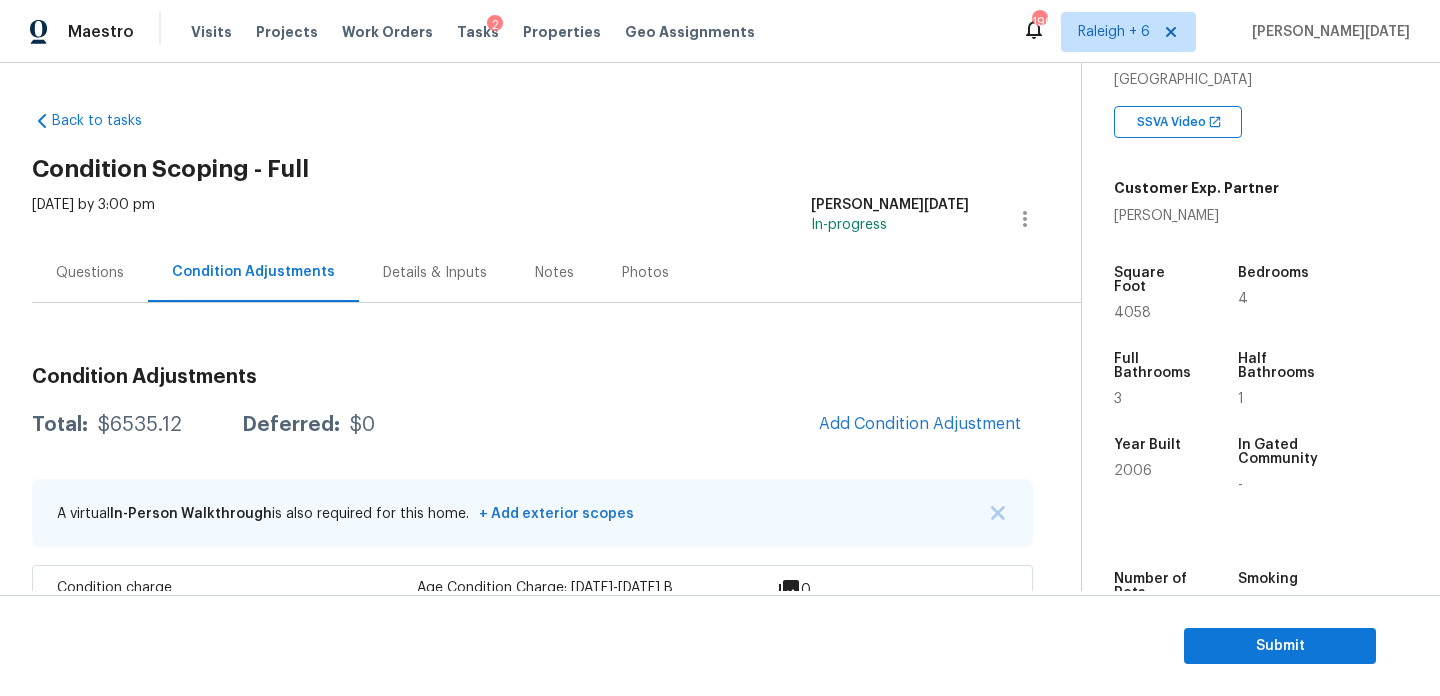 click on "Questions" at bounding box center [90, 273] 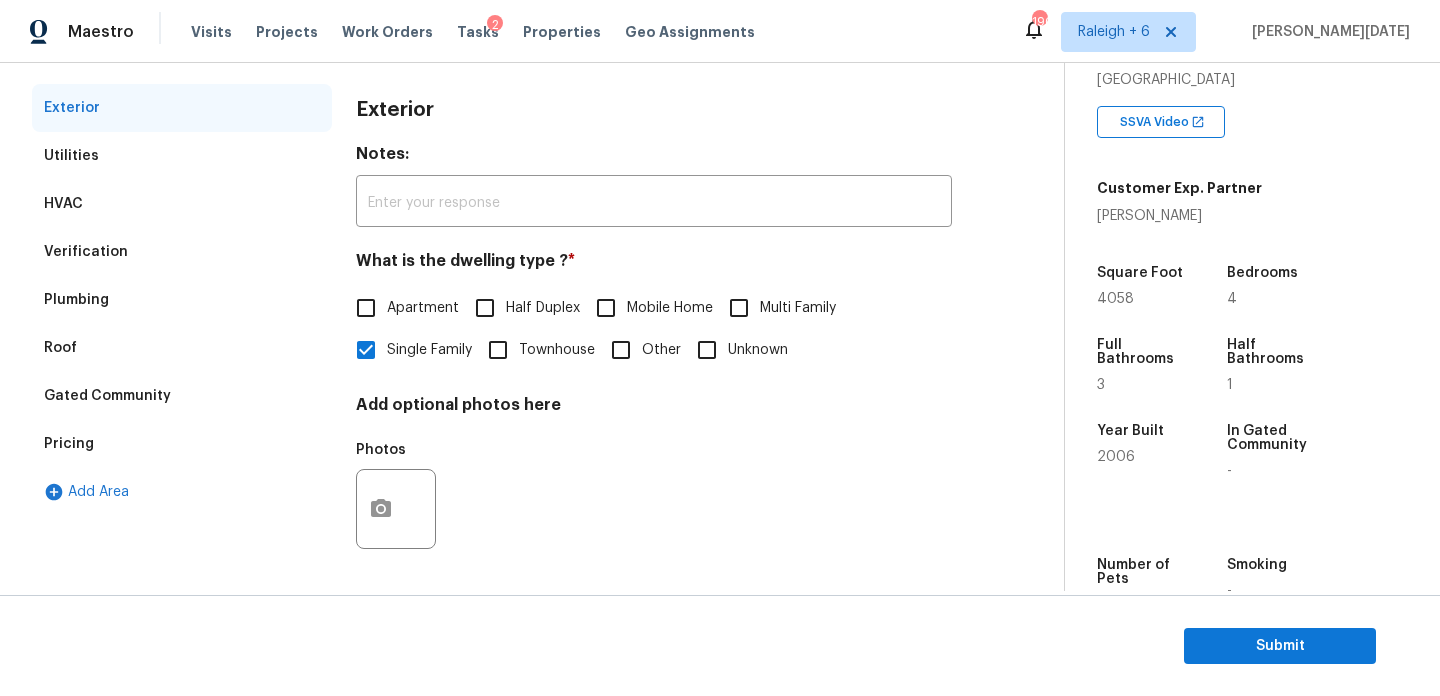 click on "Gated Community" at bounding box center (182, 396) 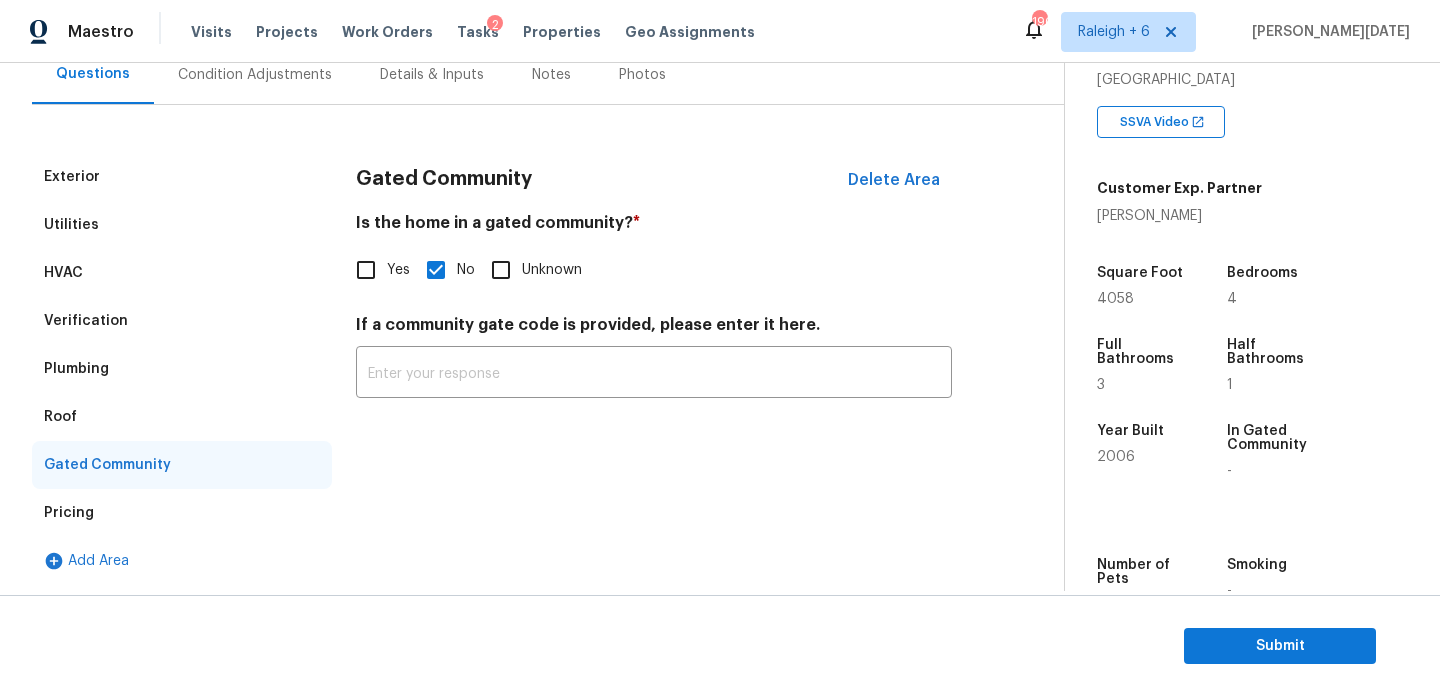click on "Pricing" at bounding box center [182, 513] 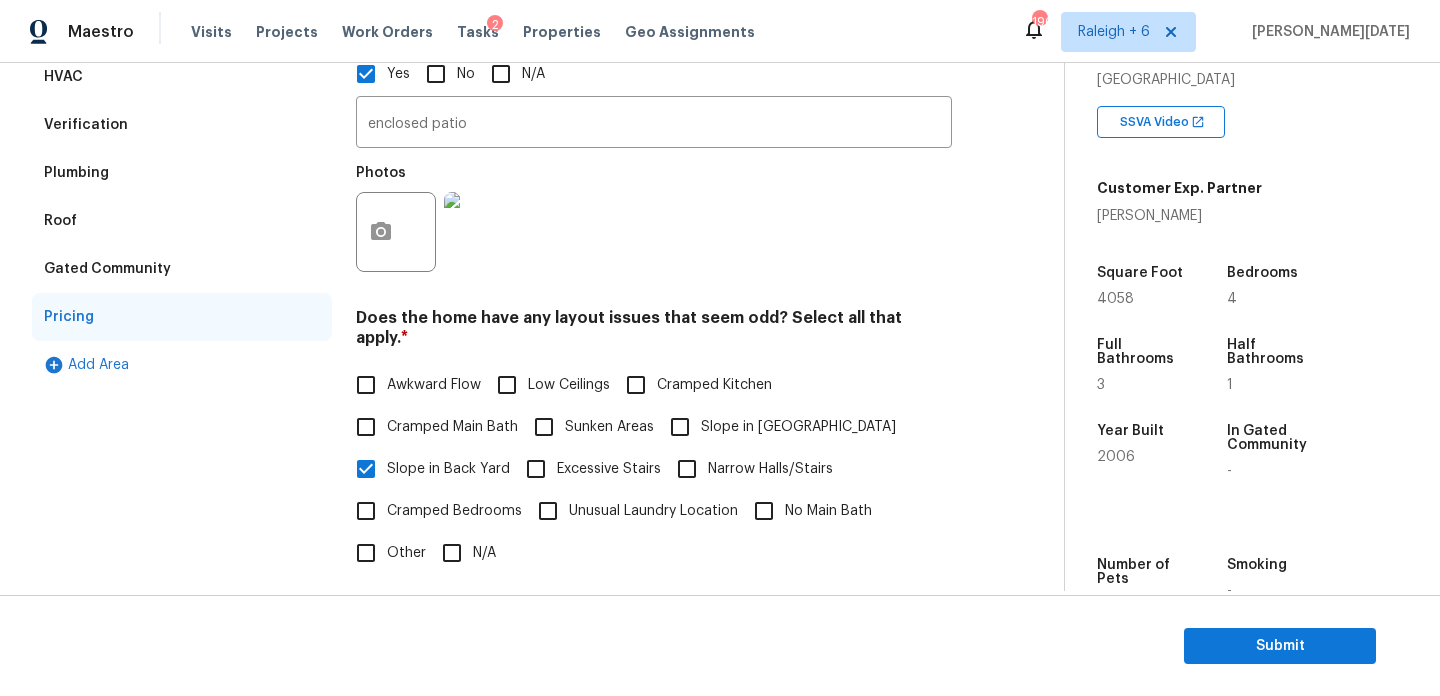 scroll, scrollTop: 473, scrollLeft: 0, axis: vertical 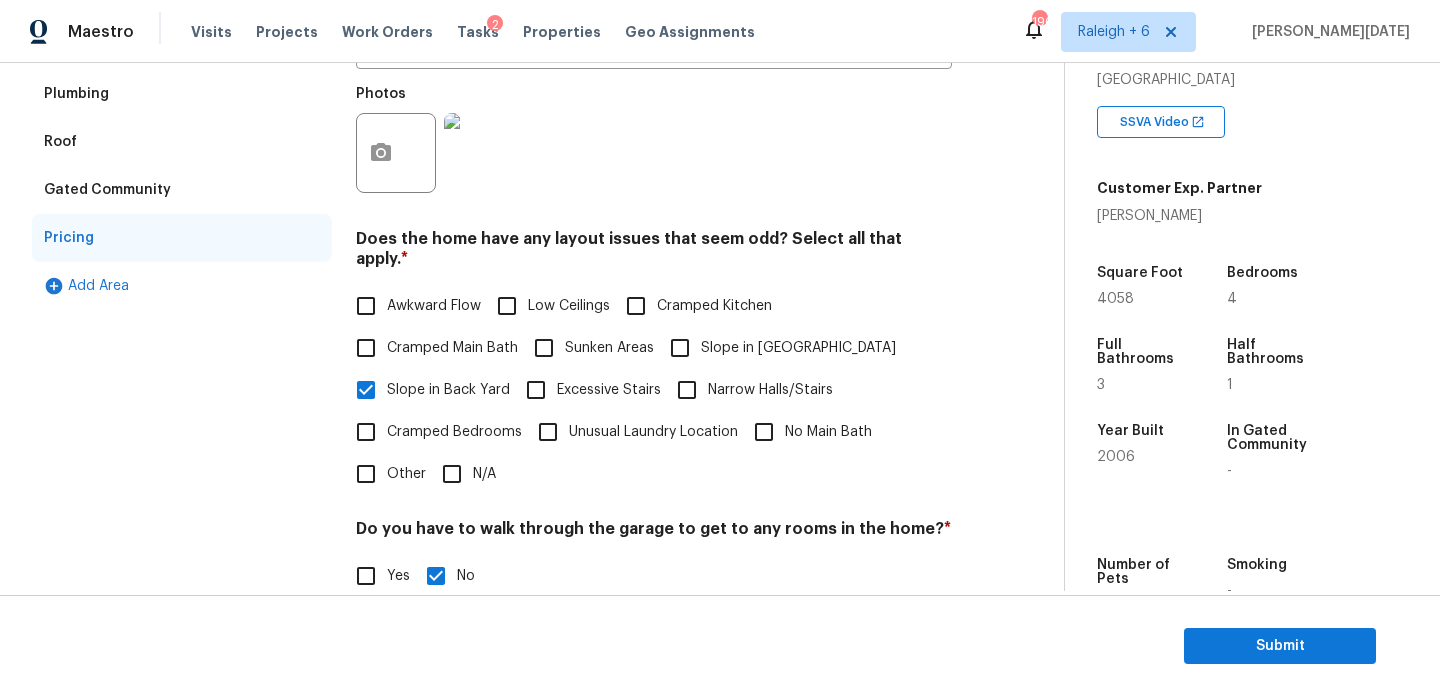 click on "N/A" at bounding box center (452, 474) 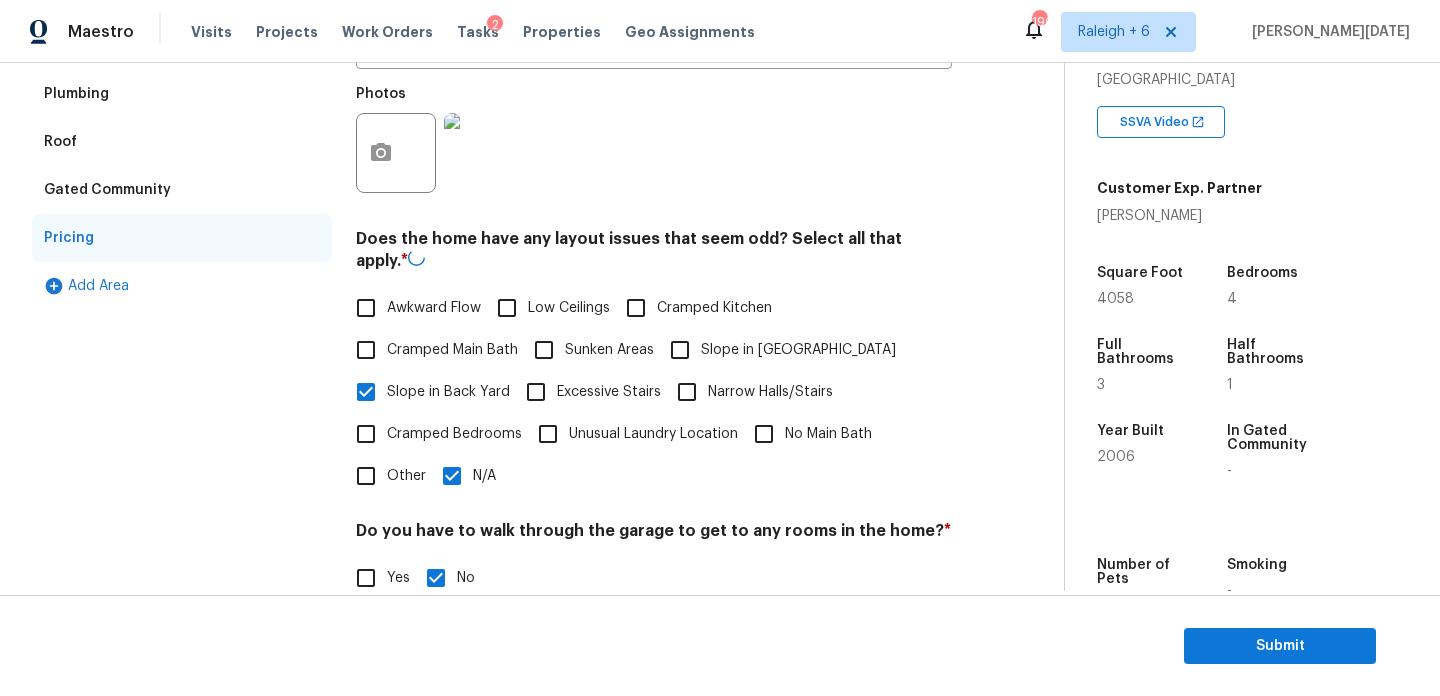 click on "Pricing Does the home have any additions?  * Yes No N/A enclosed patio ​ Photos Does the home have any layout issues that seem odd? Select all that apply.  * Awkward Flow Low Ceilings Cramped Kitchen Cramped Main Bath Sunken Areas Slope in Front Yard Slope in Back Yard Excessive Stairs Narrow Halls/Stairs Cramped Bedrooms Unusual Laundry Location No Main Bath Other N/A Do you have to walk through the garage to get to any rooms in the home?  * Yes No Does the kitchen seem cramped?  * Yes No Does the home appear to be very outdated?  * Yes No" at bounding box center [654, 352] 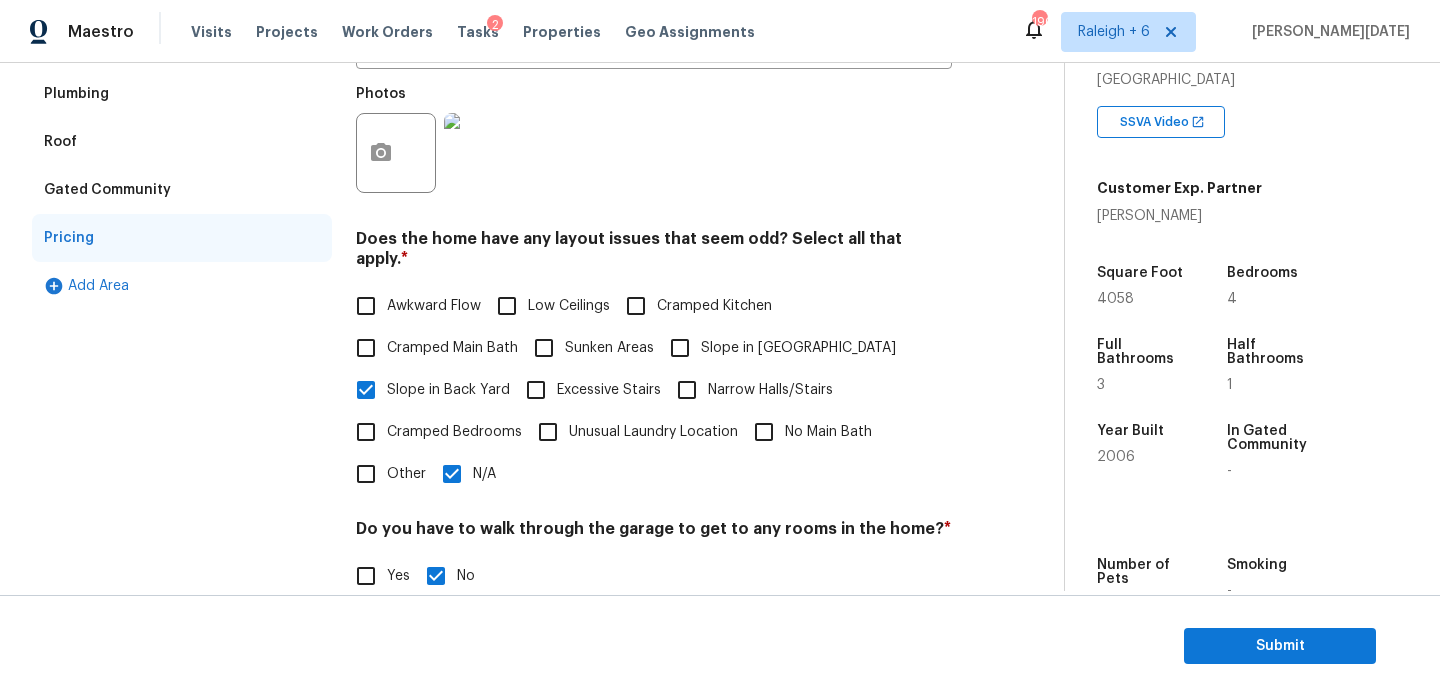 click on "N/A" at bounding box center (452, 474) 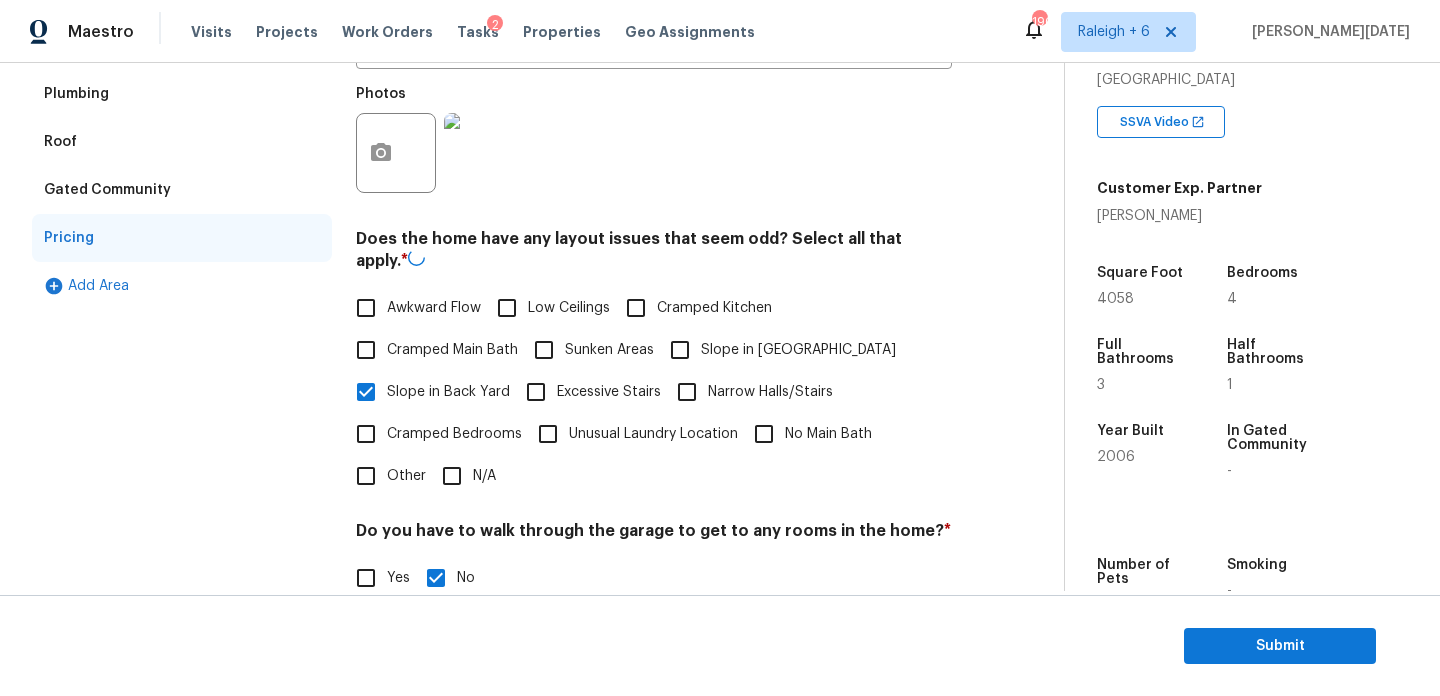 click on "Other" at bounding box center [366, 476] 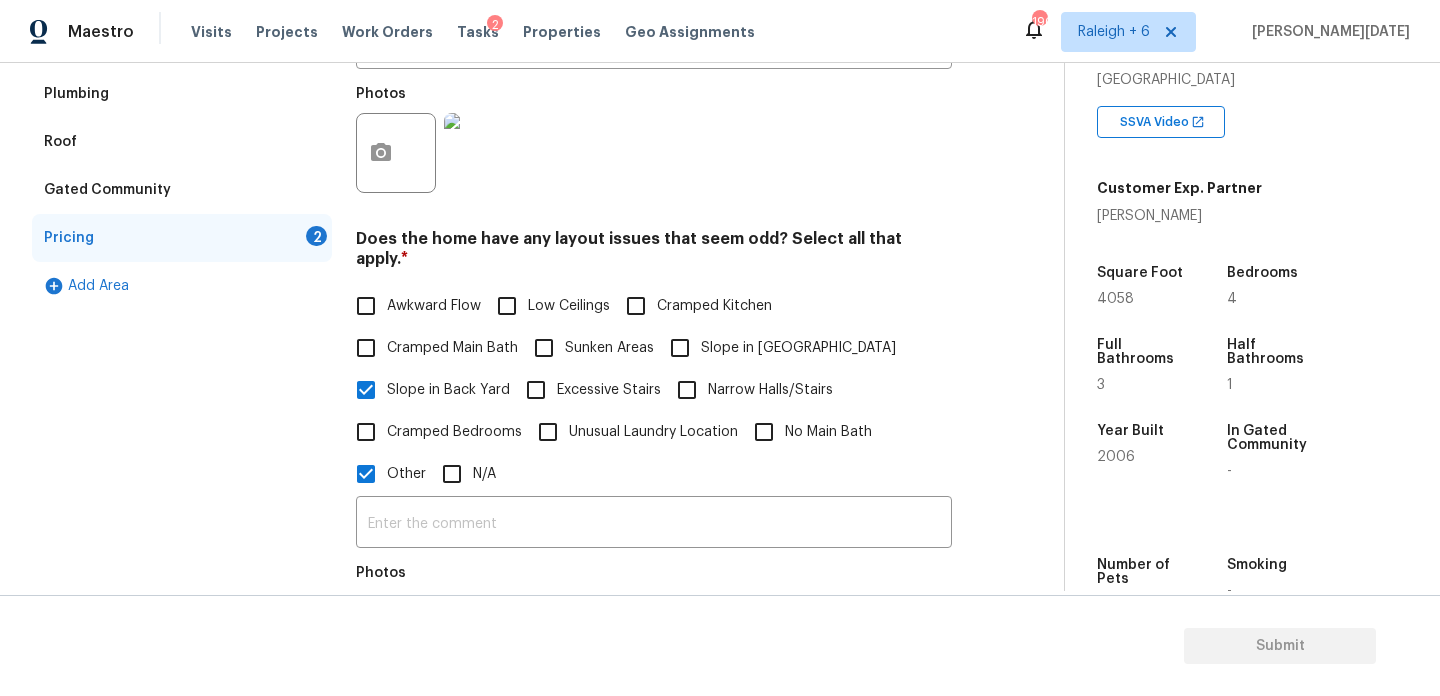 scroll, scrollTop: 666, scrollLeft: 0, axis: vertical 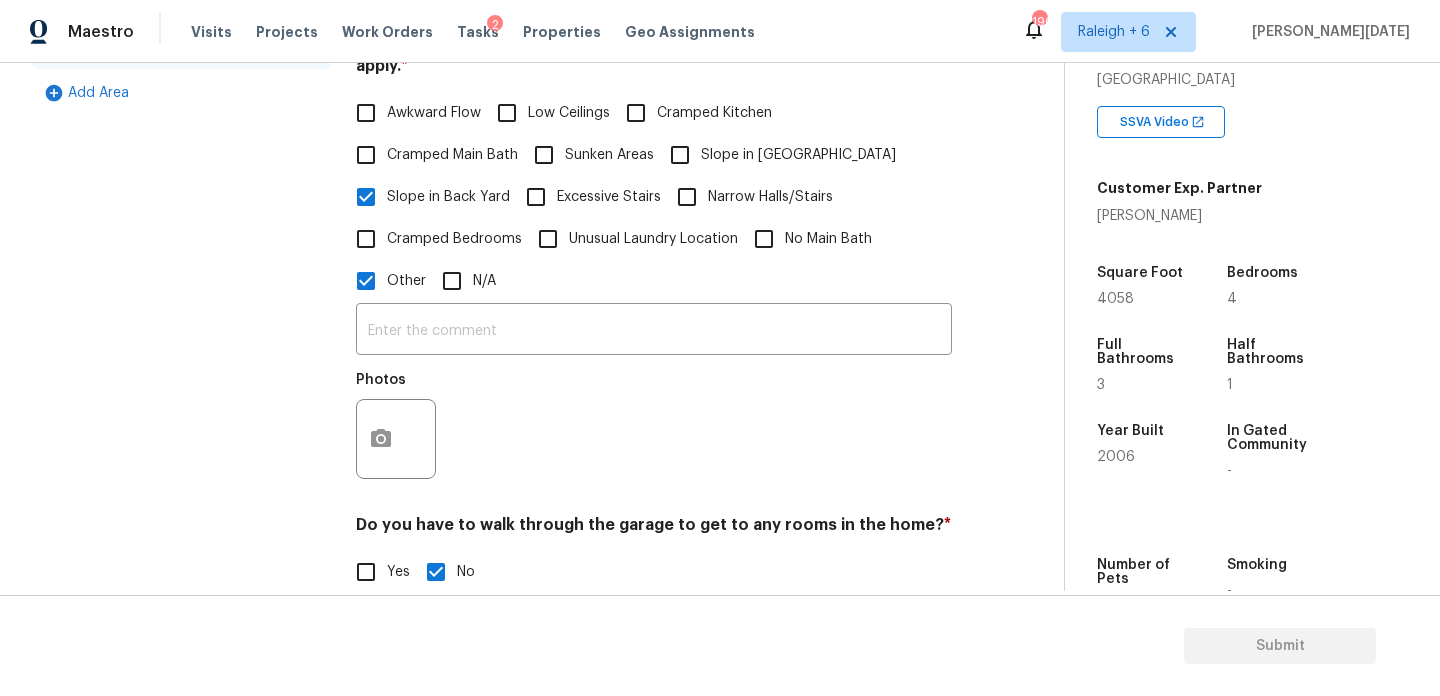 click at bounding box center (396, 439) 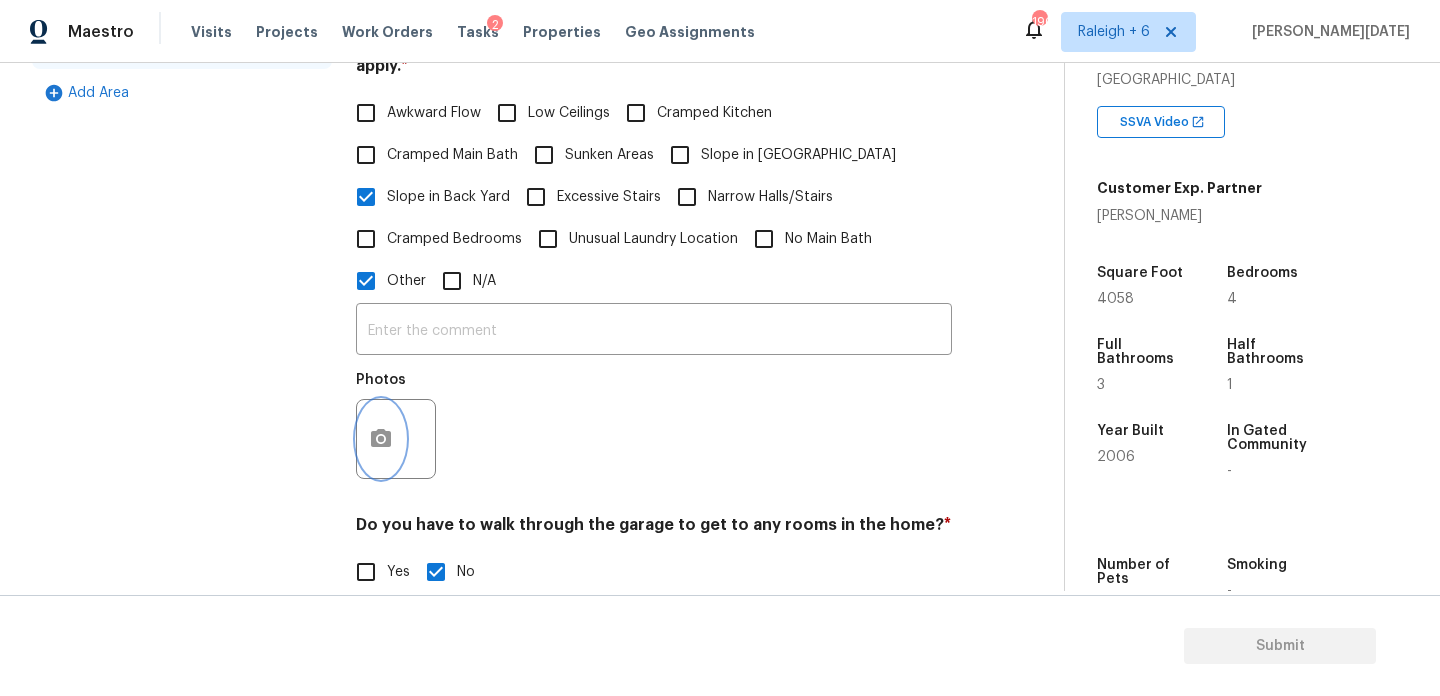 click 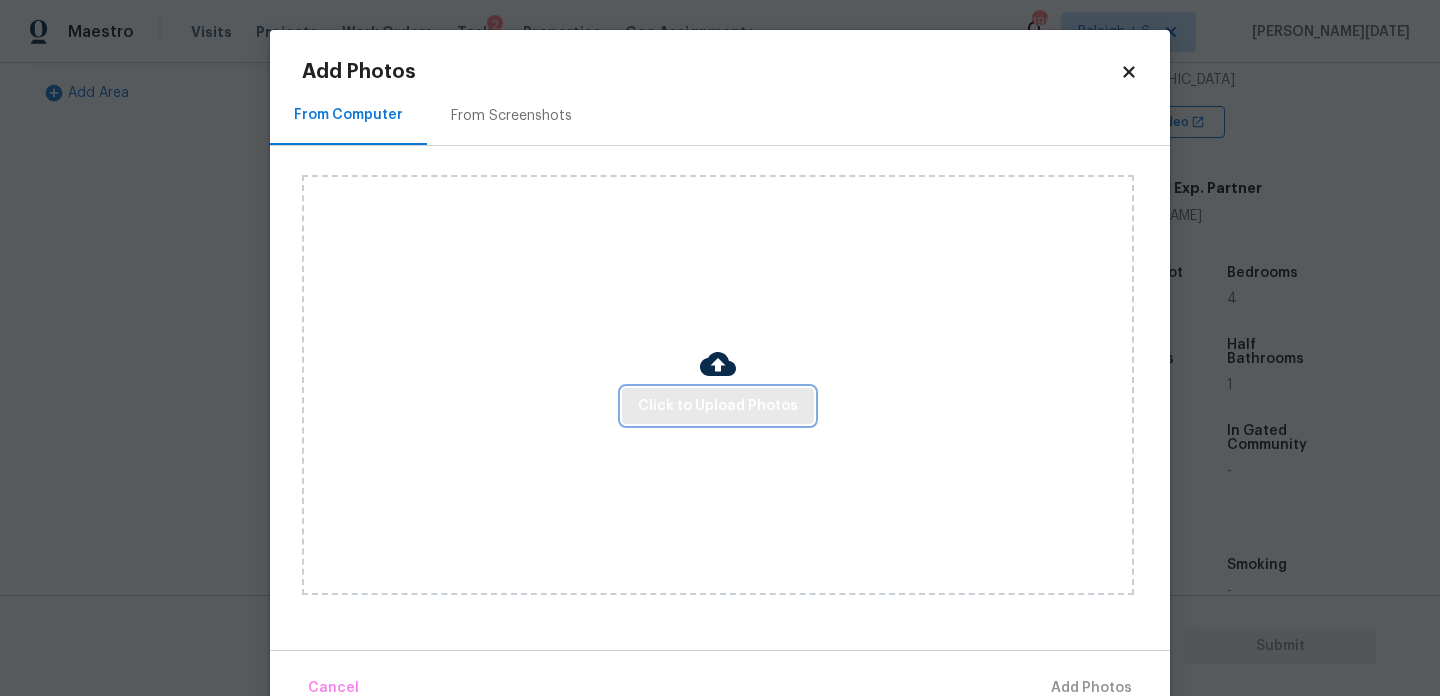 click on "Click to Upload Photos" at bounding box center [718, 406] 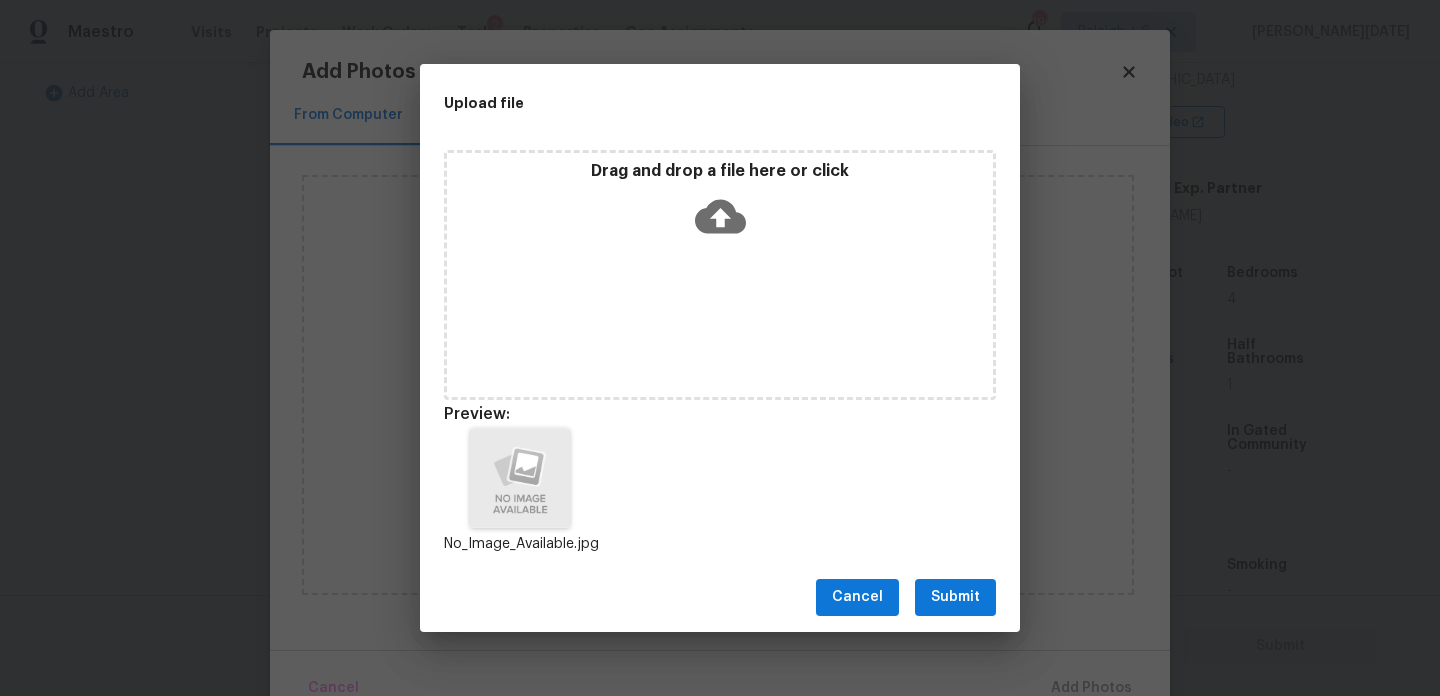 click on "Submit" at bounding box center [955, 597] 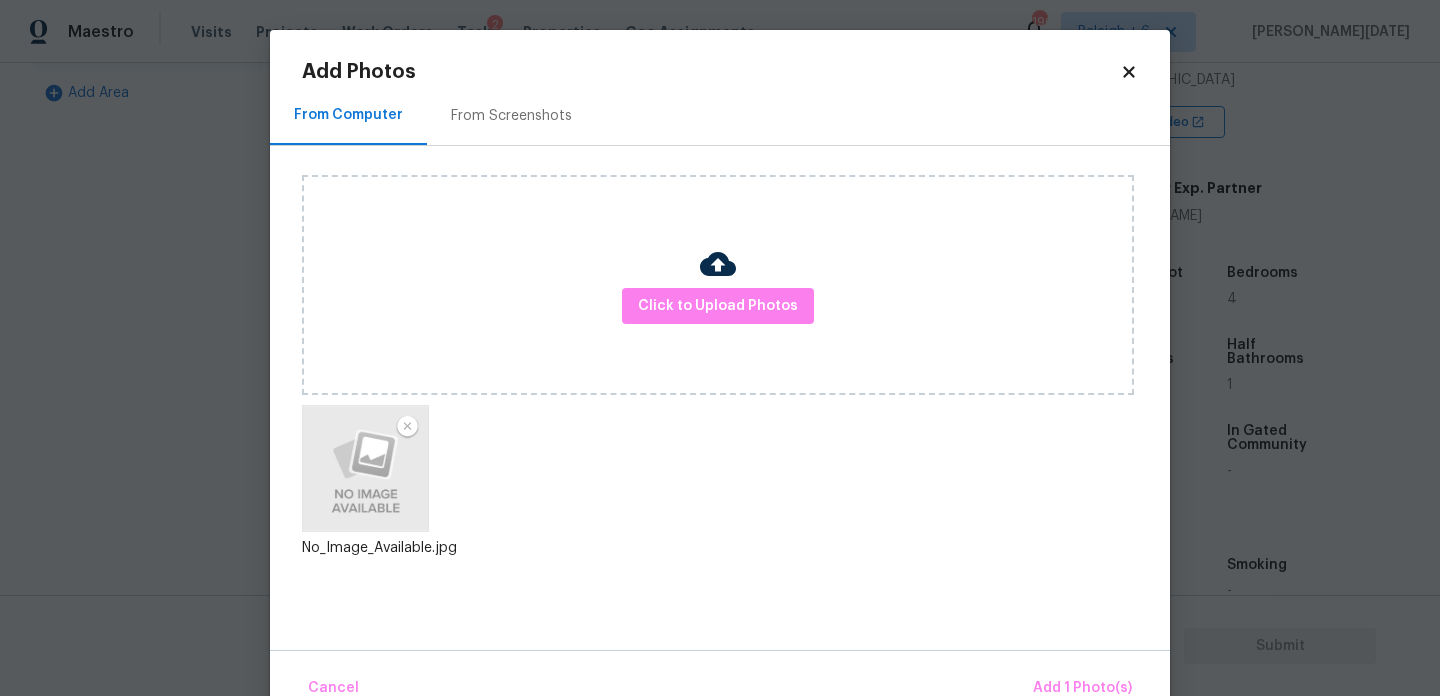 click on "Cancel Add 1 Photo(s)" at bounding box center [720, 680] 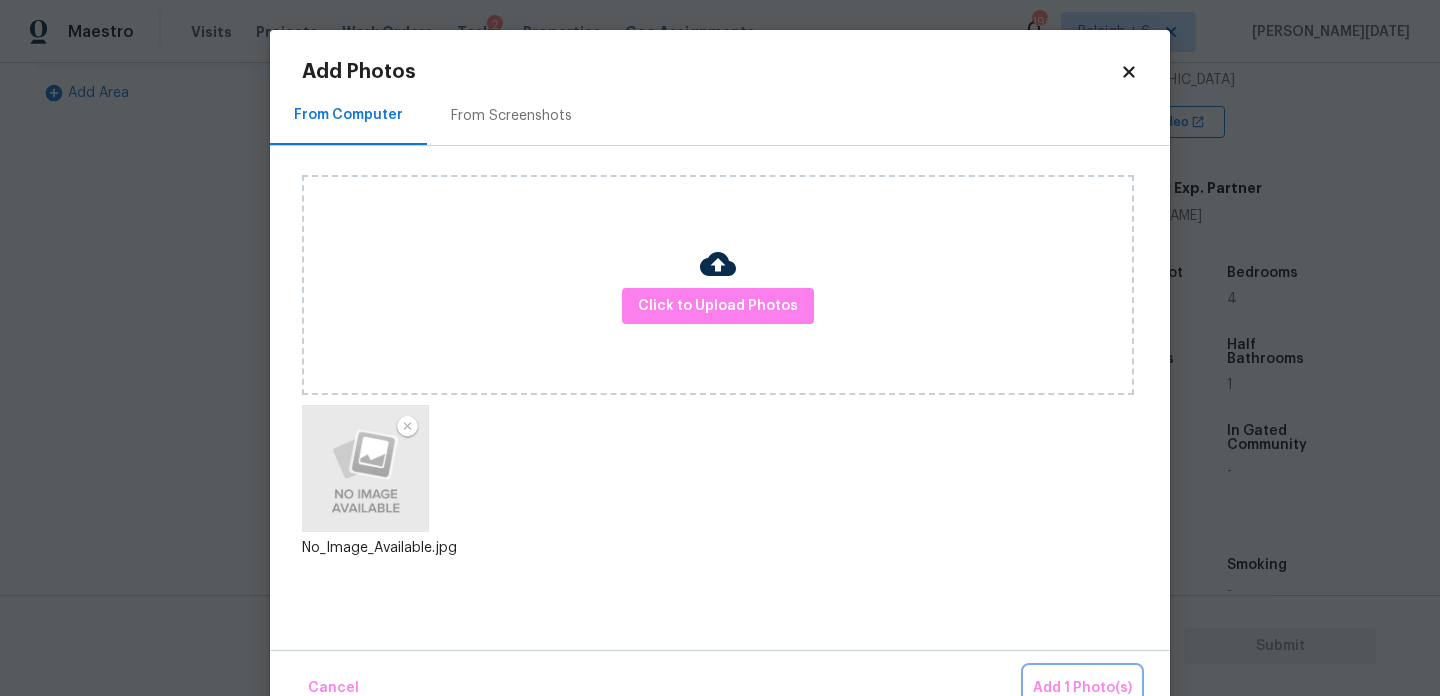 click on "Add 1 Photo(s)" at bounding box center (1082, 688) 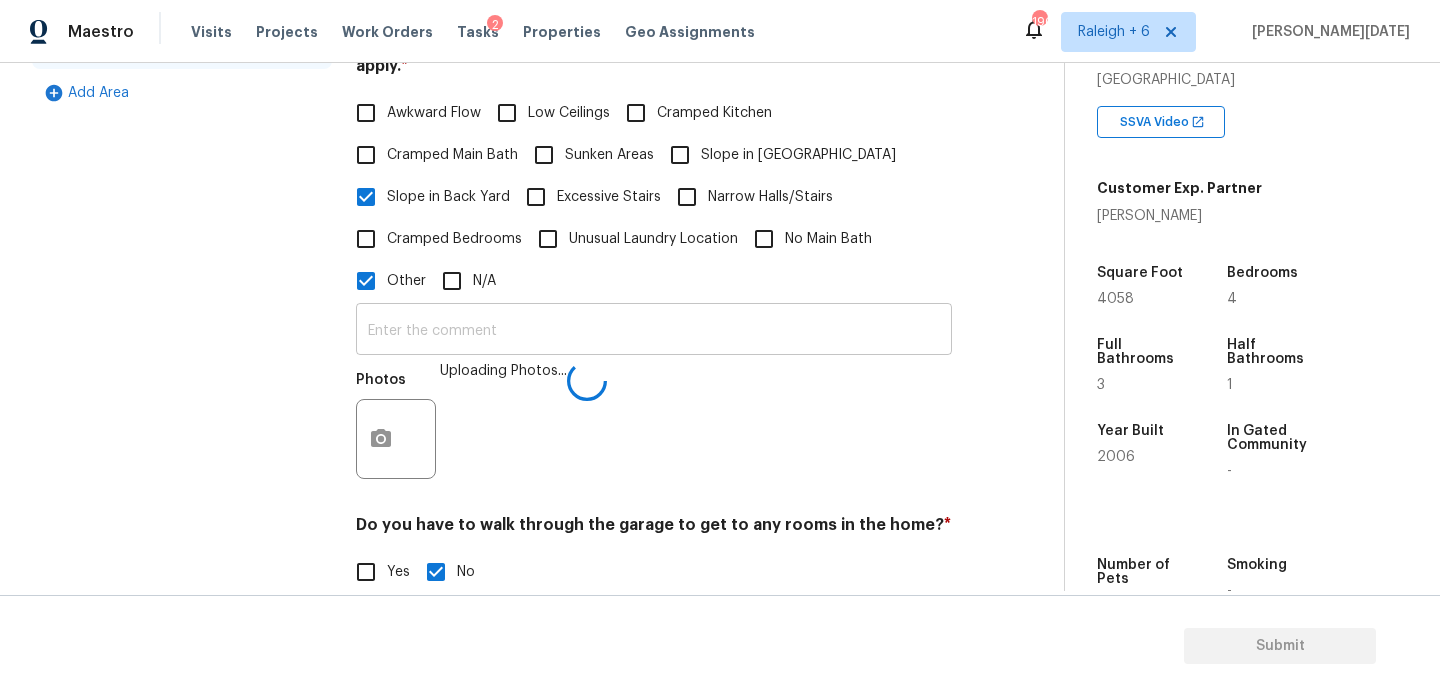 click at bounding box center (654, 331) 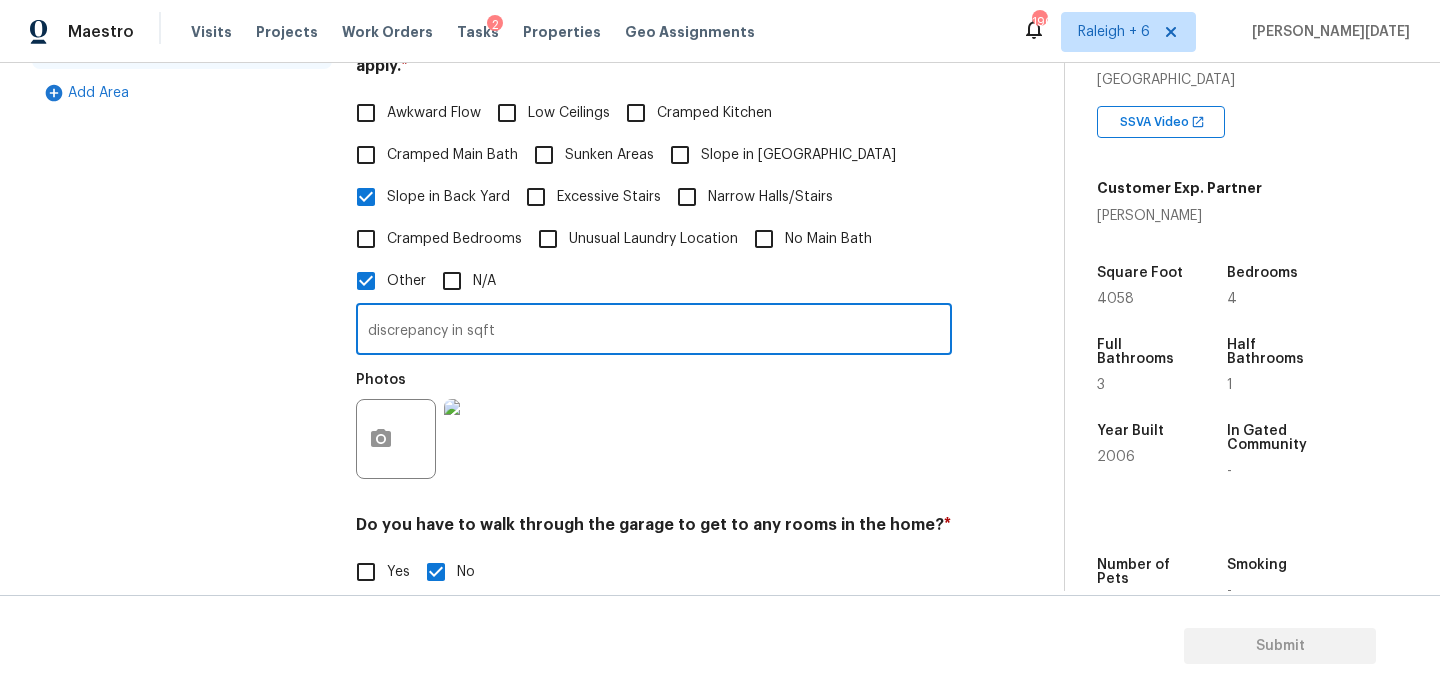 type on "discrepancy in sqft" 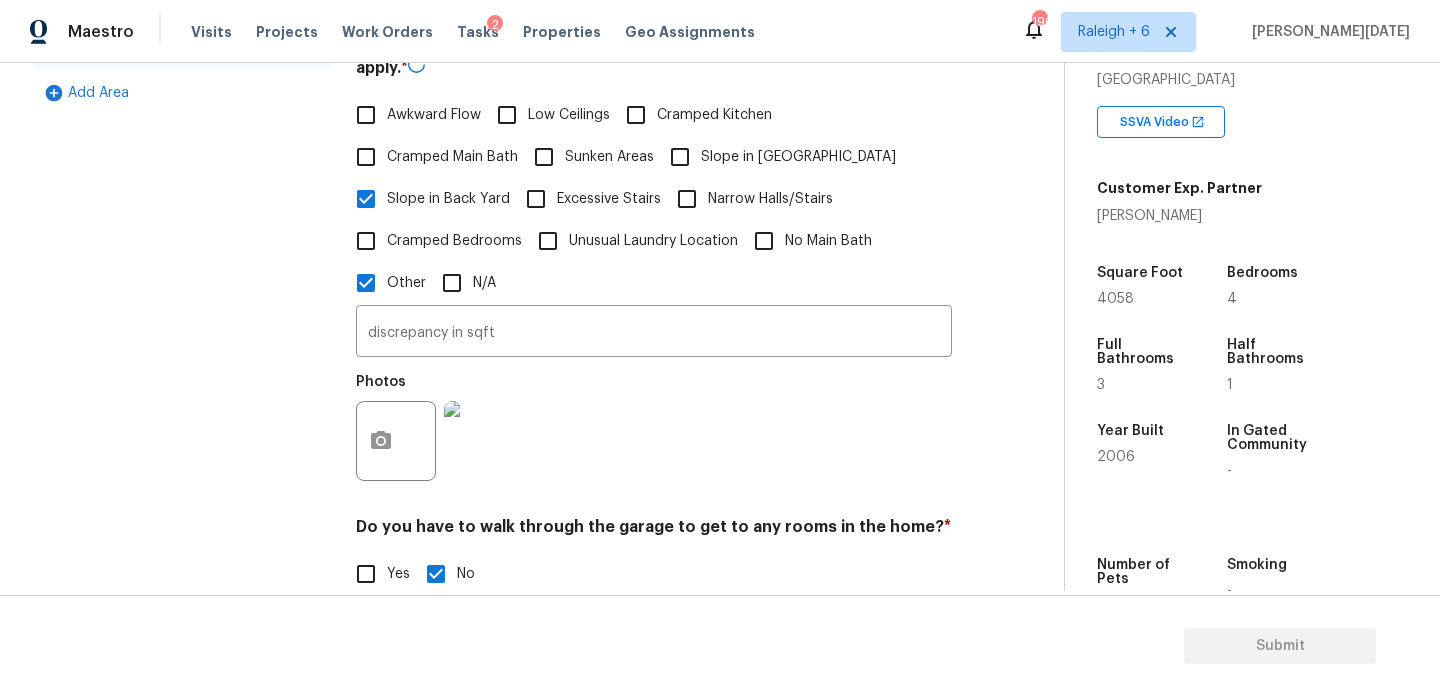 scroll, scrollTop: 0, scrollLeft: 0, axis: both 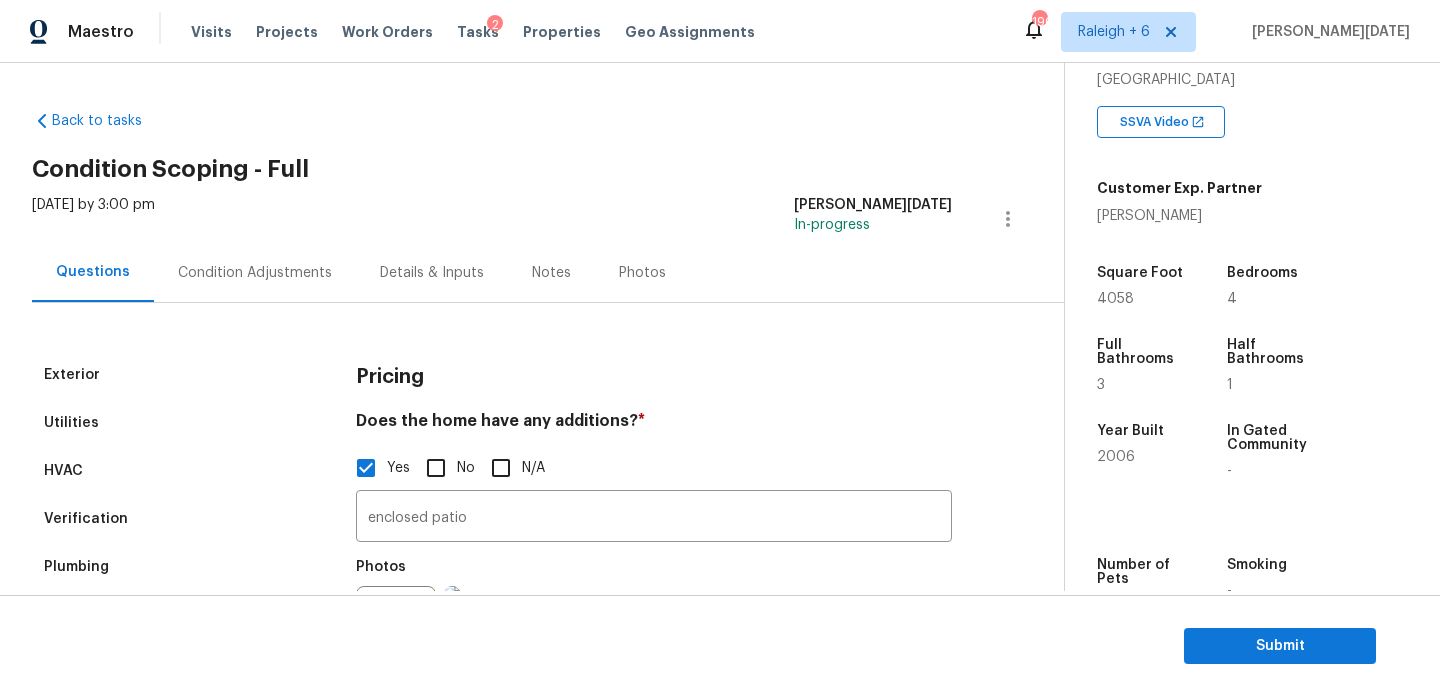 click on "Condition Adjustments" at bounding box center (255, 273) 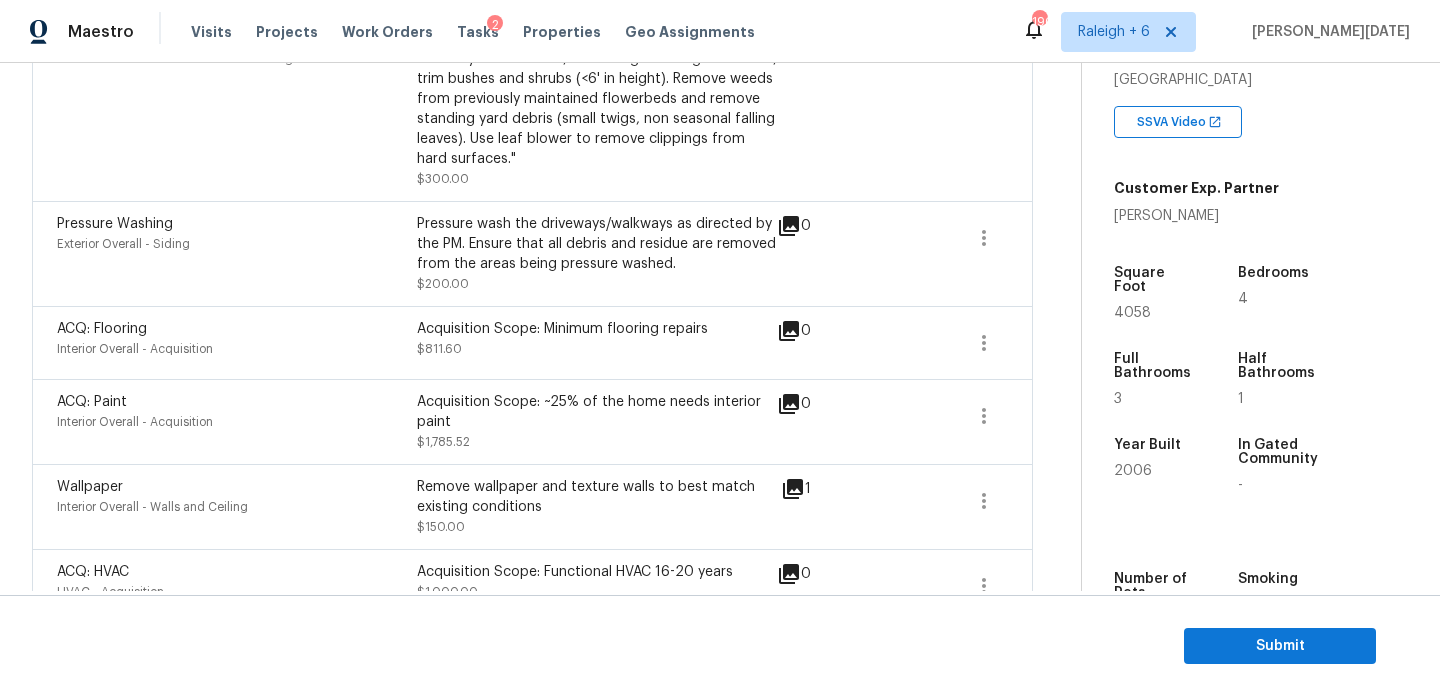 scroll, scrollTop: 623, scrollLeft: 0, axis: vertical 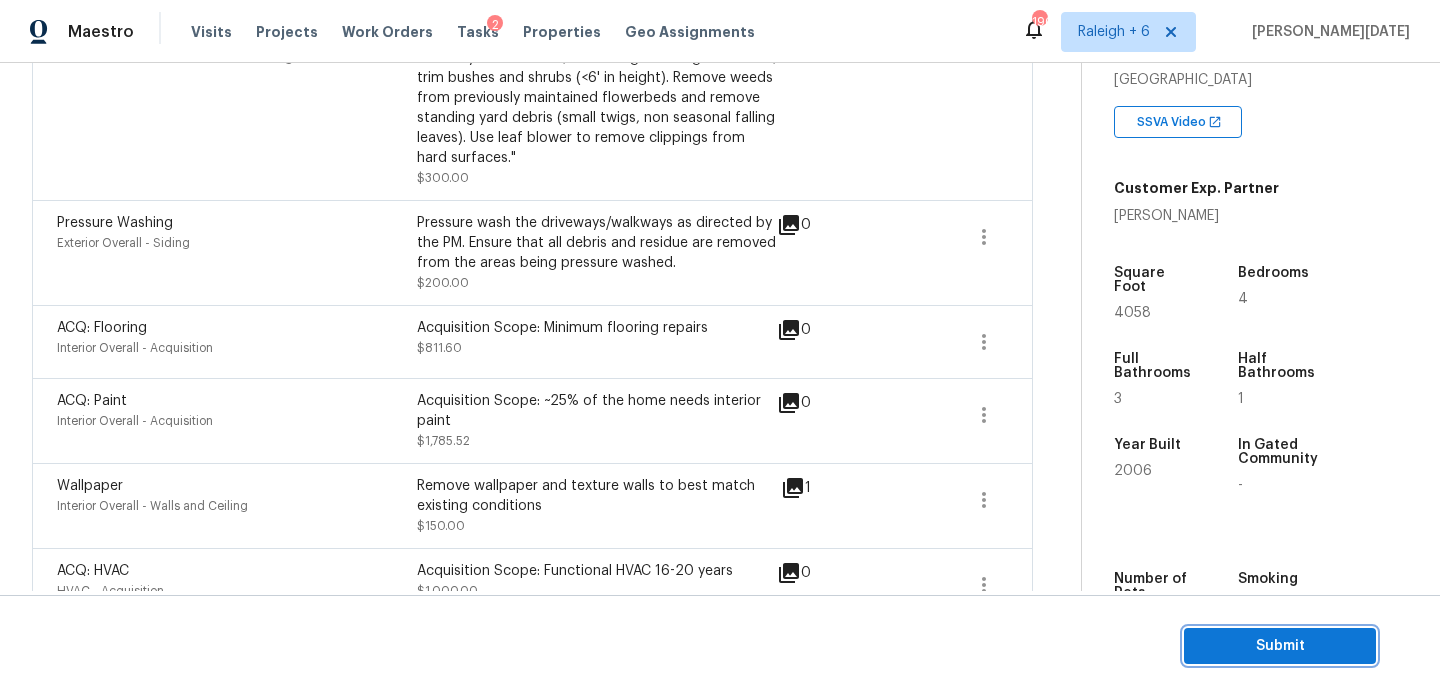 click on "Submit" at bounding box center [1280, 646] 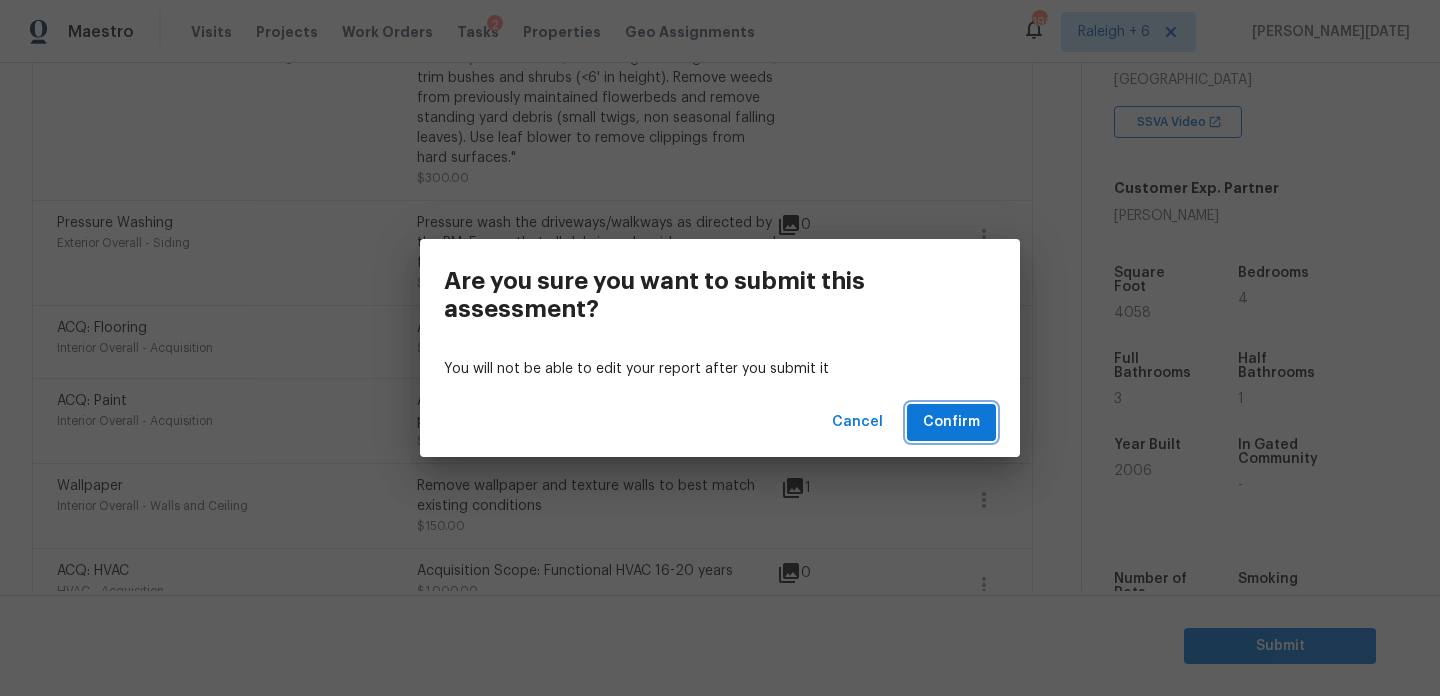 click on "Confirm" at bounding box center (951, 422) 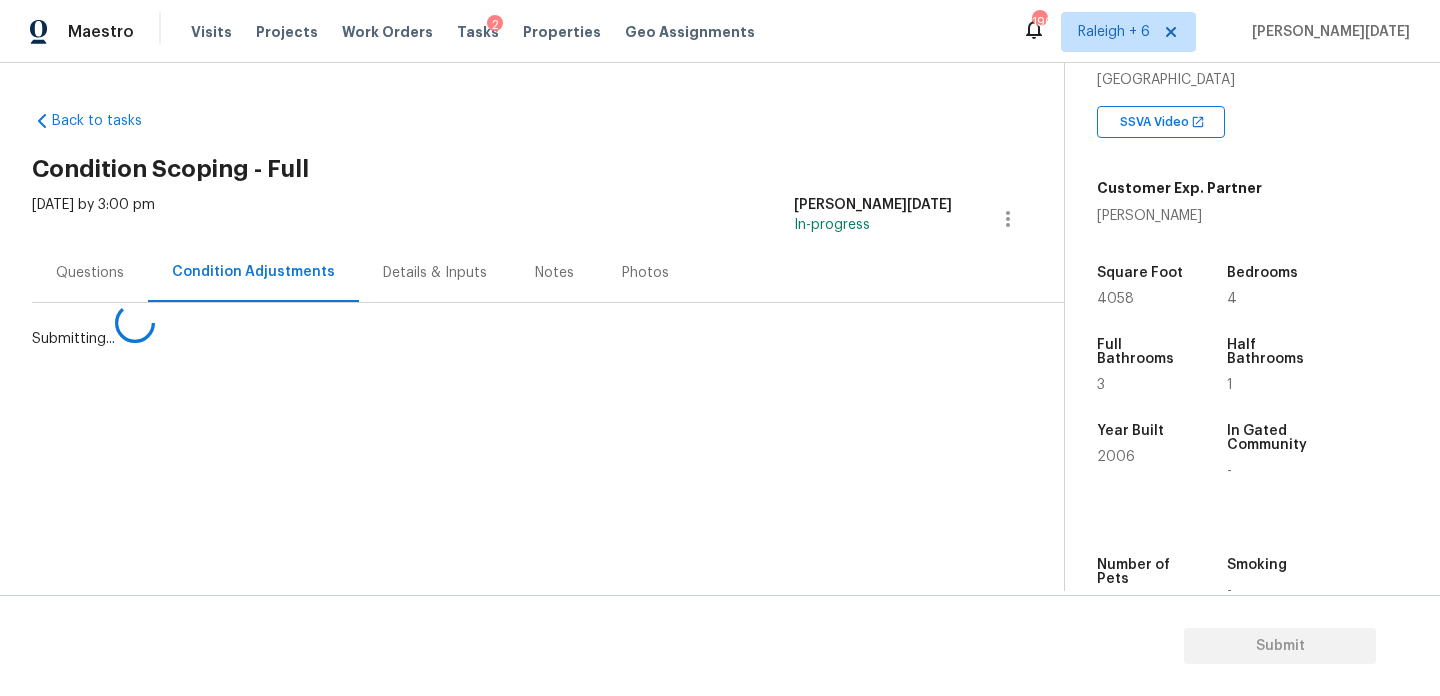 scroll, scrollTop: 0, scrollLeft: 0, axis: both 